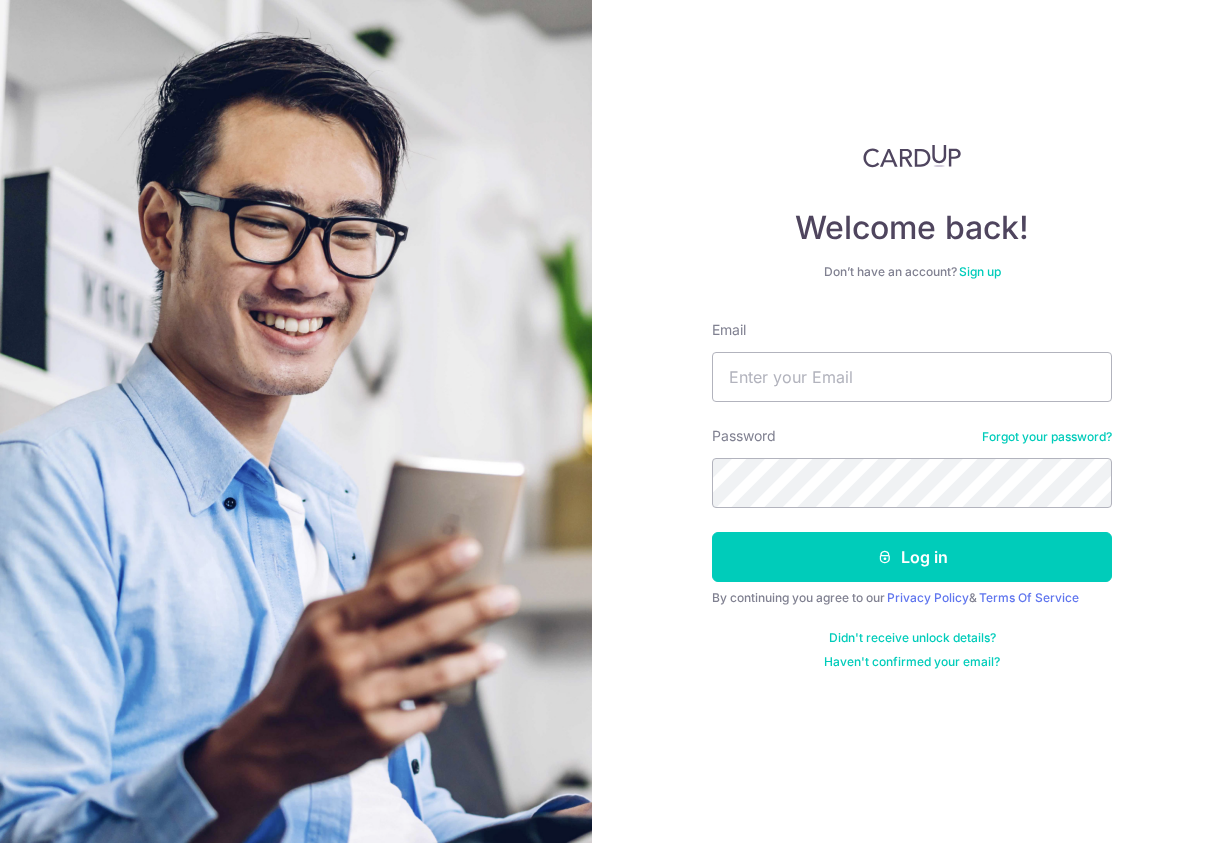 scroll, scrollTop: 0, scrollLeft: 0, axis: both 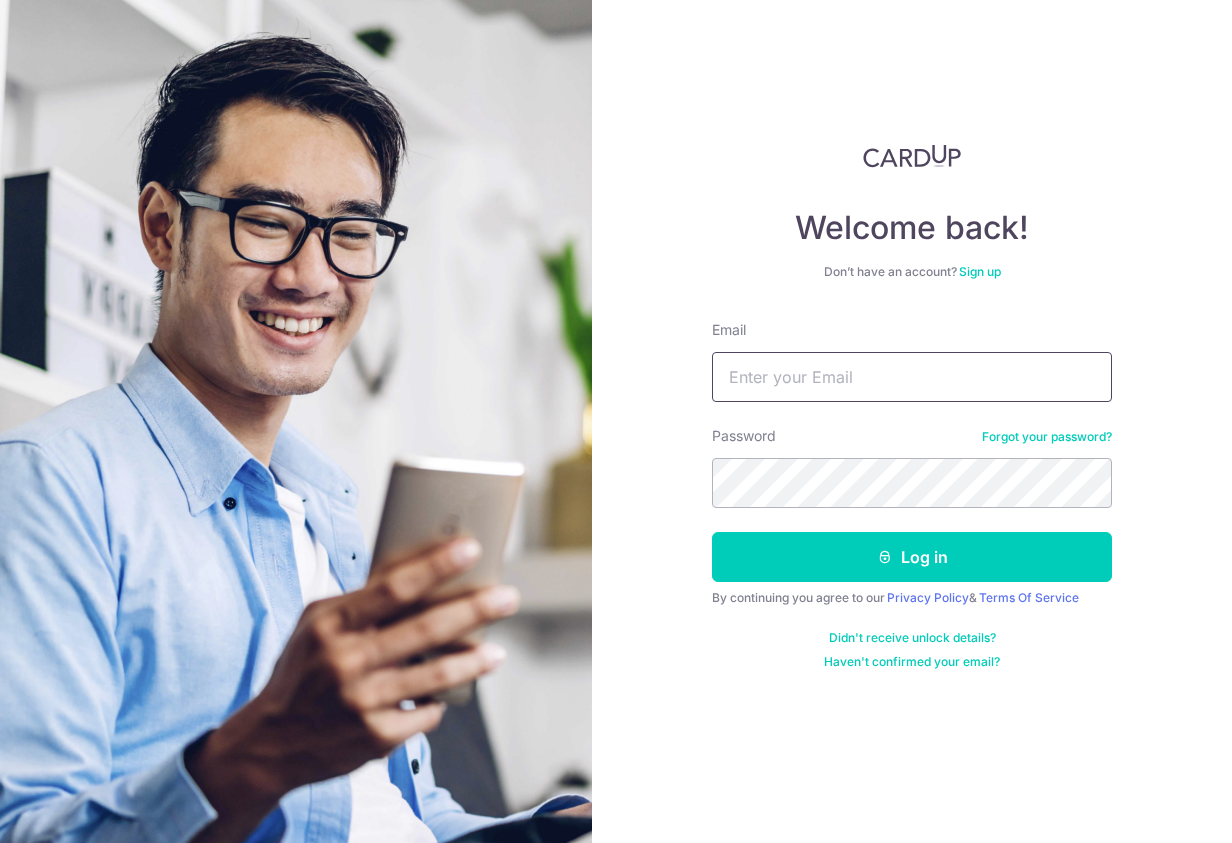 click on "Email" at bounding box center (912, 377) 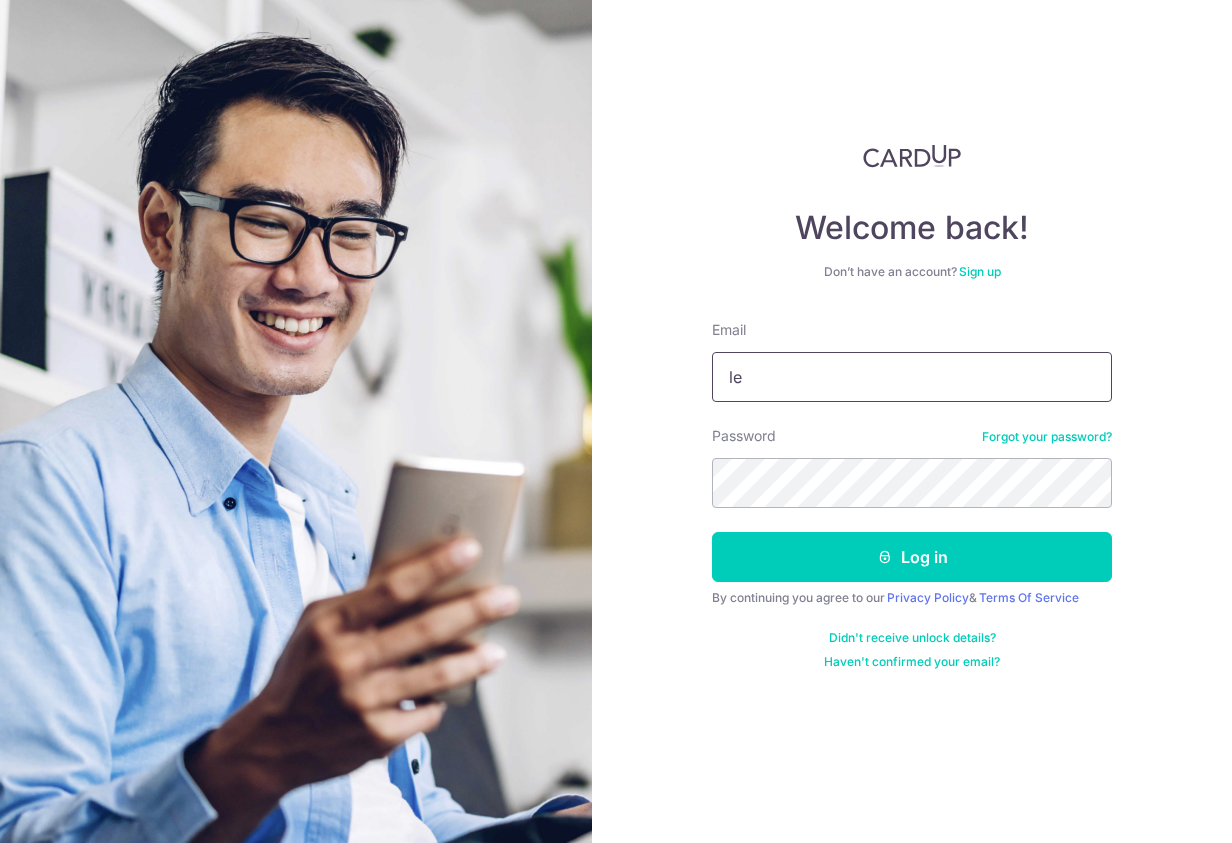 type on "letterbox.3u@hotmail.com" 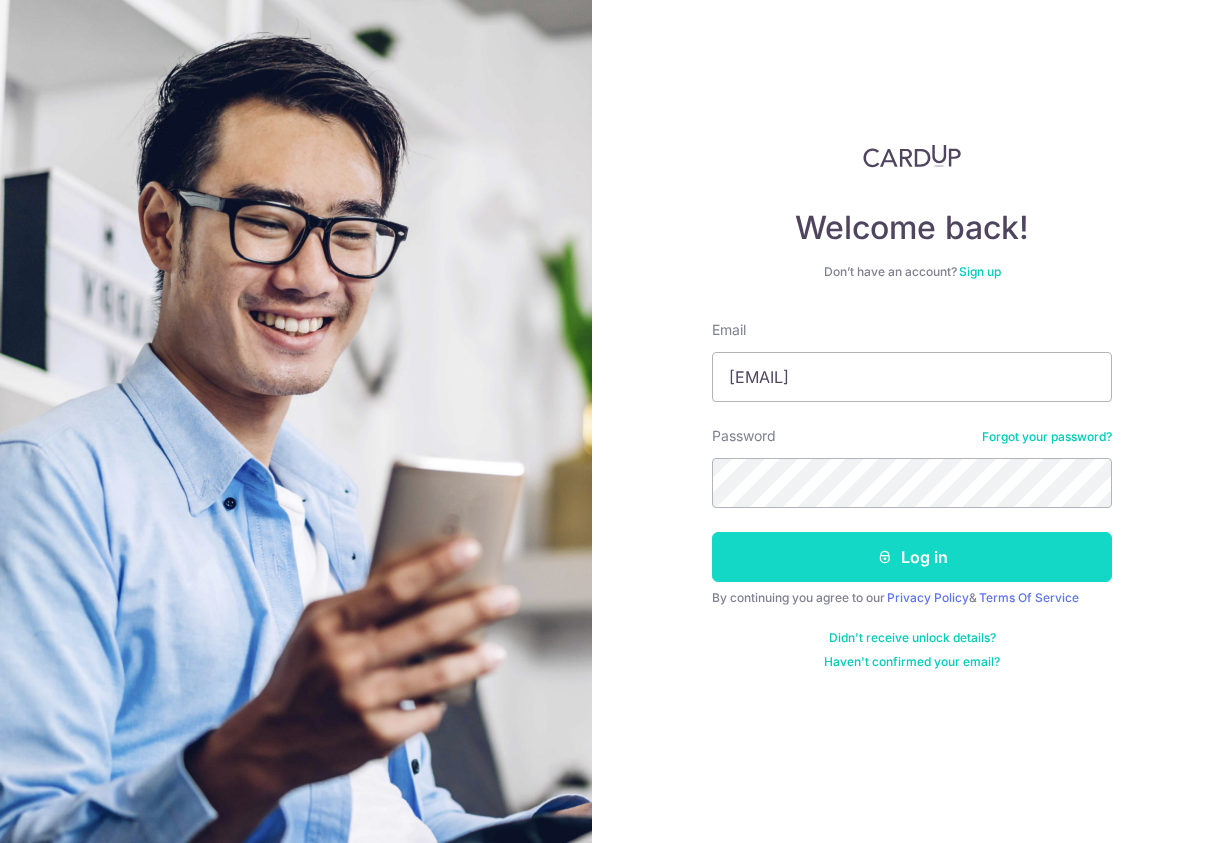 click on "Log in" at bounding box center [912, 557] 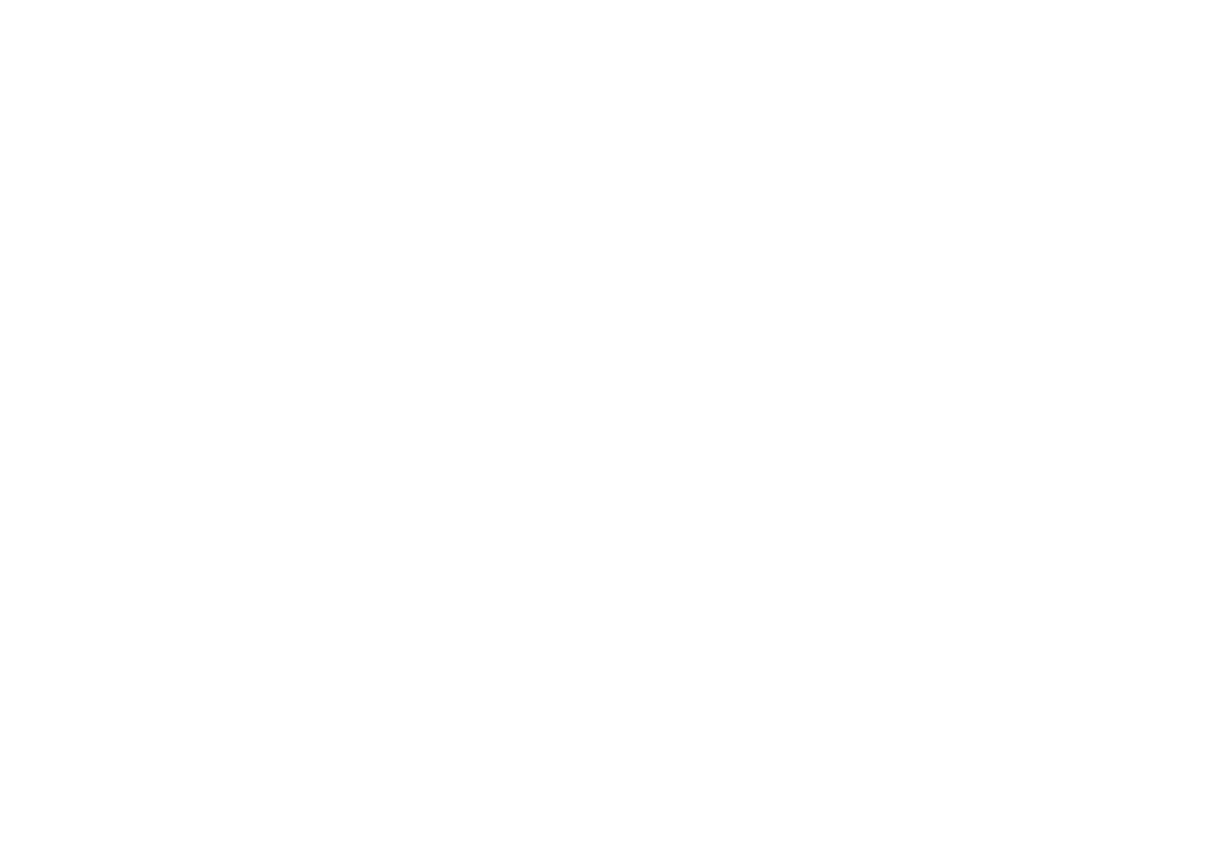 scroll, scrollTop: 0, scrollLeft: 0, axis: both 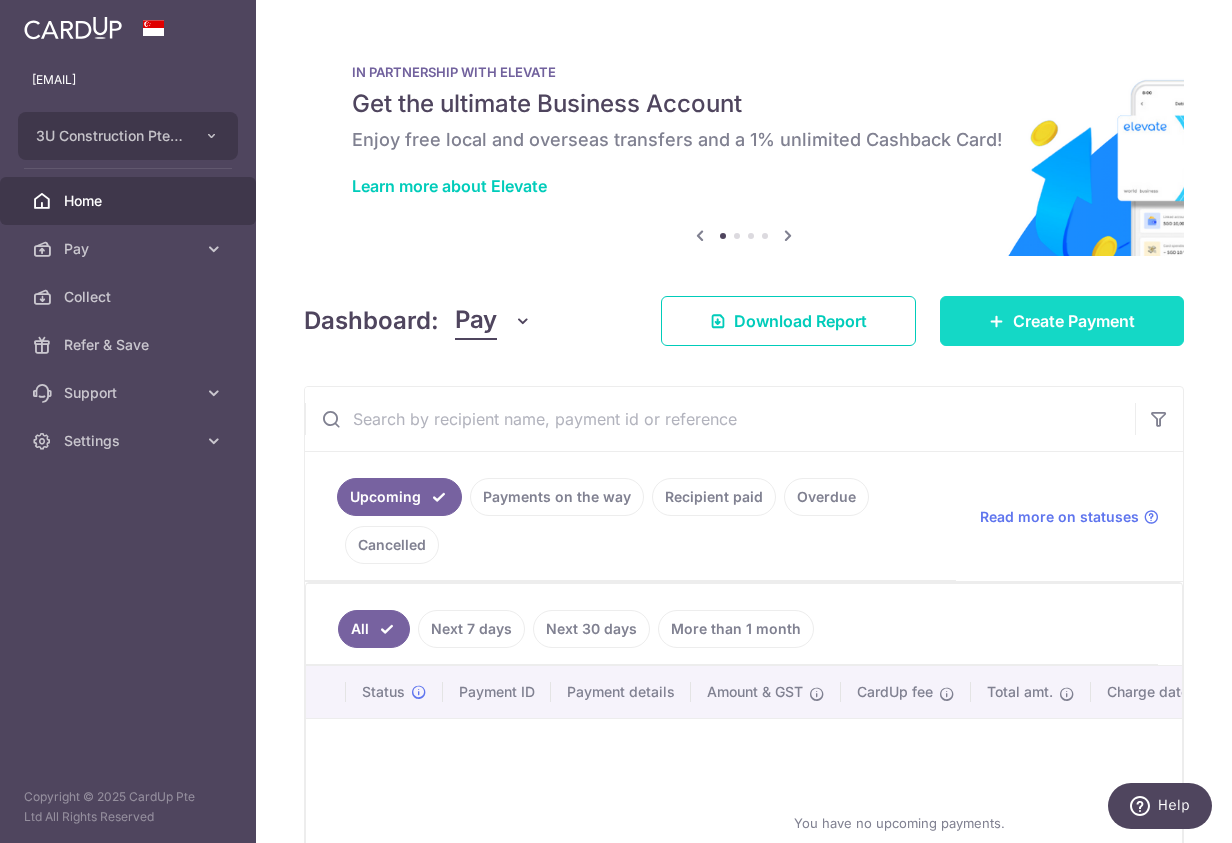 click on "Create Payment" at bounding box center (1074, 321) 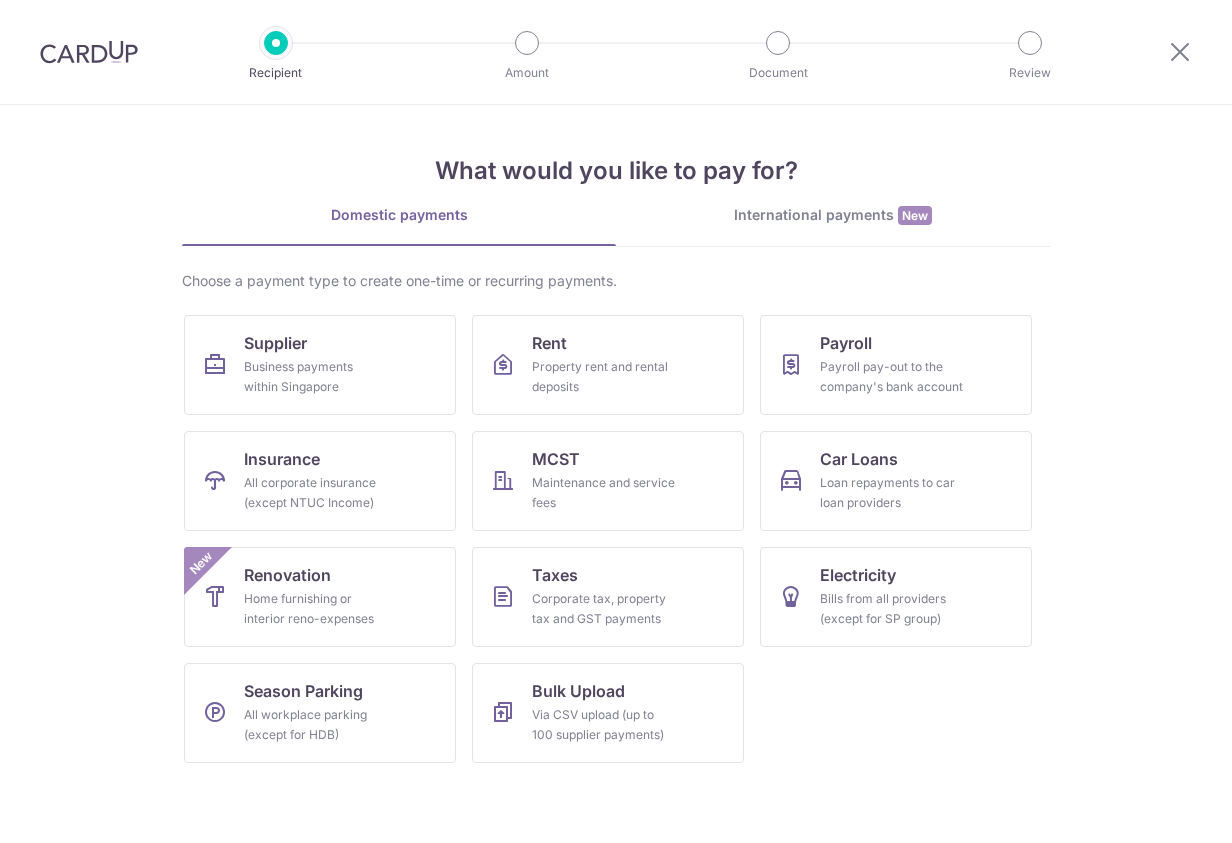 scroll, scrollTop: 0, scrollLeft: 0, axis: both 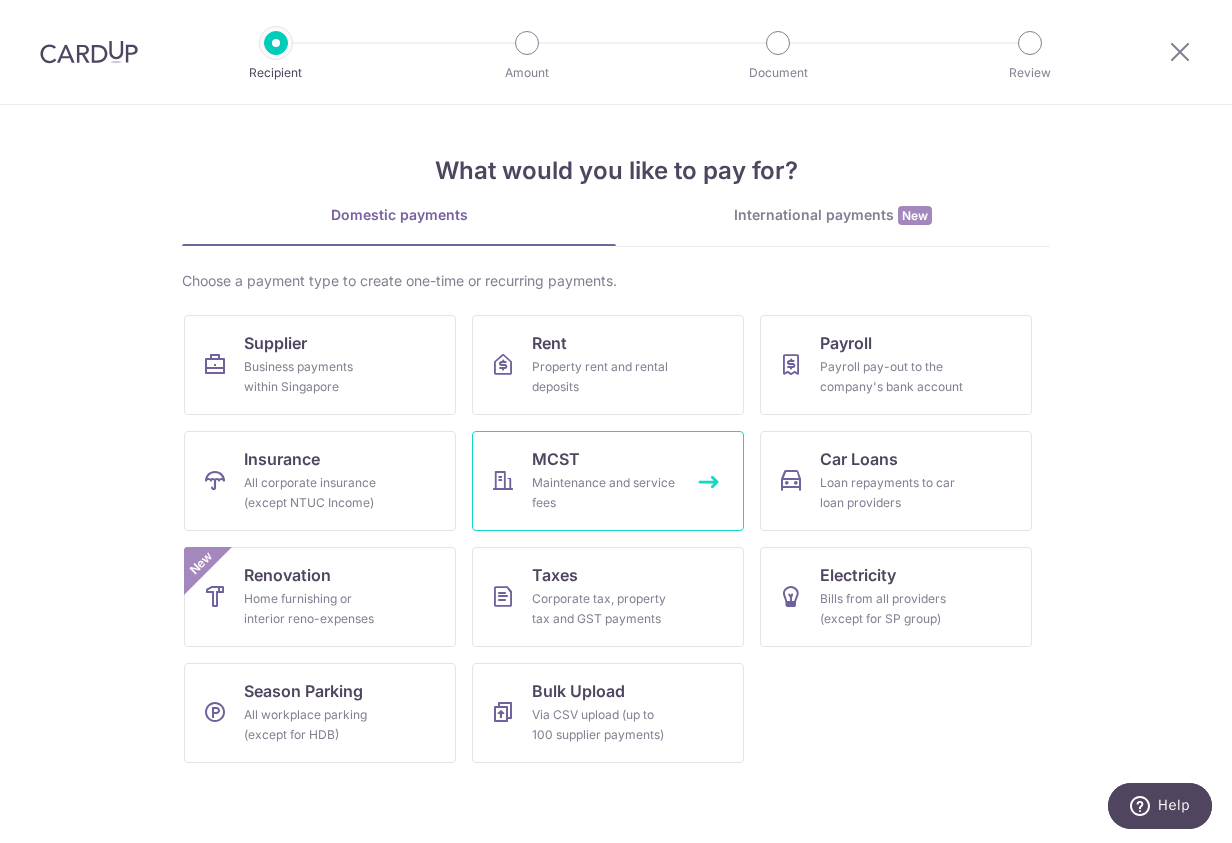 click on "MCST Maintenance and service fees" at bounding box center [608, 481] 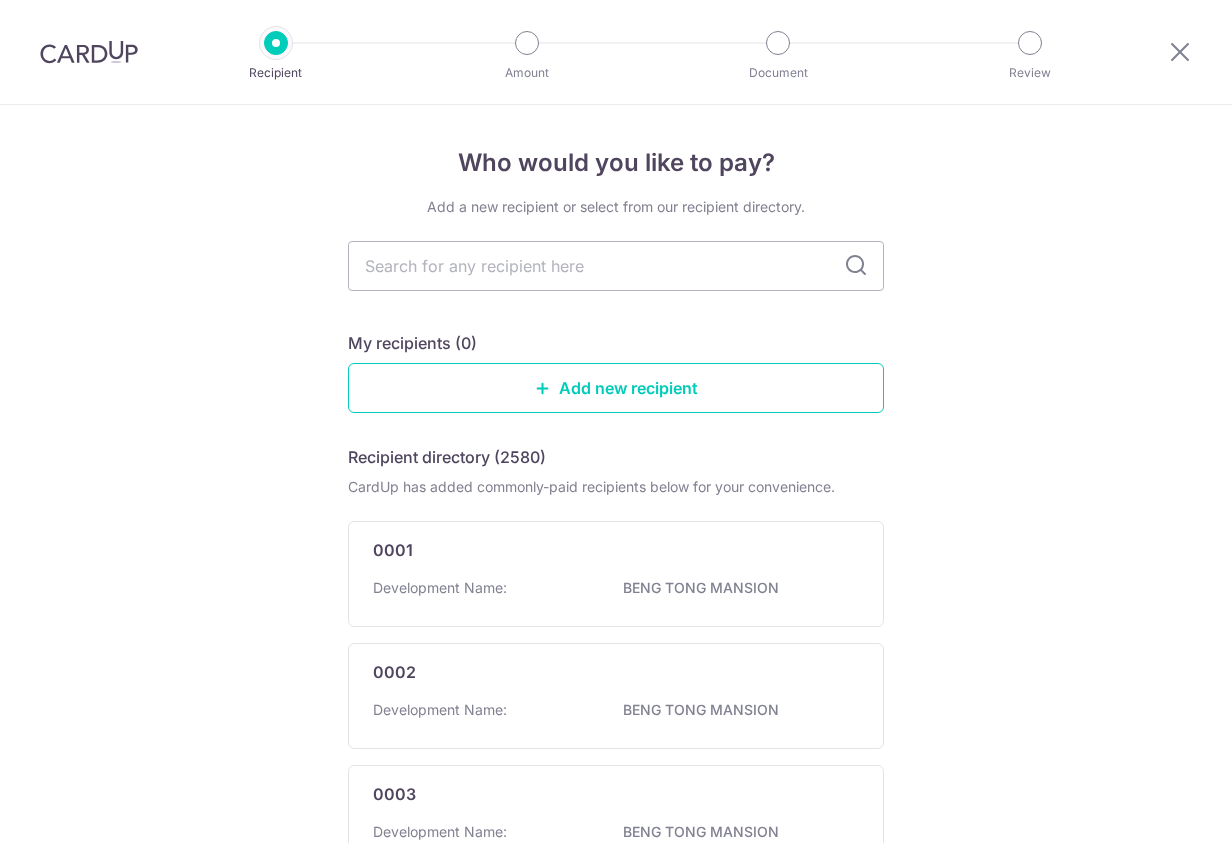 scroll, scrollTop: 0, scrollLeft: 0, axis: both 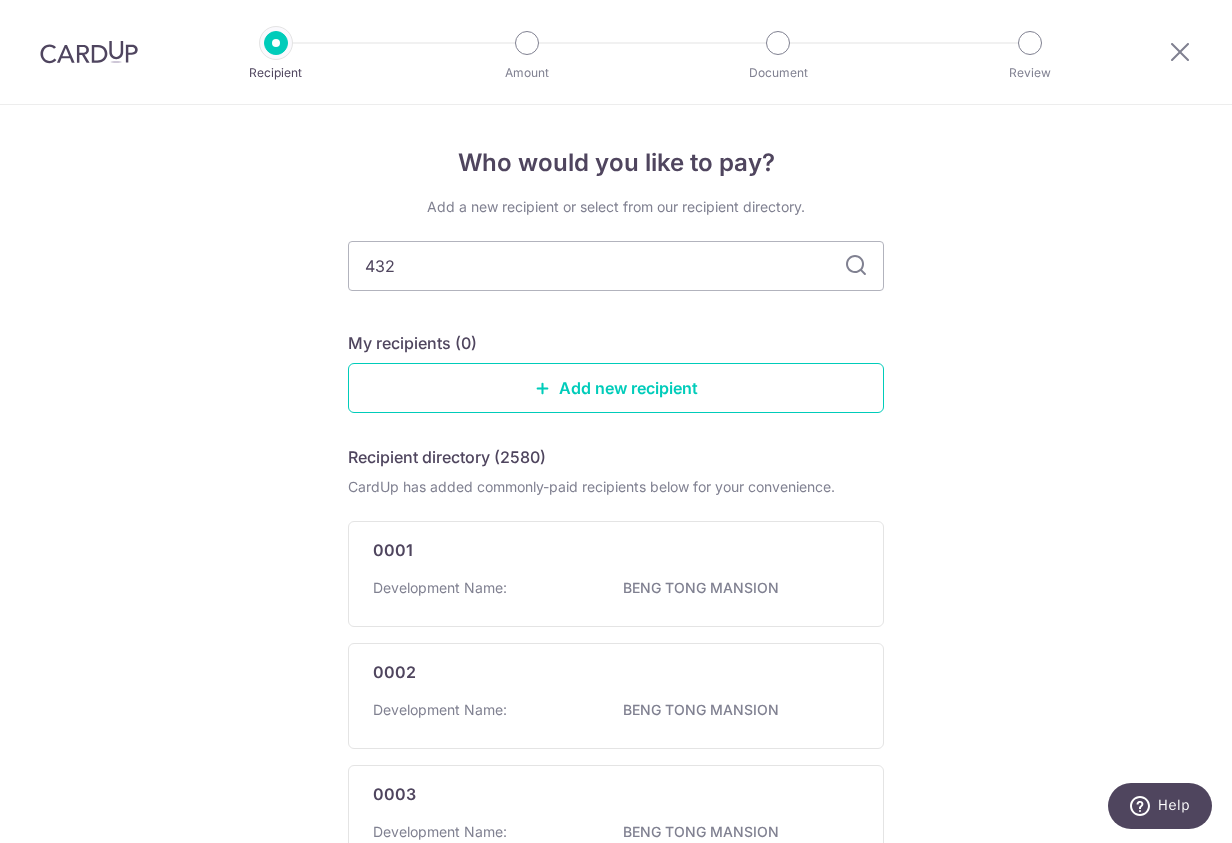 type on "4324" 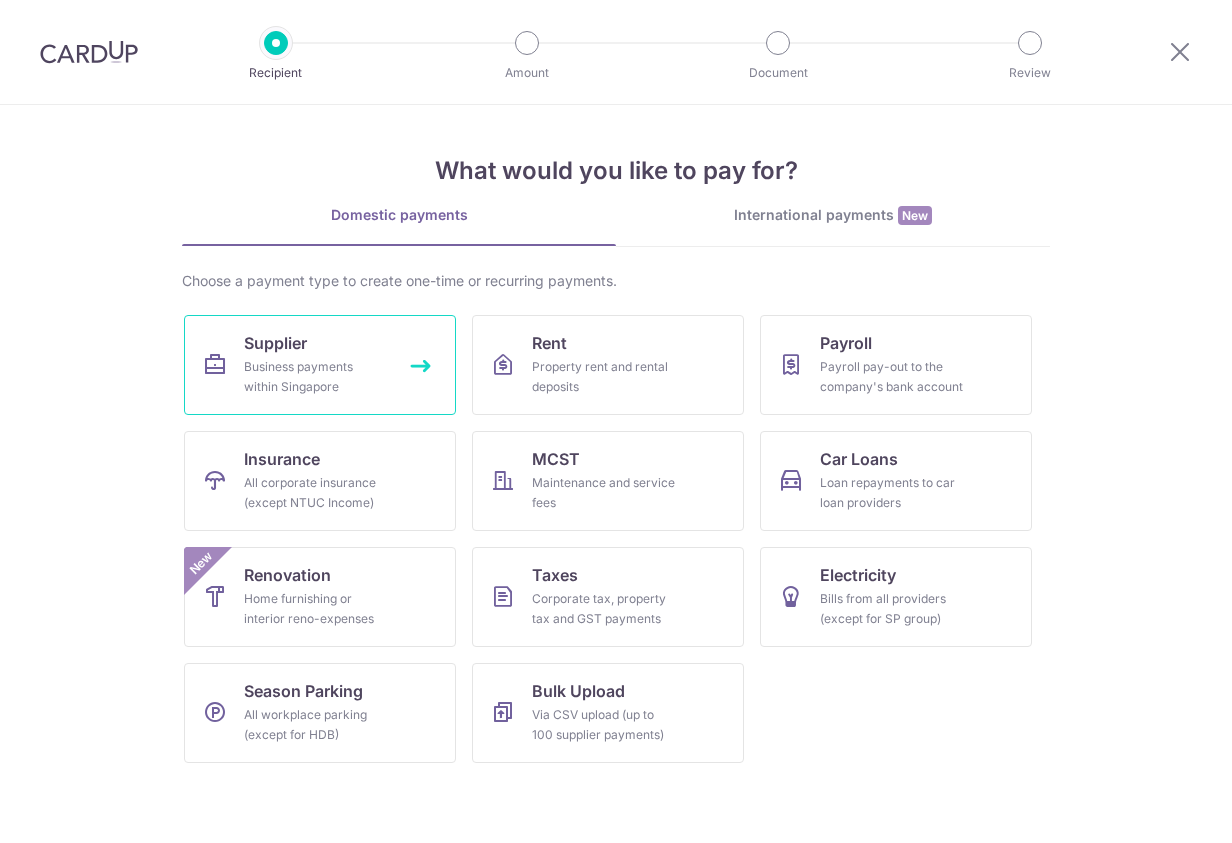scroll, scrollTop: 0, scrollLeft: 0, axis: both 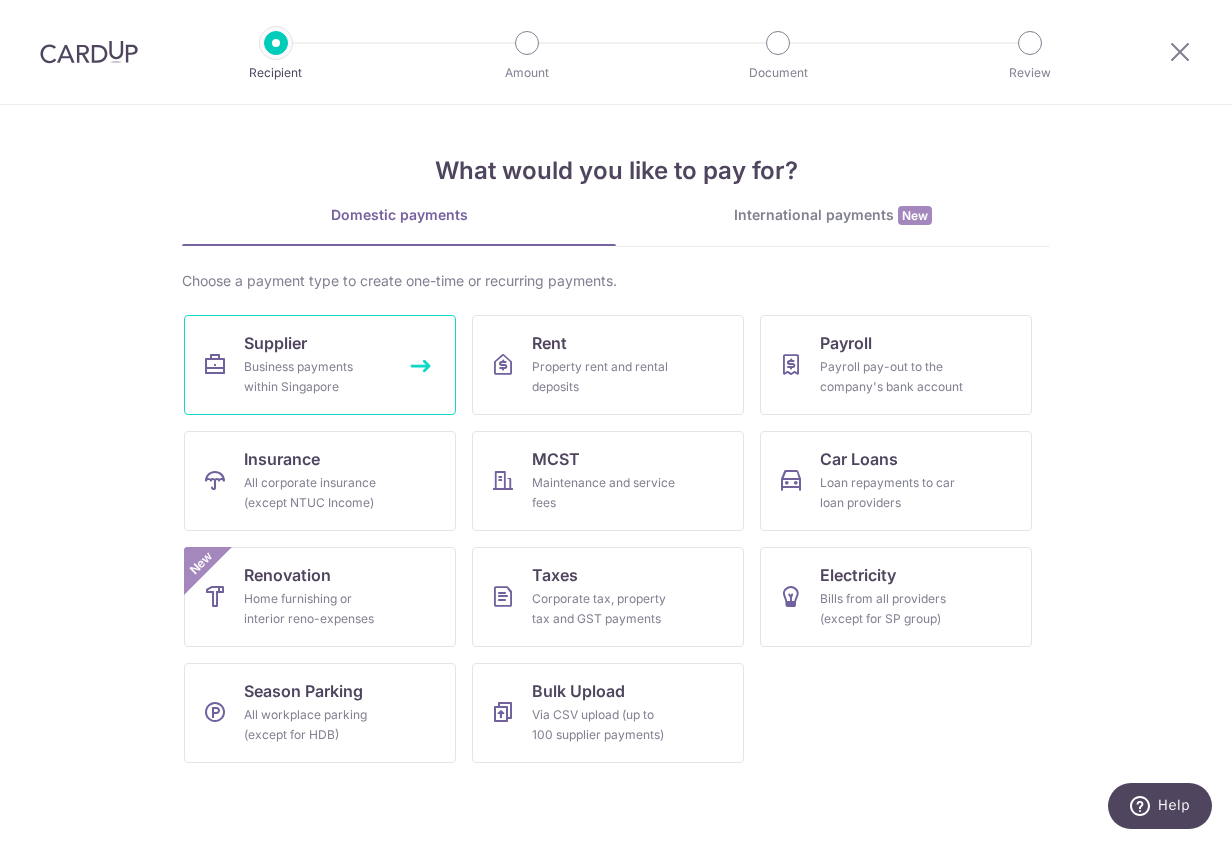 click on "Business payments within Singapore" at bounding box center (316, 377) 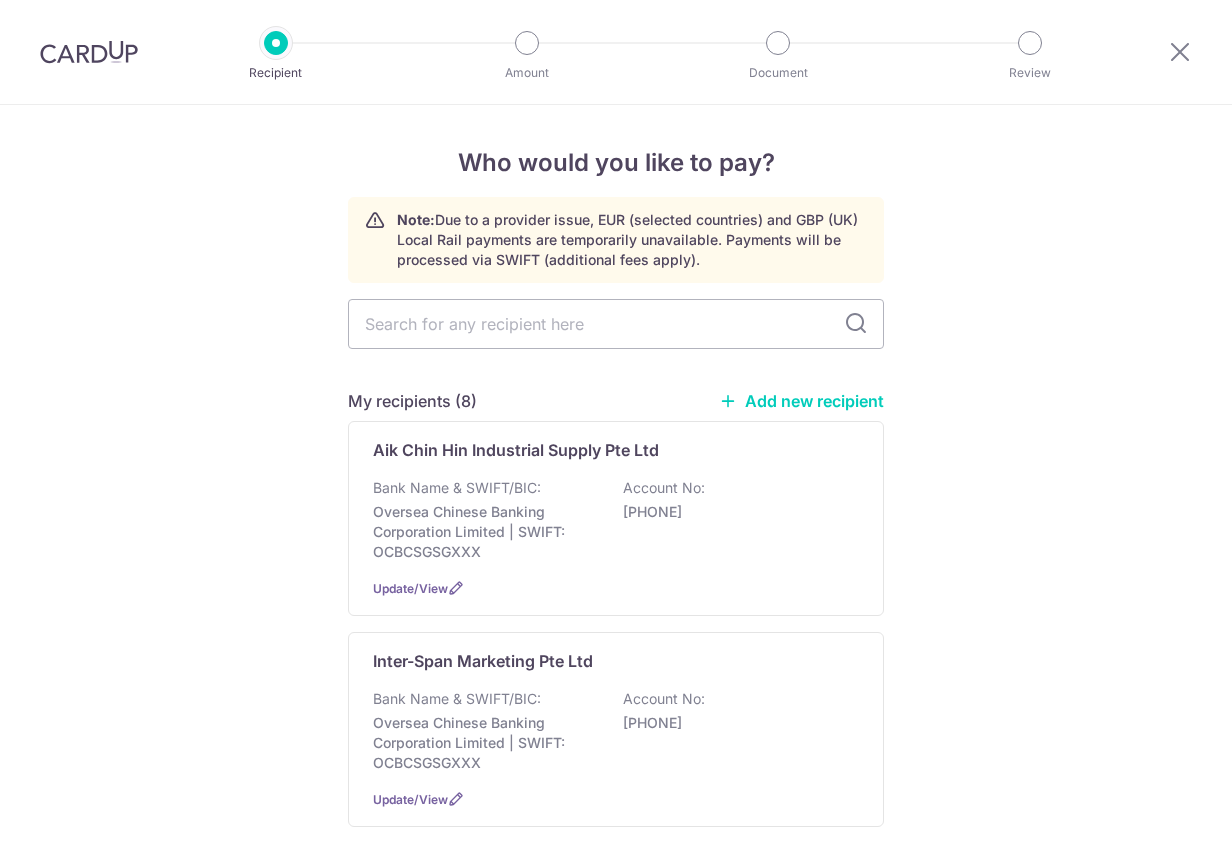 scroll, scrollTop: 0, scrollLeft: 0, axis: both 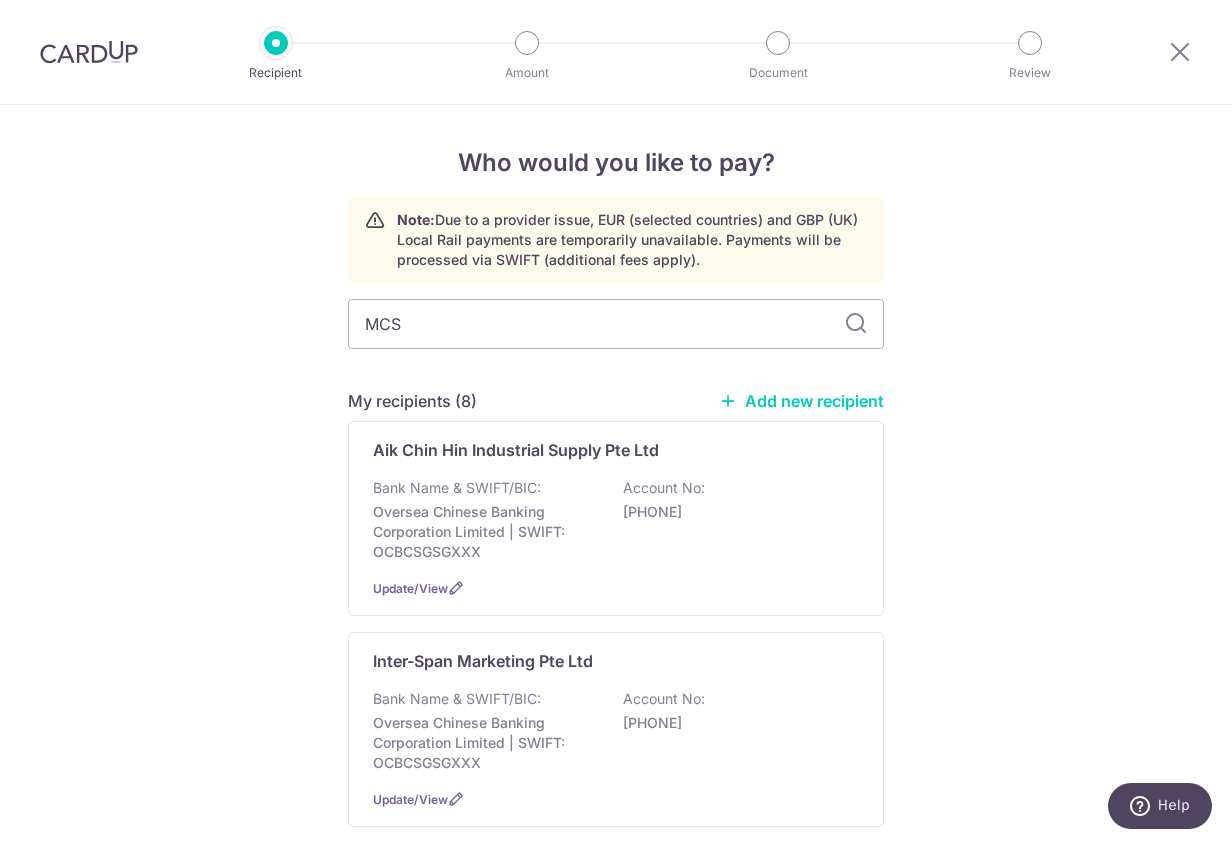 type on "MCST" 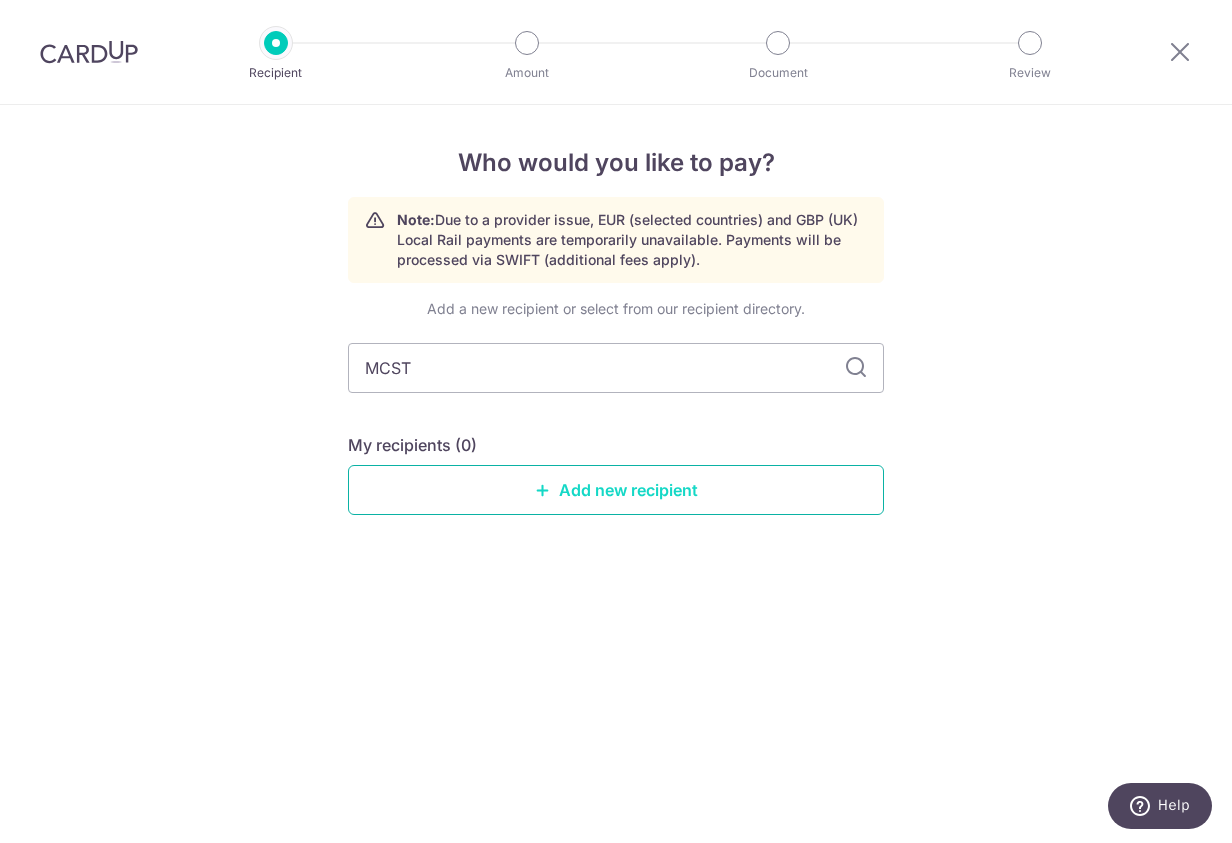 click on "Add new recipient" at bounding box center (616, 490) 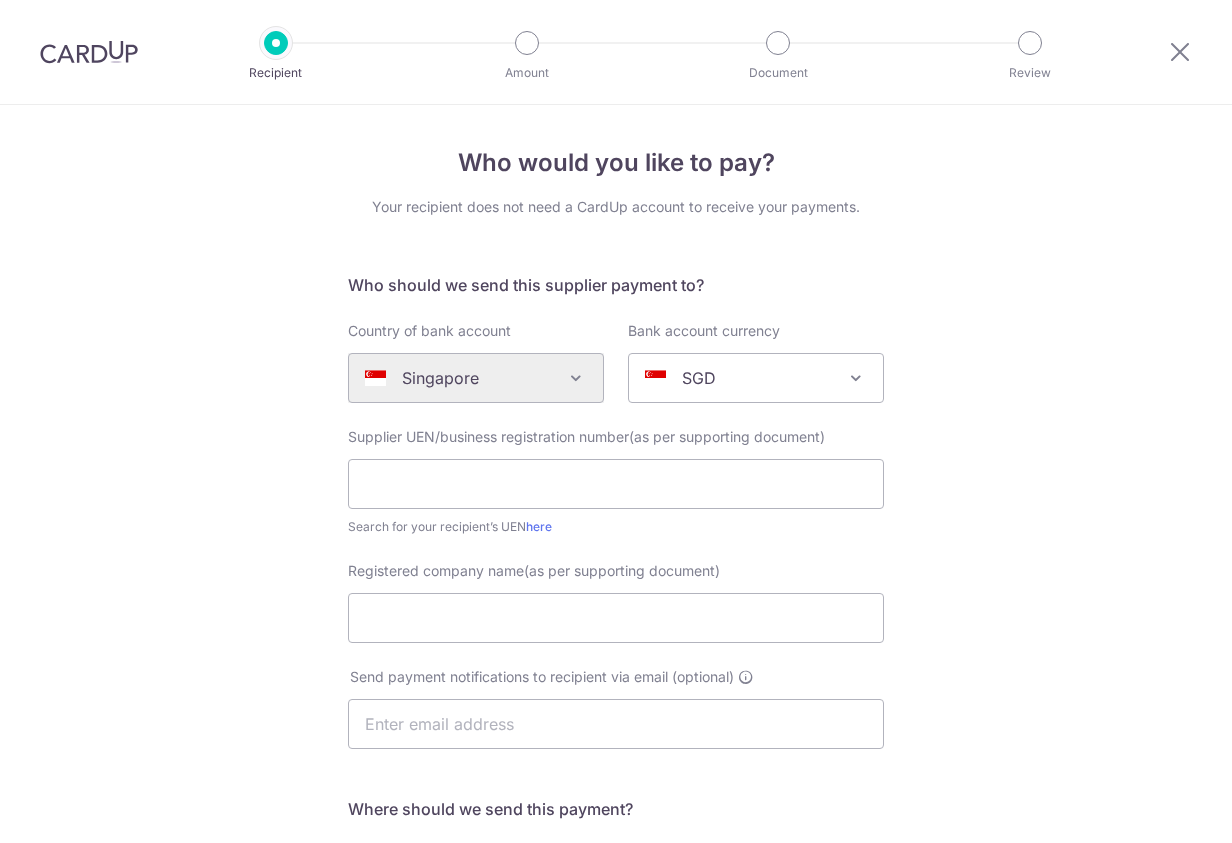 scroll, scrollTop: 0, scrollLeft: 0, axis: both 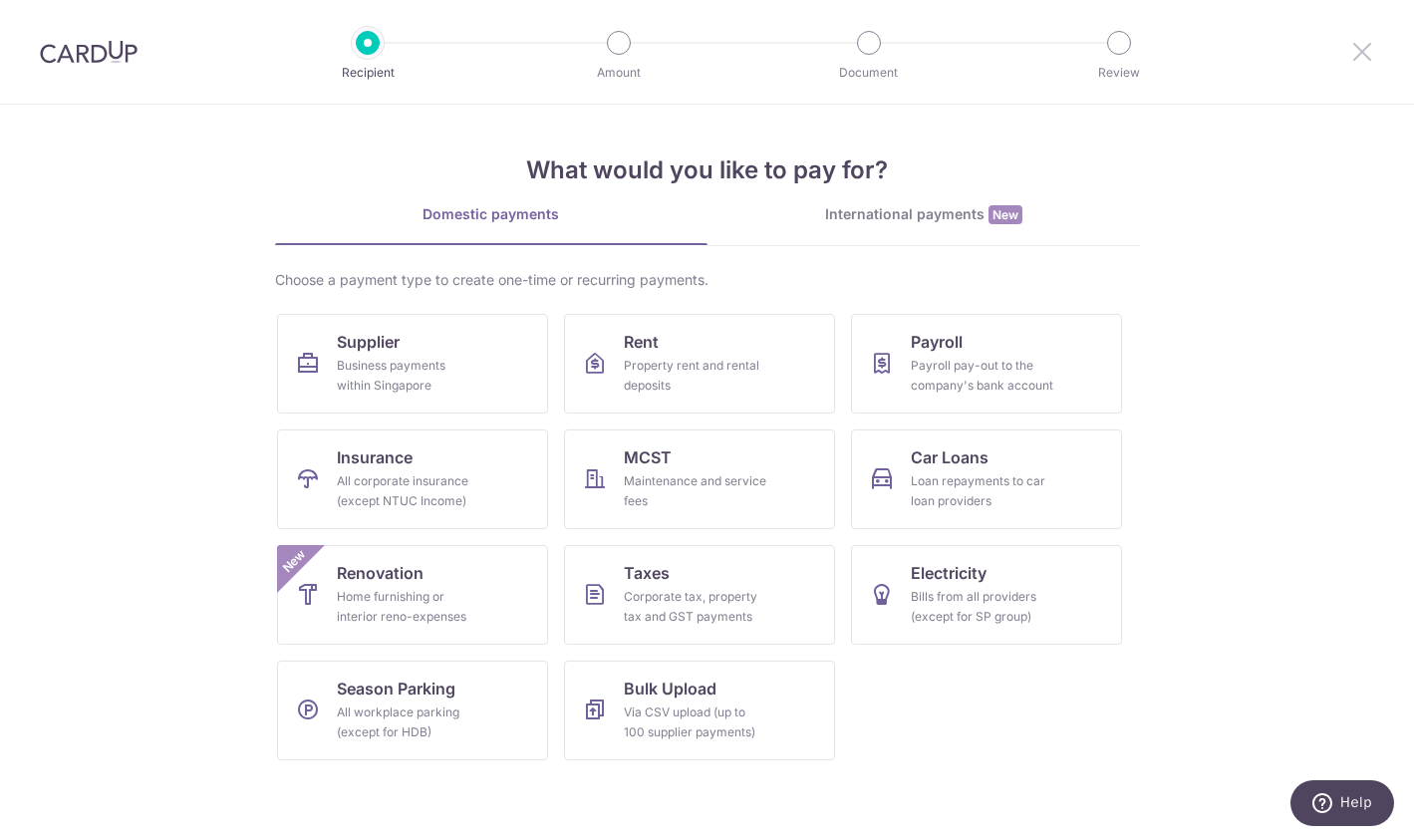 click at bounding box center [1362, 51] 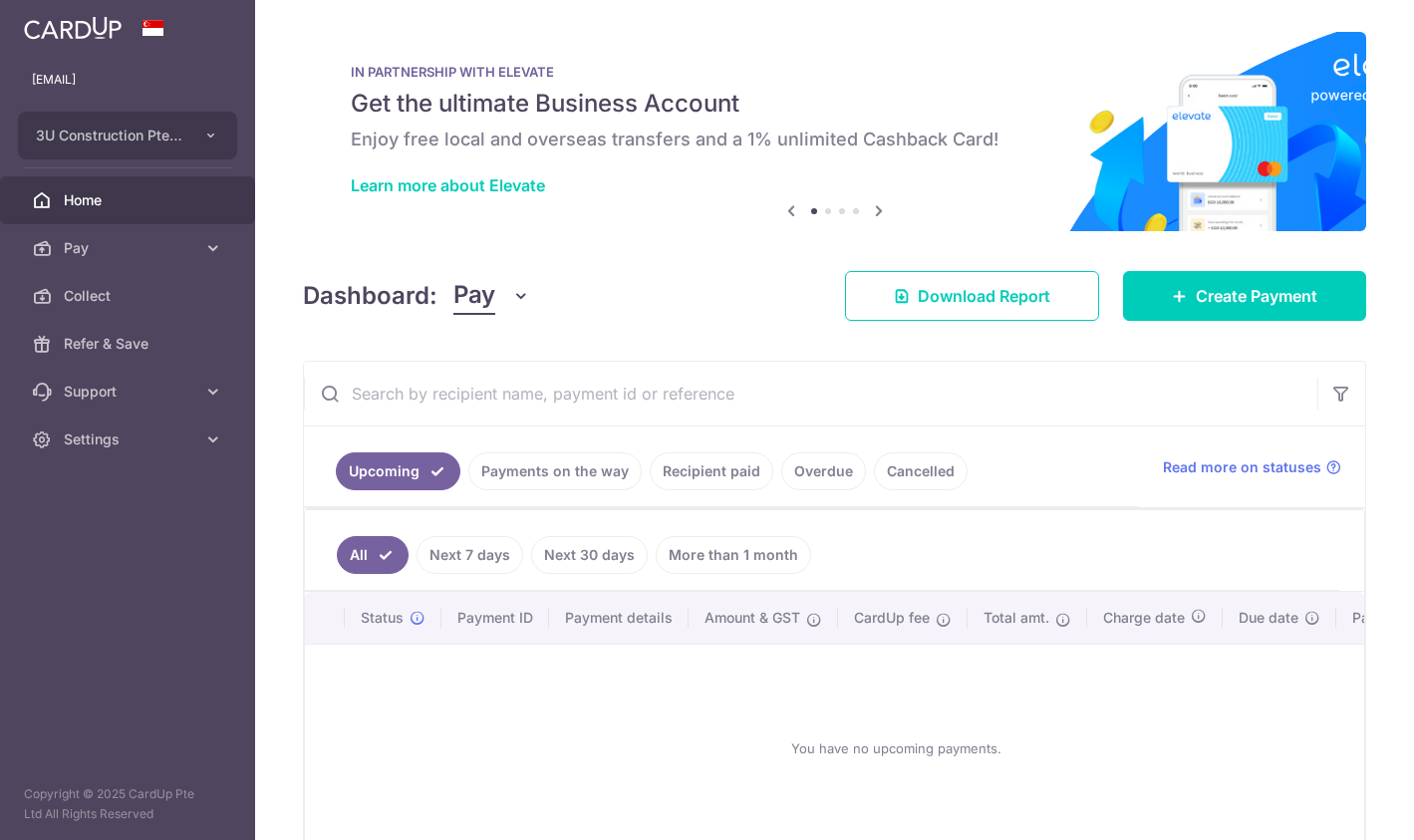 scroll, scrollTop: 0, scrollLeft: 0, axis: both 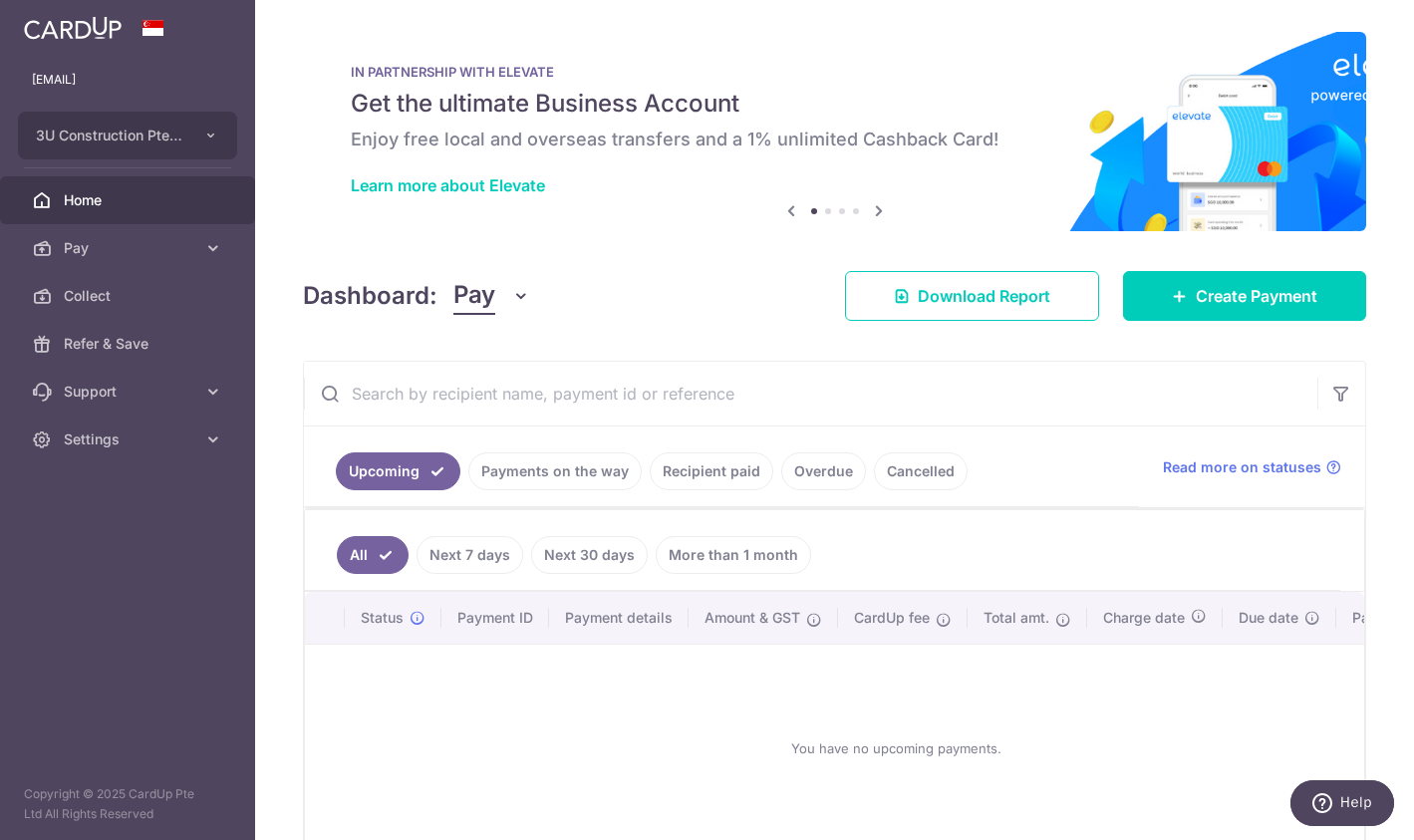 click on "Recipient paid" at bounding box center (711, 471) 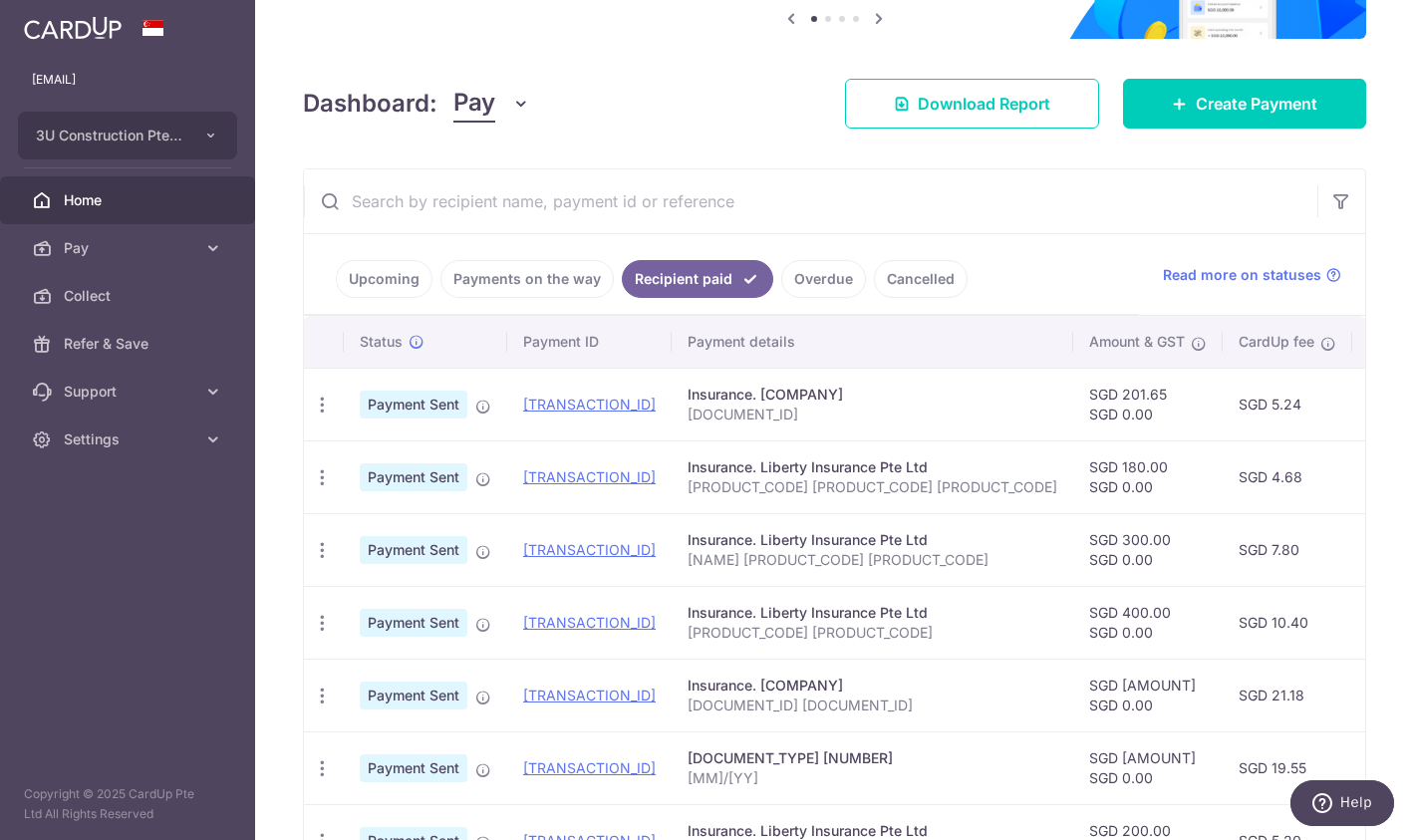 scroll, scrollTop: 266, scrollLeft: 0, axis: vertical 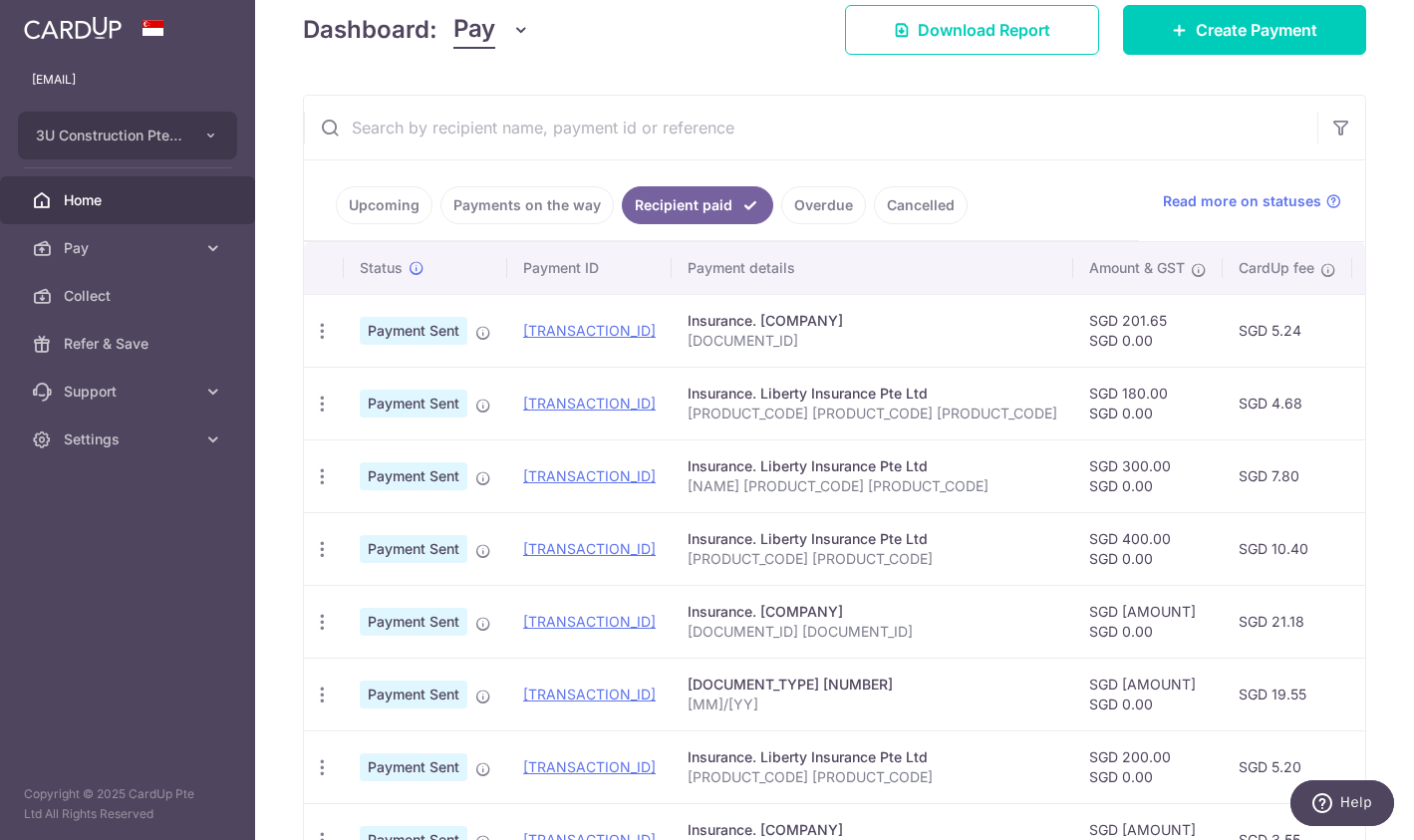 click on "MCST. 4324" at bounding box center [872, 685] 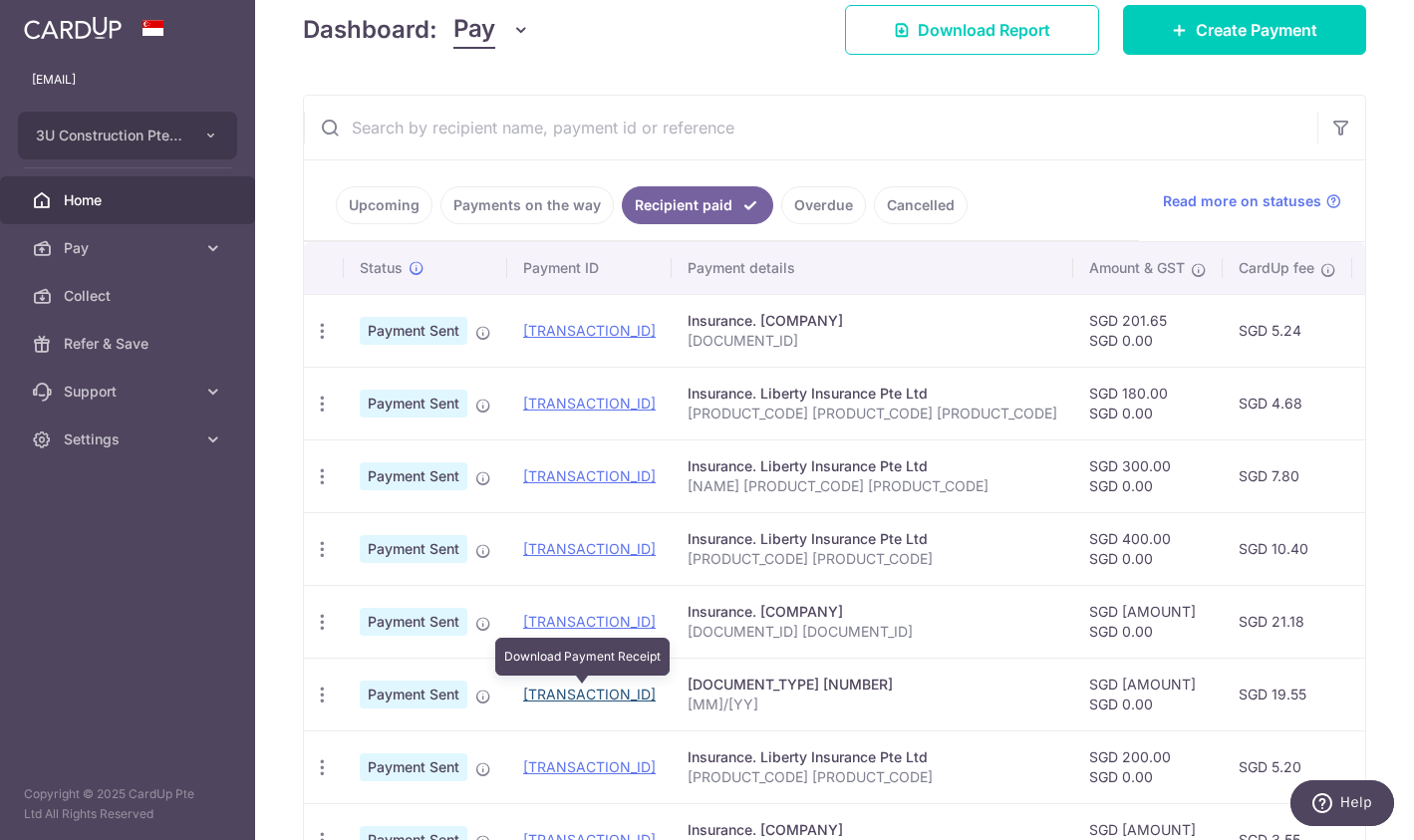 click on "txn_67e816d3055" at bounding box center [589, 694] 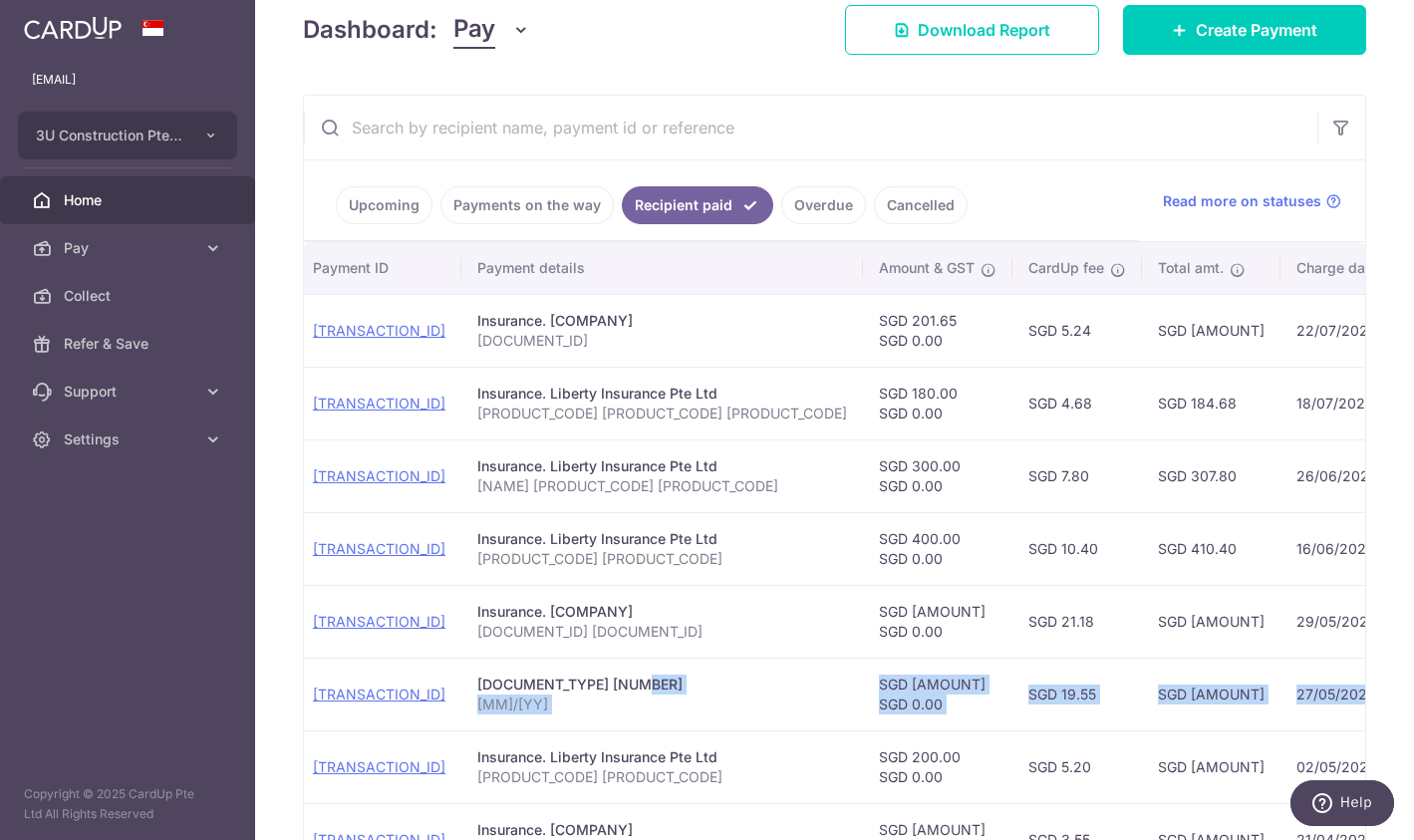 scroll, scrollTop: 0, scrollLeft: 507, axis: horizontal 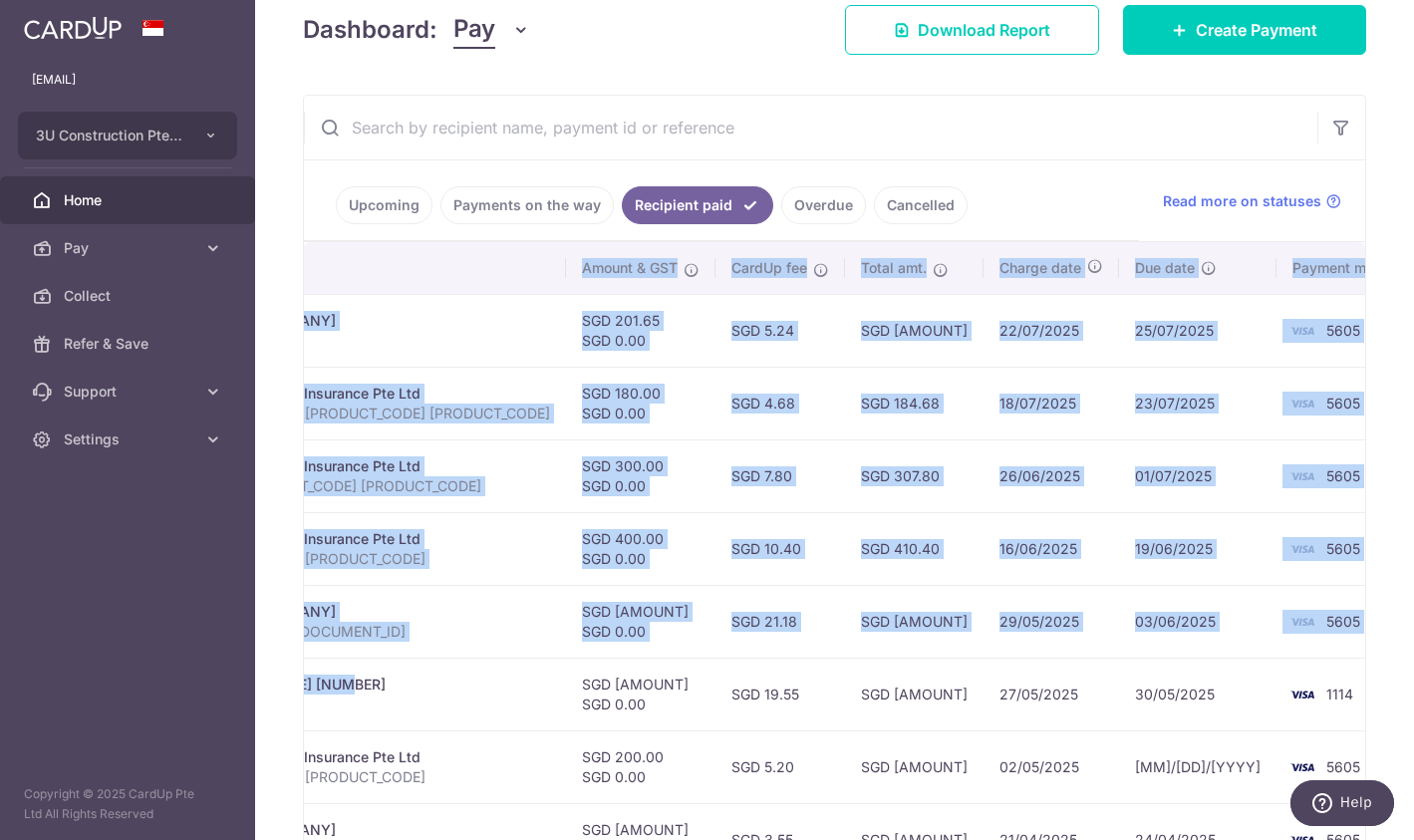 drag, startPoint x: 940, startPoint y: 696, endPoint x: 1370, endPoint y: 696, distance: 430 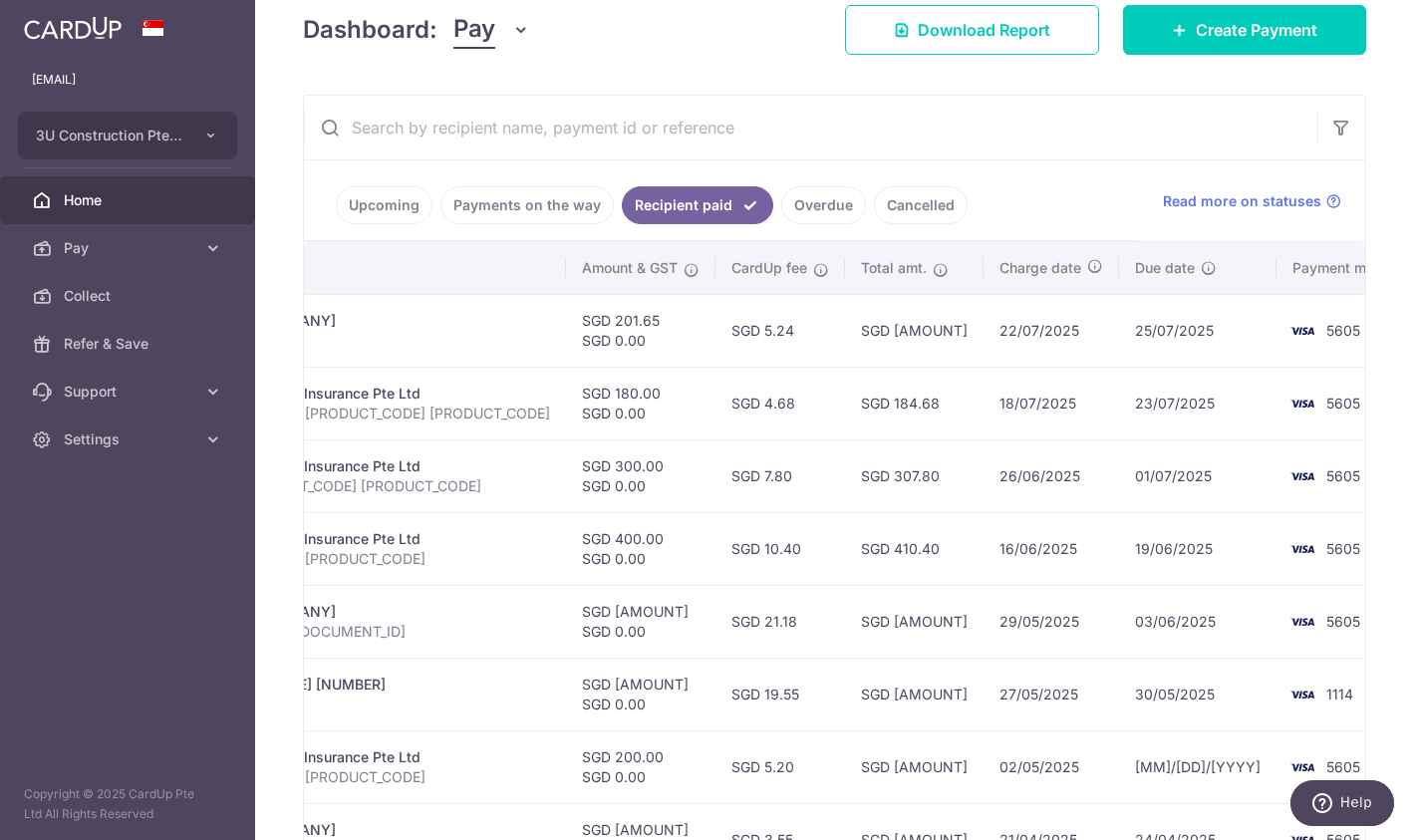 click on "1114" at bounding box center [1339, 694] 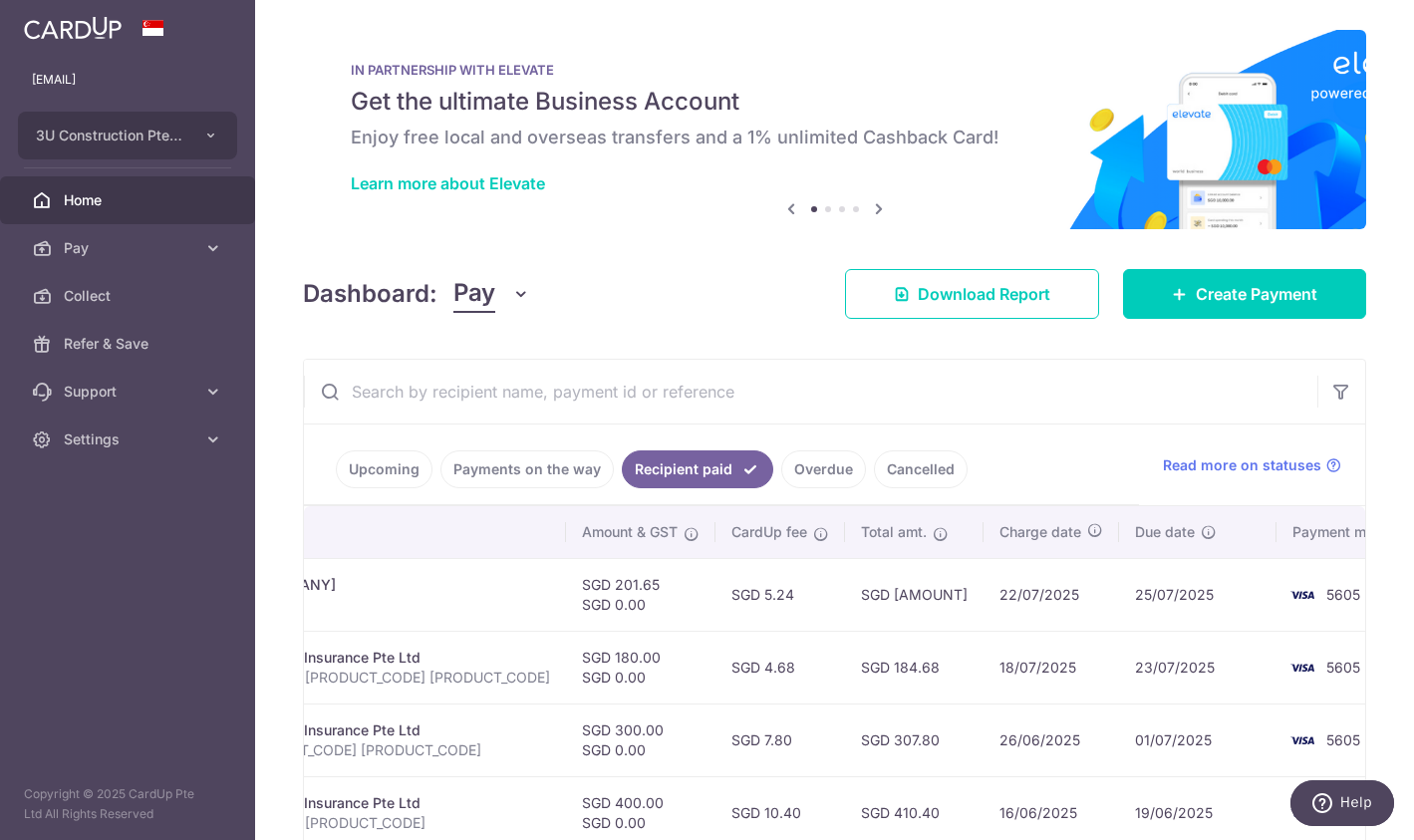 scroll, scrollTop: 0, scrollLeft: 0, axis: both 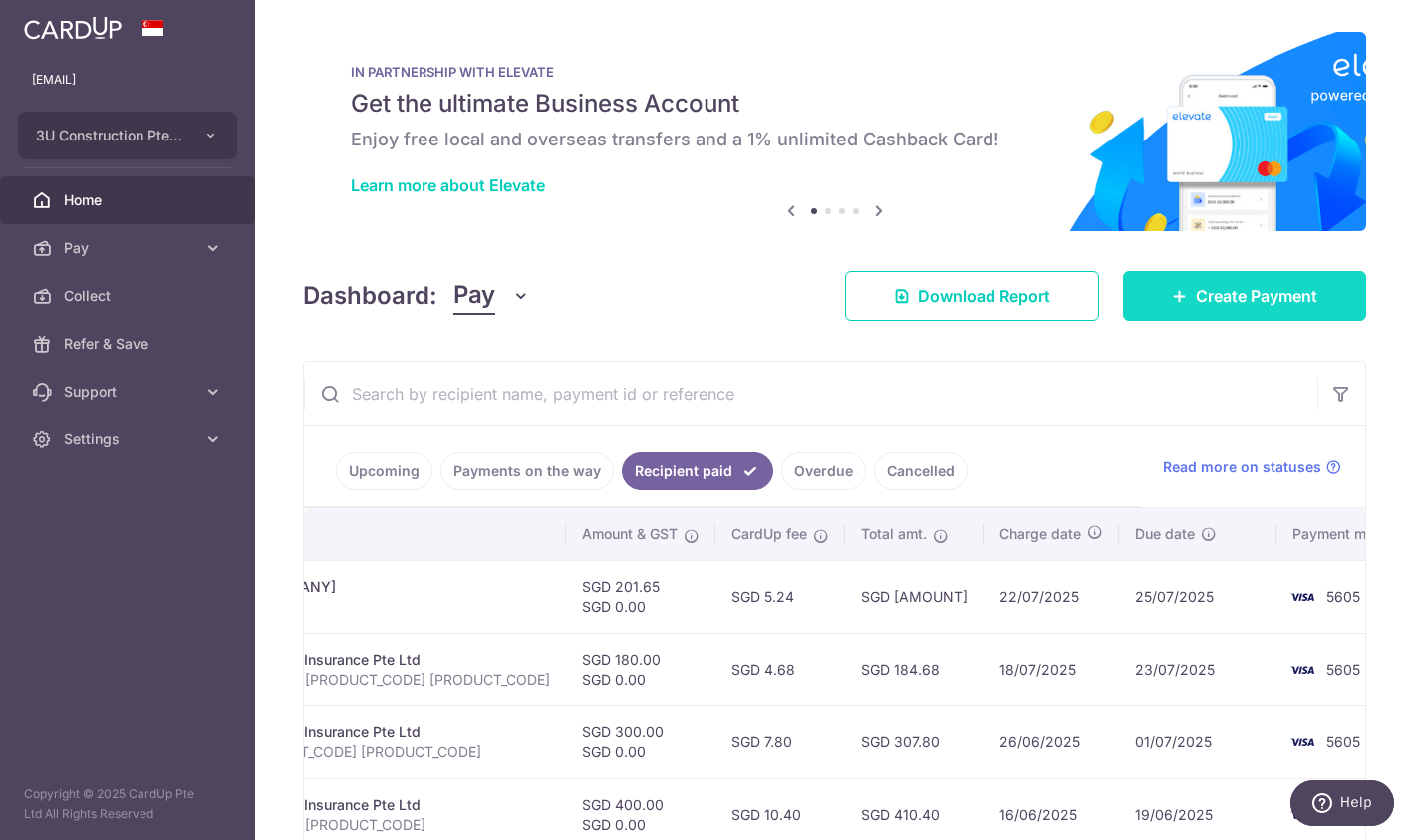 click on "Create Payment" at bounding box center (1257, 296) 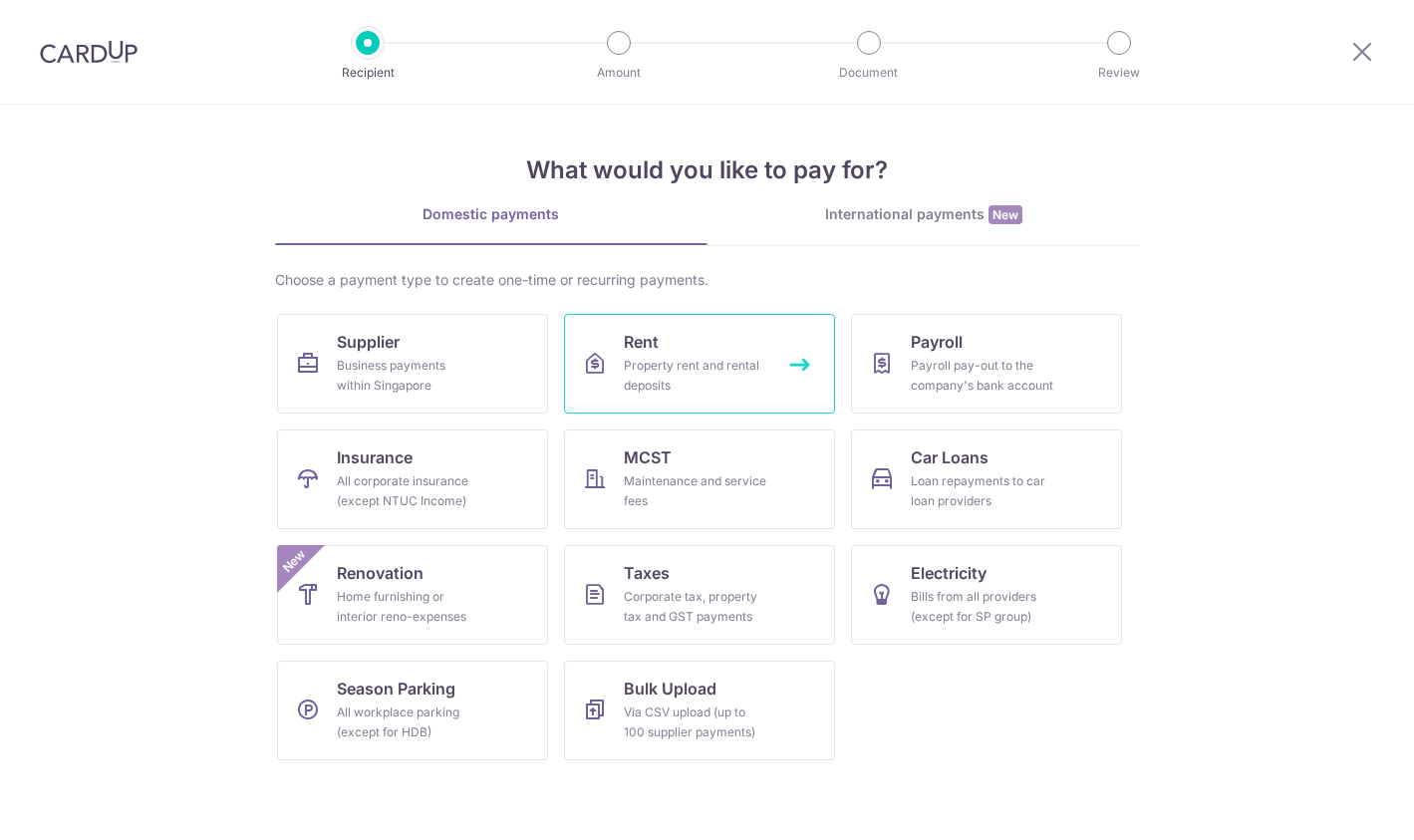 scroll, scrollTop: 0, scrollLeft: 0, axis: both 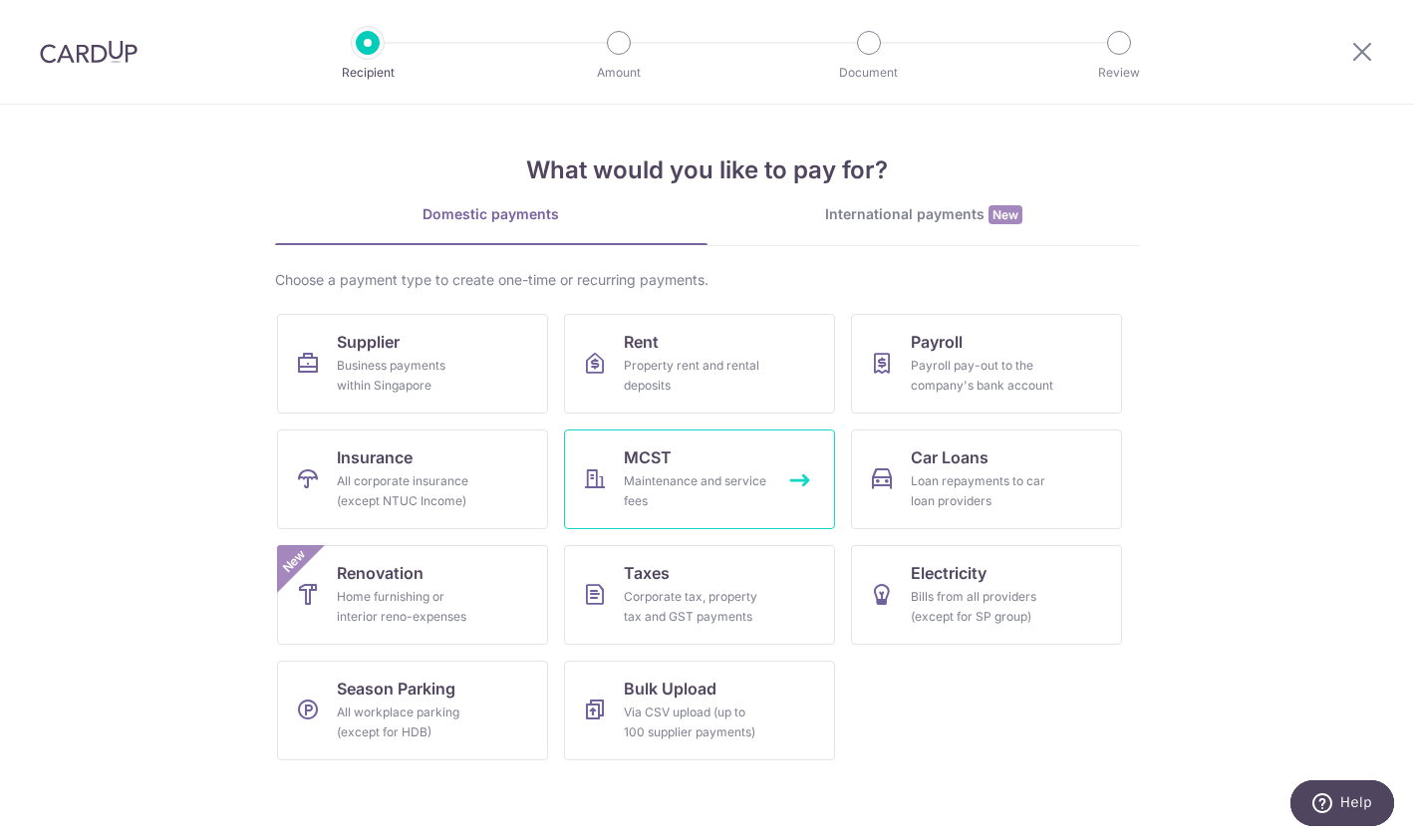 click on "Maintenance and service fees" at bounding box center (696, 491) 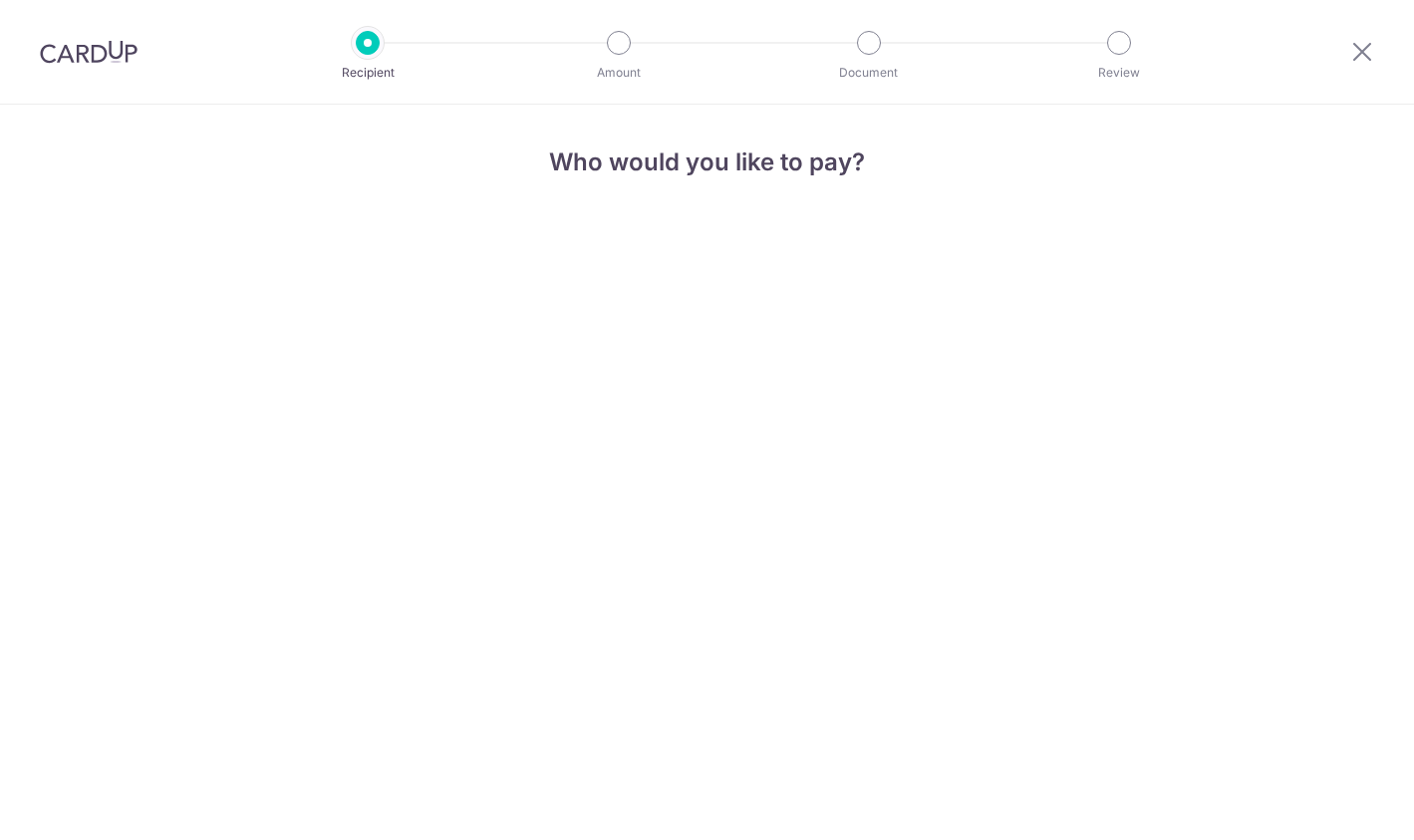 scroll, scrollTop: 0, scrollLeft: 0, axis: both 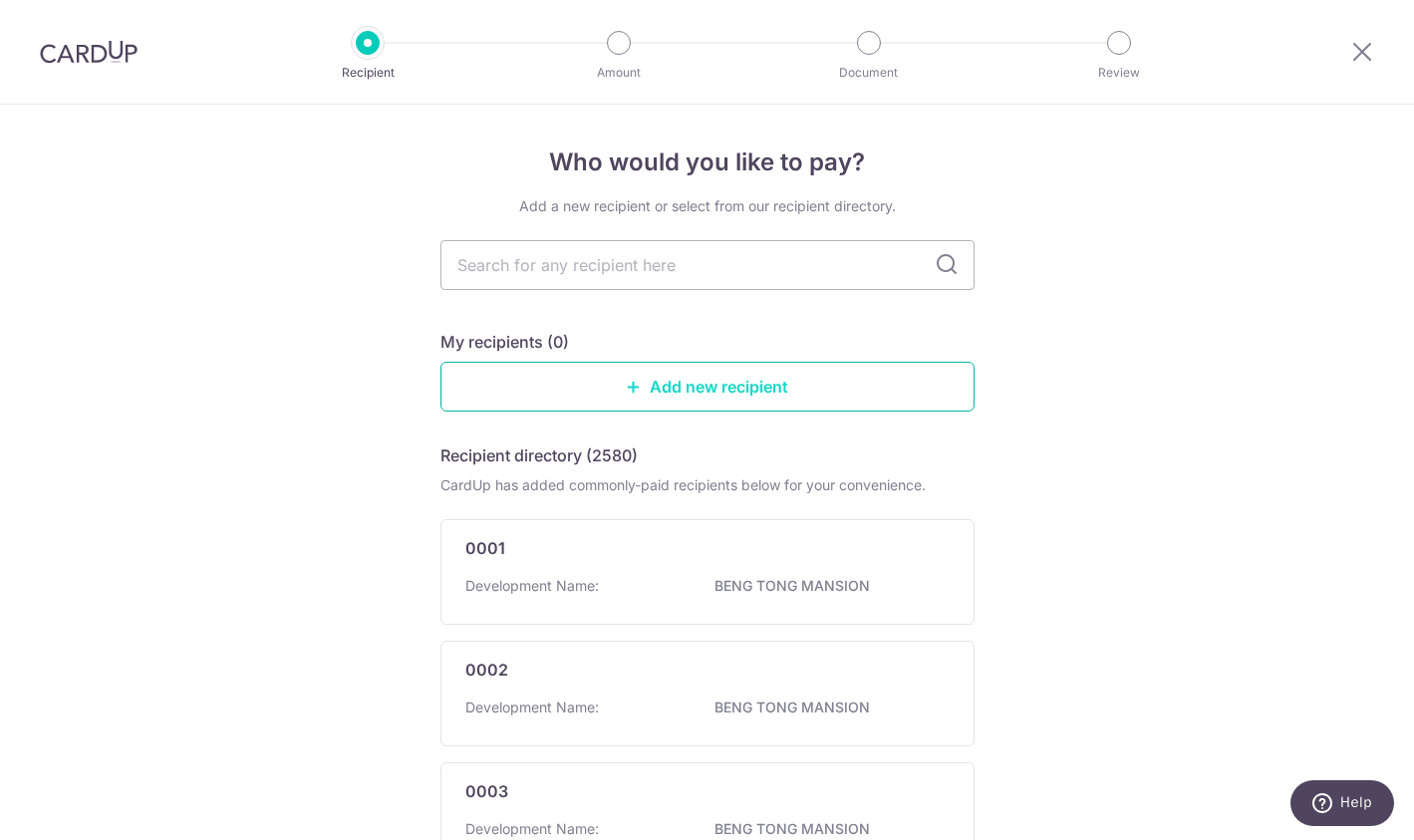 click on "Add new recipient" at bounding box center (707, 387) 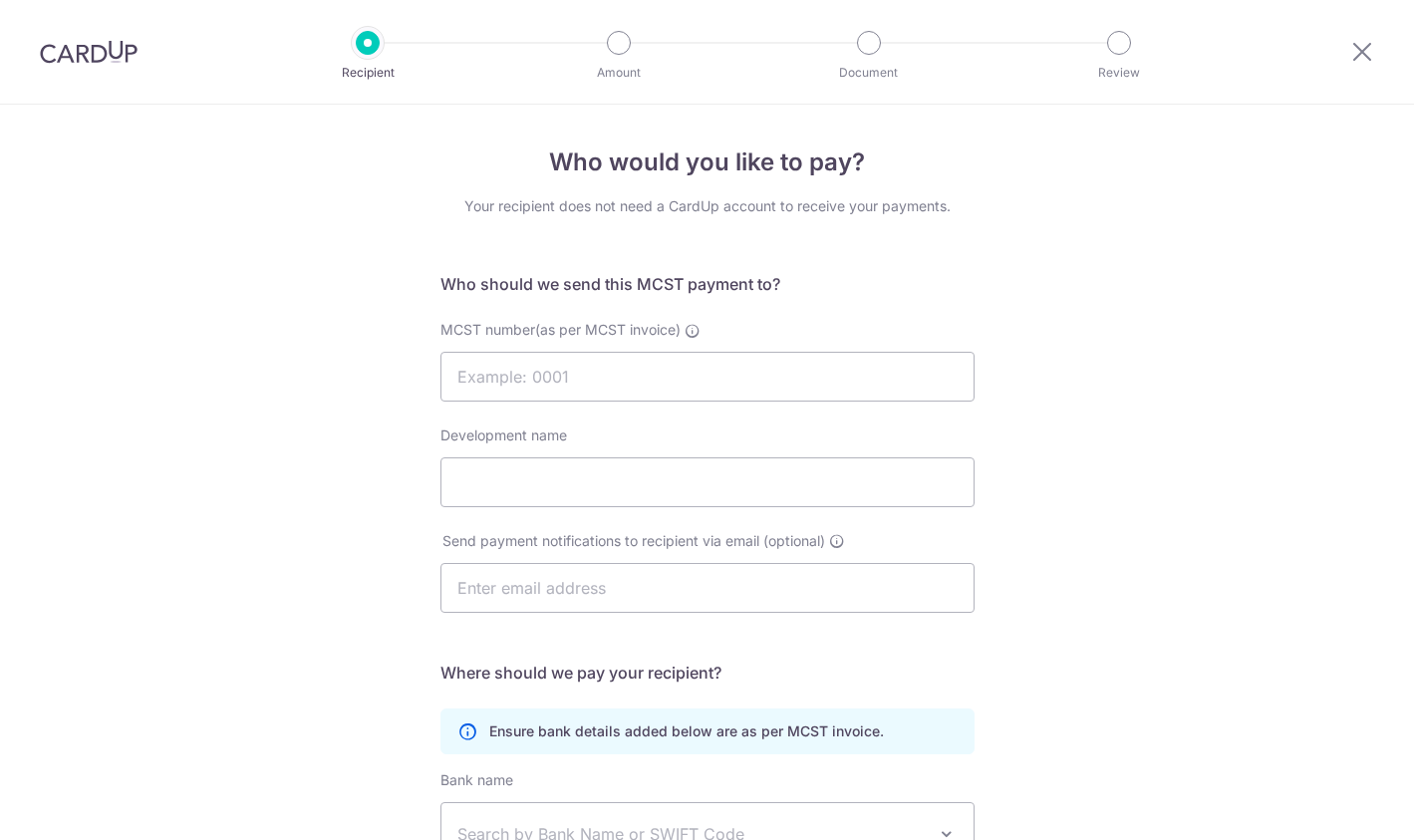 scroll, scrollTop: 0, scrollLeft: 0, axis: both 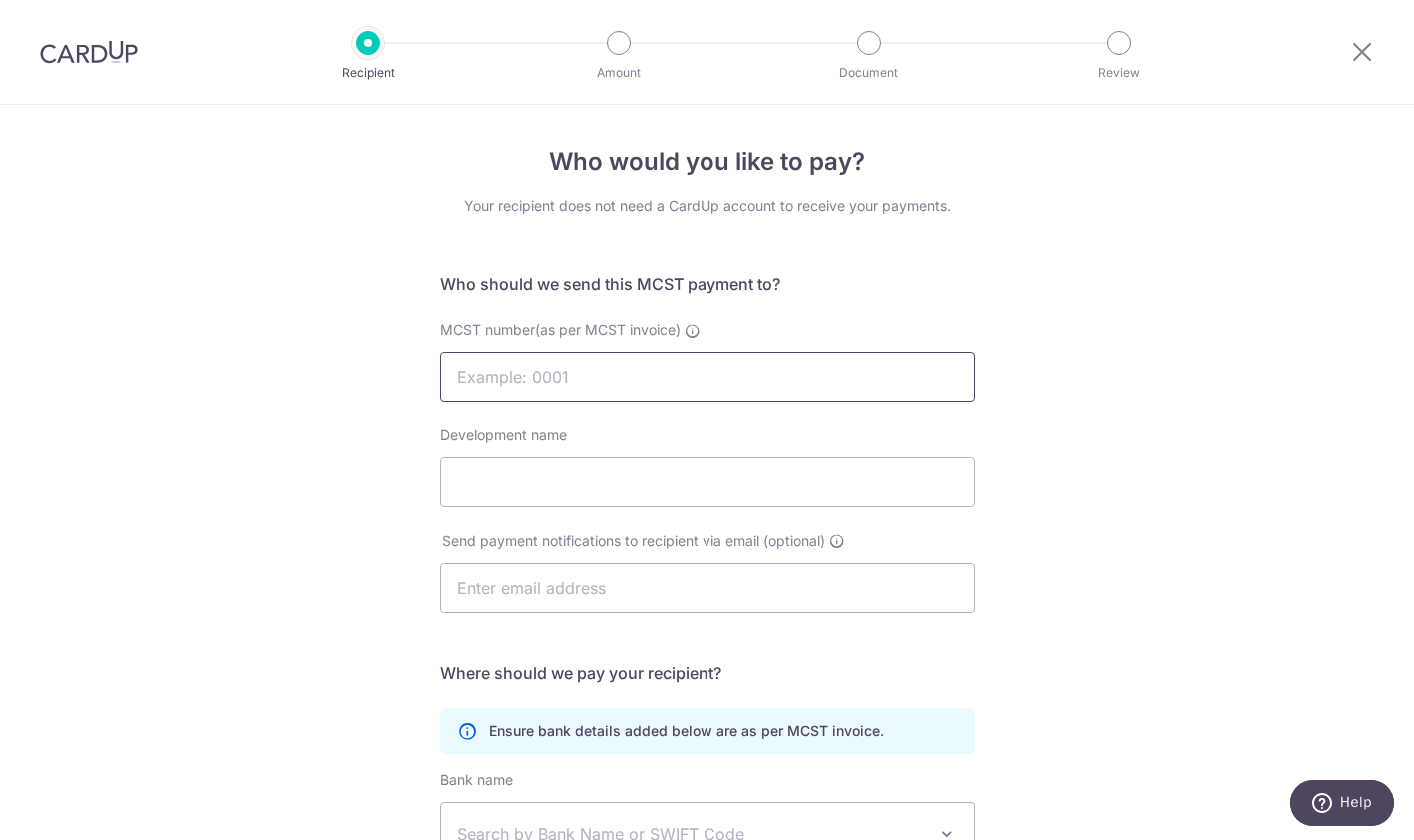 click on "MCST number(as per MCST invoice)" at bounding box center (707, 377) 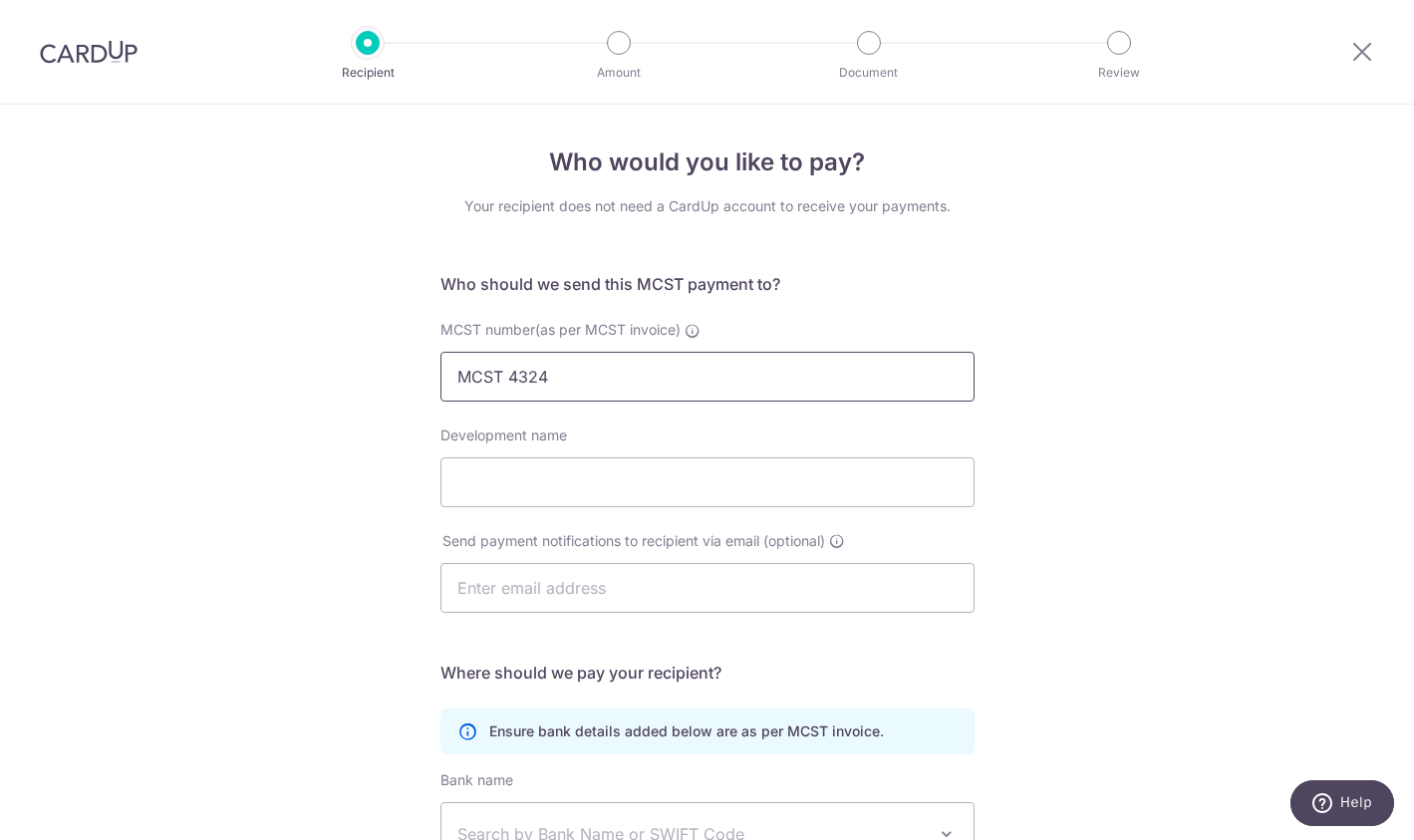 type on "MCST [NUMBER]" 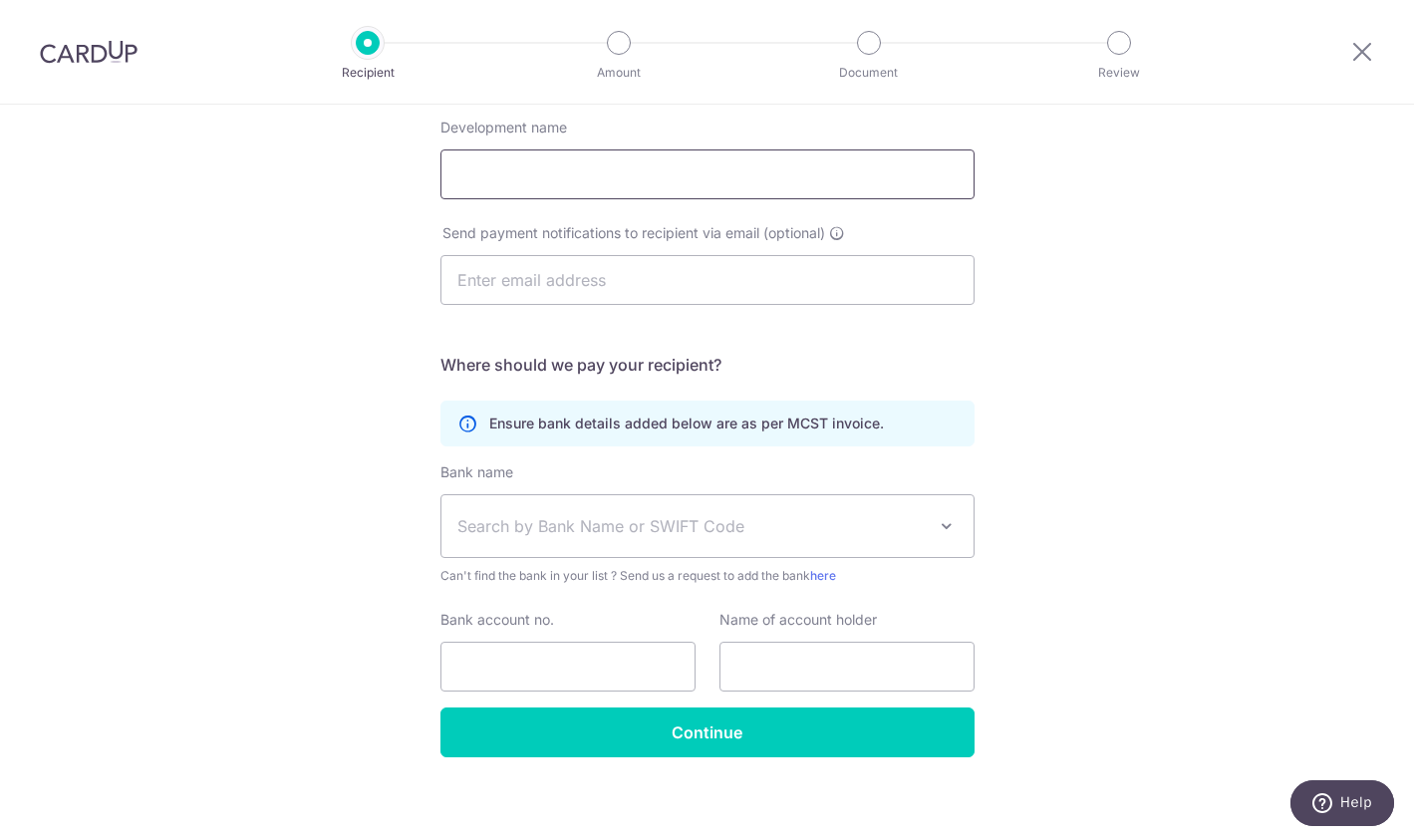 scroll, scrollTop: 319, scrollLeft: 0, axis: vertical 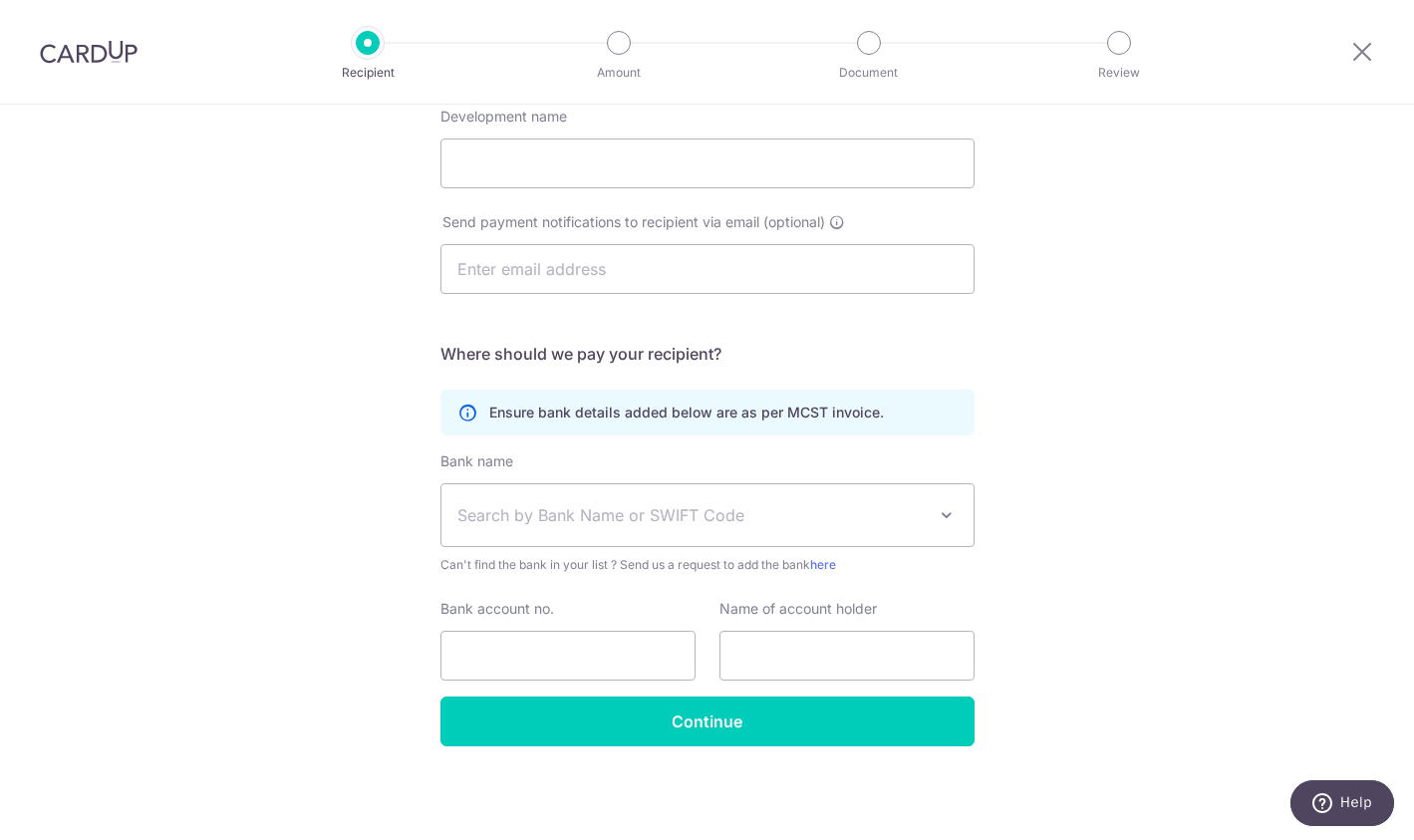 click on "Search by Bank Name or SWIFT Code" at bounding box center (692, 515) 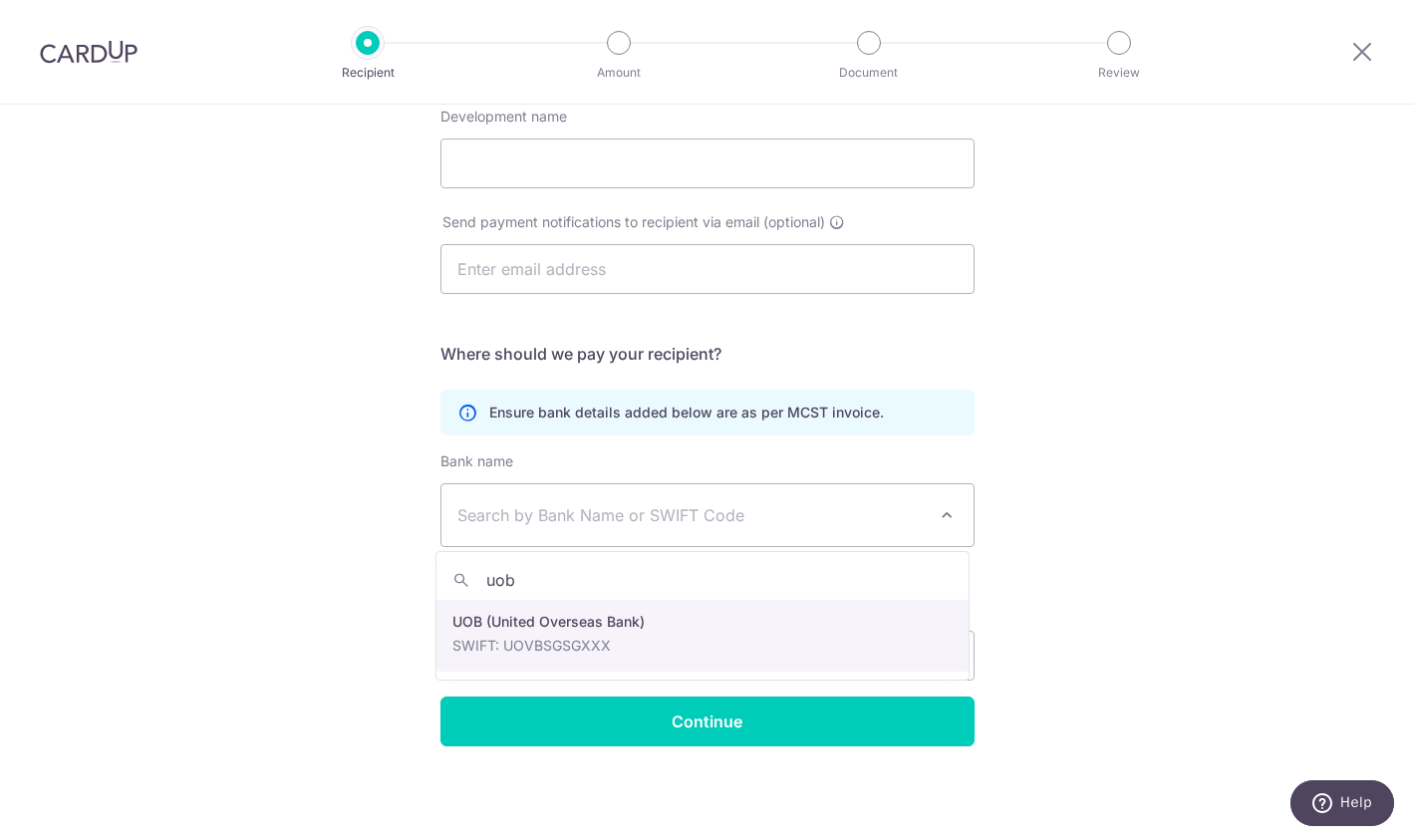 type on "uob" 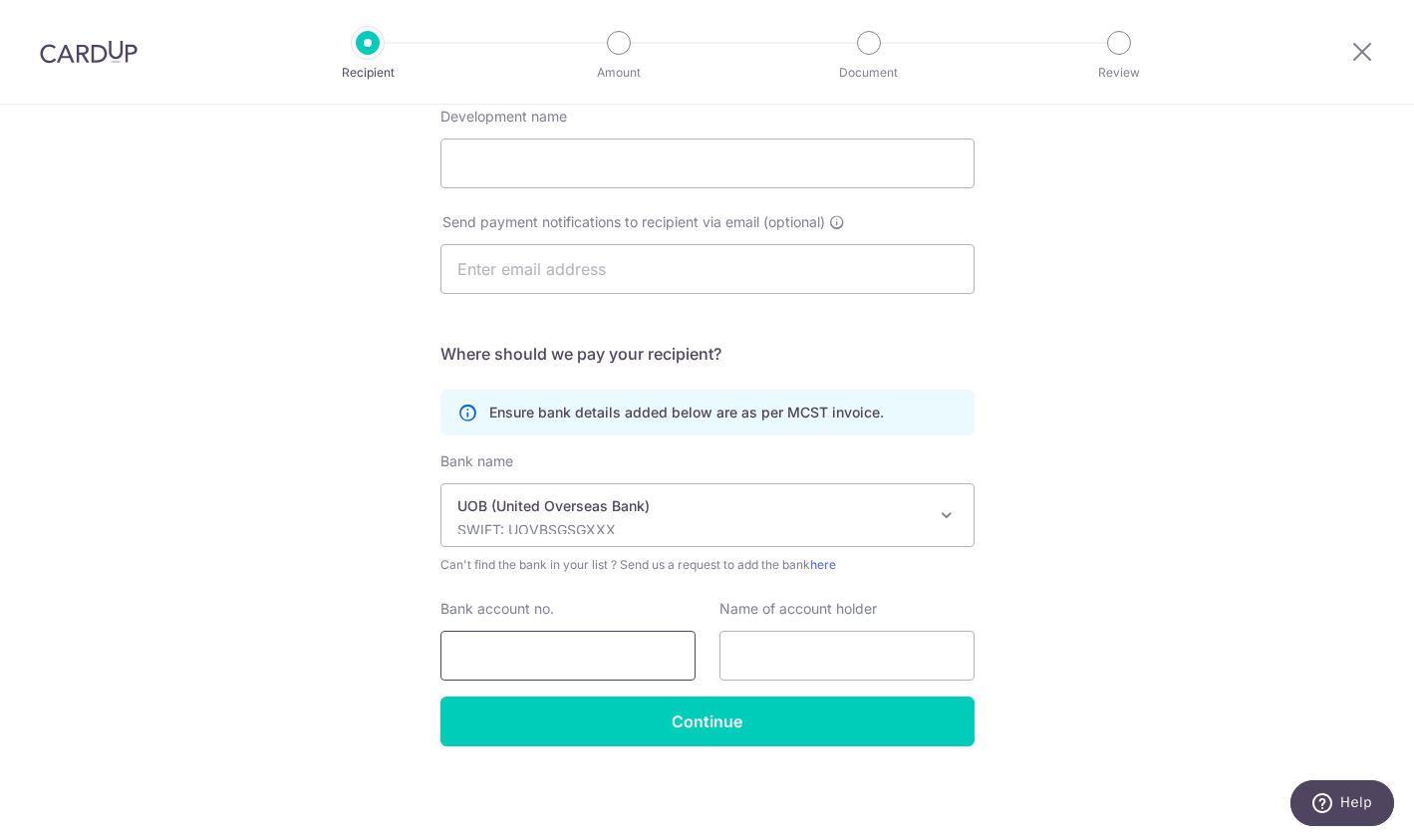 click on "Bank account no." at bounding box center (568, 656) 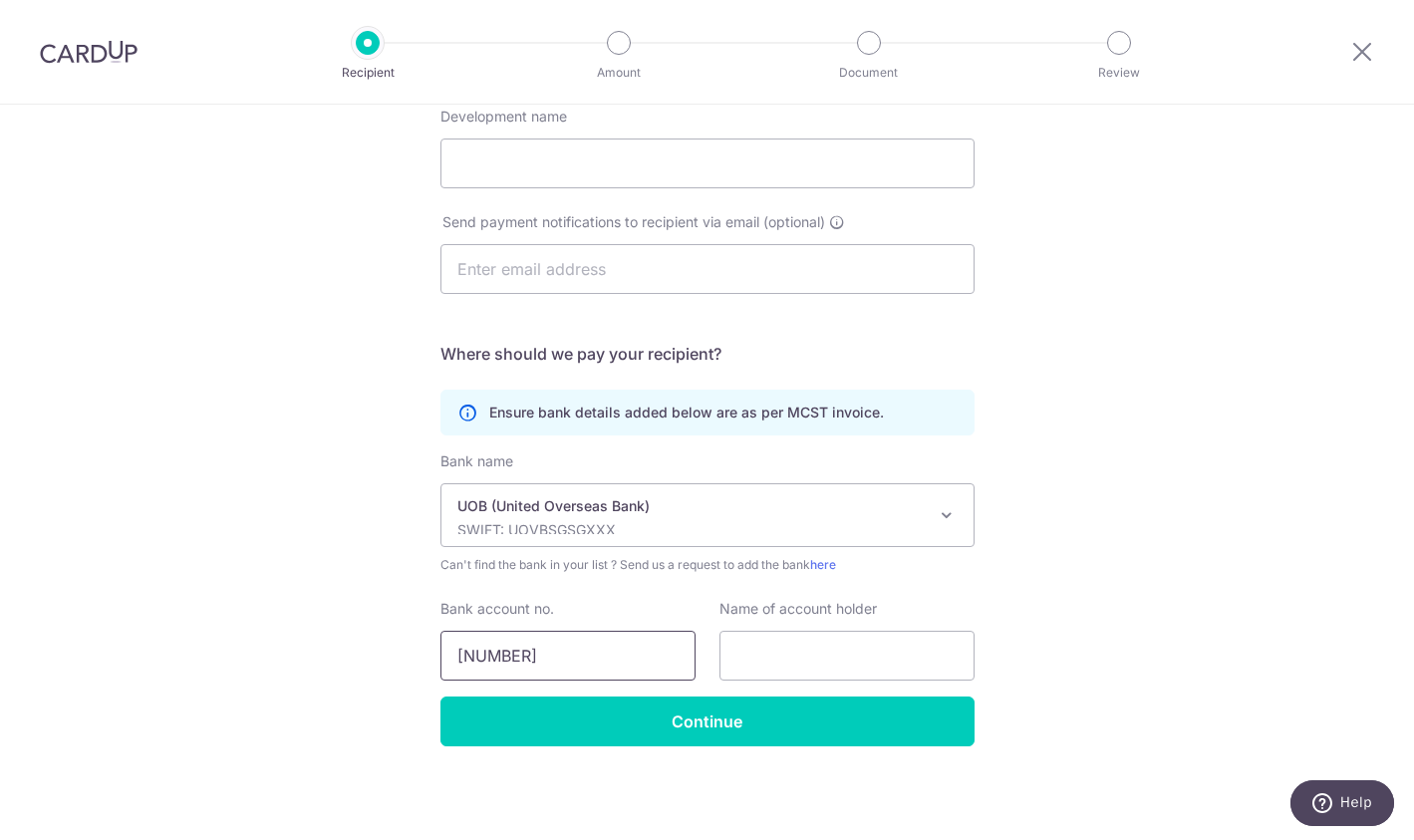 type on "[NUMBER]" 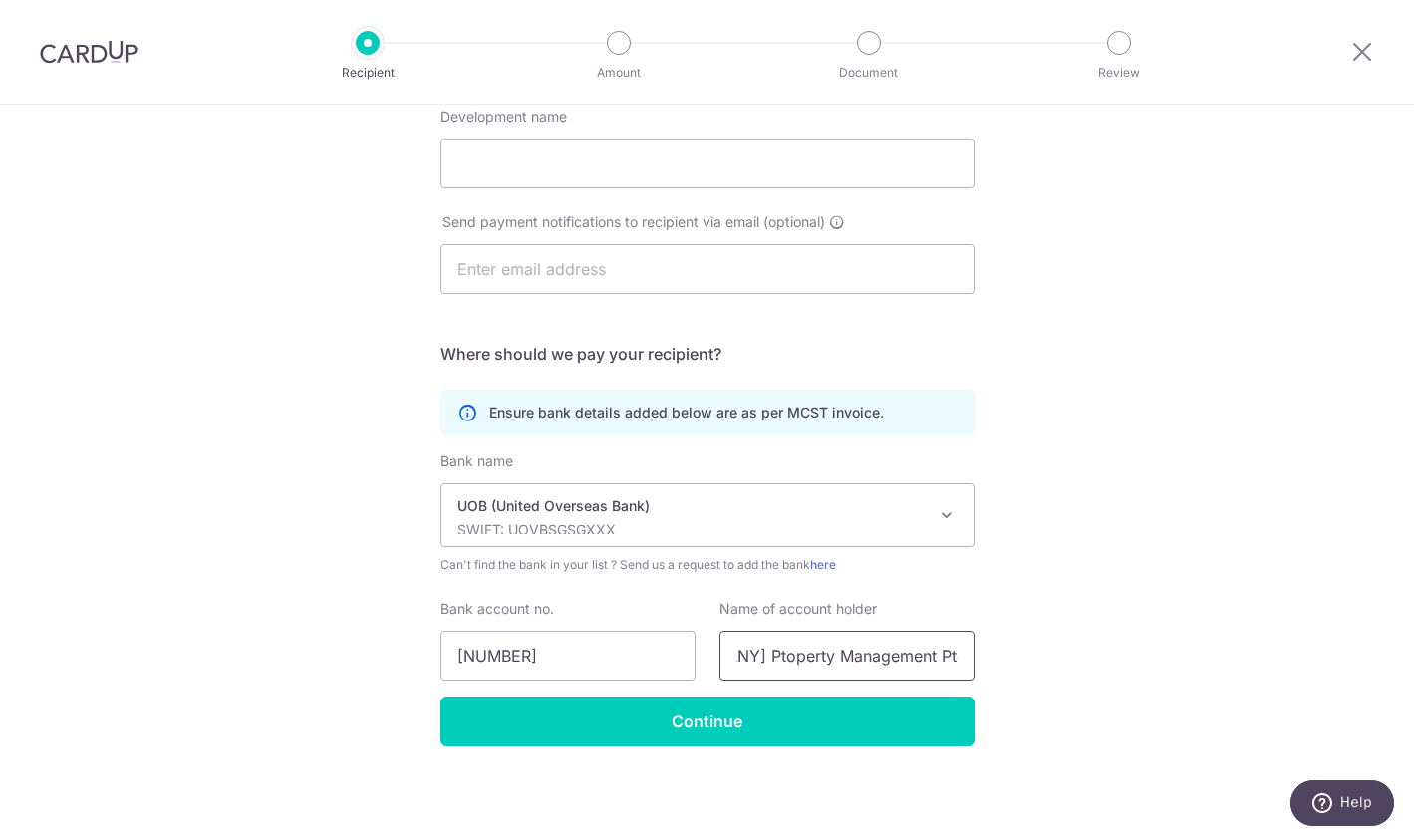 scroll, scrollTop: 0, scrollLeft: 72, axis: horizontal 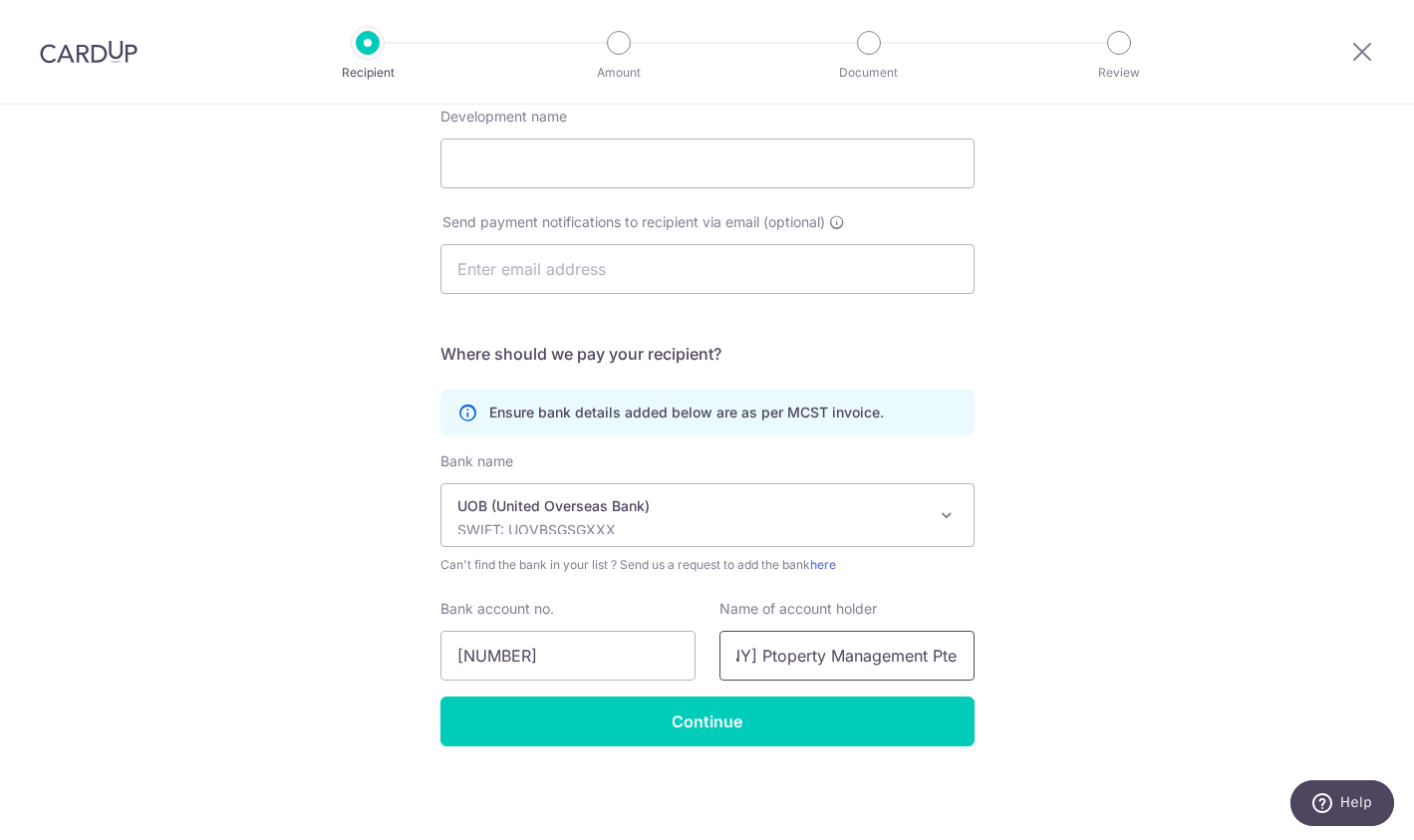 type on "[COMPANY]" 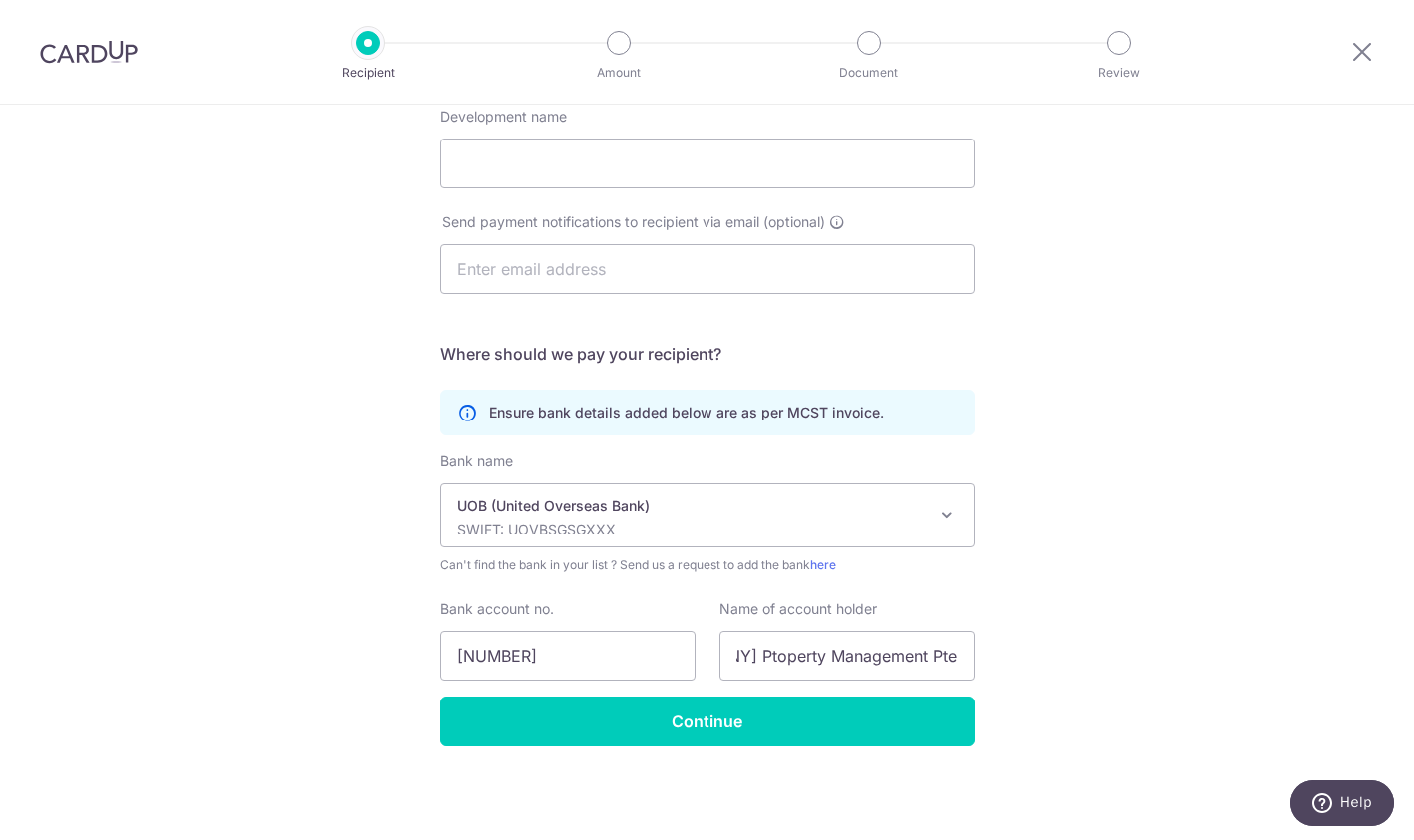 scroll, scrollTop: 0, scrollLeft: 0, axis: both 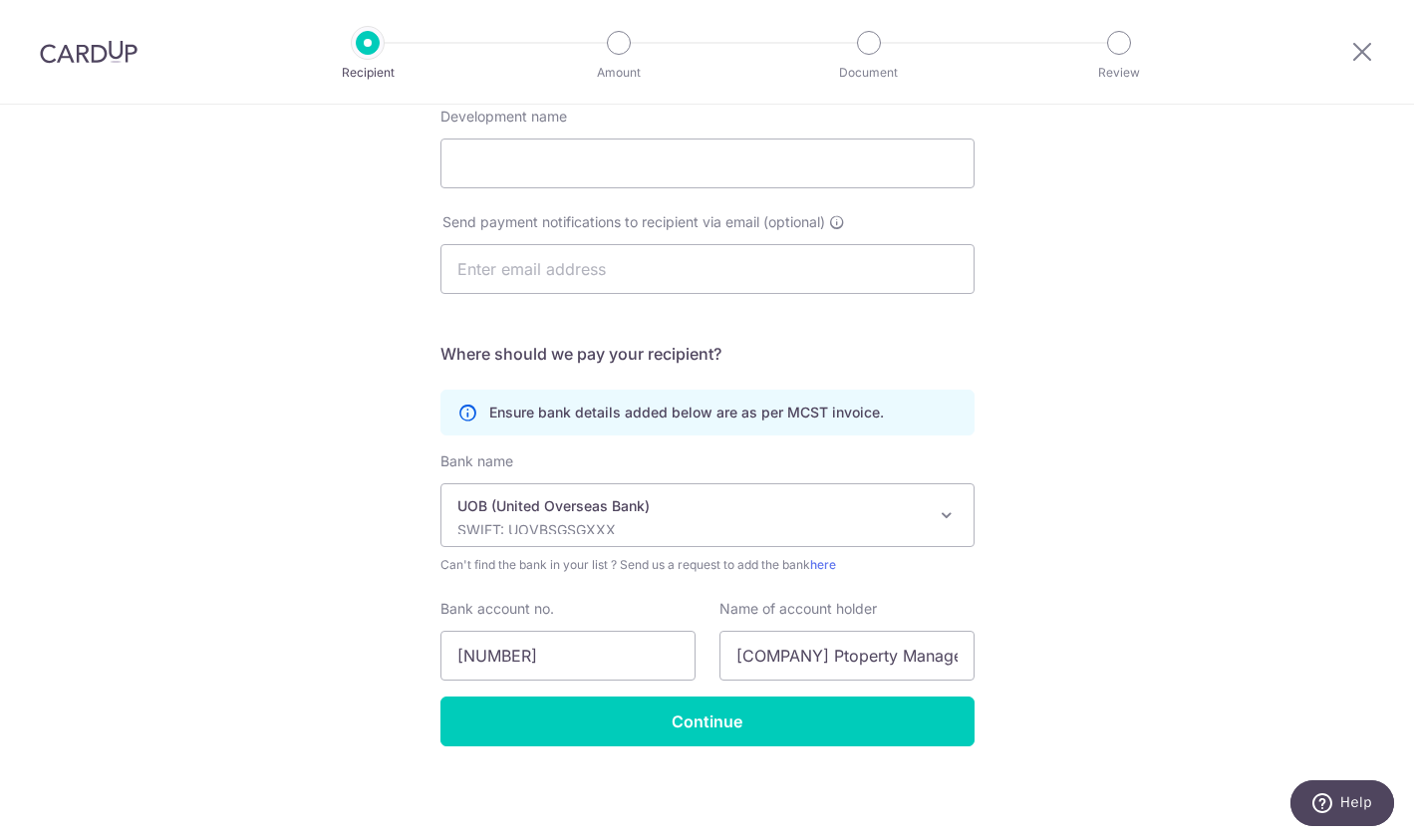 click on "Who would you like to pay?
Your recipient does not need a CardUp account to receive your payments.
Who should we send this MCST payment to?
MCST number(as per MCST invoice)
MCST 4324
Development name
Send payment notifications to recipient via email (optional)
Translation missing: en.no key
URL" at bounding box center (707, 313) 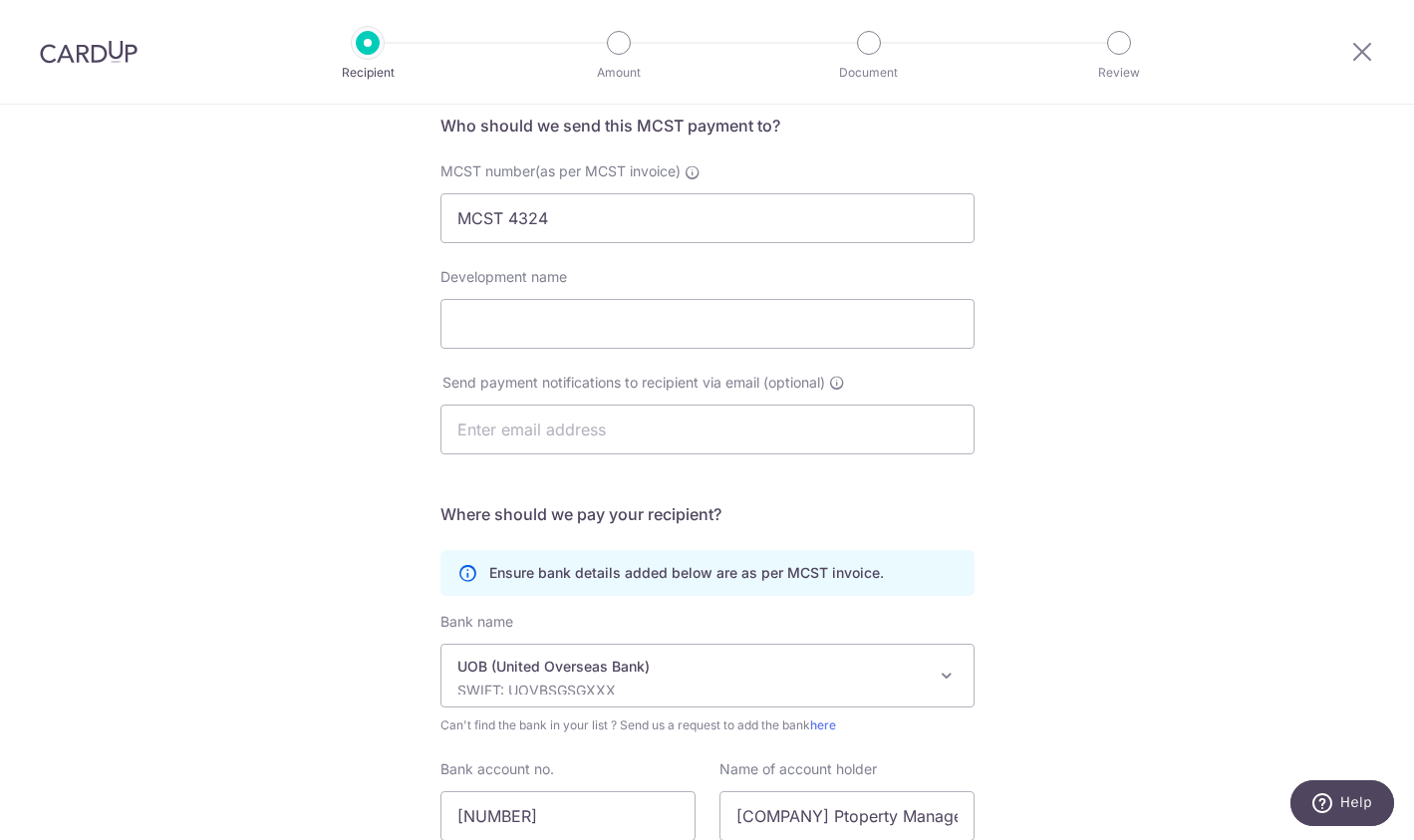 scroll, scrollTop: 319, scrollLeft: 0, axis: vertical 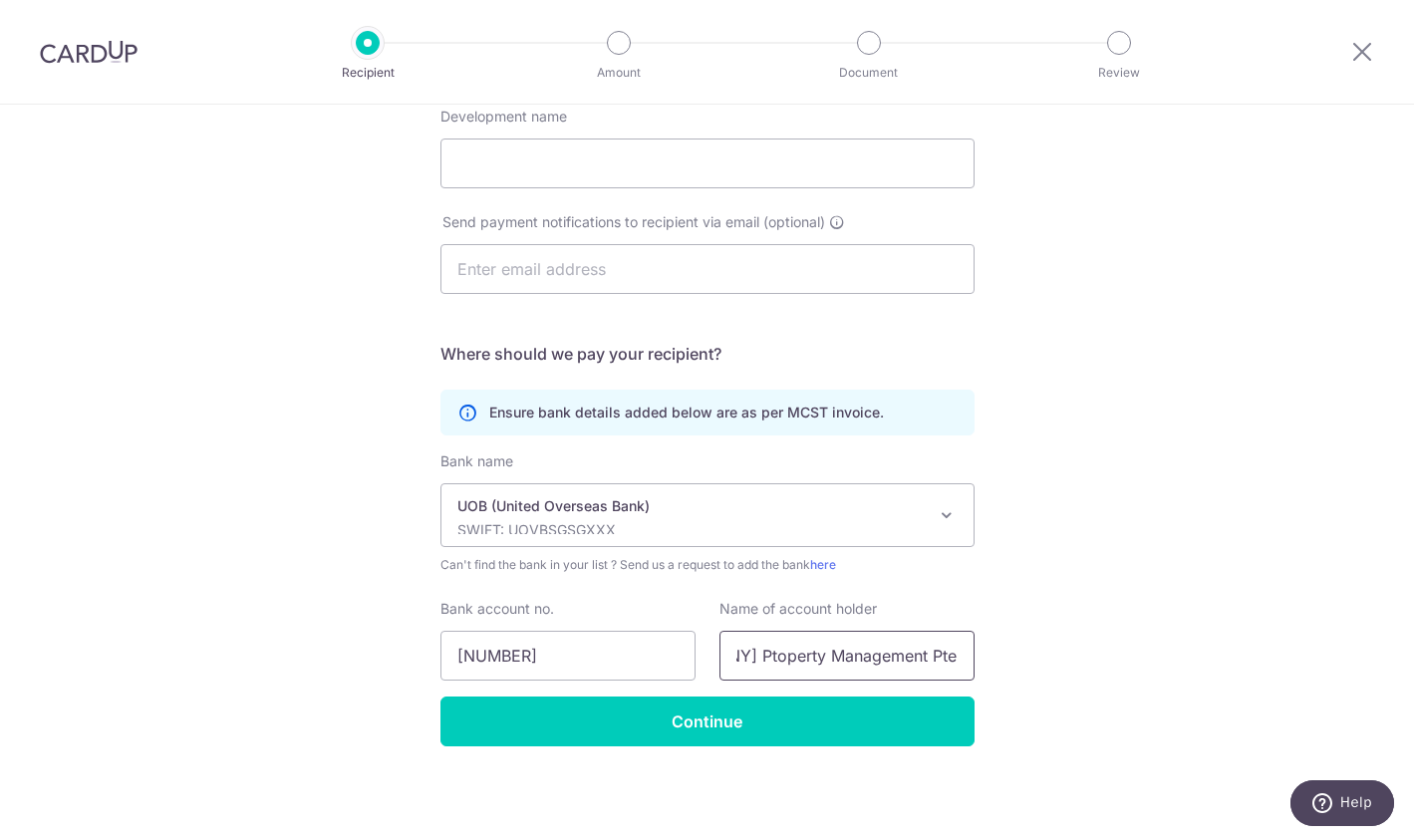 drag, startPoint x: 731, startPoint y: 662, endPoint x: 1189, endPoint y: 669, distance: 458.05349 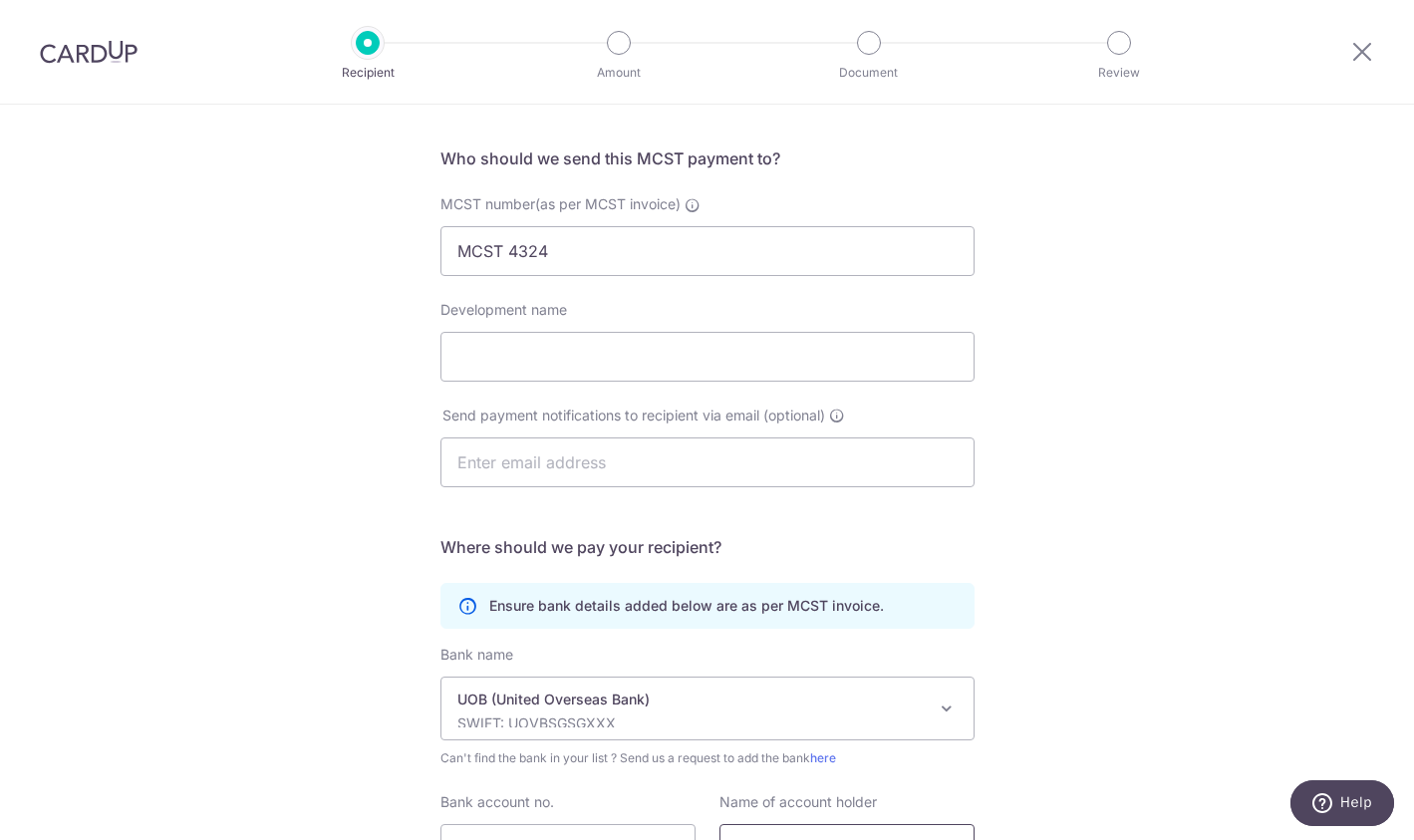 scroll, scrollTop: 120, scrollLeft: 0, axis: vertical 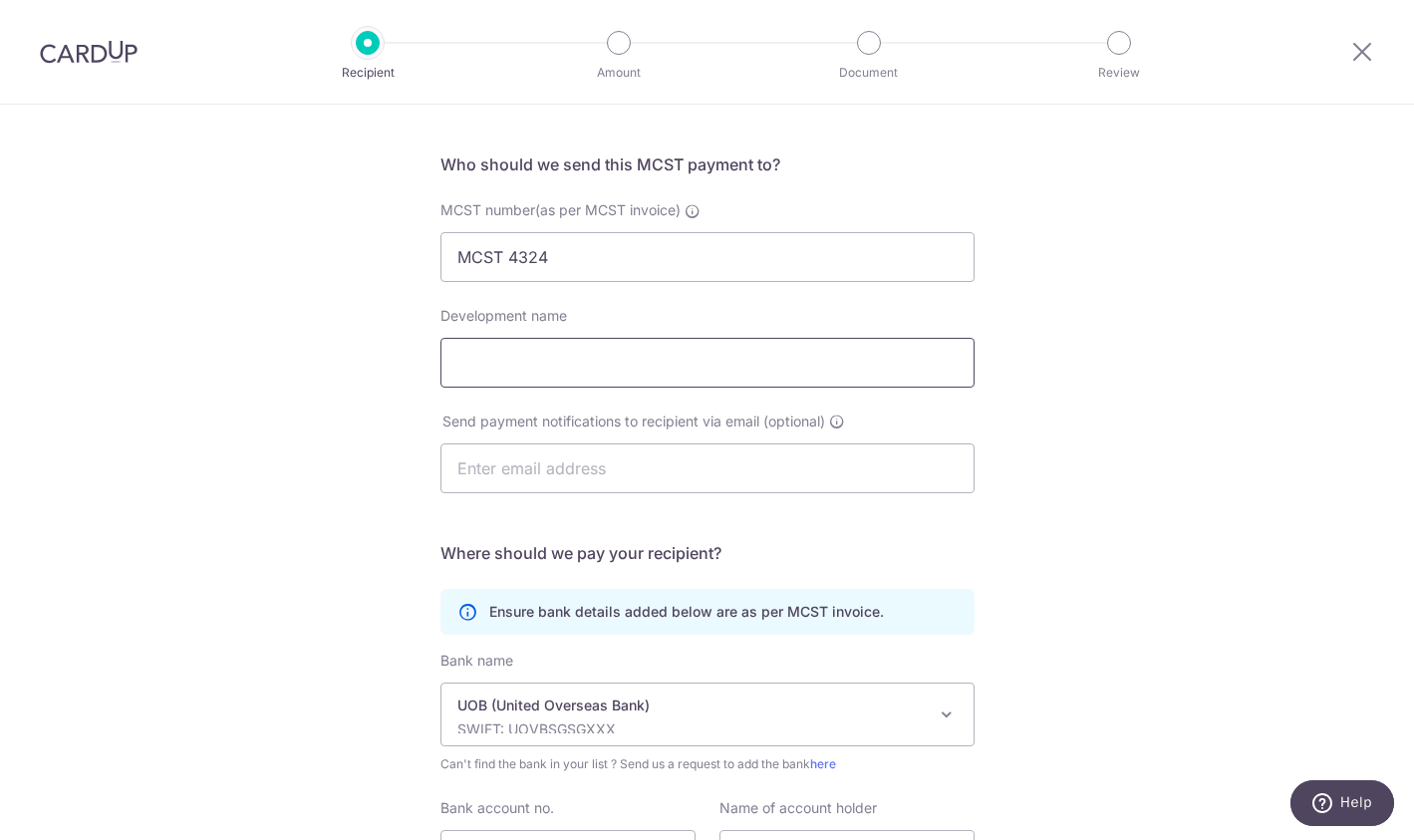 paste on "Exceltec Ptoperty Management Pte Ltd" 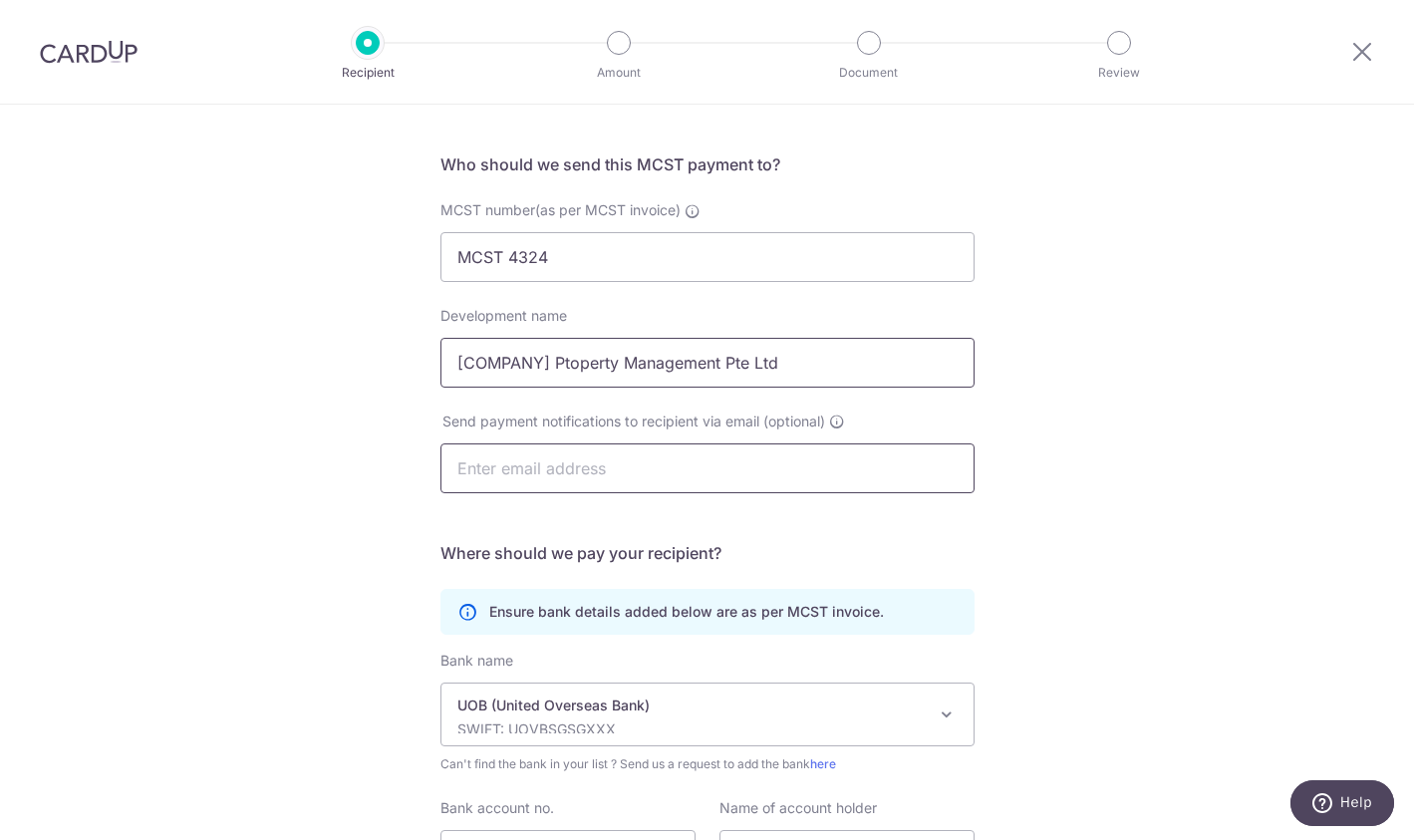 type on "Exceltec Ptoperty Management Pte Ltd" 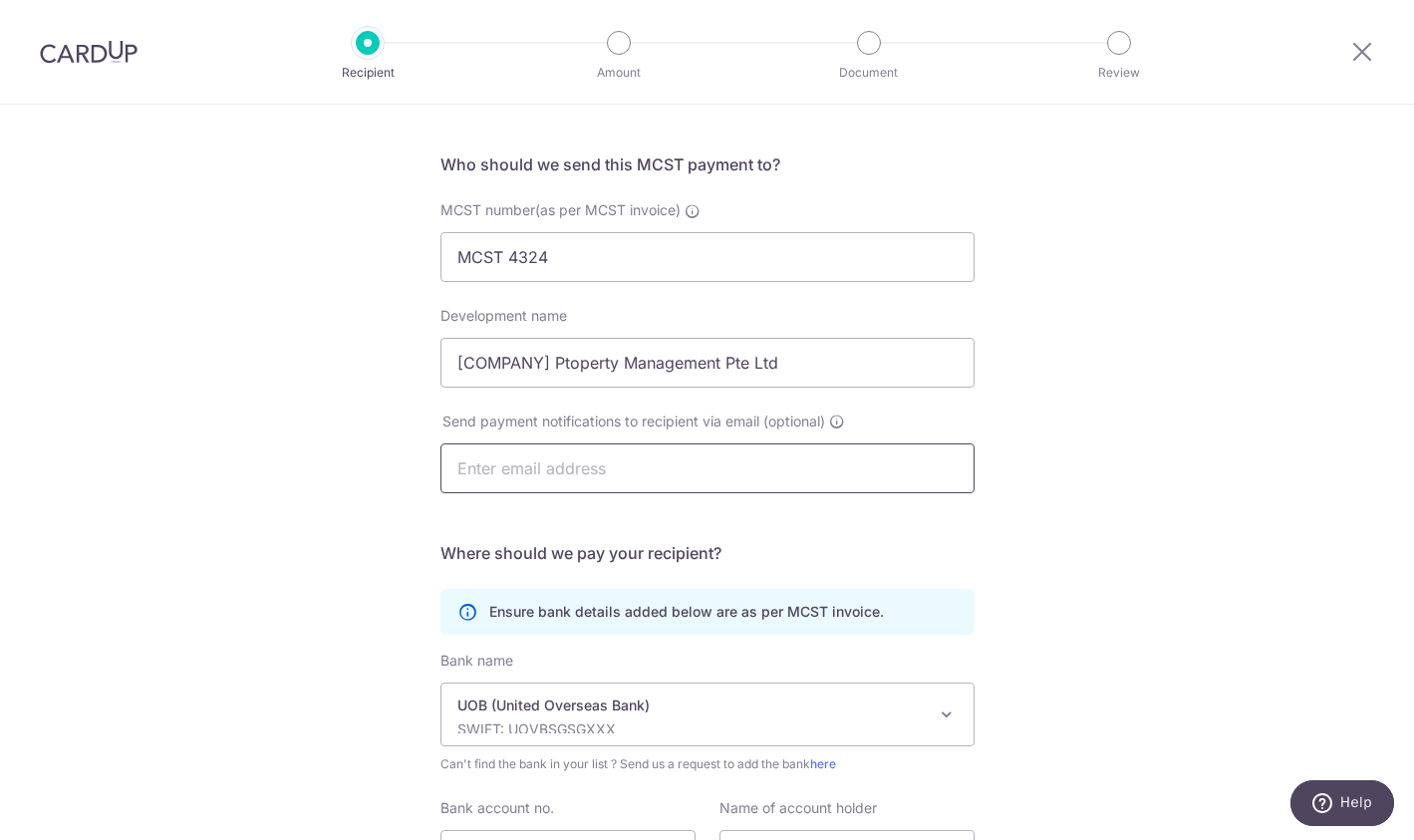 click at bounding box center (707, 468) 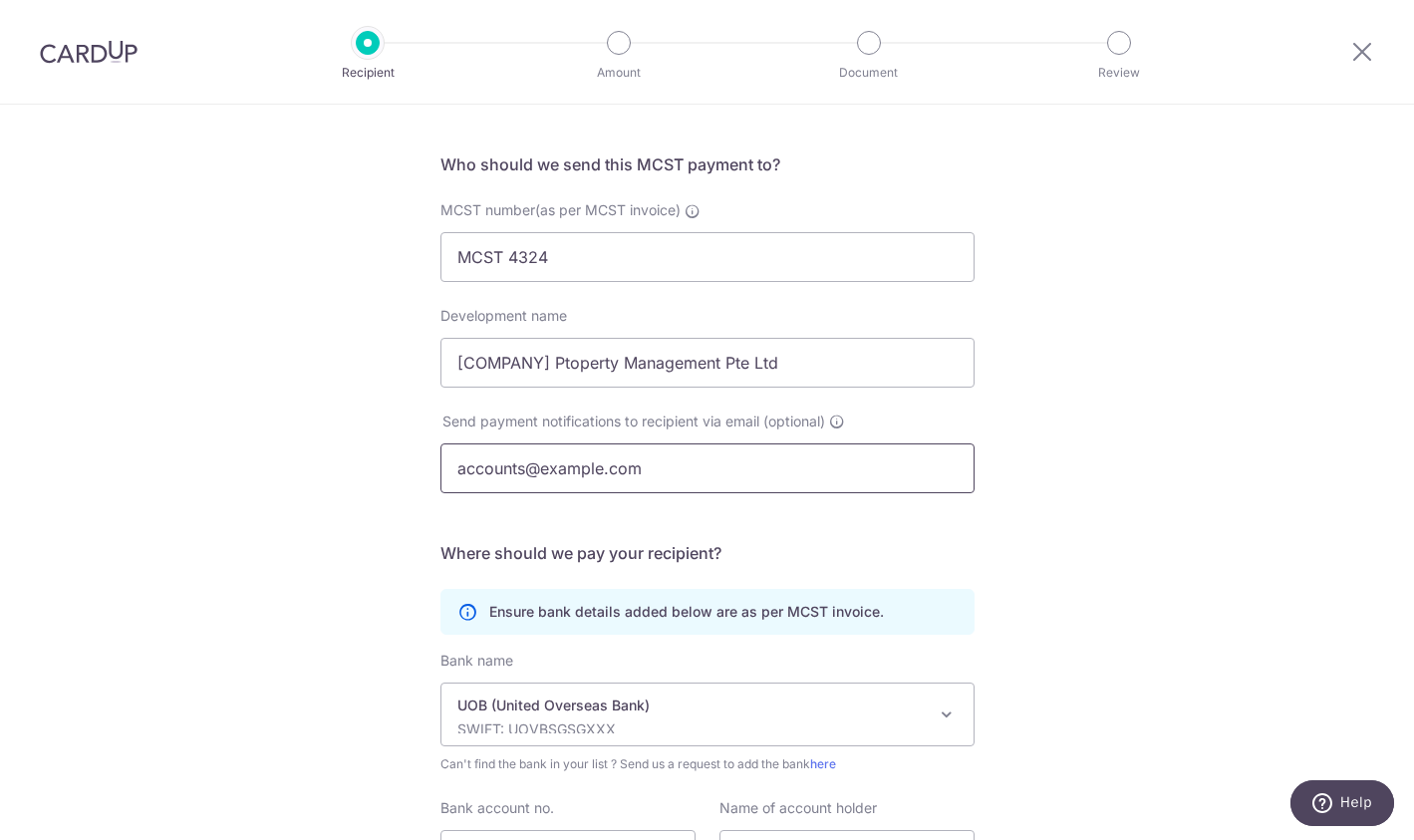 type on "accounts@exceltec.com.sg" 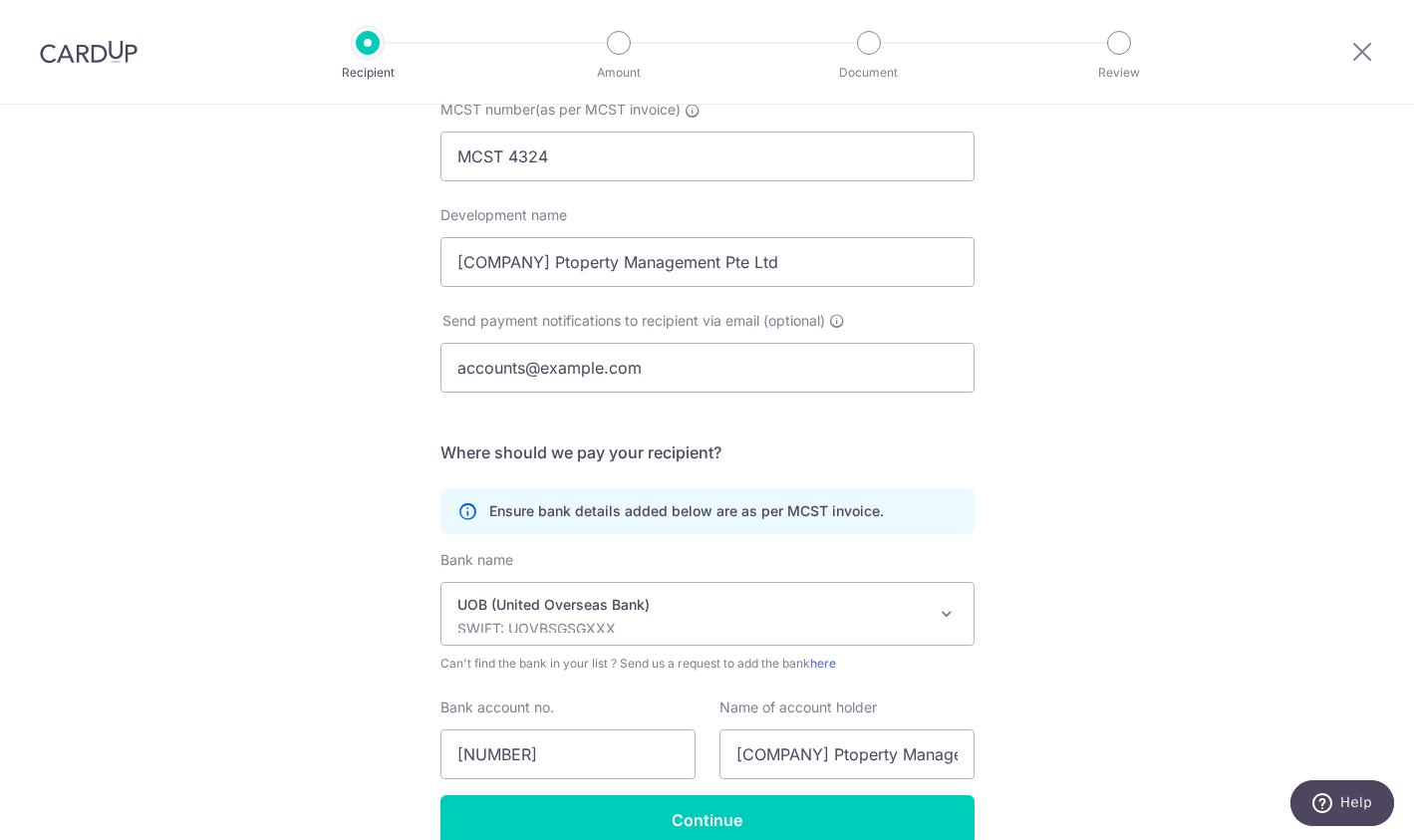 scroll, scrollTop: 319, scrollLeft: 0, axis: vertical 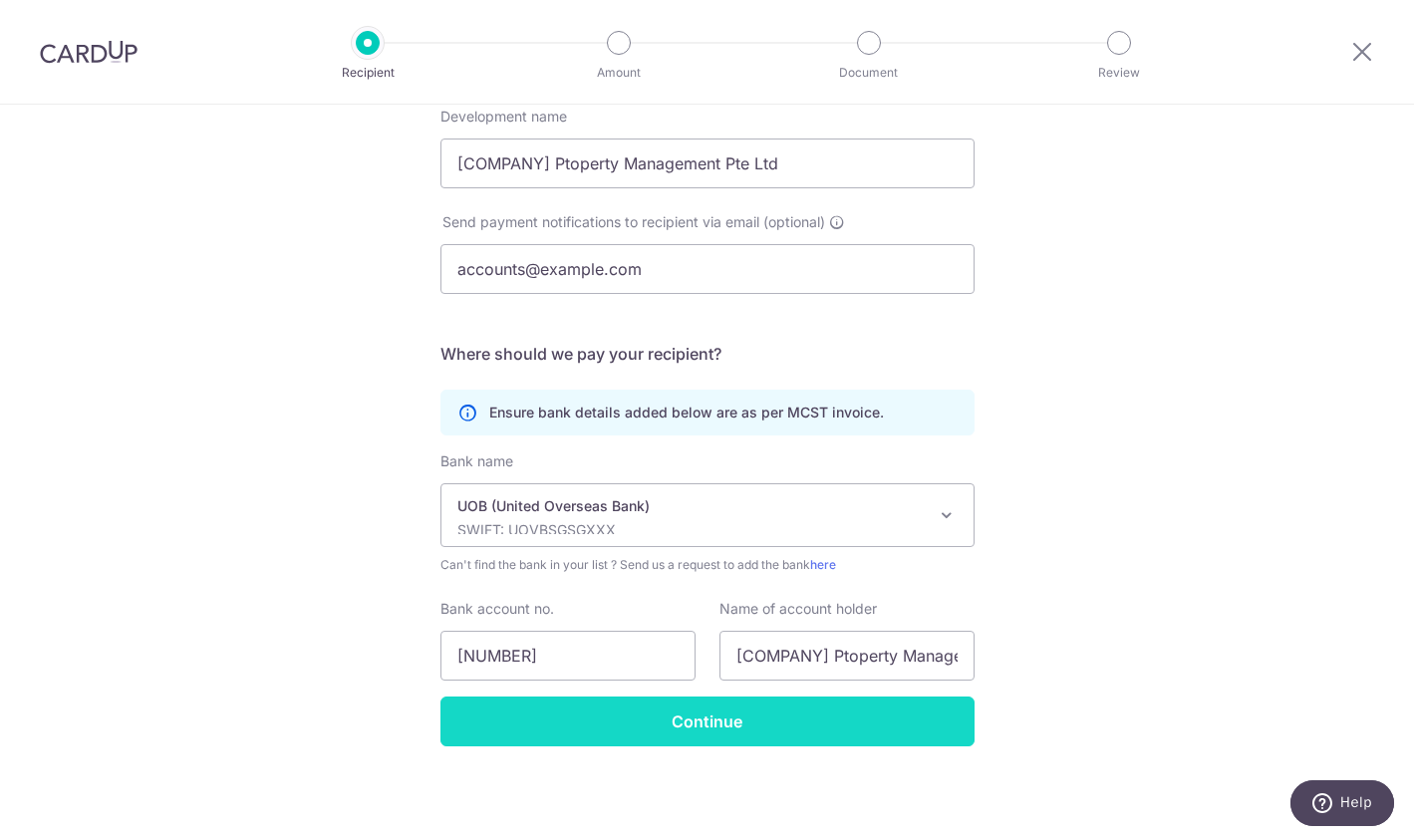 click on "Continue" at bounding box center [707, 721] 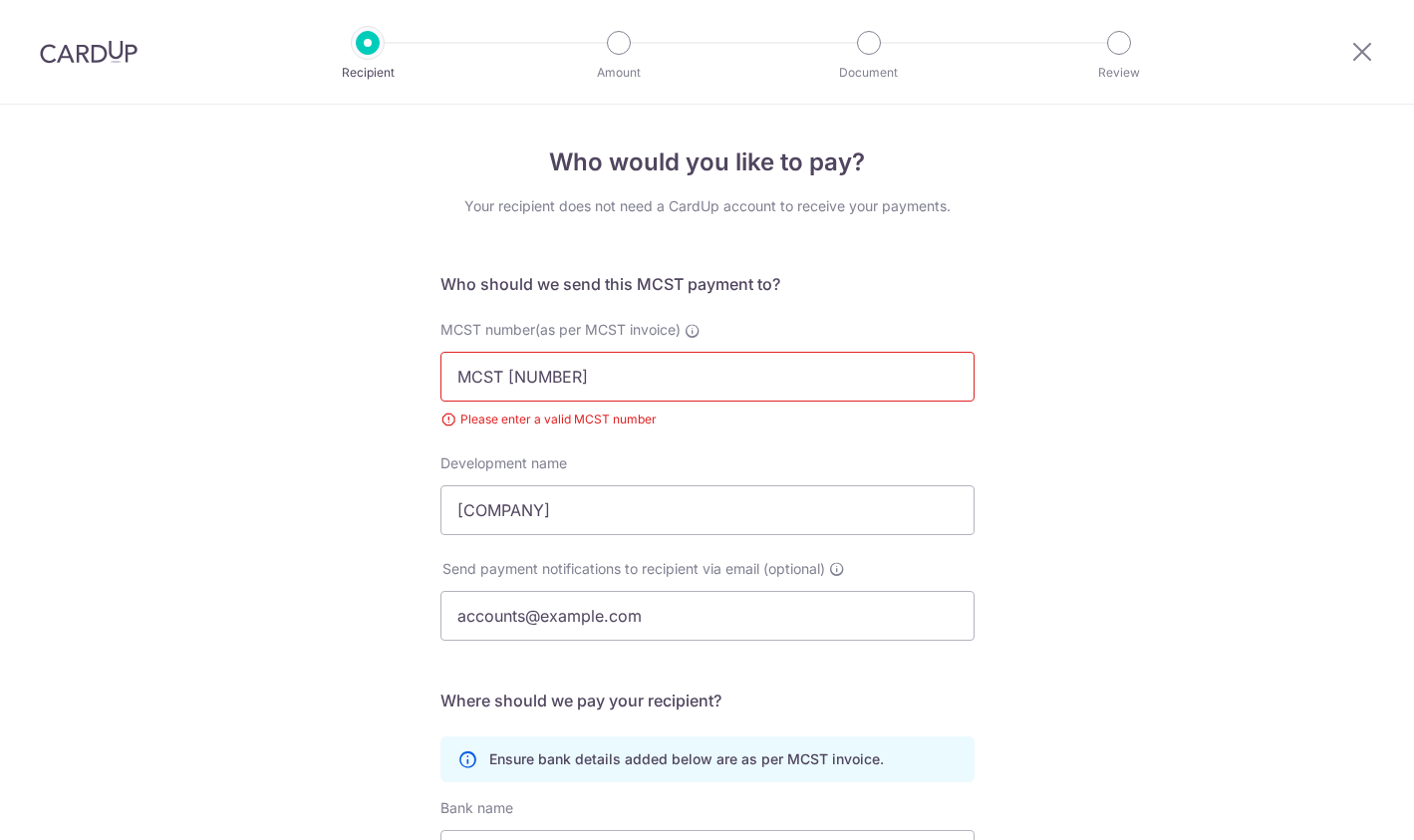 scroll, scrollTop: 0, scrollLeft: 0, axis: both 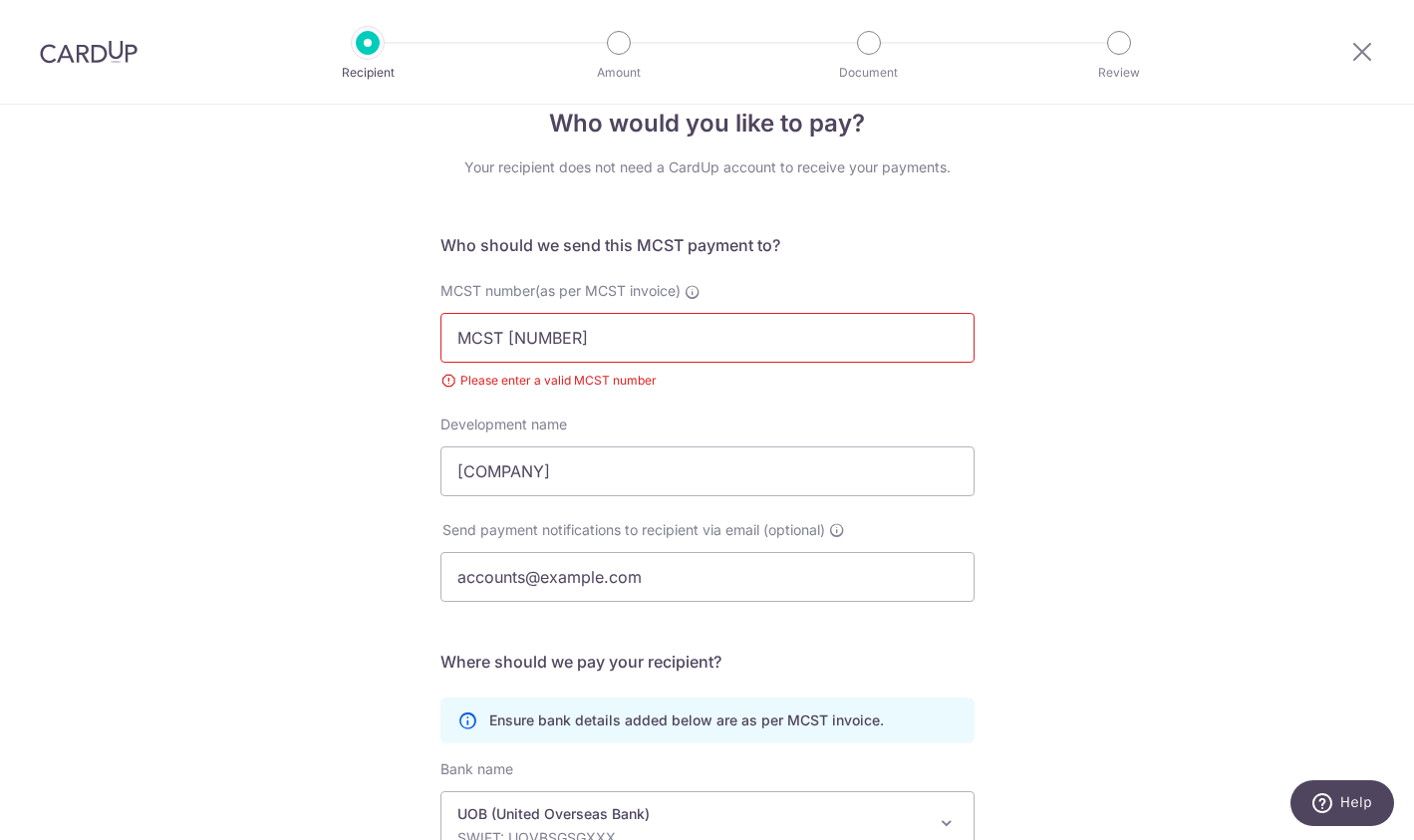 click on "MCST [NUMBER]" at bounding box center [707, 338] 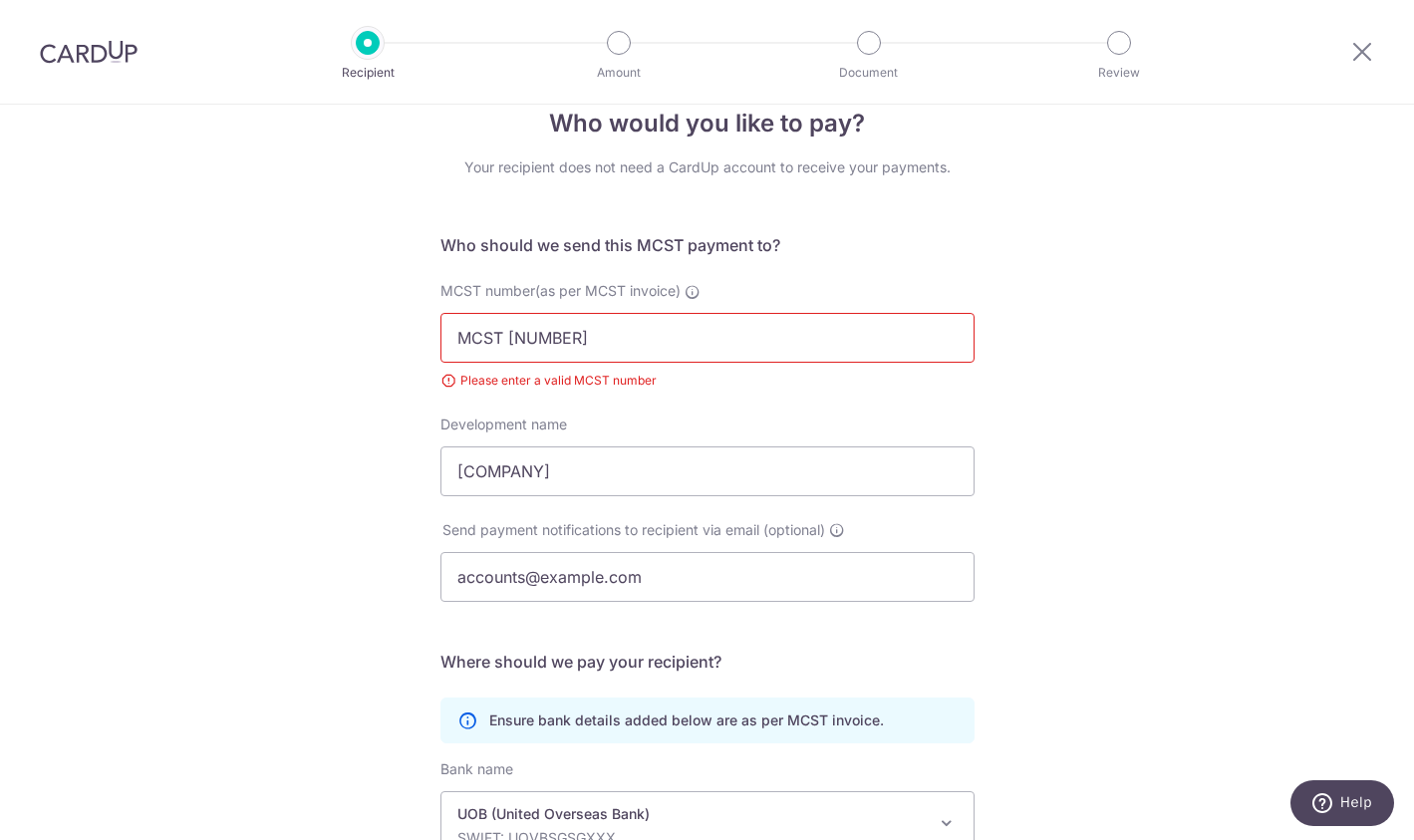 click on "MCST [NUMBER]" at bounding box center (707, 338) 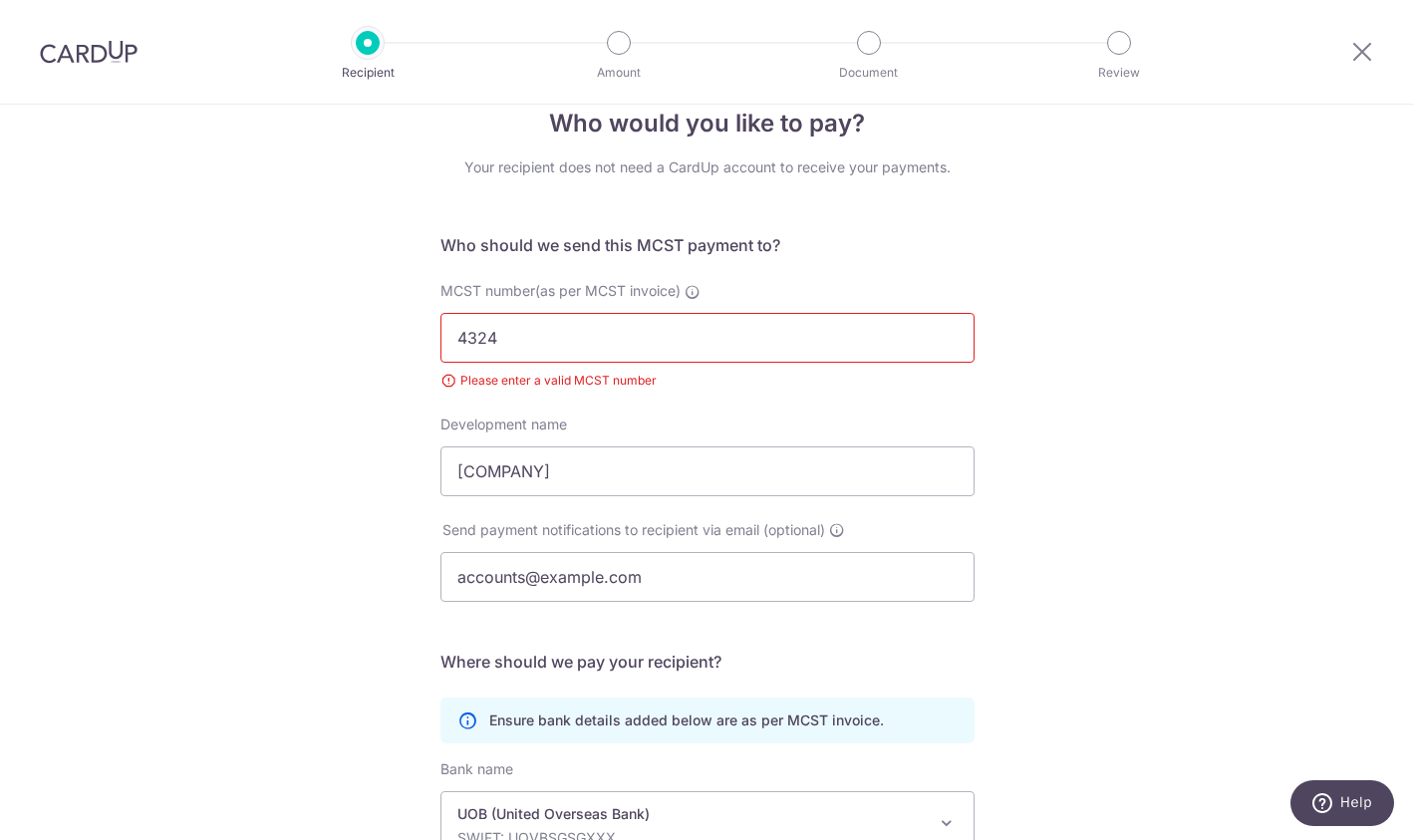 type on "4324" 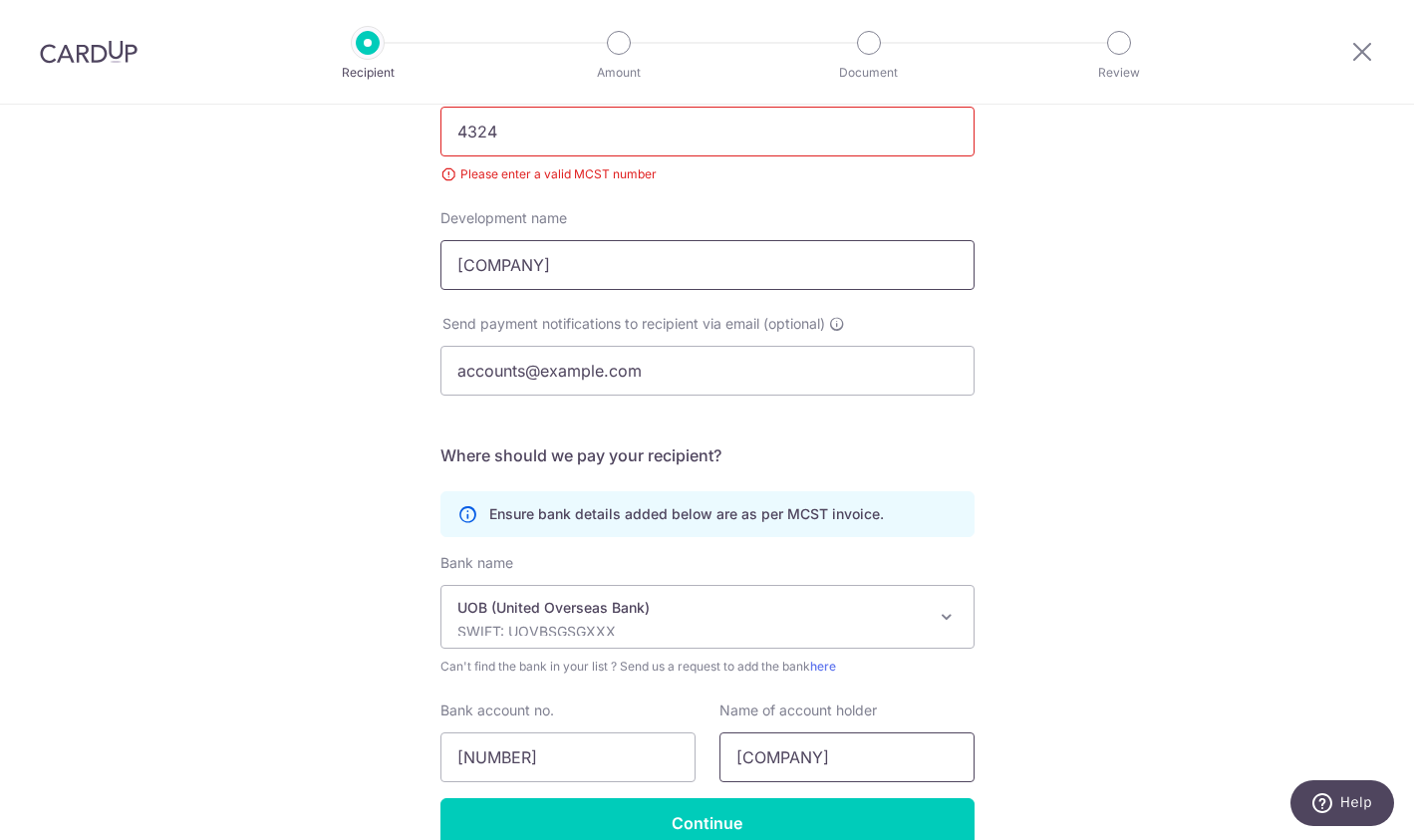 scroll, scrollTop: 347, scrollLeft: 0, axis: vertical 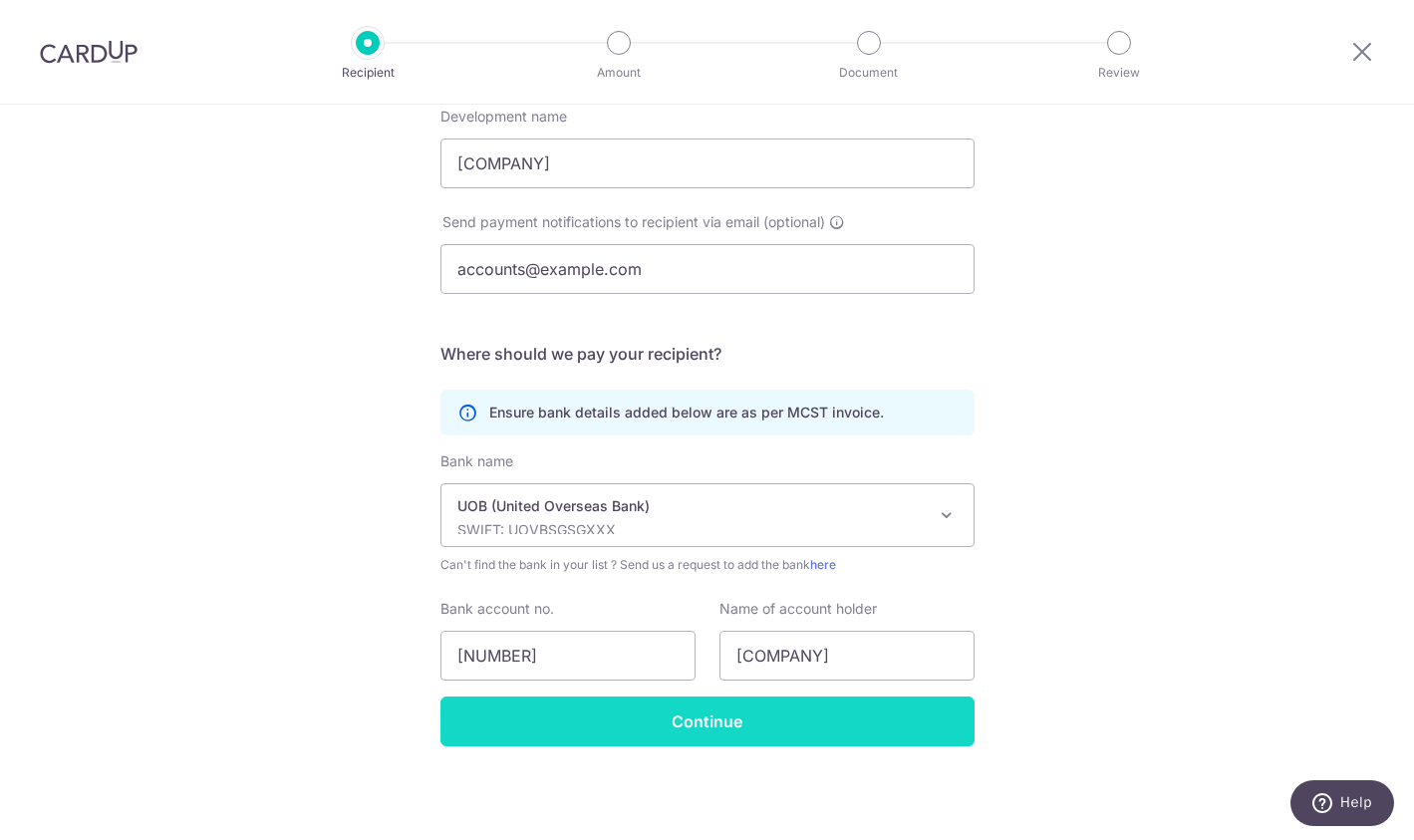 click on "Continue" at bounding box center (707, 721) 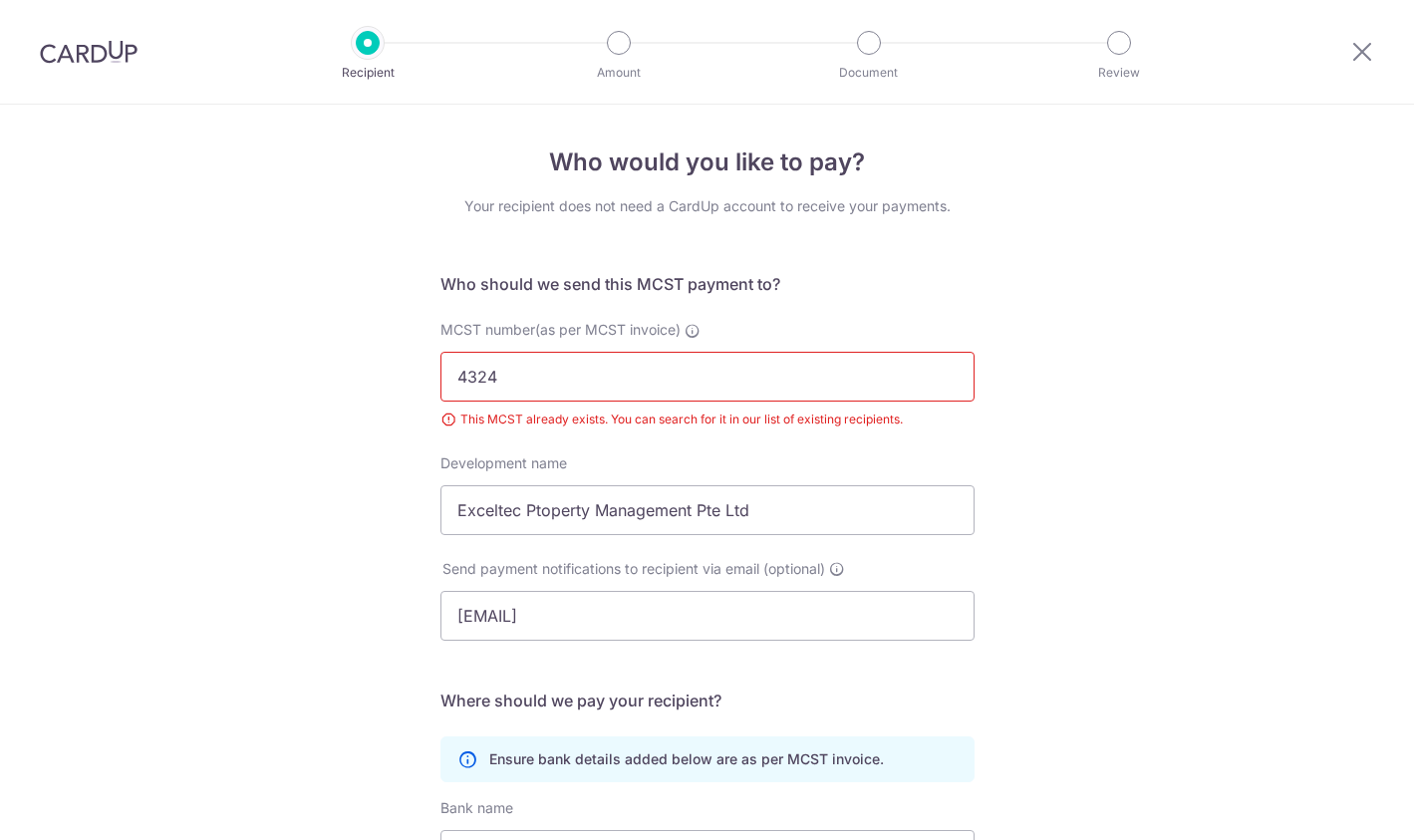 scroll, scrollTop: 0, scrollLeft: 0, axis: both 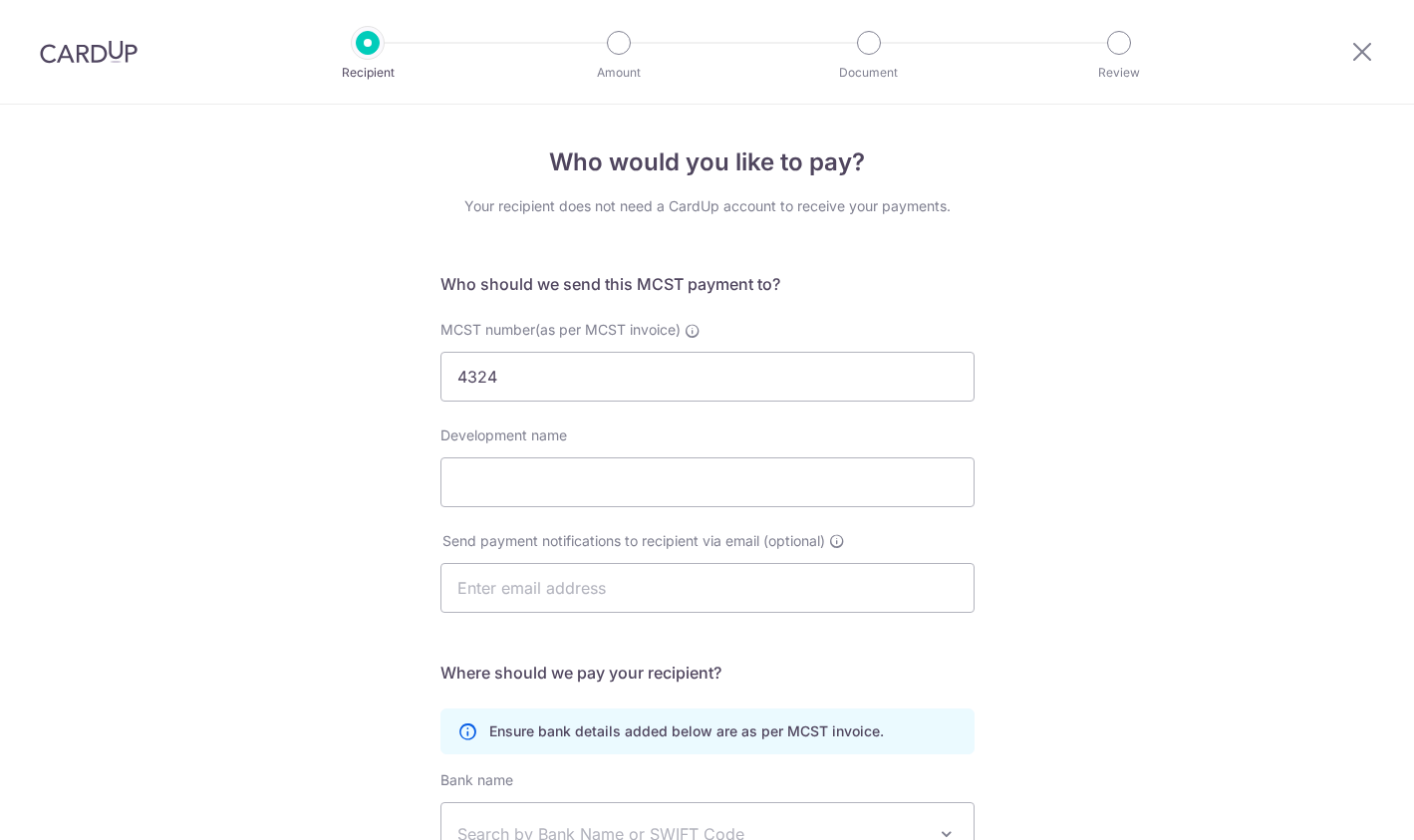 select on "18" 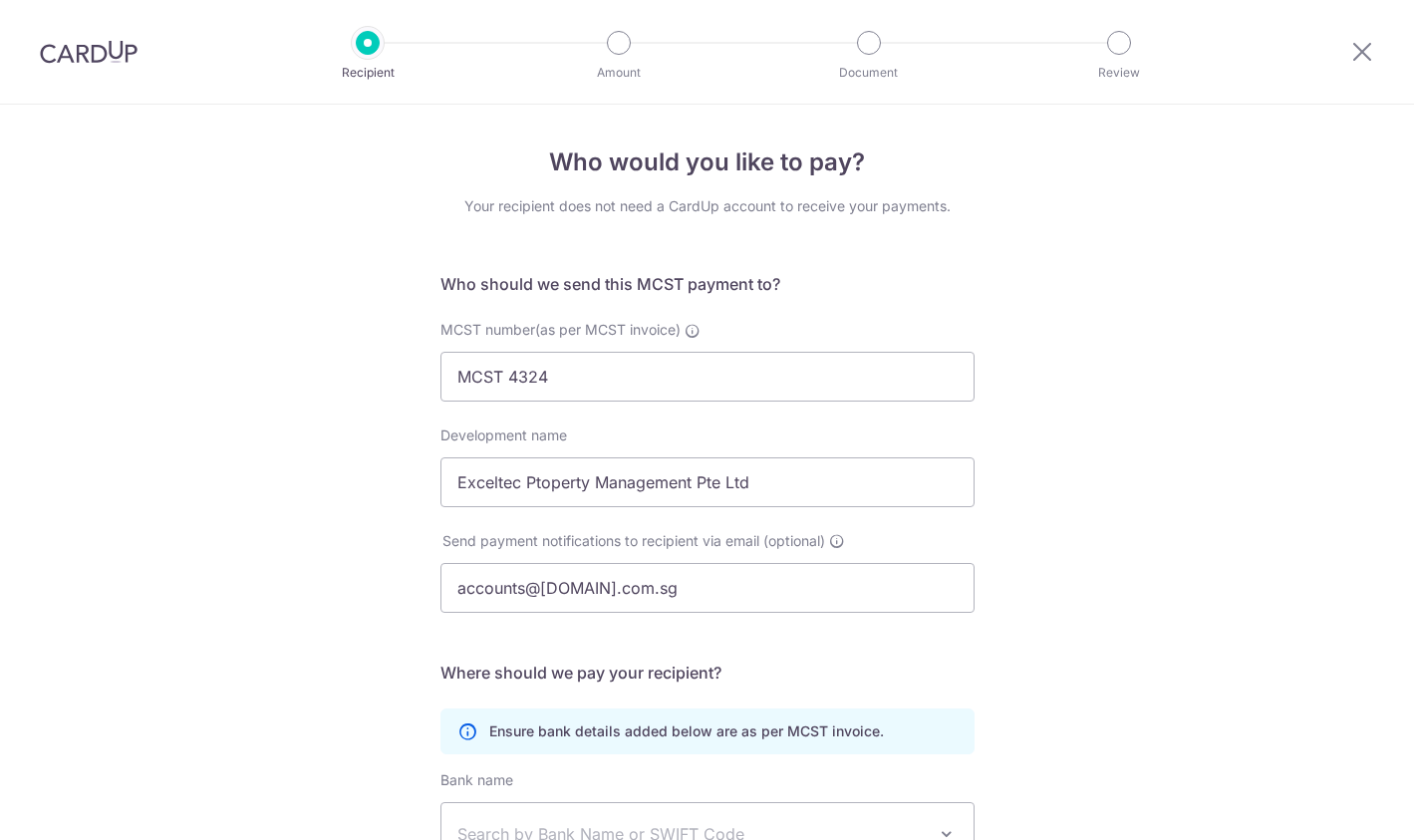 select on "18" 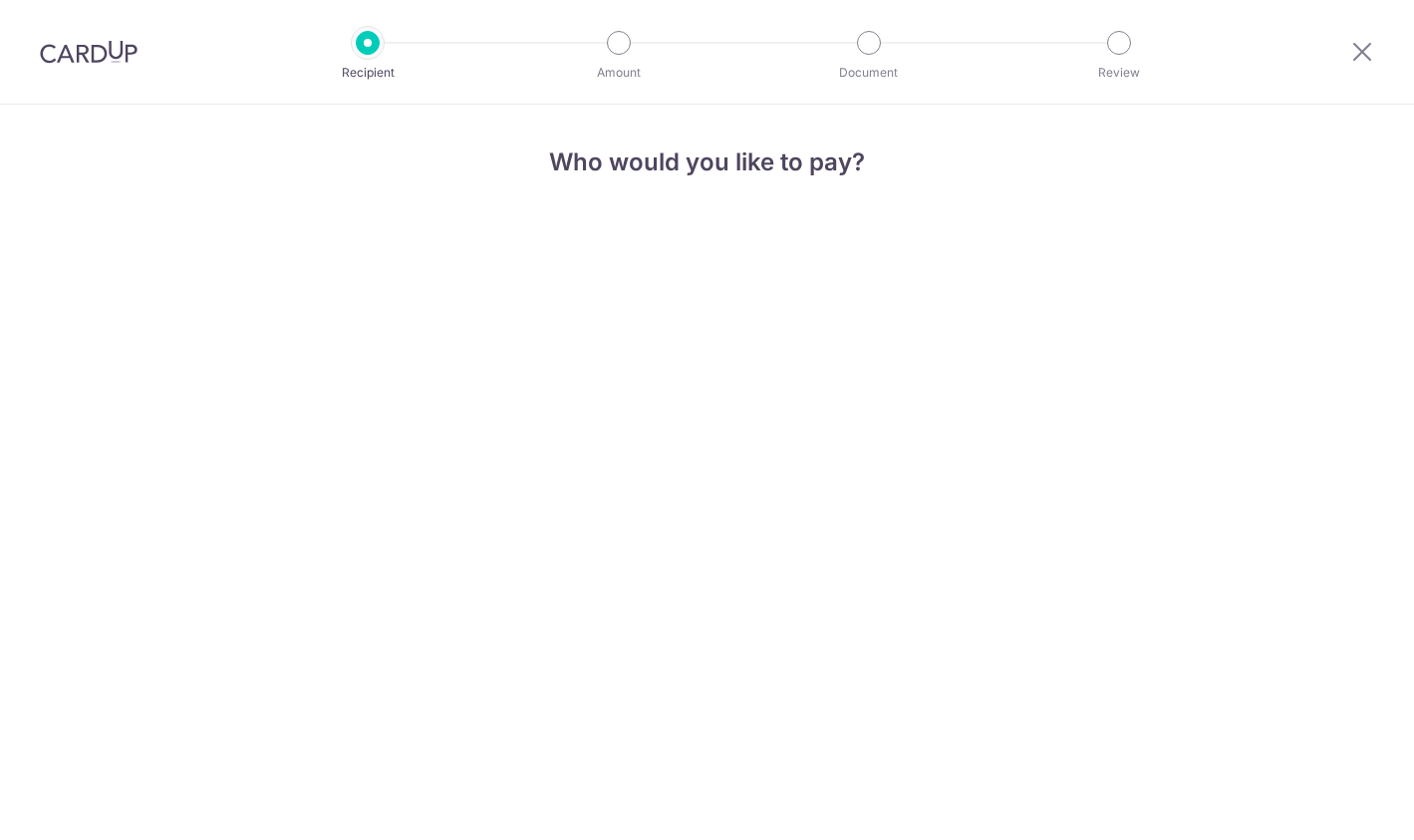 scroll, scrollTop: 0, scrollLeft: 0, axis: both 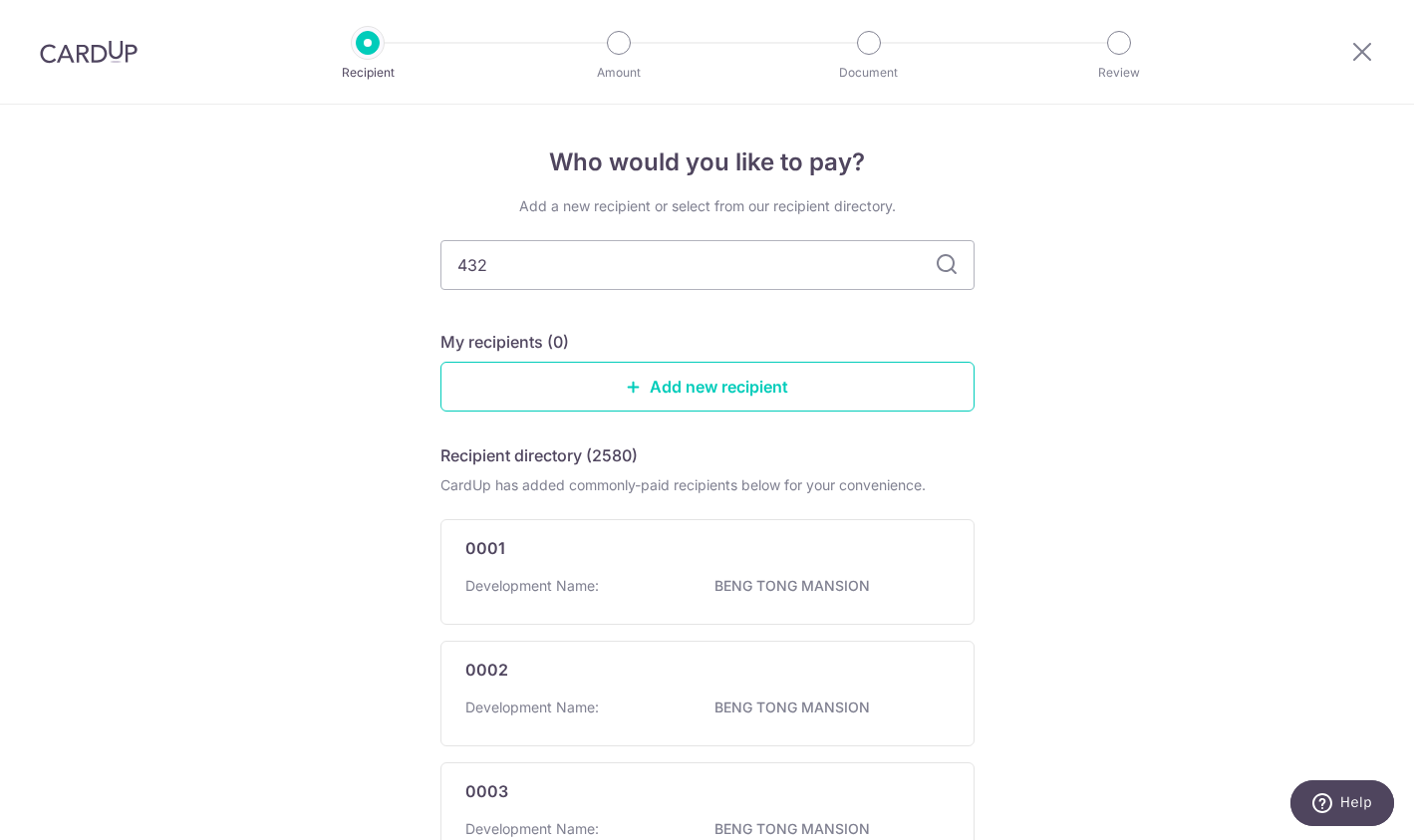 type on "4324" 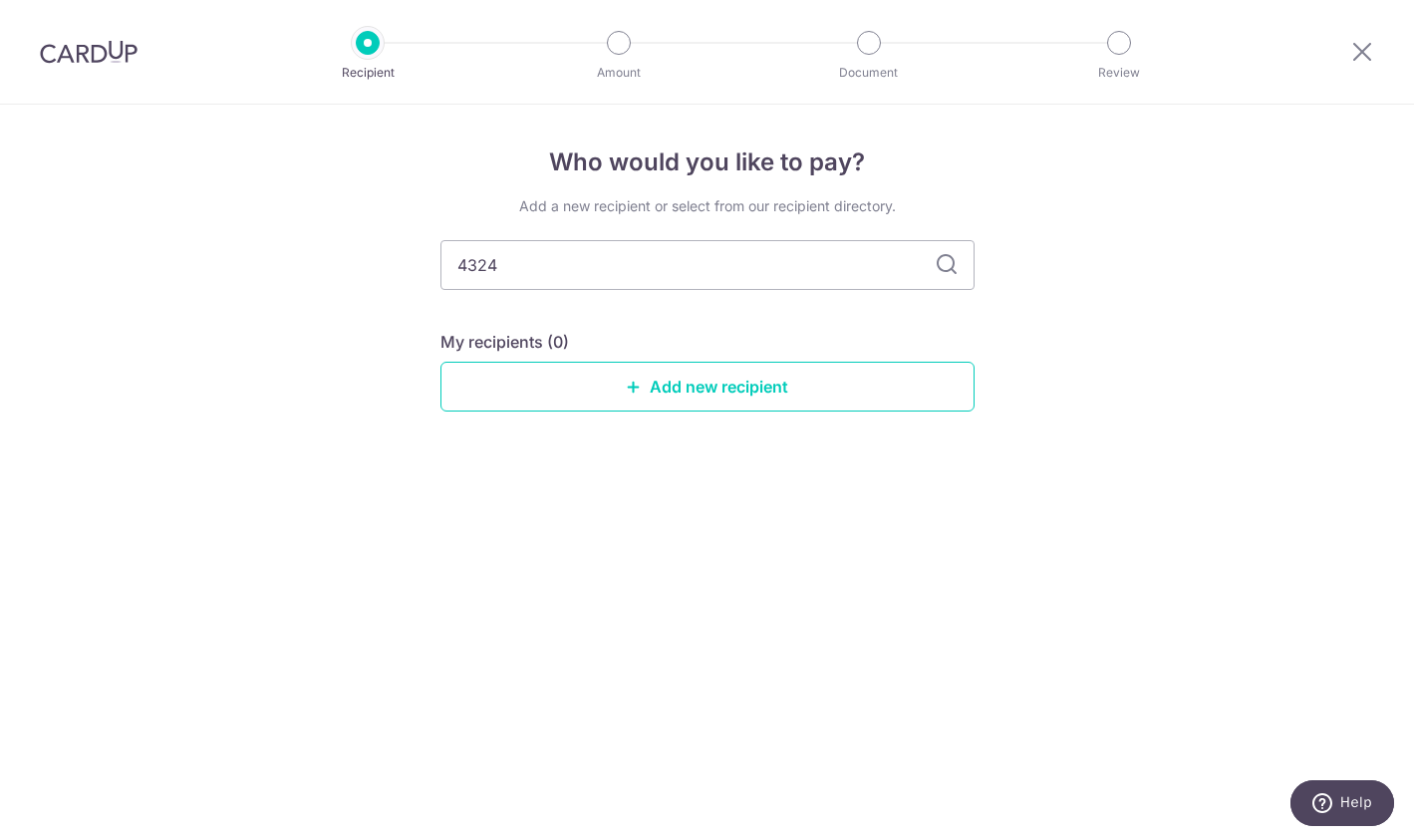 click at bounding box center [947, 265] 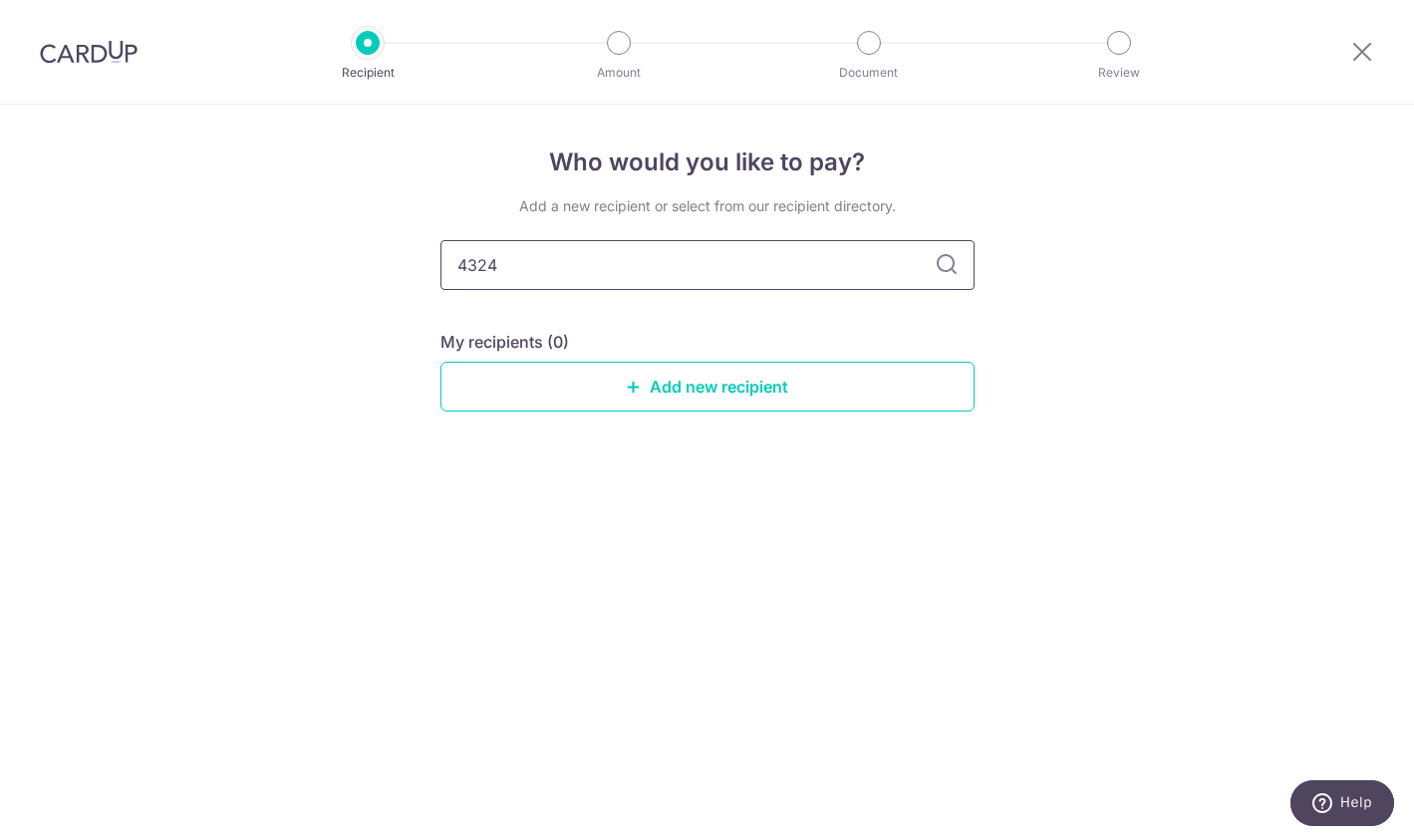 click on "4324" at bounding box center (707, 265) 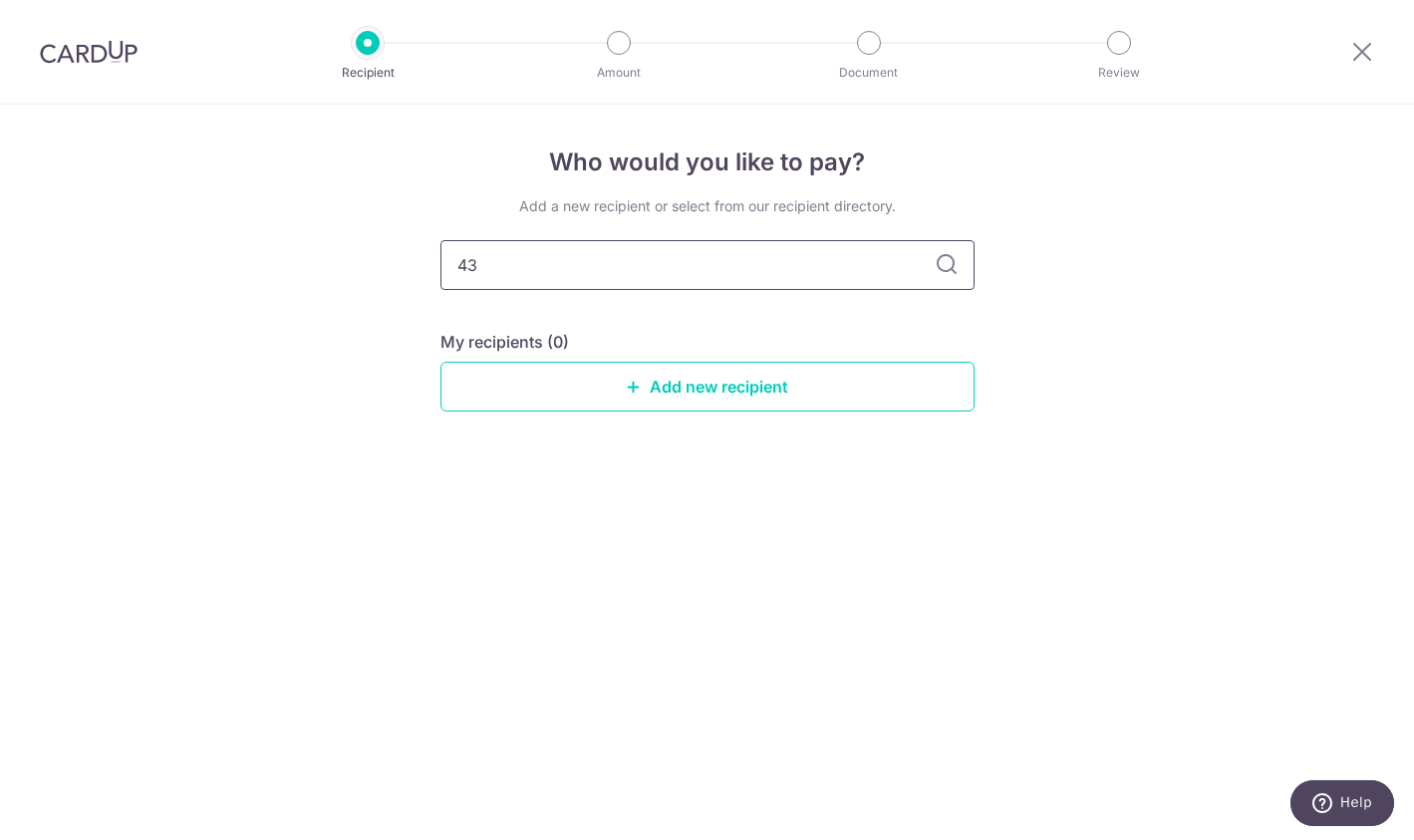 type on "4" 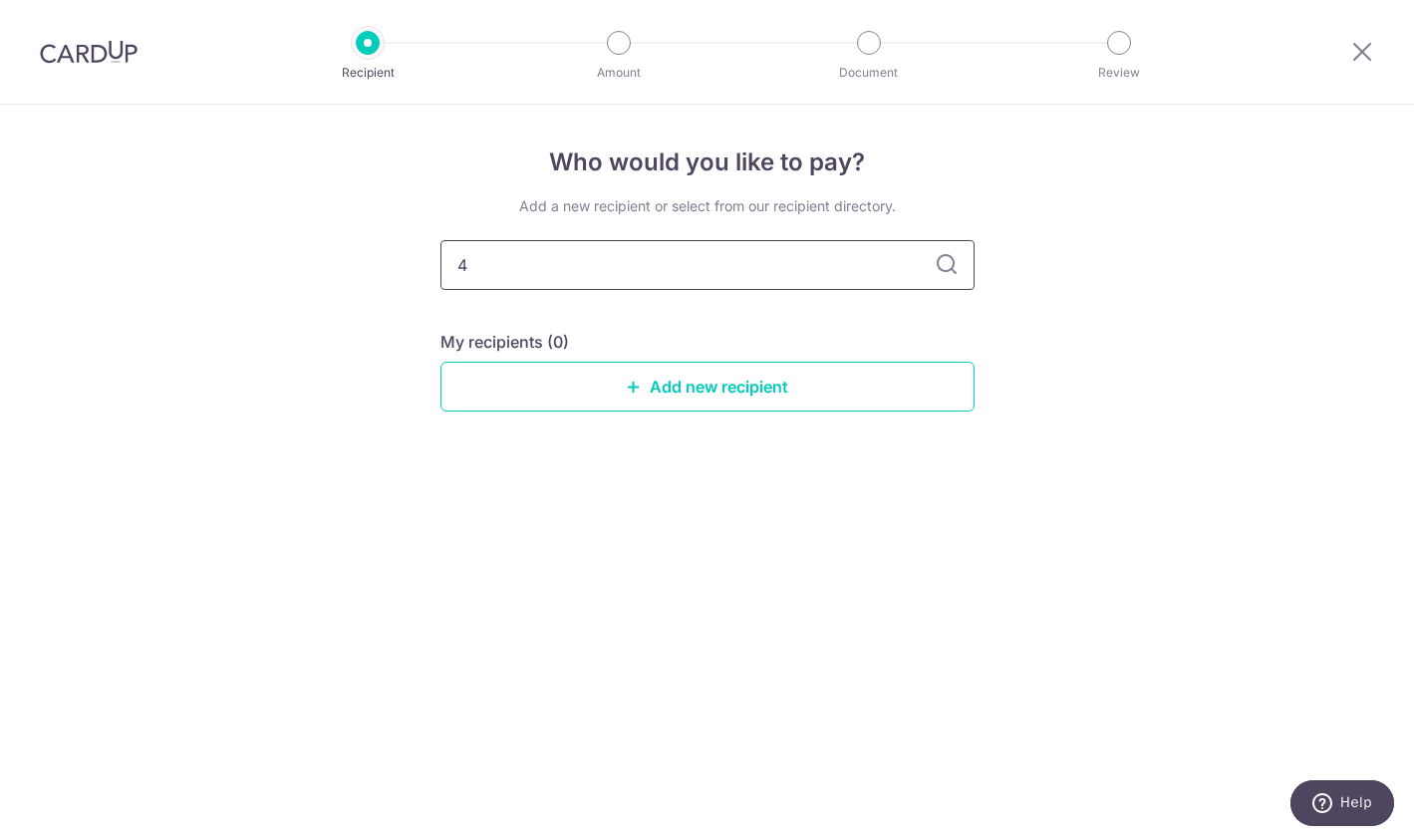 type 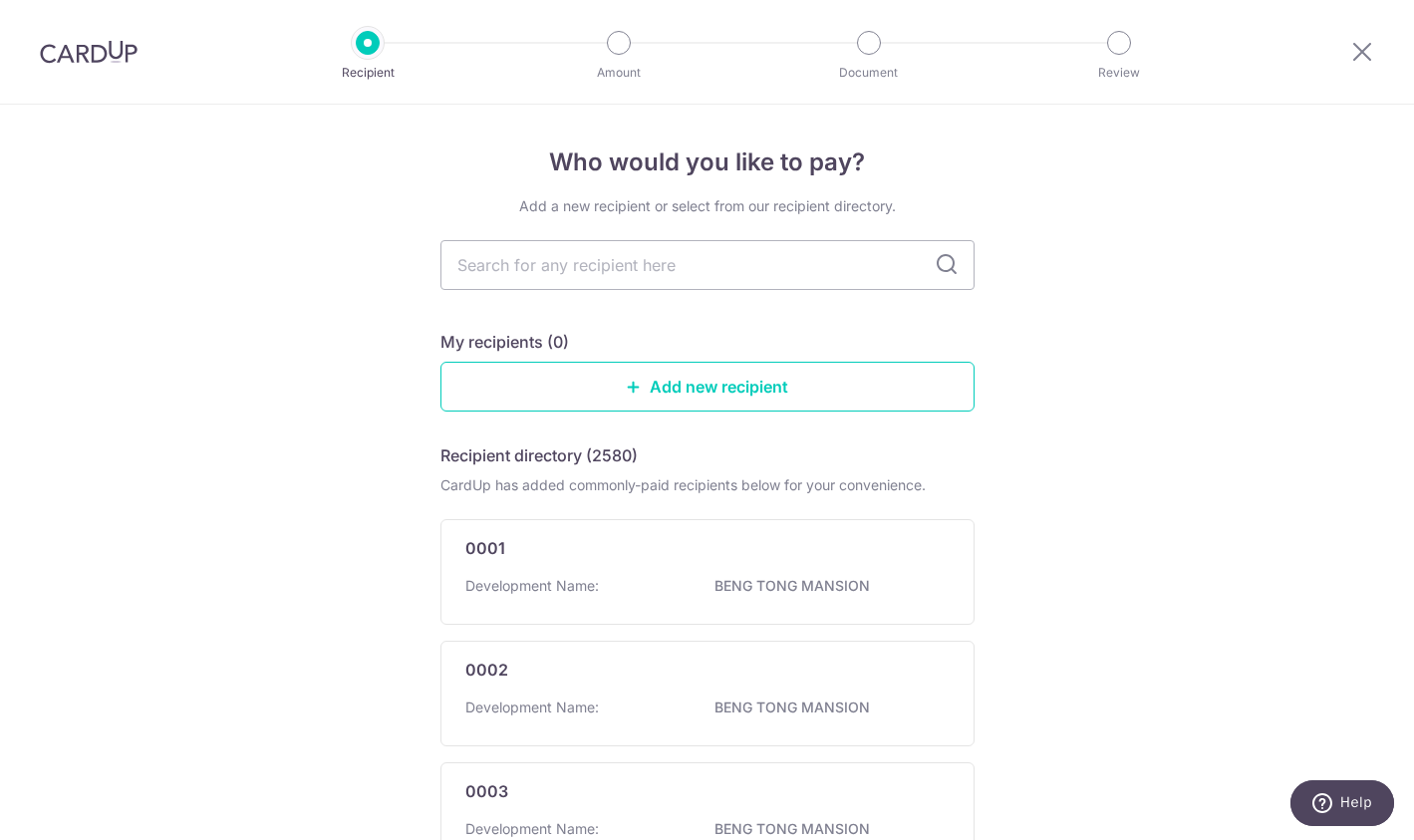 click on "Who would you like to pay?
Add a new recipient or select from our recipient directory.
My recipients (0)
Add new recipient
Recipient directory (2580)
CardUp has added commonly-paid recipients below for your convenience.
0001
Development Name:
BENG TONG MANSION
0002
Development Name:
BENG TONG MANSION
0003
Development Name:
BENG TONG MANSION
0005
2" at bounding box center [707, 1014] 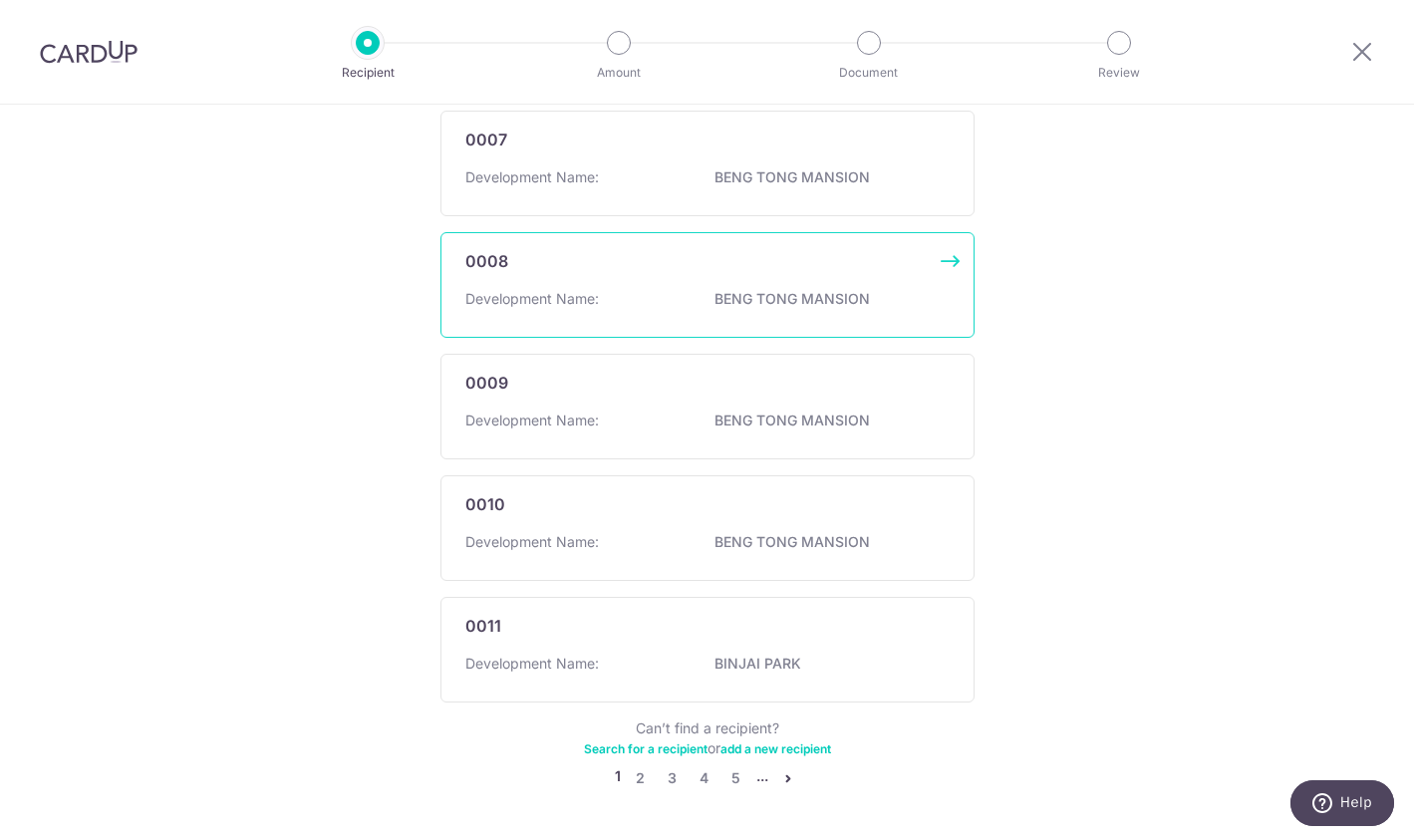 scroll, scrollTop: 1084, scrollLeft: 0, axis: vertical 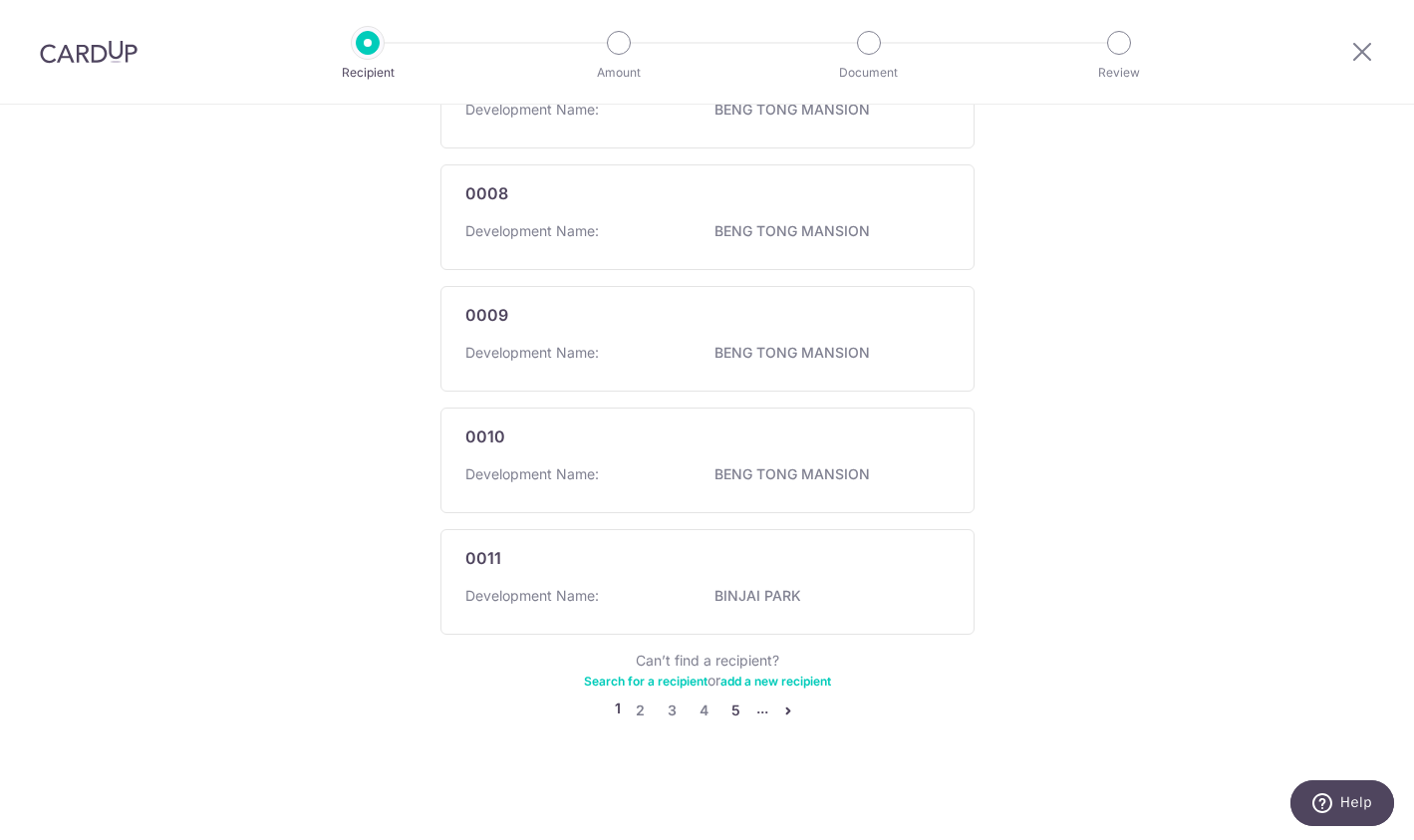 click on "5" at bounding box center [736, 710] 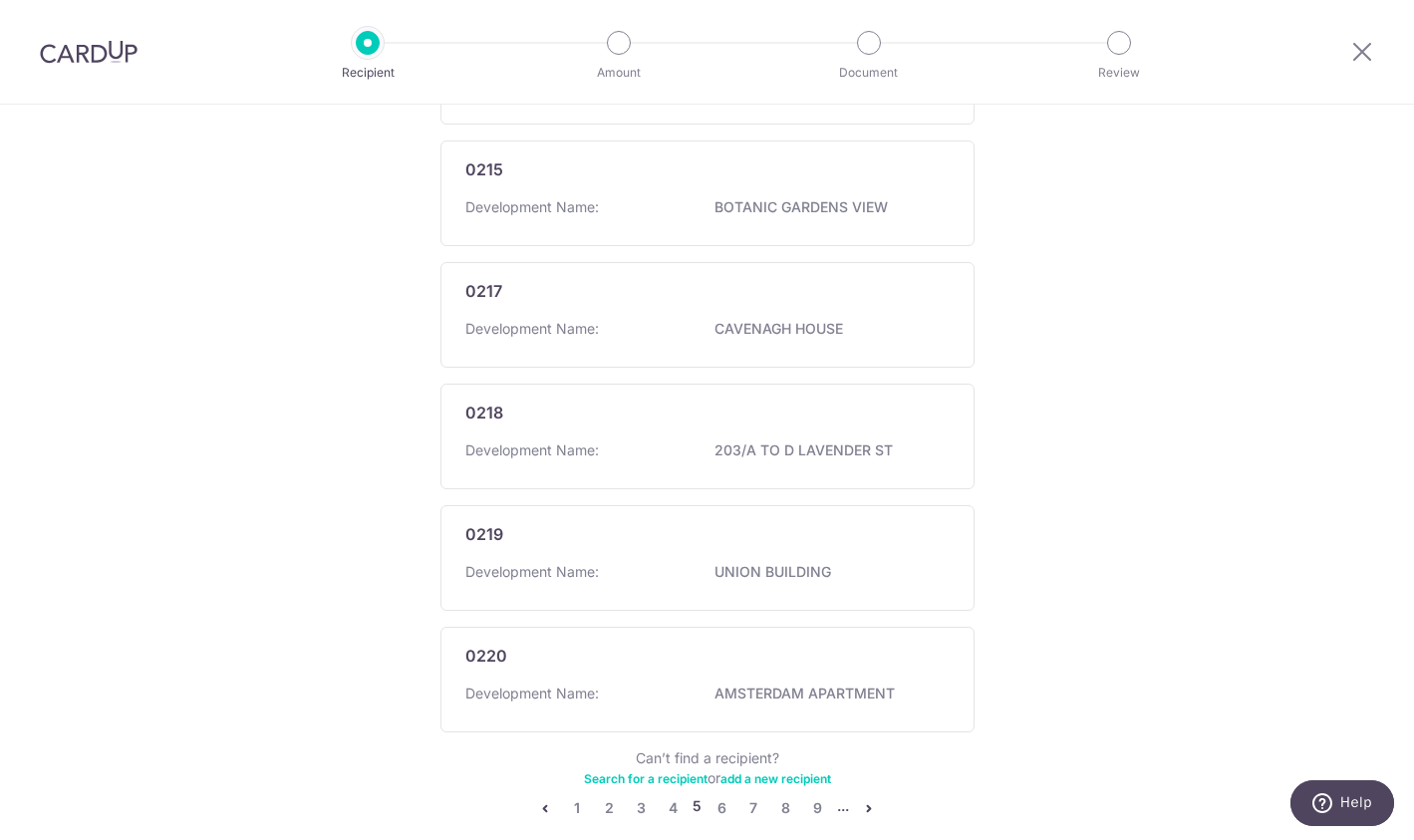 scroll, scrollTop: 1094, scrollLeft: 0, axis: vertical 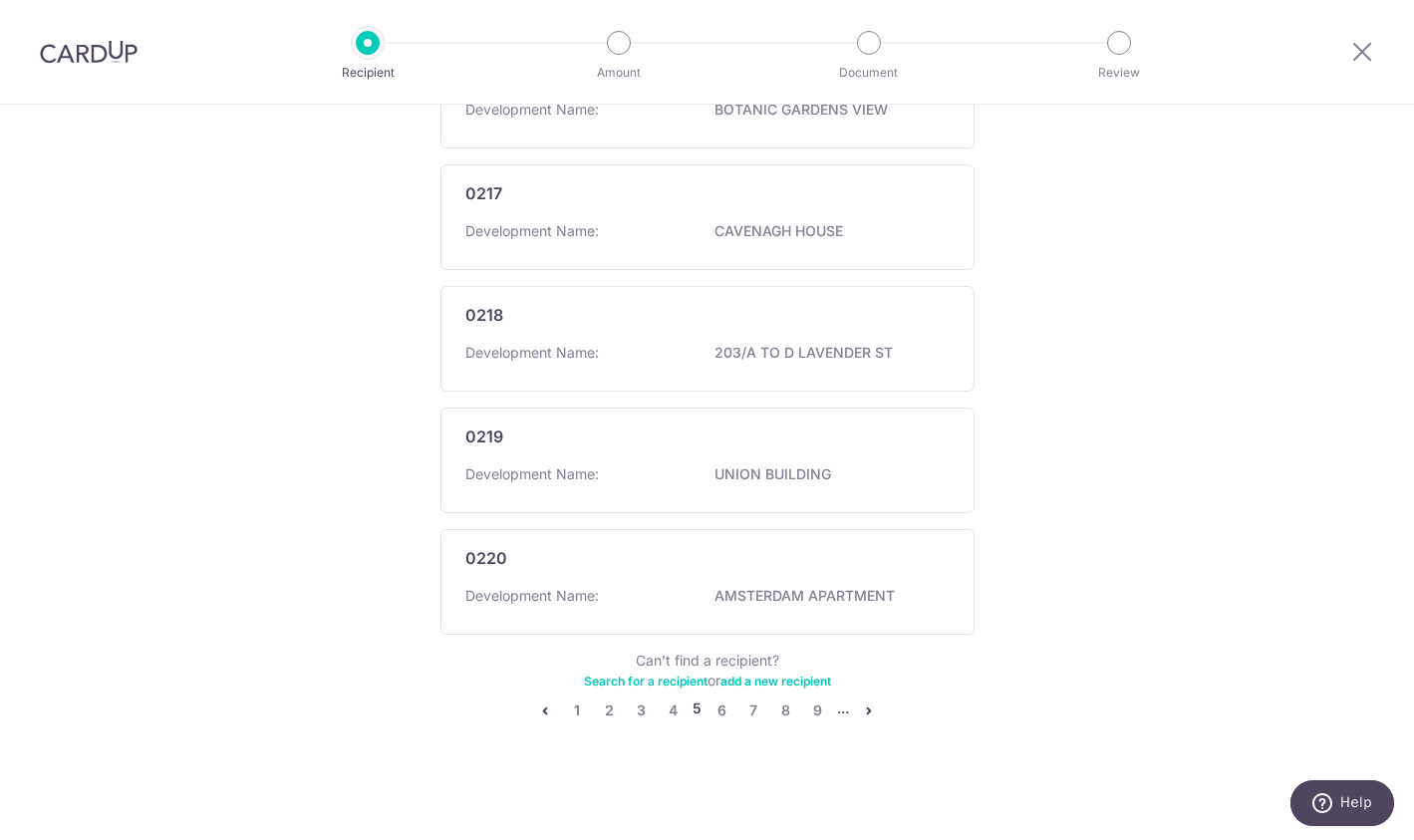 click on "Search for a recipient" at bounding box center (646, 681) 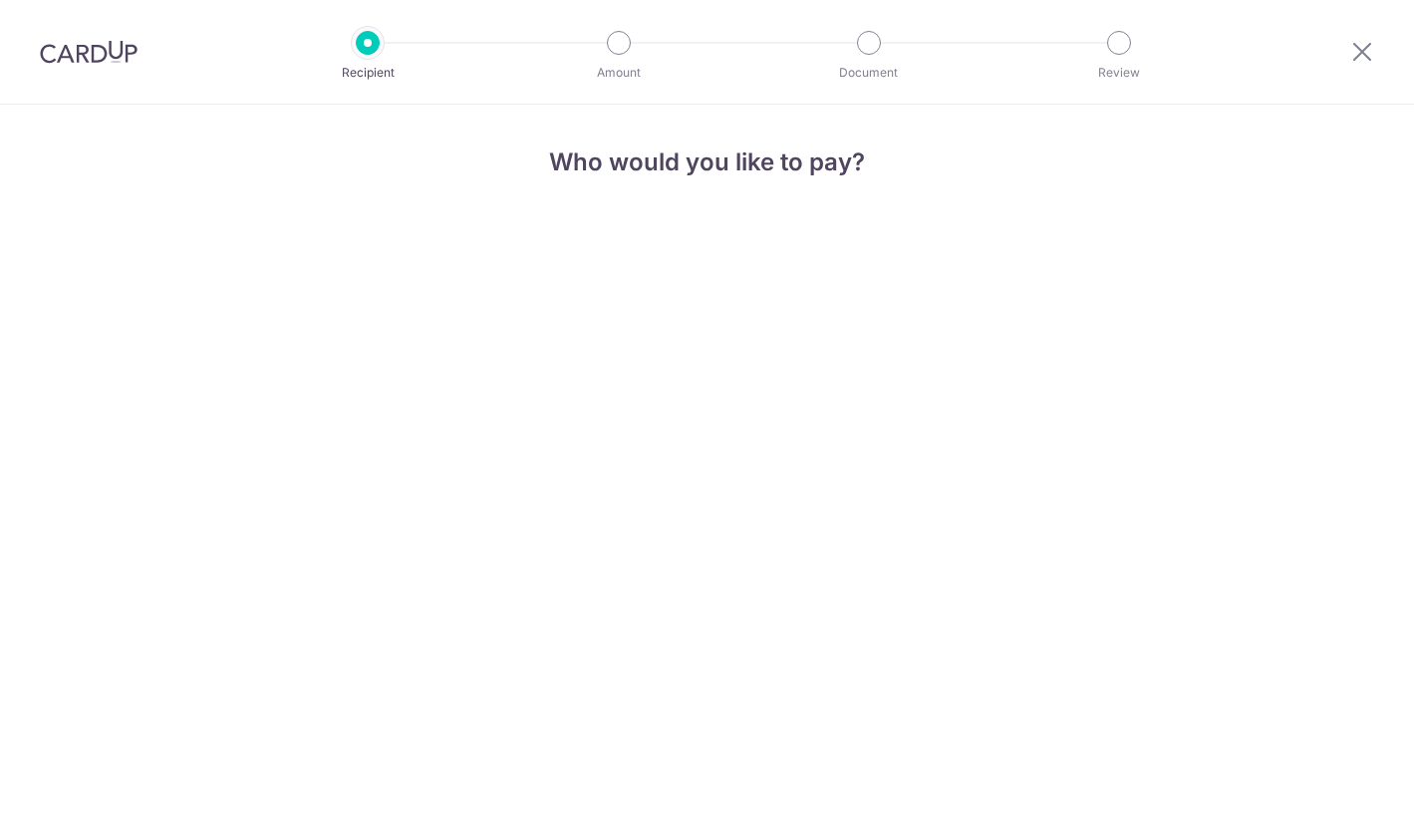 scroll, scrollTop: 0, scrollLeft: 0, axis: both 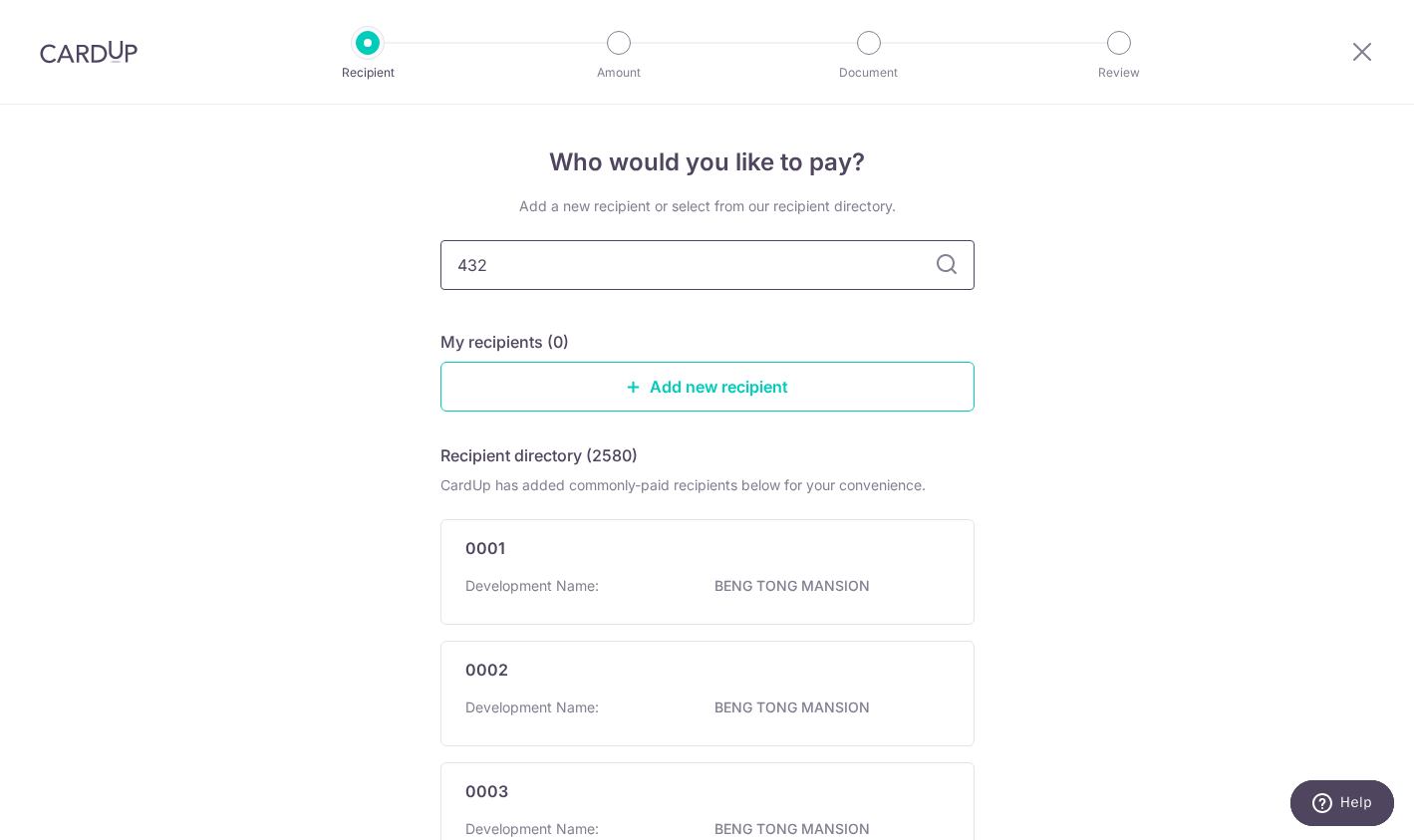 type on "4324" 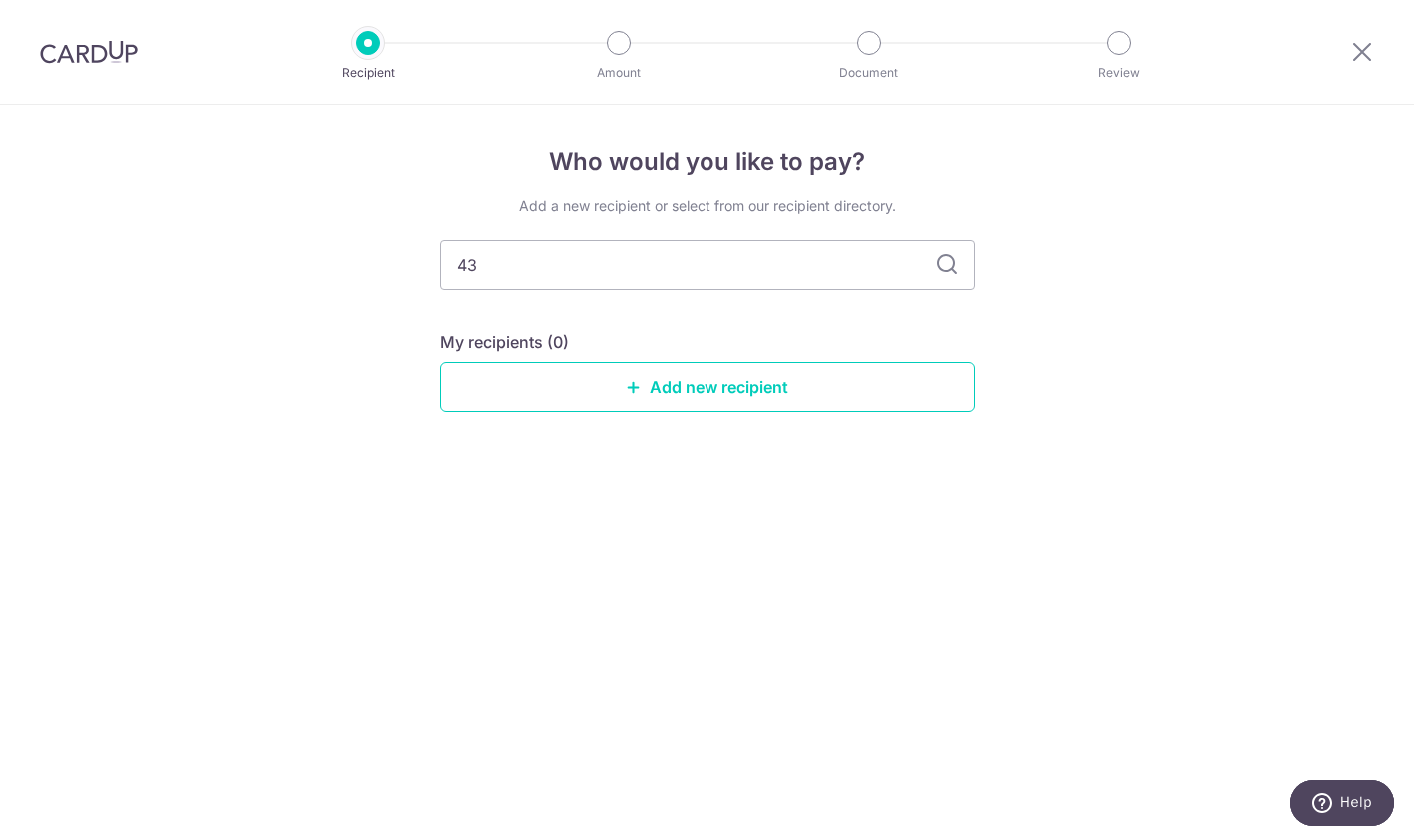 type on "4" 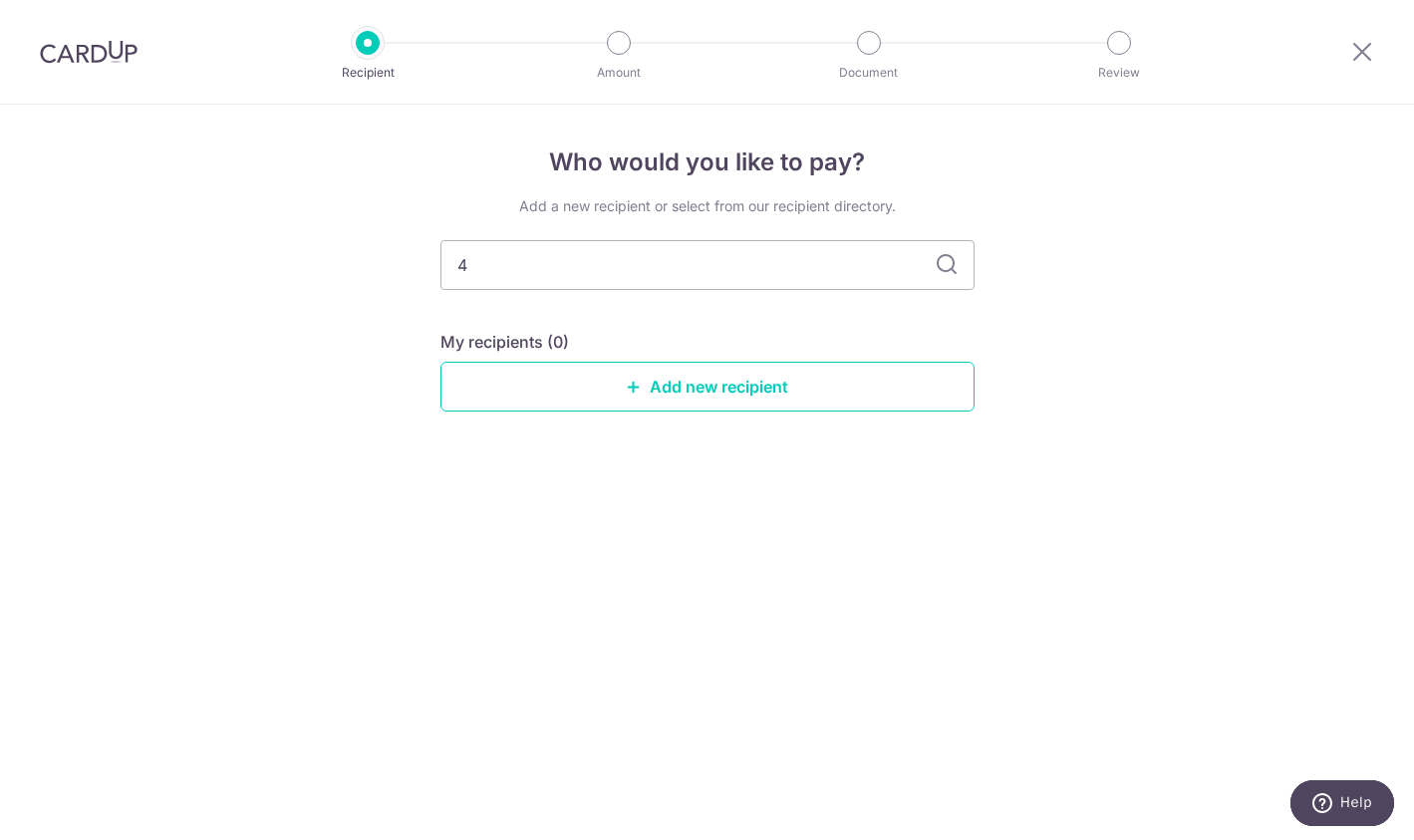 type 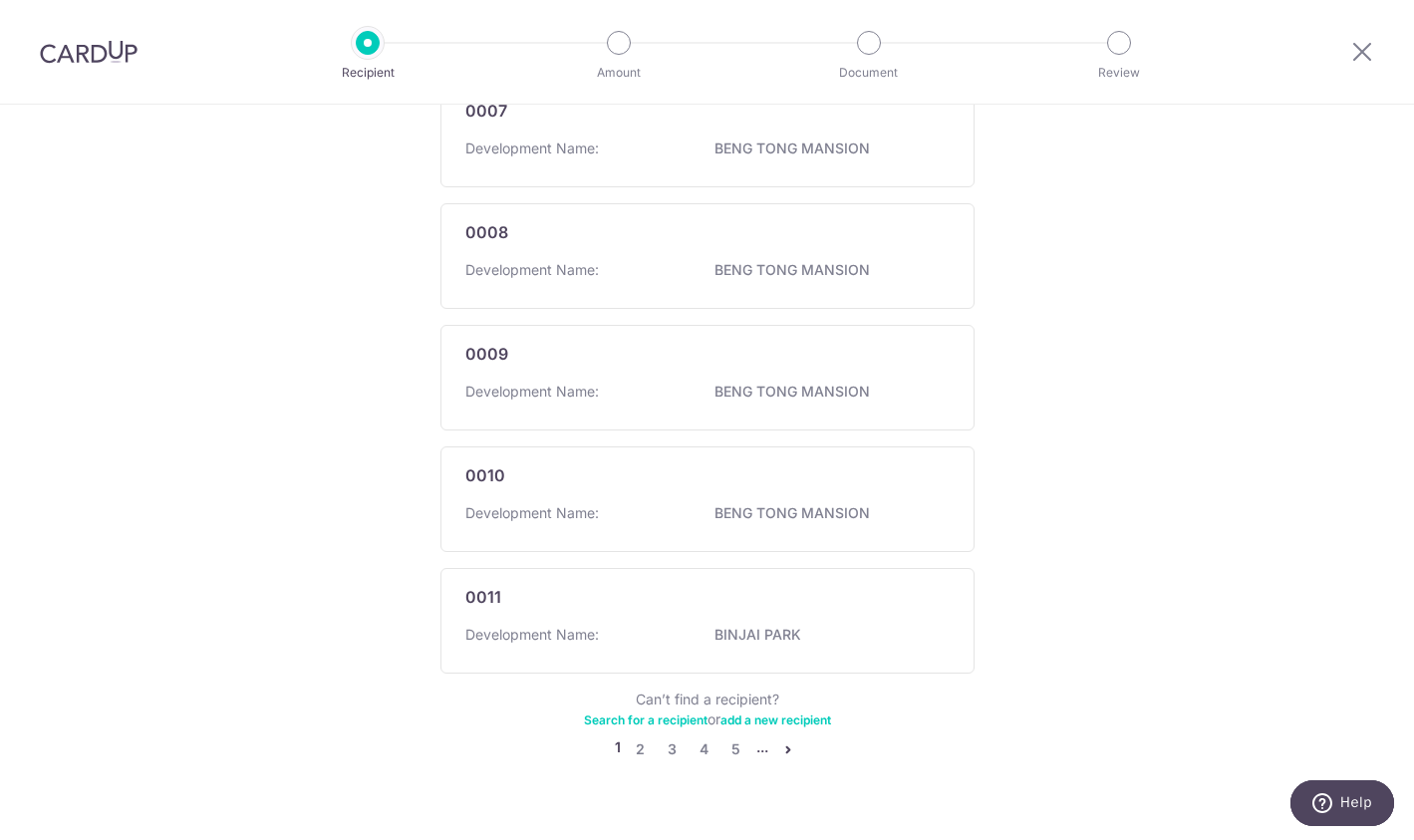 scroll, scrollTop: 1084, scrollLeft: 0, axis: vertical 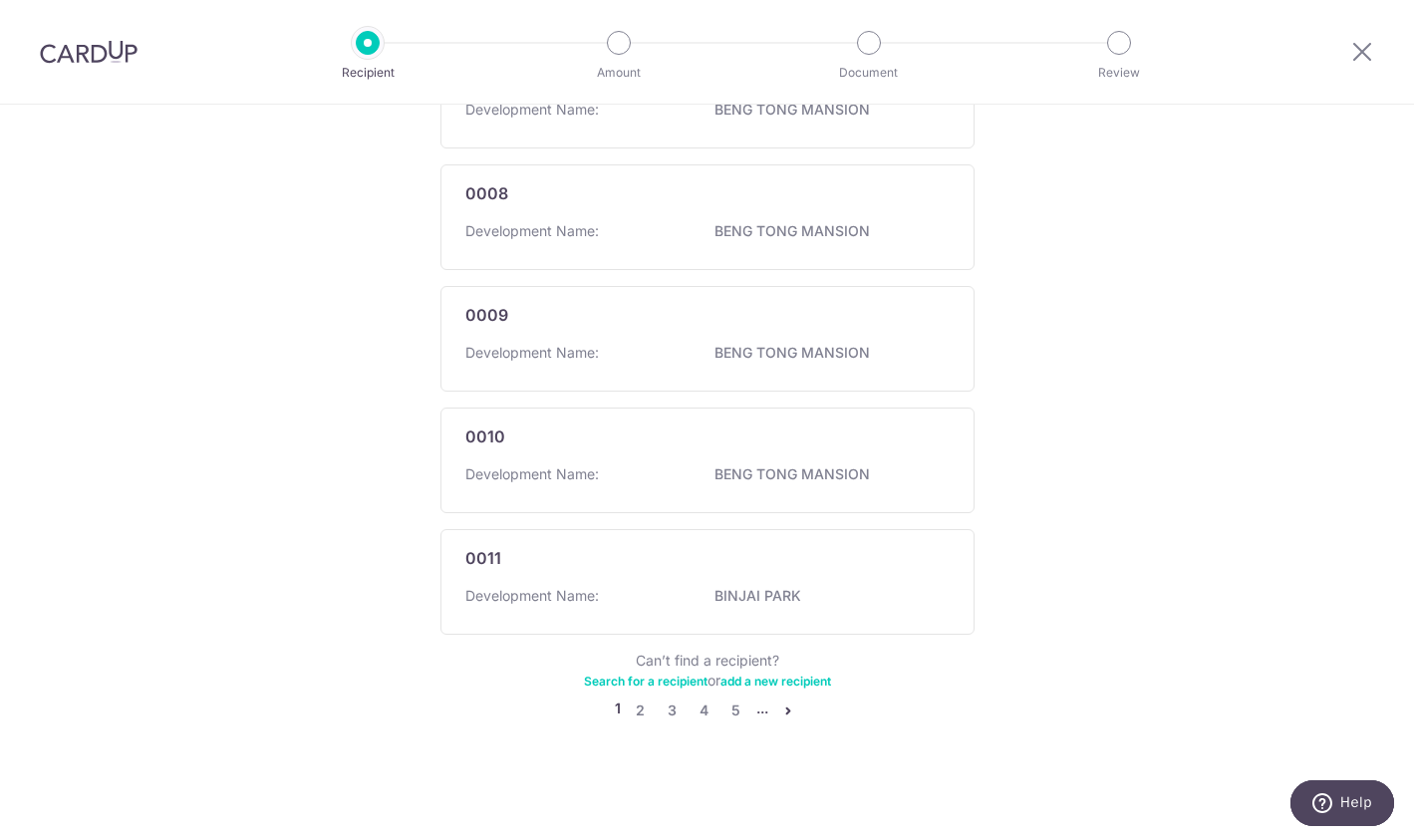 click at bounding box center [788, 710] 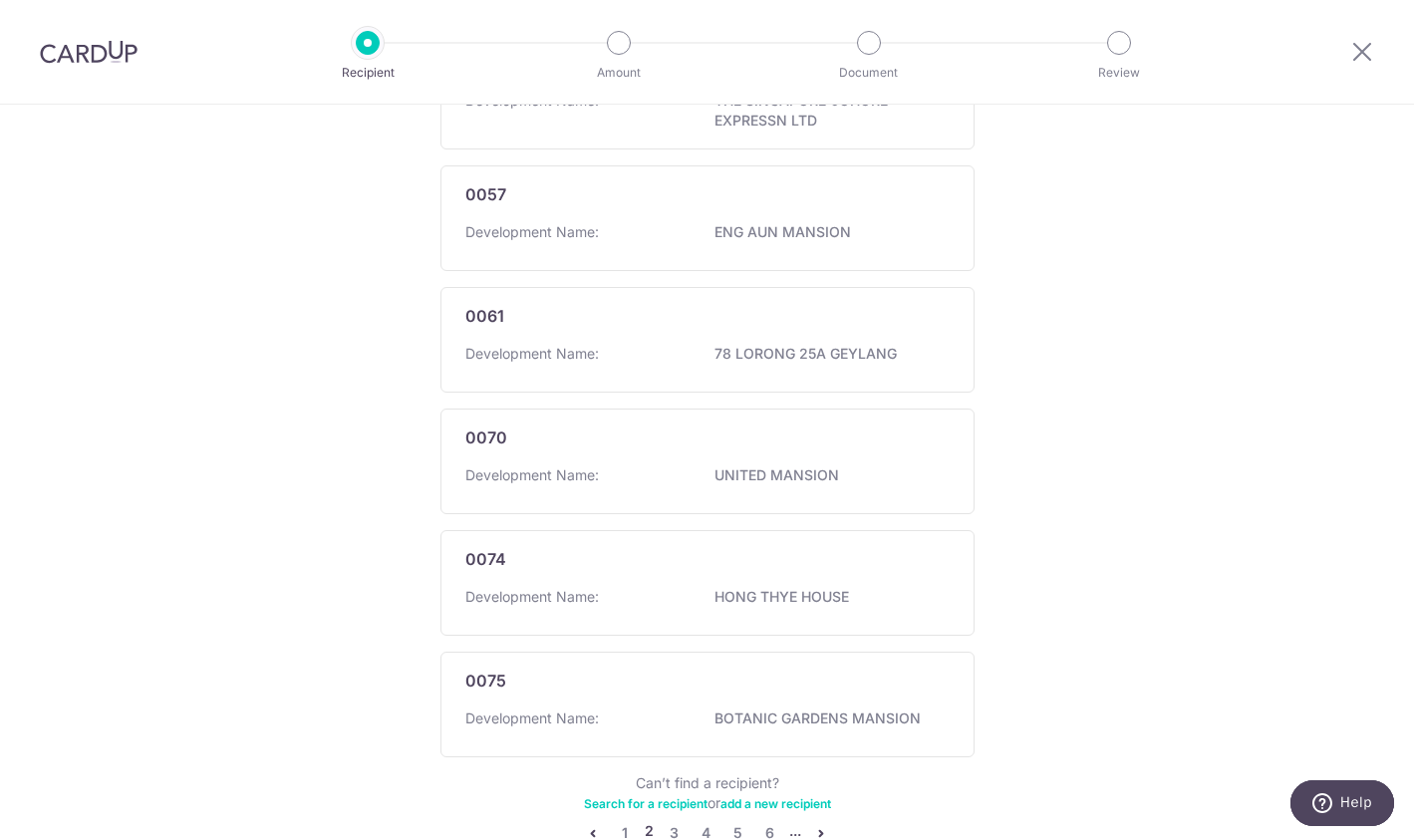 scroll, scrollTop: 1094, scrollLeft: 0, axis: vertical 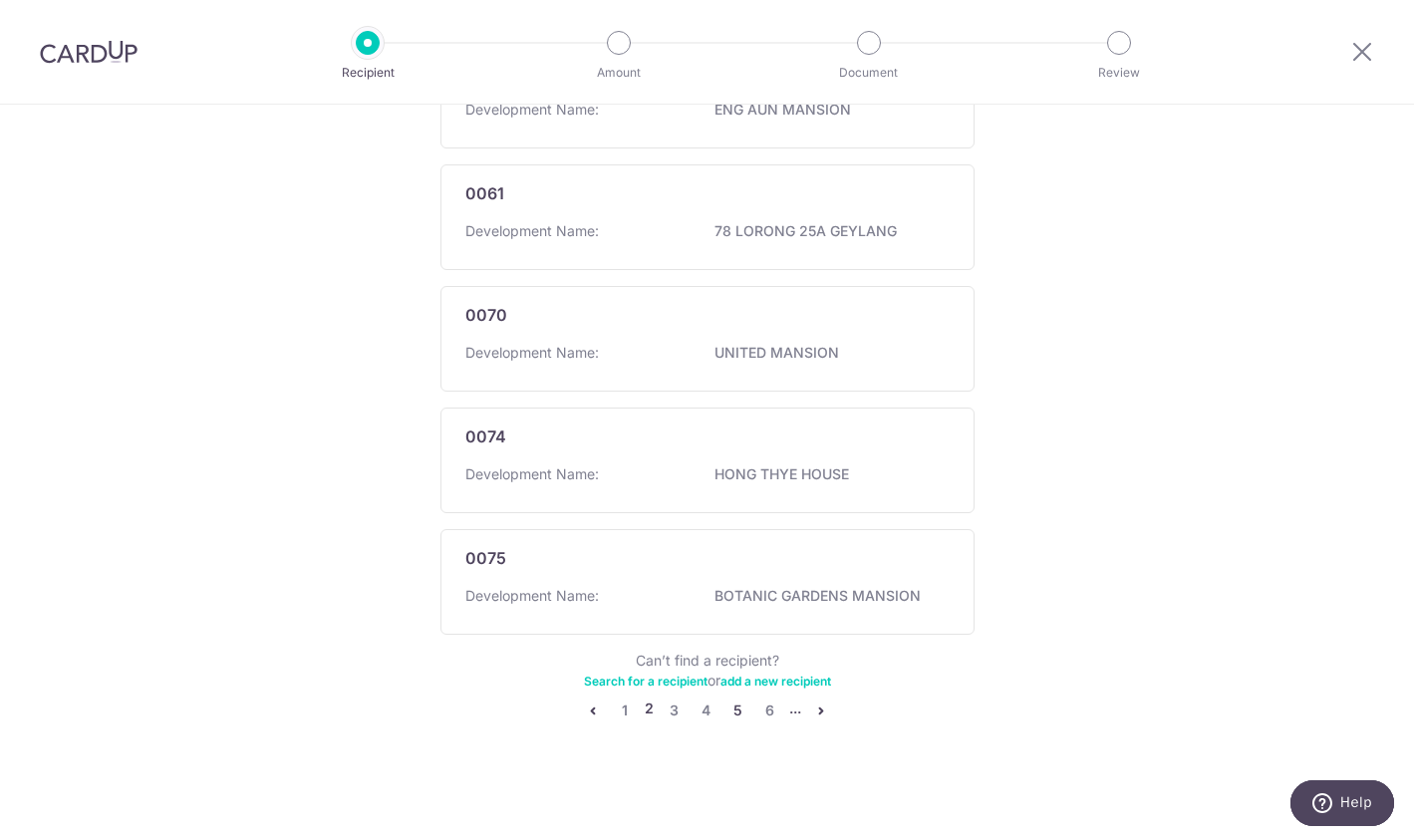 click on "5" at bounding box center [737, 710] 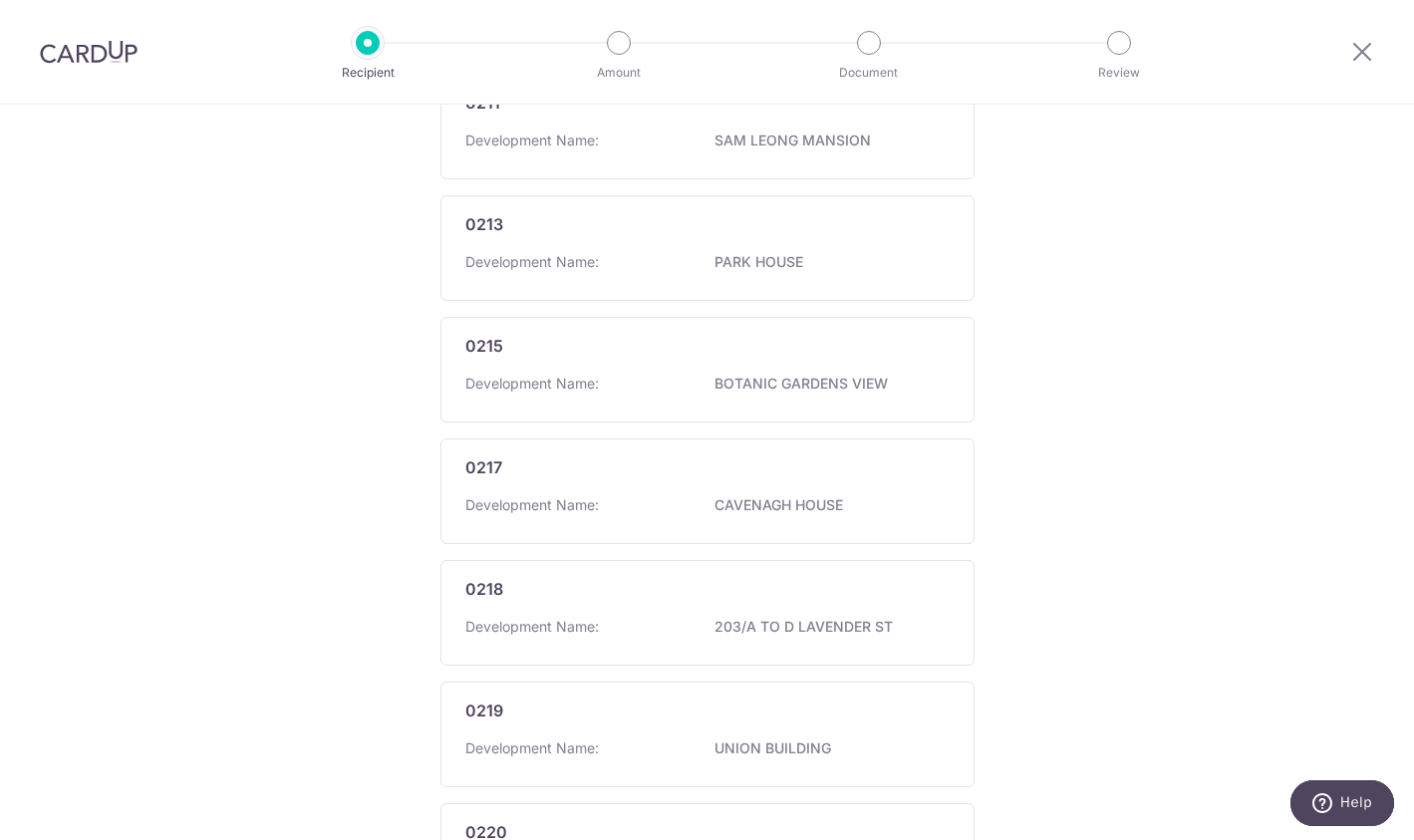 scroll, scrollTop: 1063, scrollLeft: 0, axis: vertical 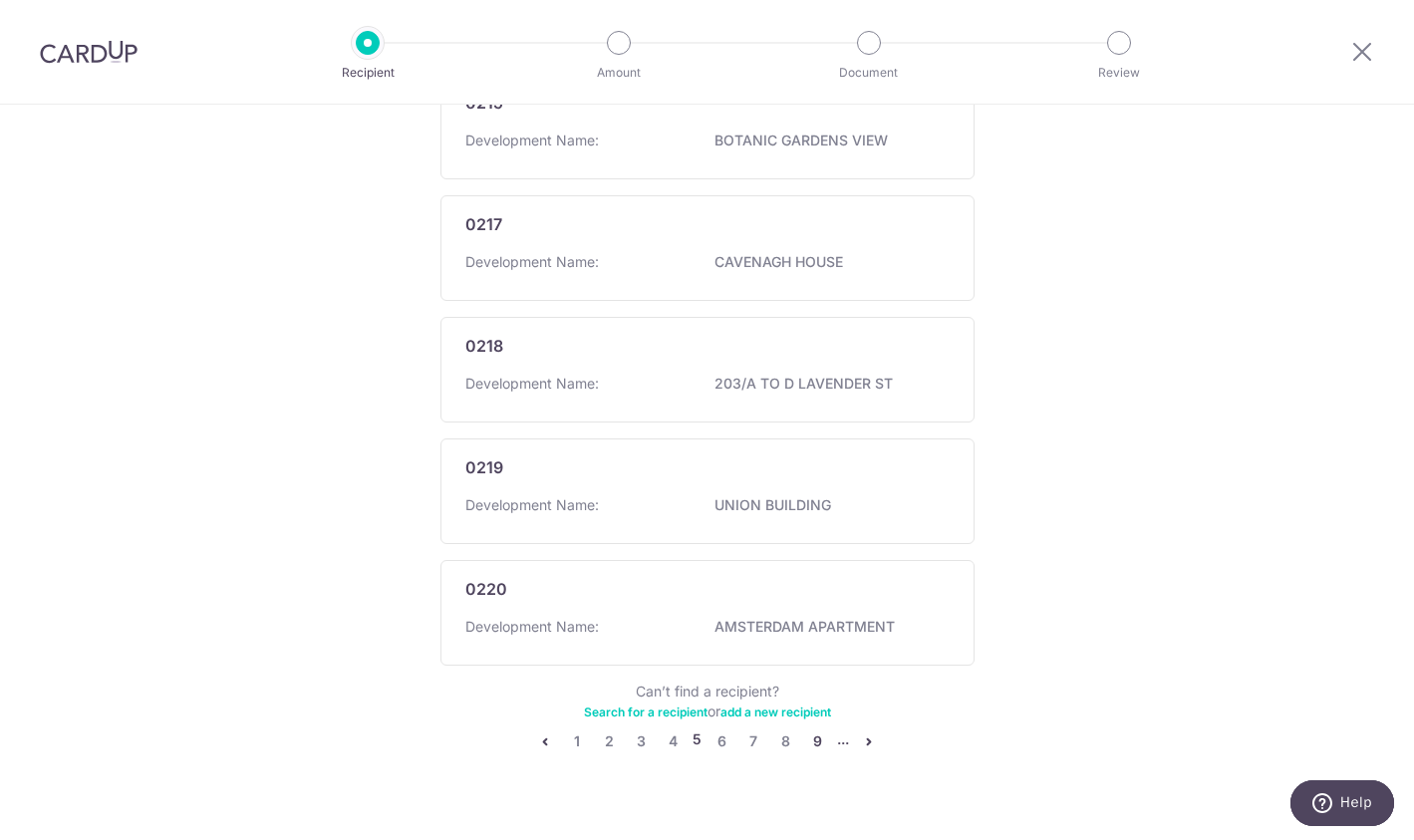 click on "9" at bounding box center (817, 741) 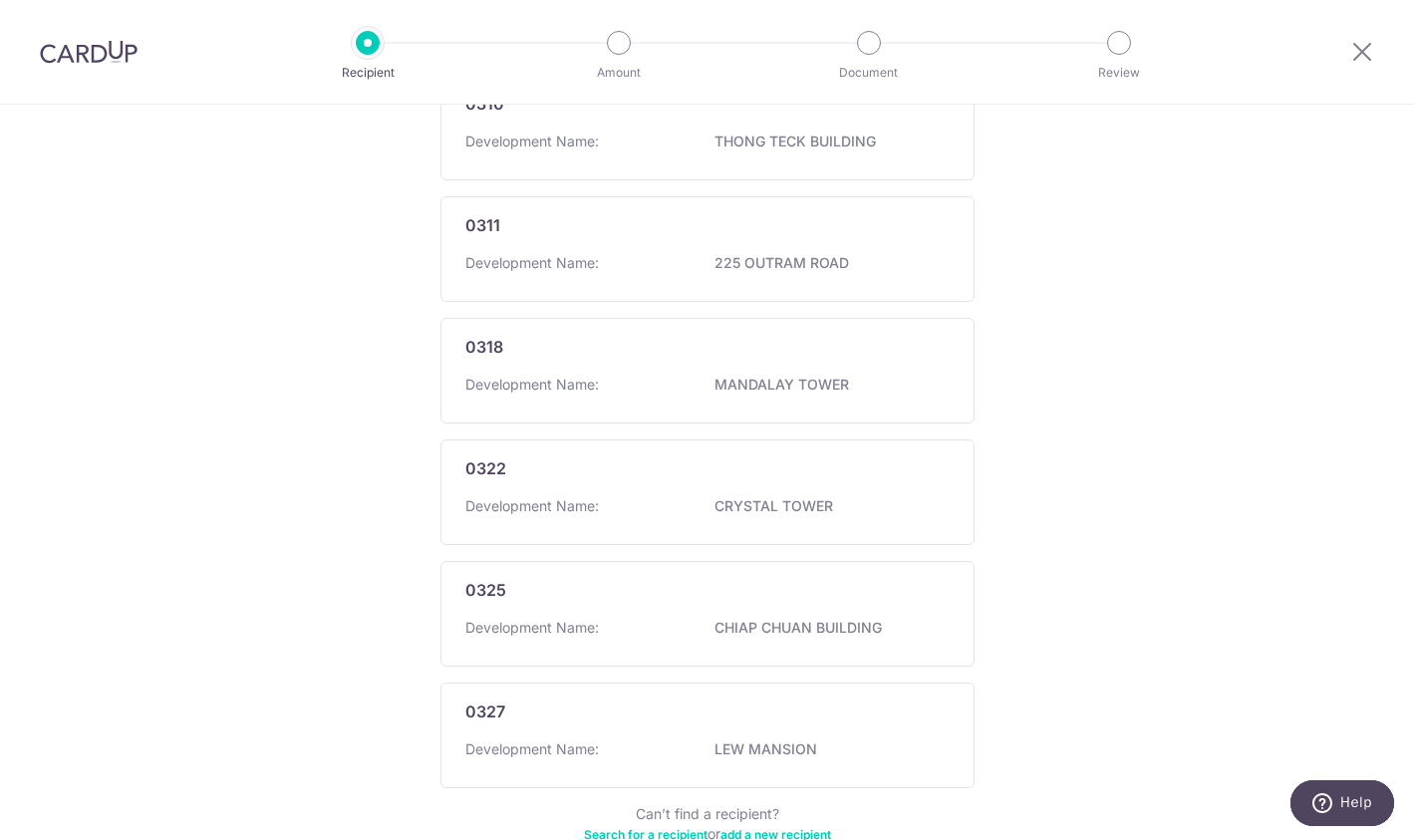 scroll, scrollTop: 1084, scrollLeft: 0, axis: vertical 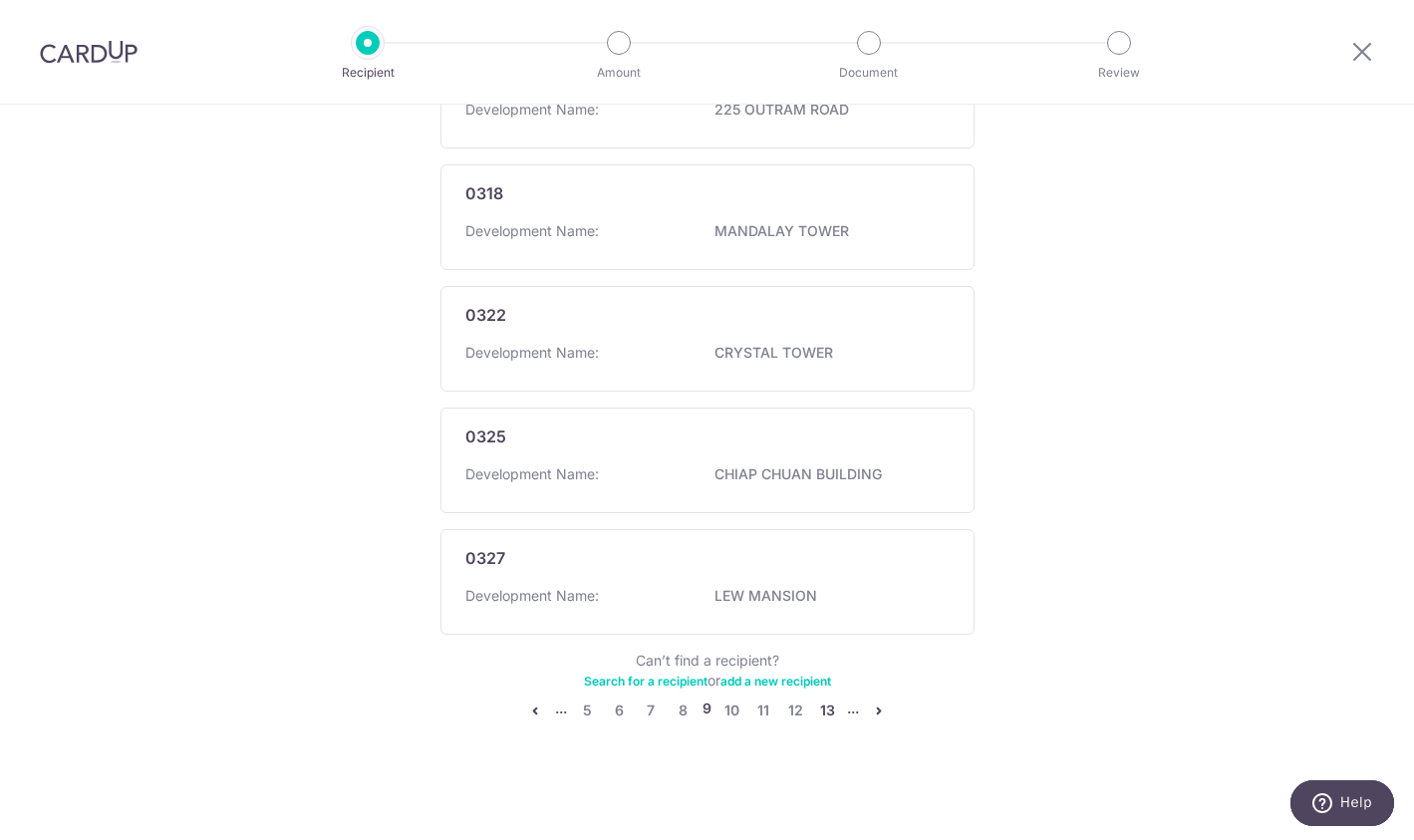 click on "13" at bounding box center [827, 710] 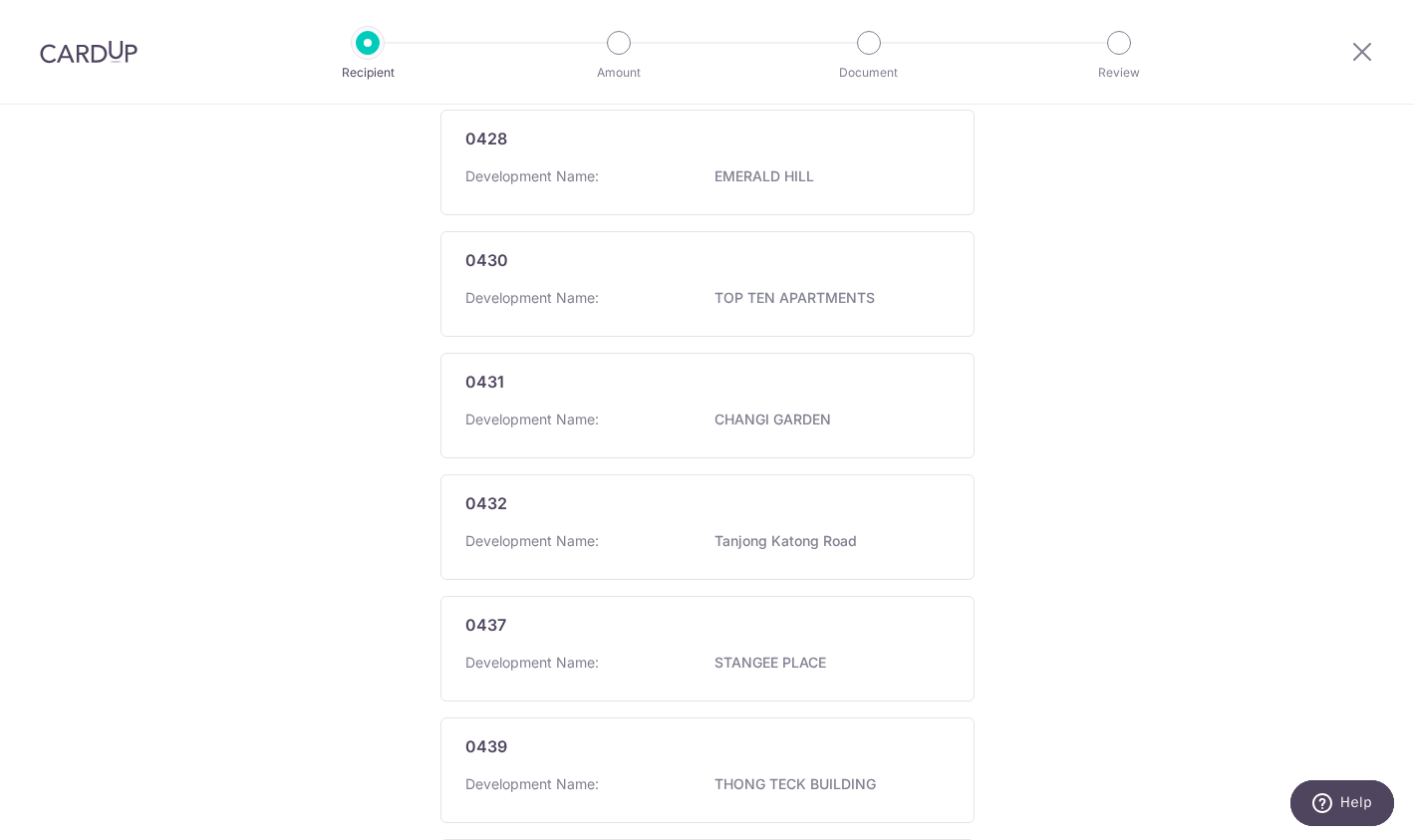 scroll, scrollTop: 1084, scrollLeft: 0, axis: vertical 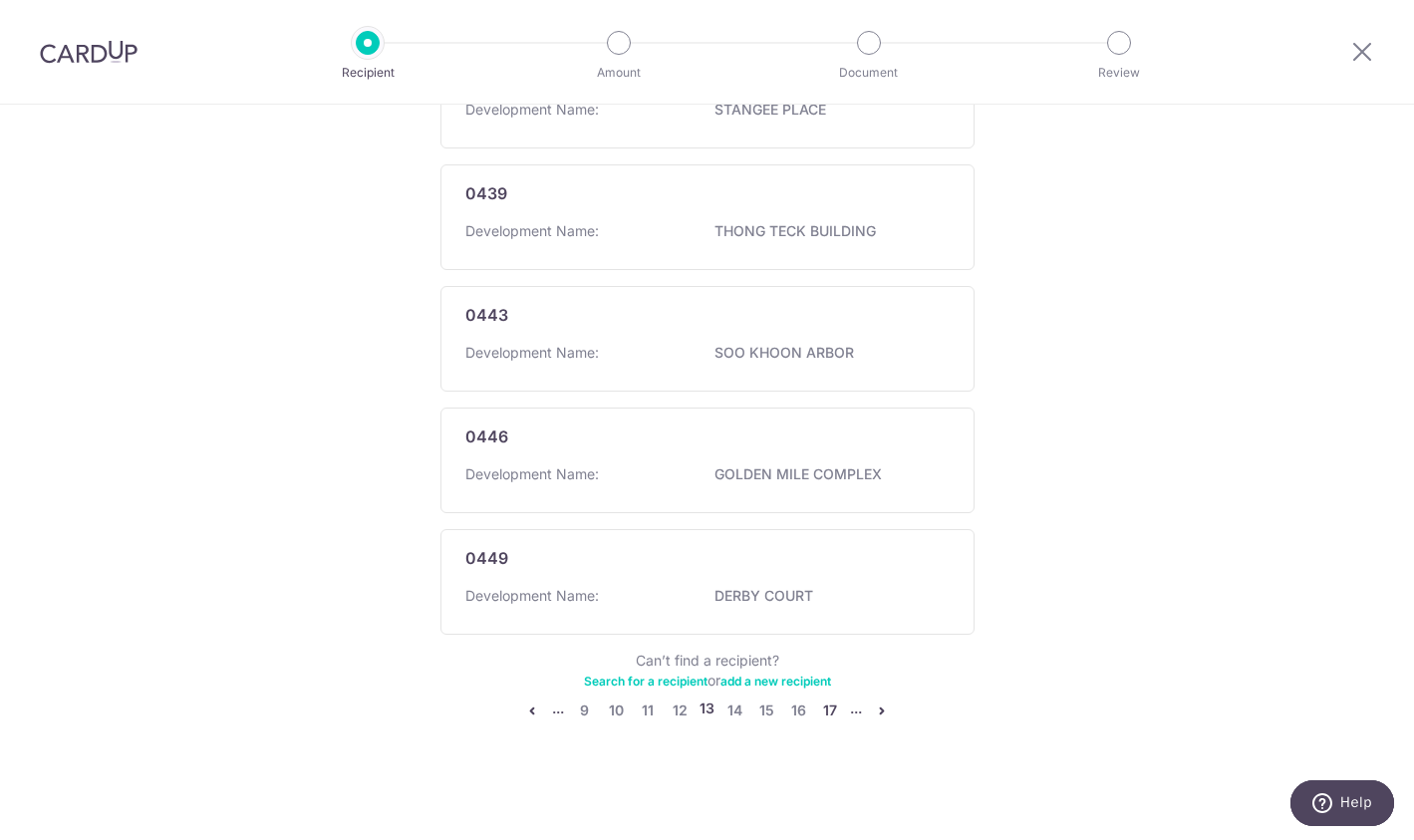 click on "17" at bounding box center [830, 710] 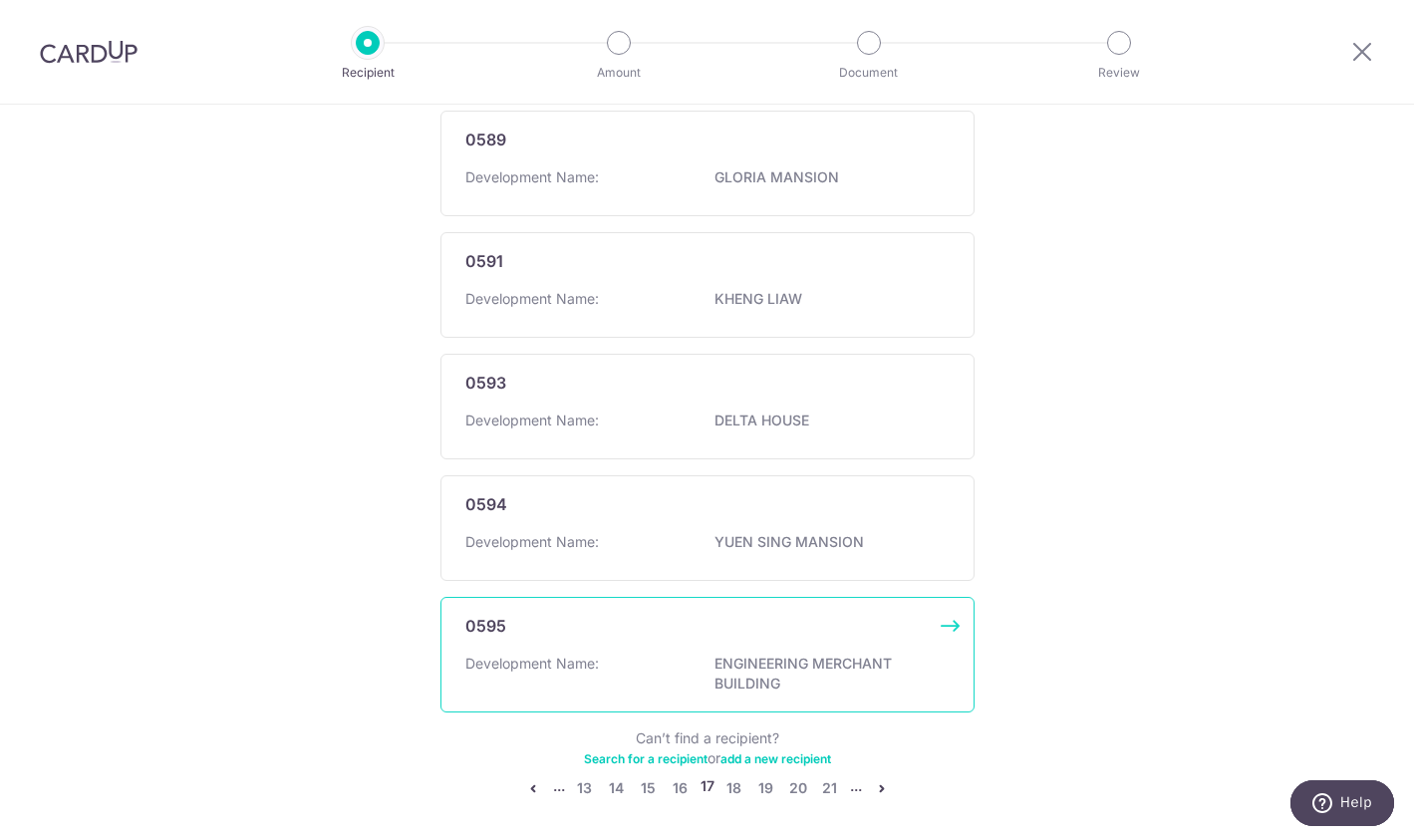 scroll, scrollTop: 1141, scrollLeft: 0, axis: vertical 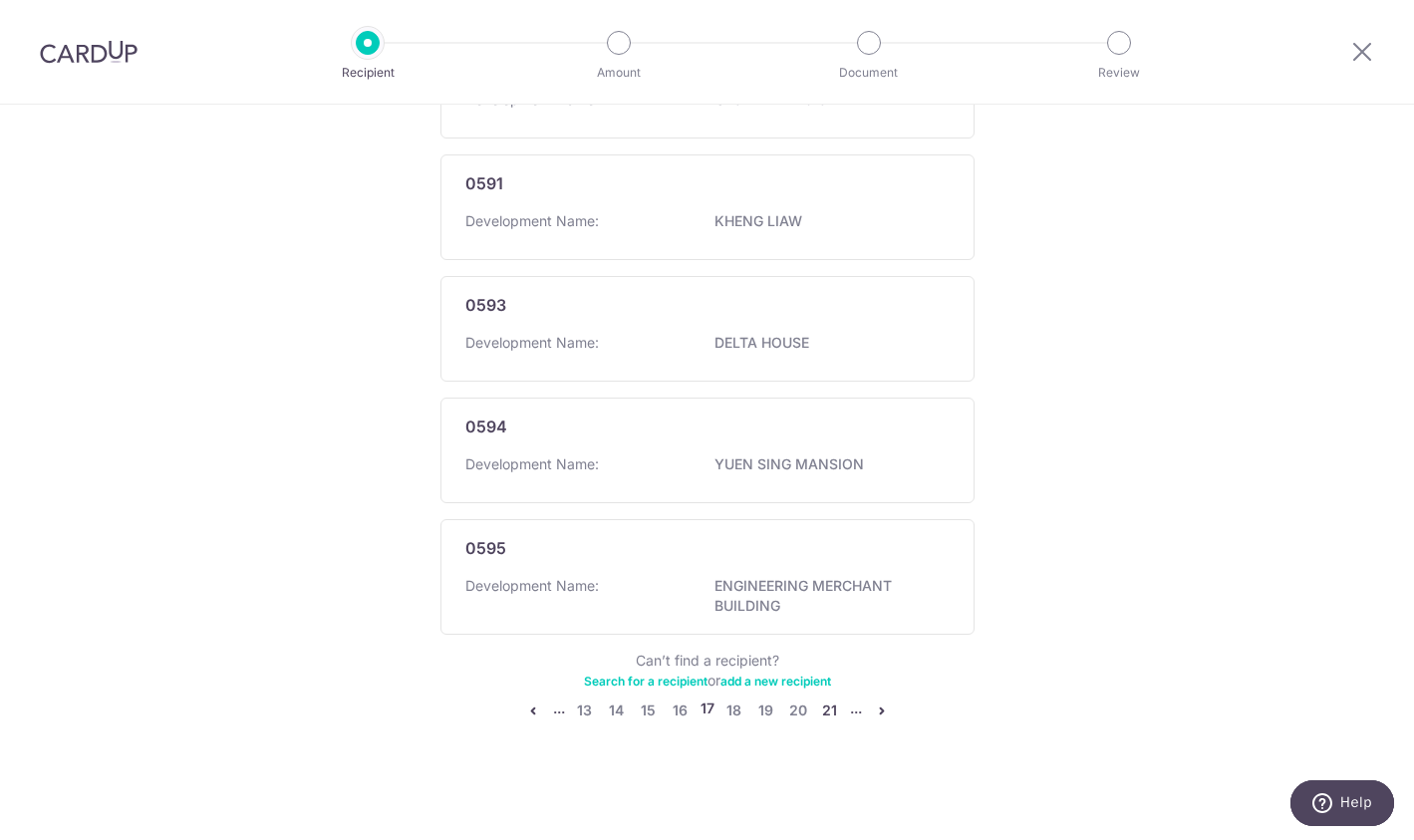 click on "21" at bounding box center (830, 710) 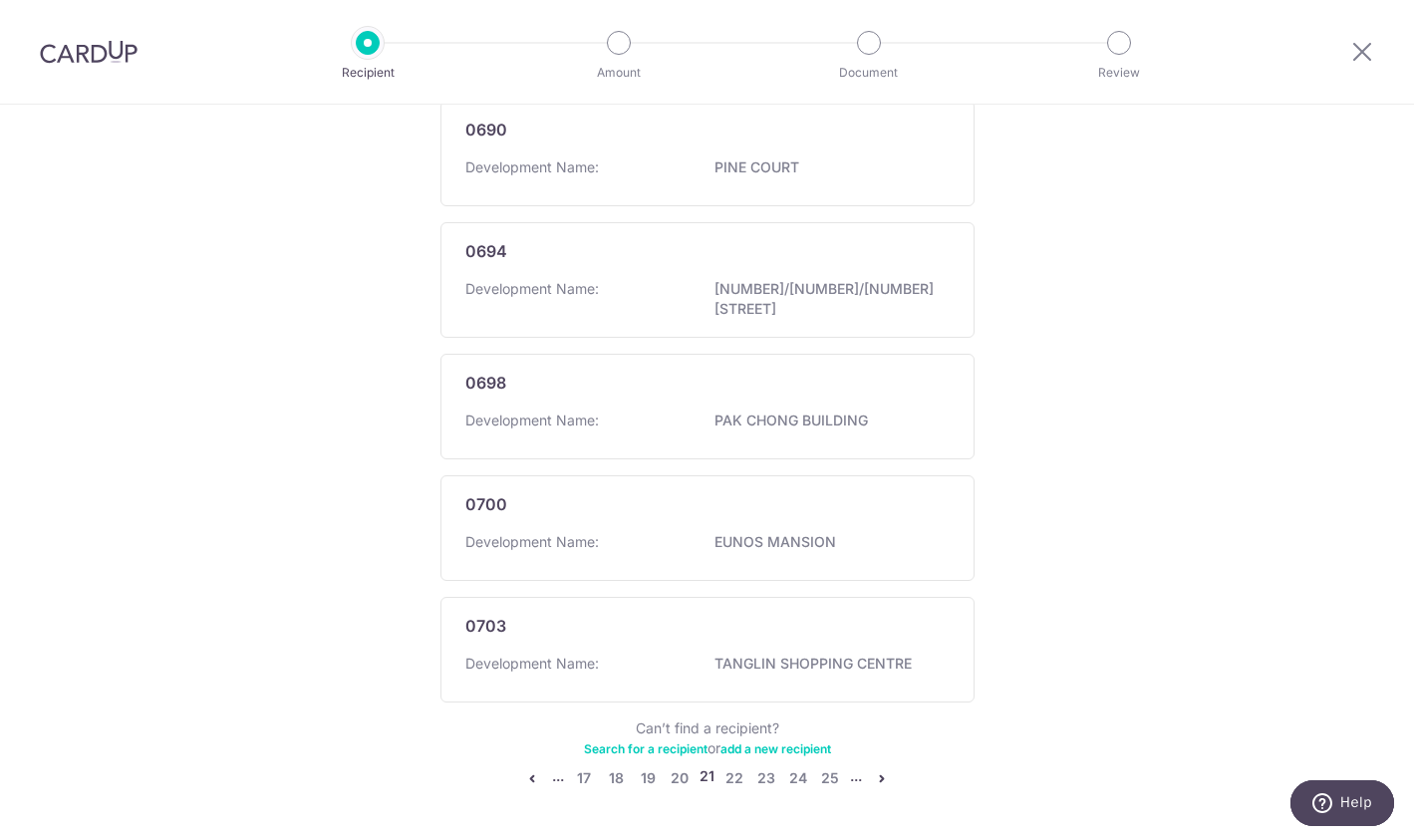 scroll, scrollTop: 1104, scrollLeft: 0, axis: vertical 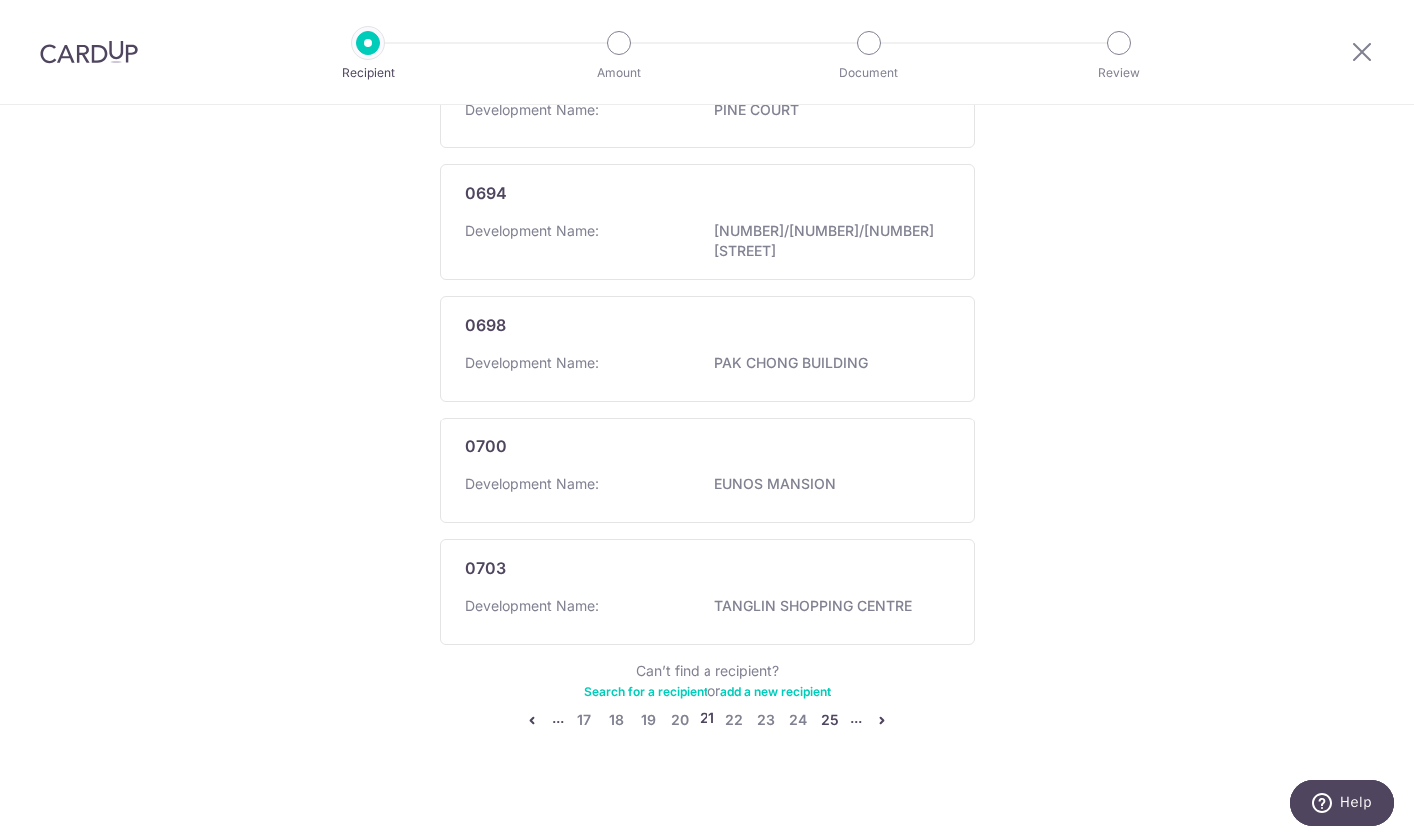 click on "25" at bounding box center (830, 720) 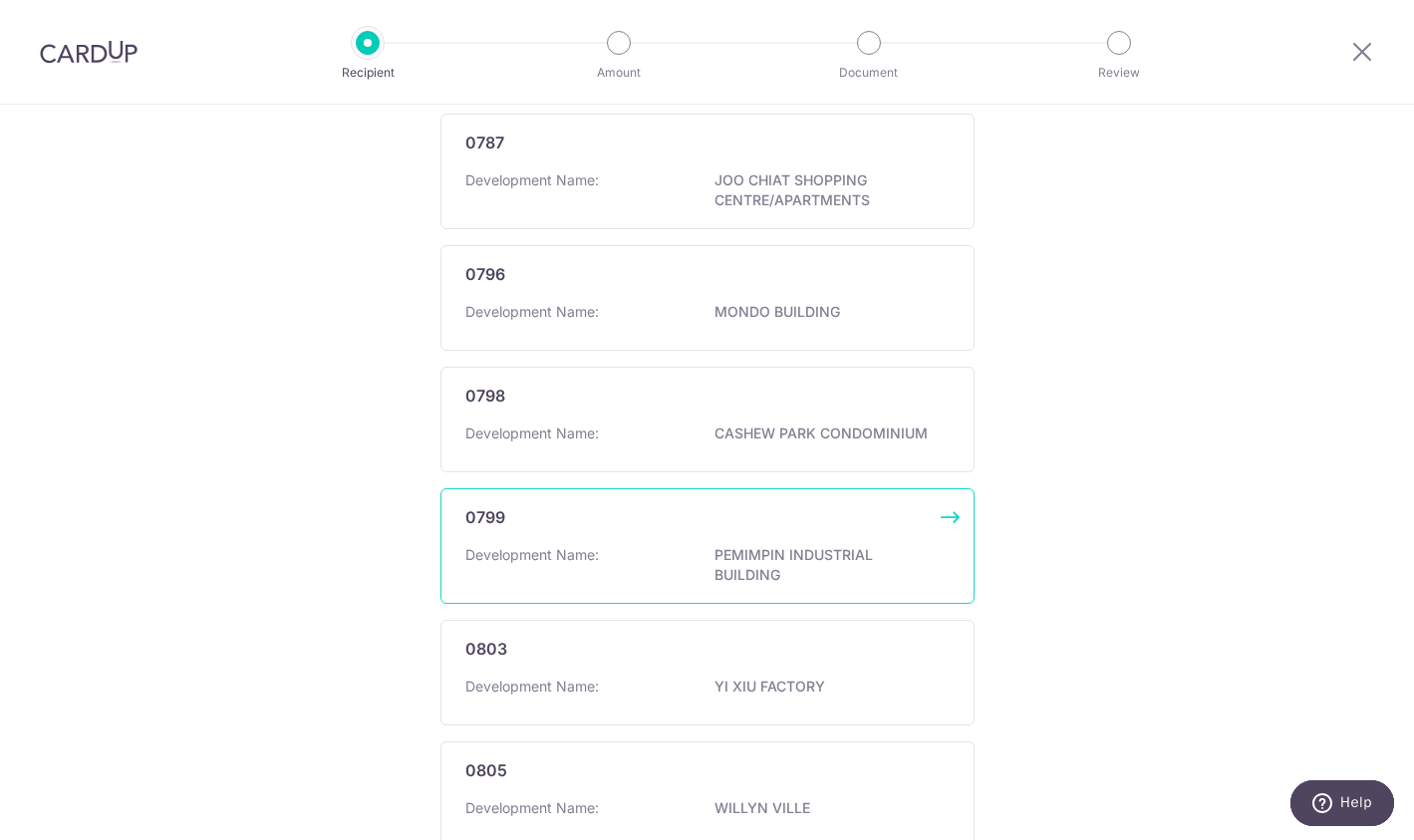 scroll, scrollTop: 1104, scrollLeft: 0, axis: vertical 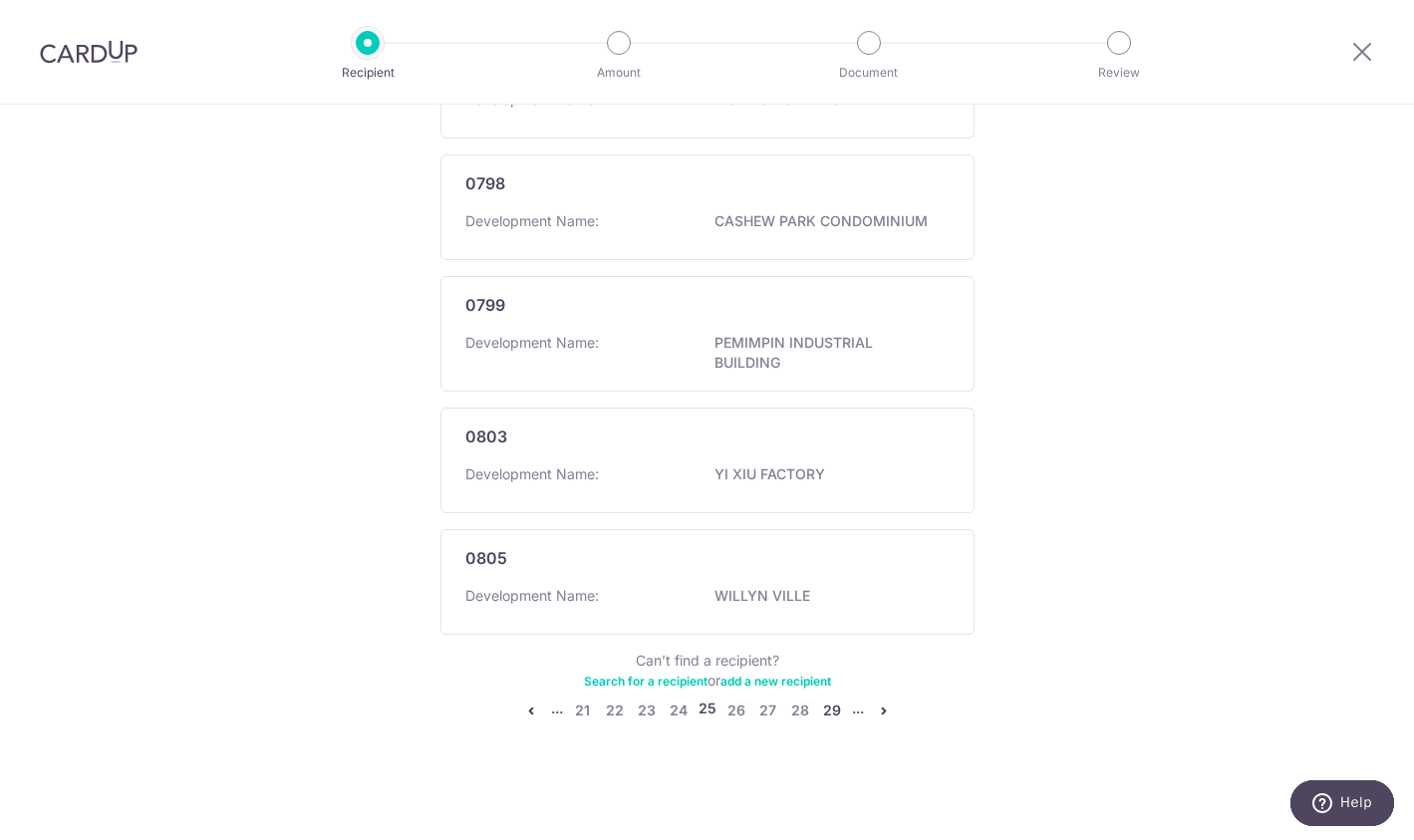 click on "29" at bounding box center [832, 710] 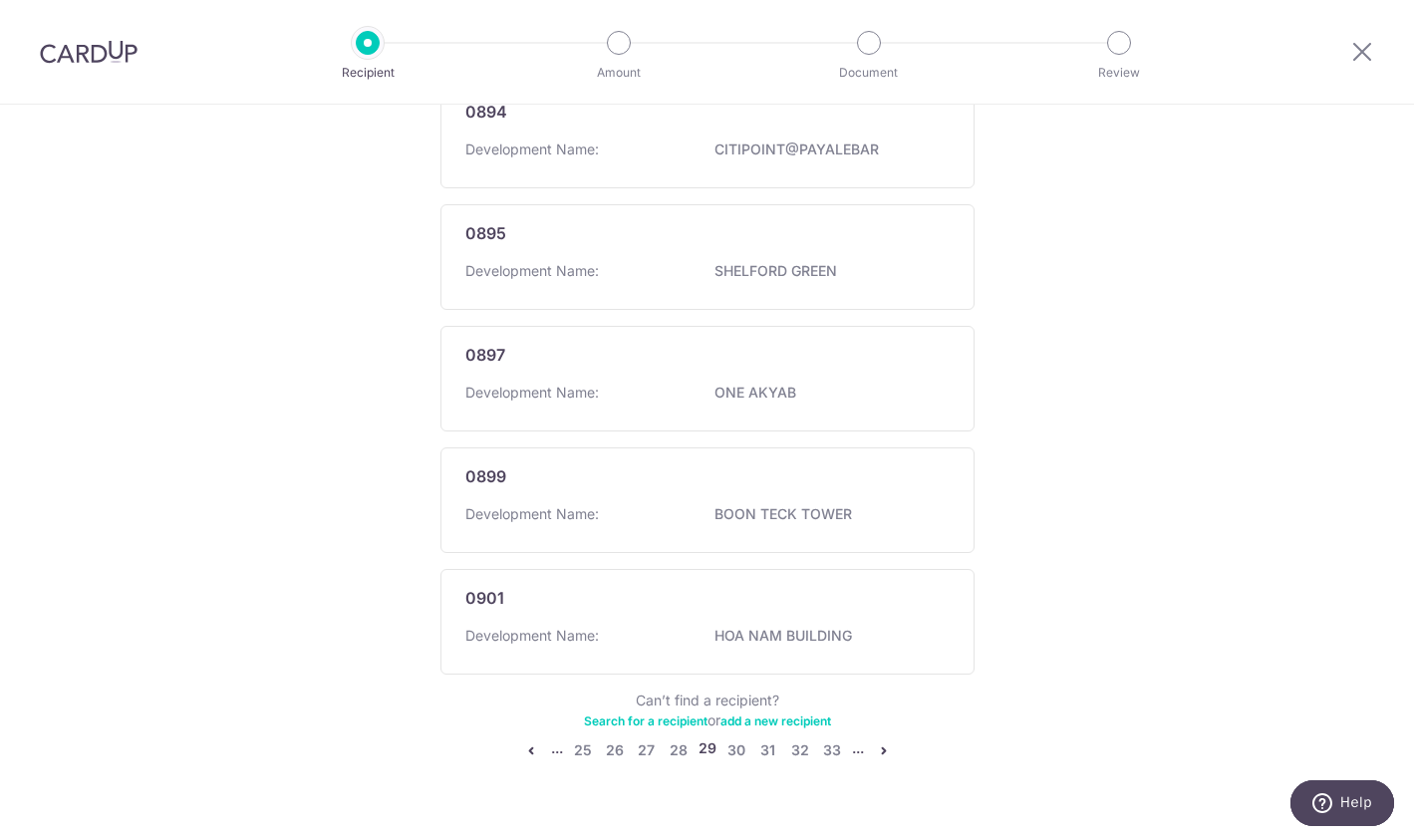 scroll, scrollTop: 1084, scrollLeft: 0, axis: vertical 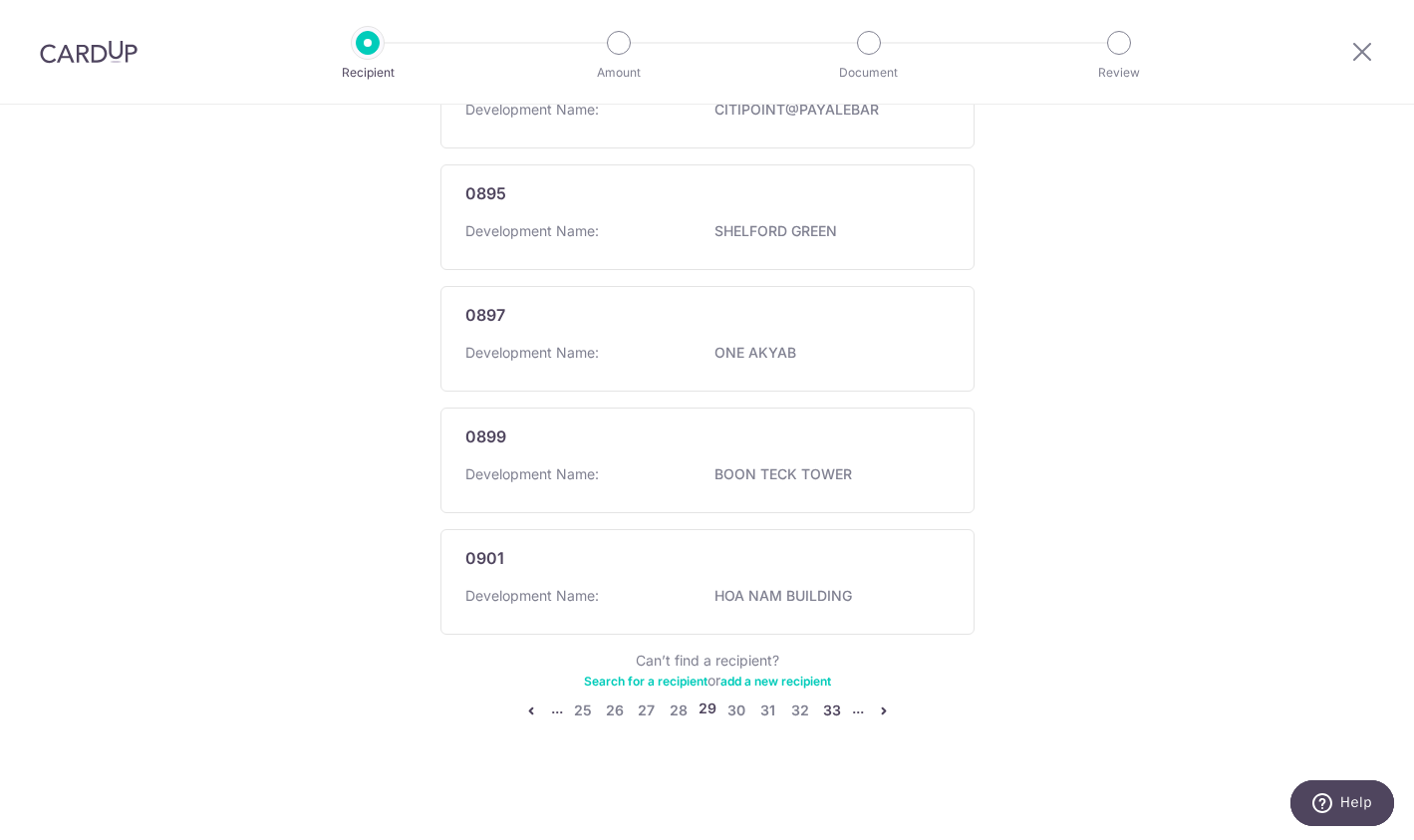 click on "33" at bounding box center (832, 710) 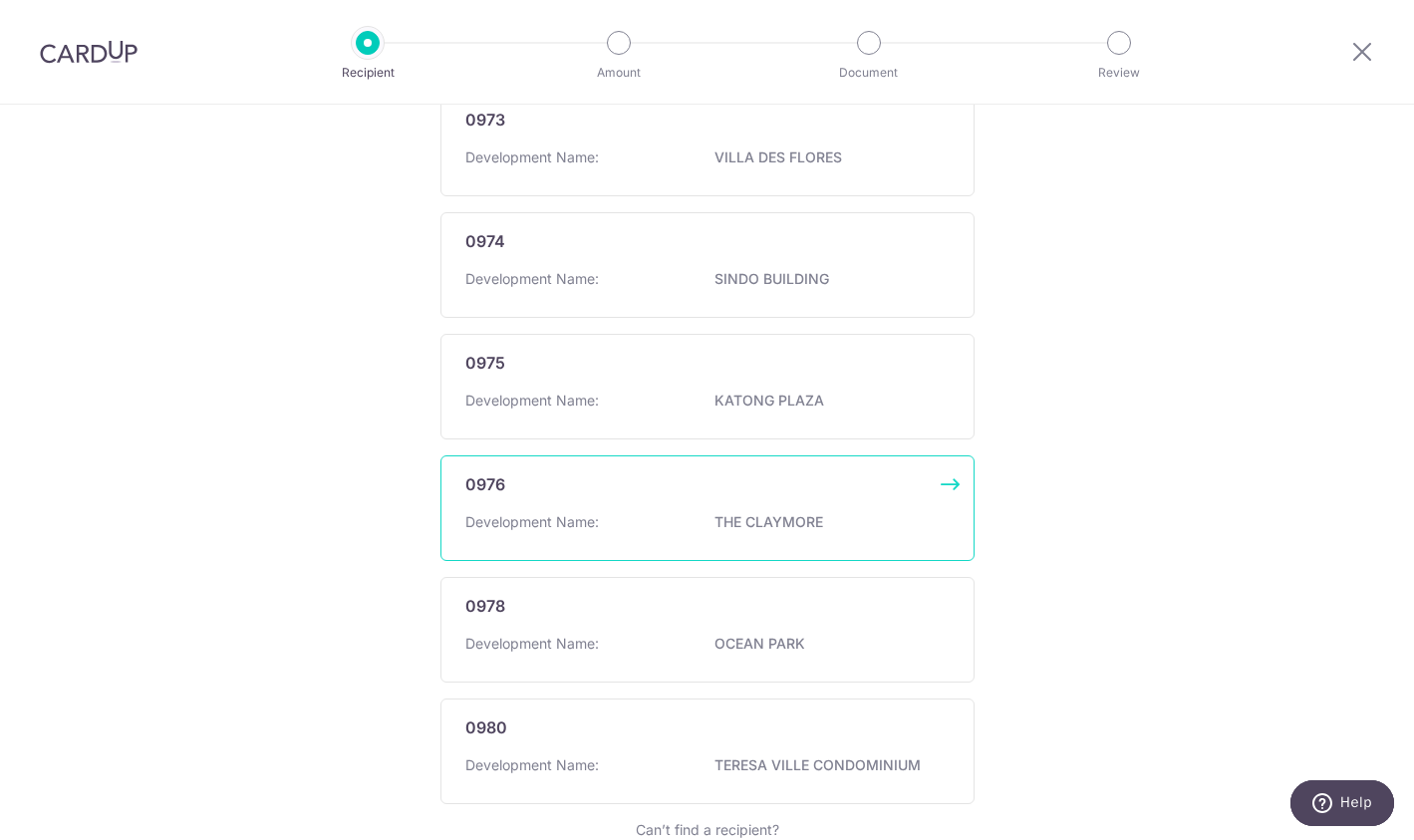 scroll, scrollTop: 1084, scrollLeft: 0, axis: vertical 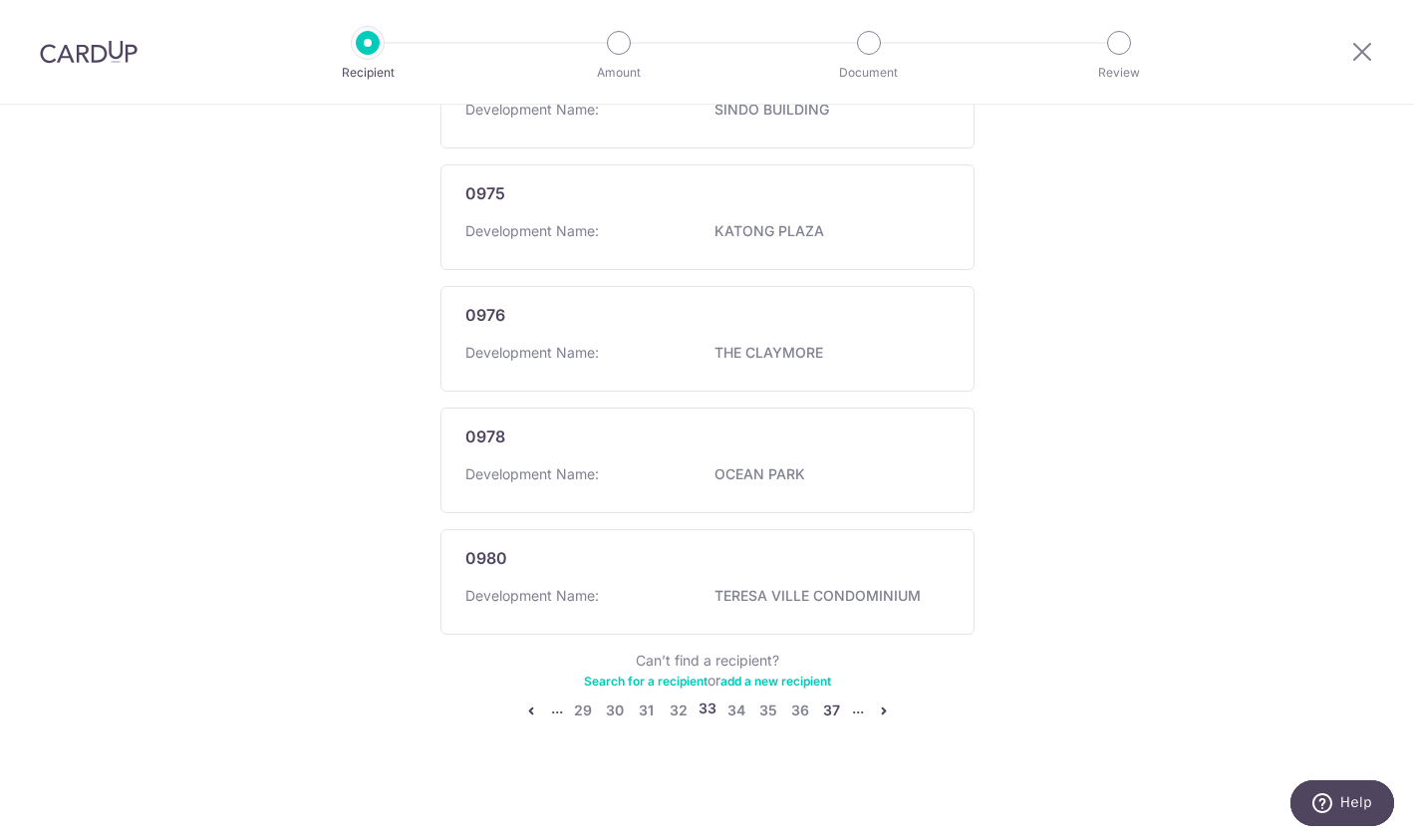 click on "37" at bounding box center (832, 710) 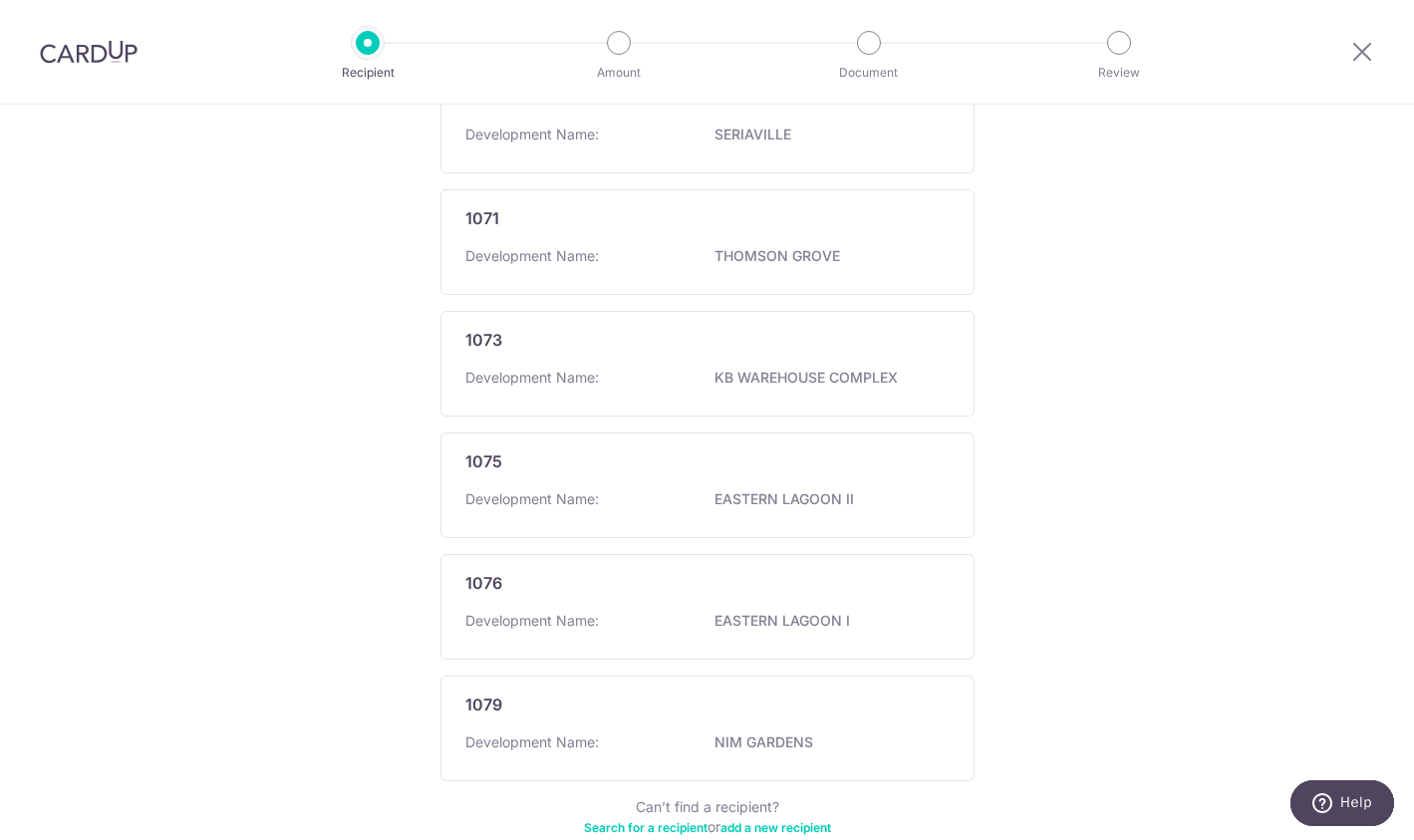 scroll, scrollTop: 1084, scrollLeft: 0, axis: vertical 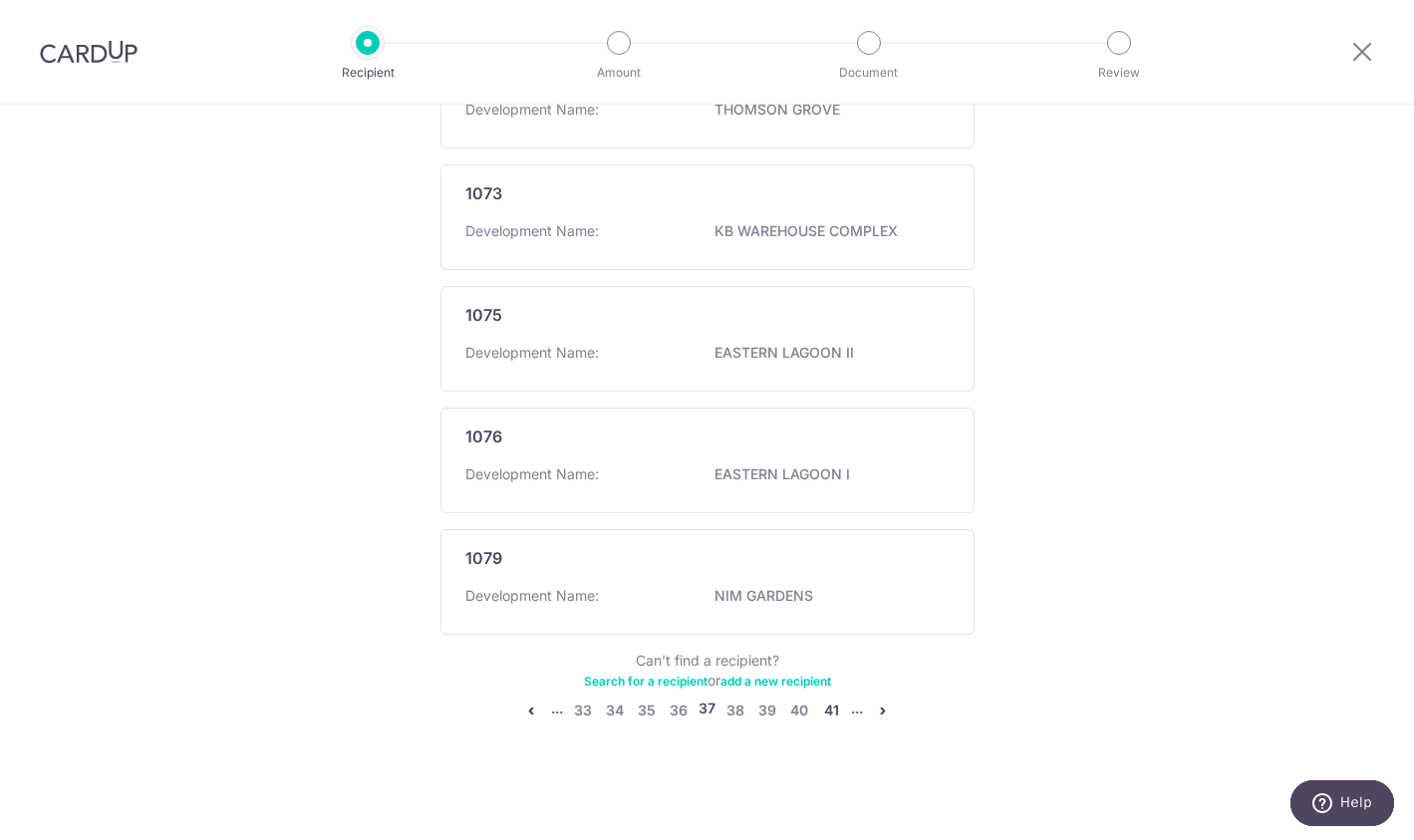 click on "41" at bounding box center (831, 710) 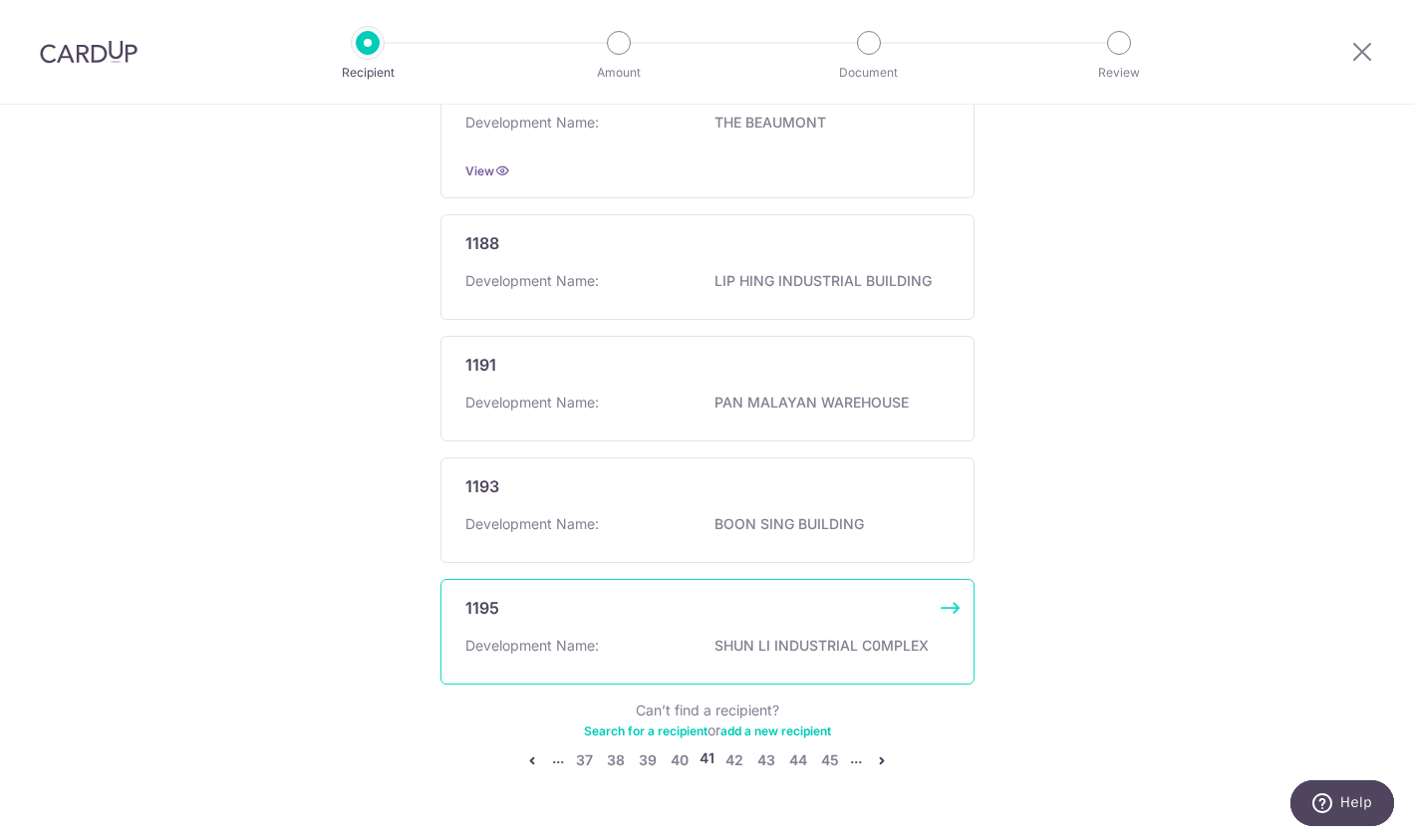 scroll, scrollTop: 1158, scrollLeft: 0, axis: vertical 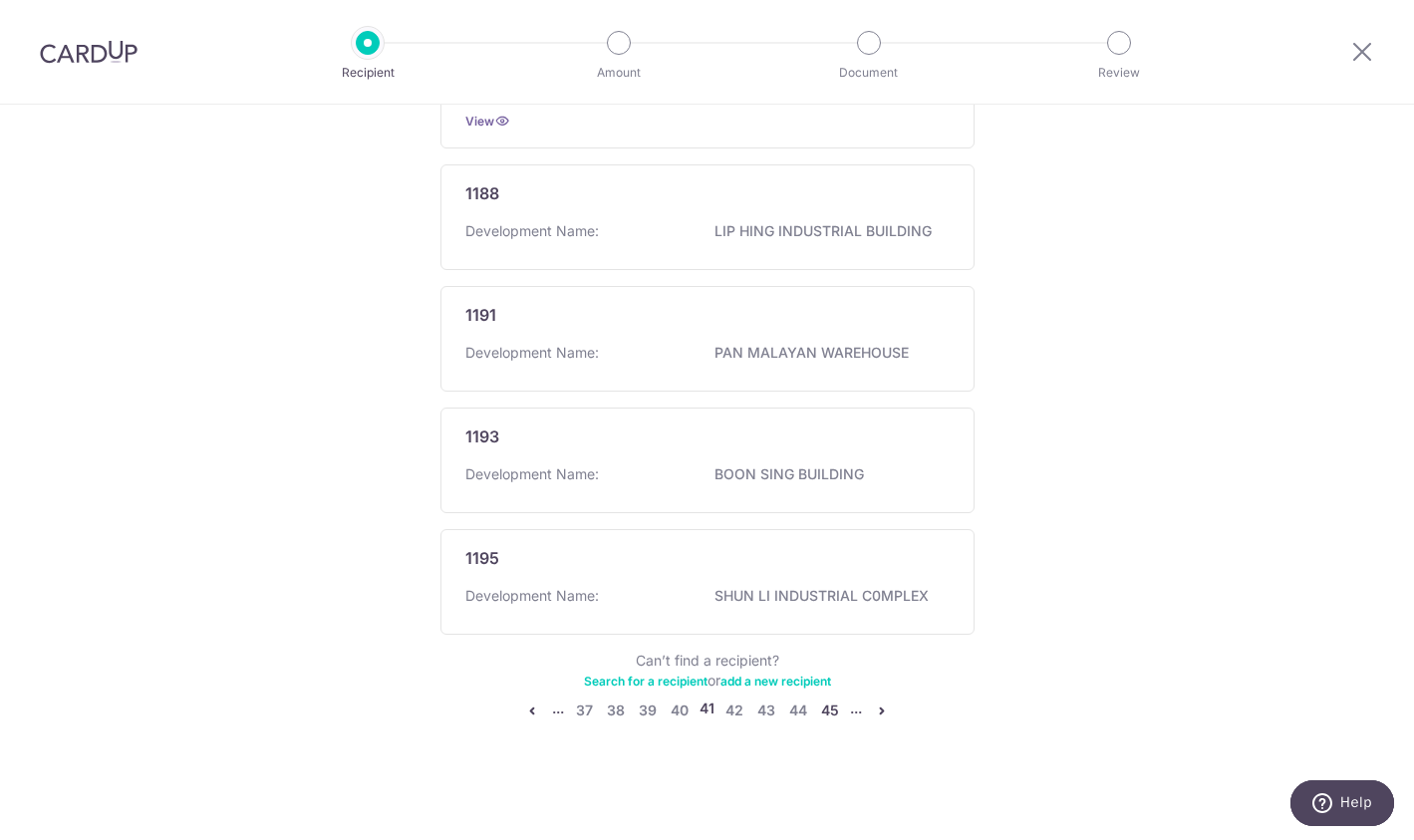 click on "45" at bounding box center [830, 710] 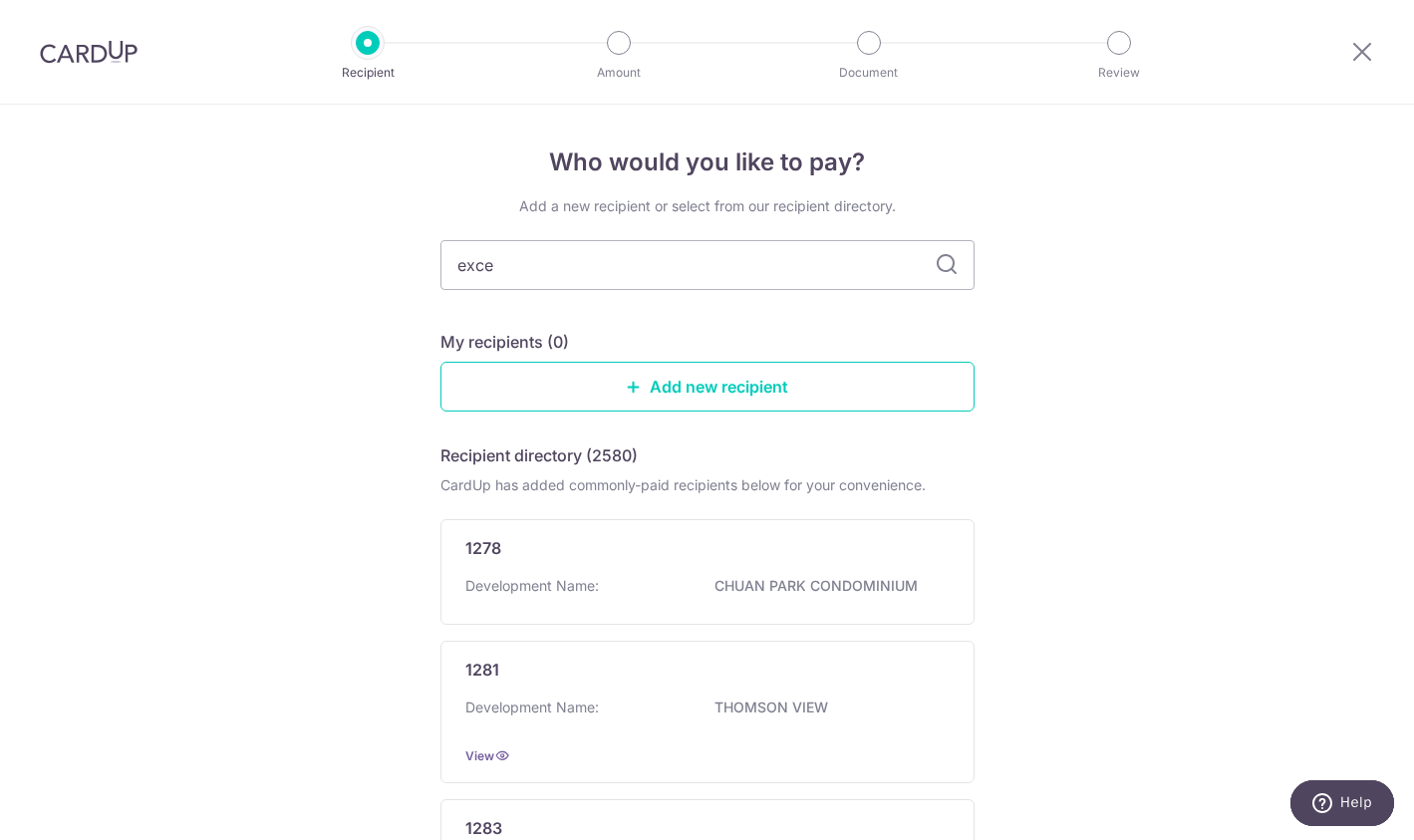 type on "excel" 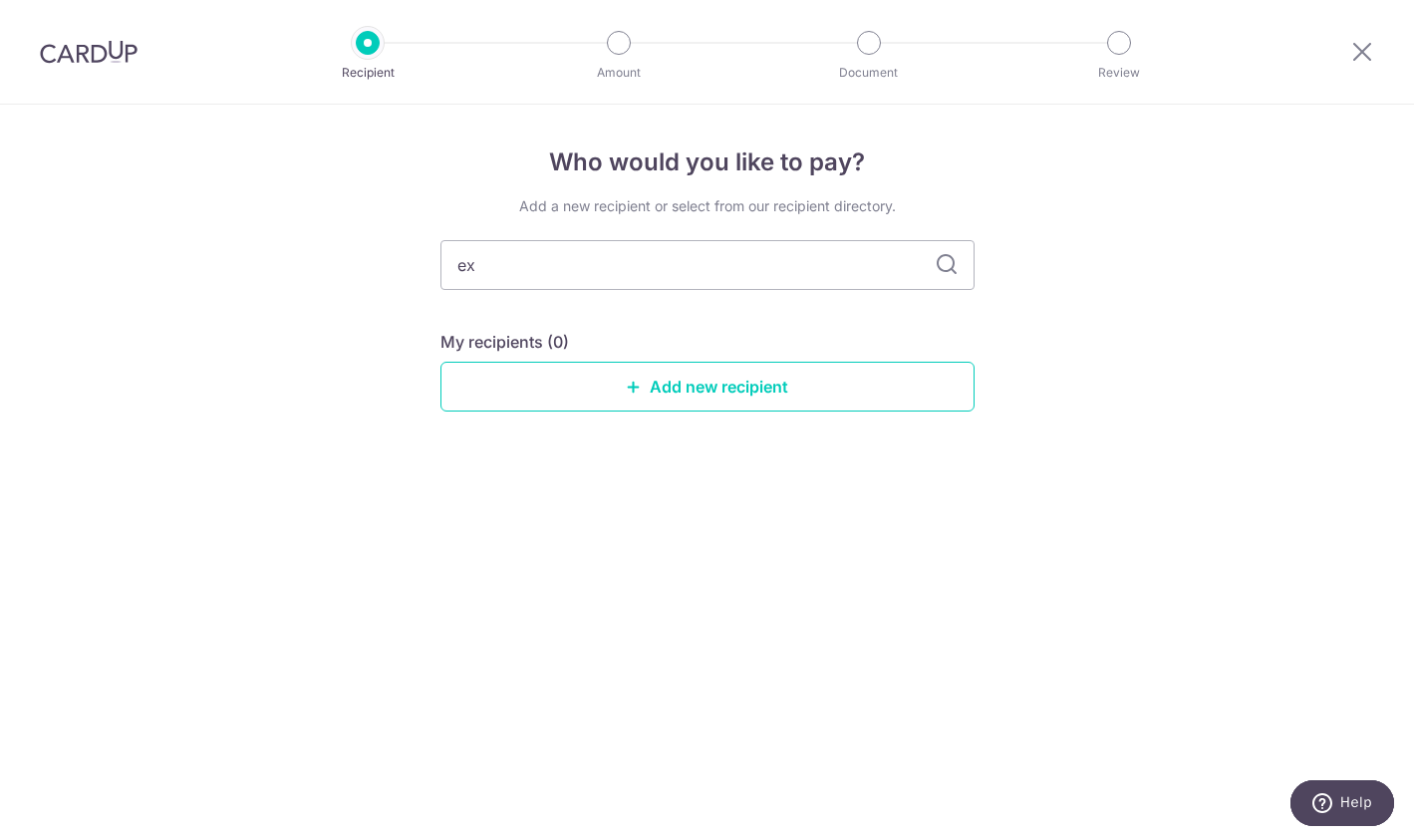 type on "e" 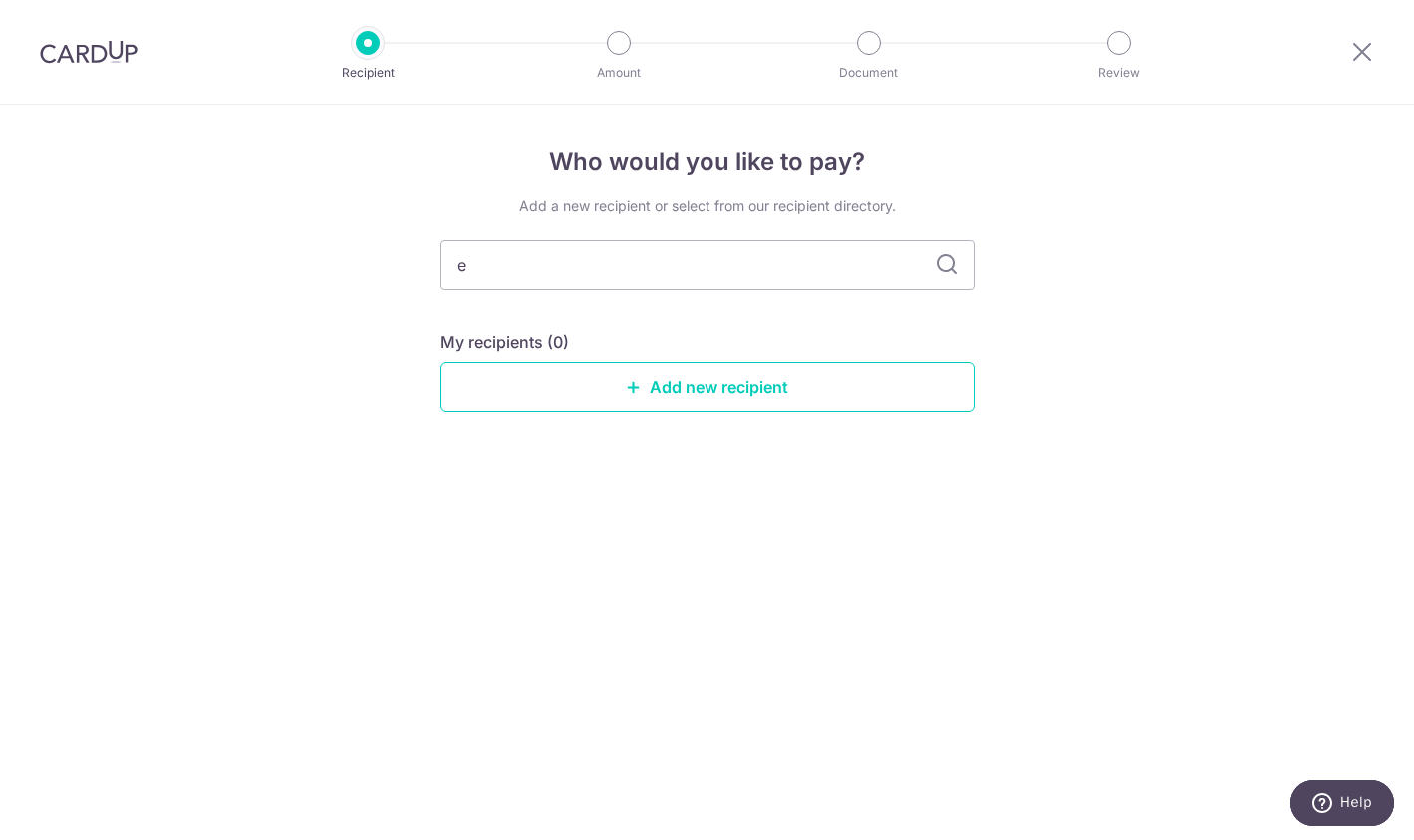 type 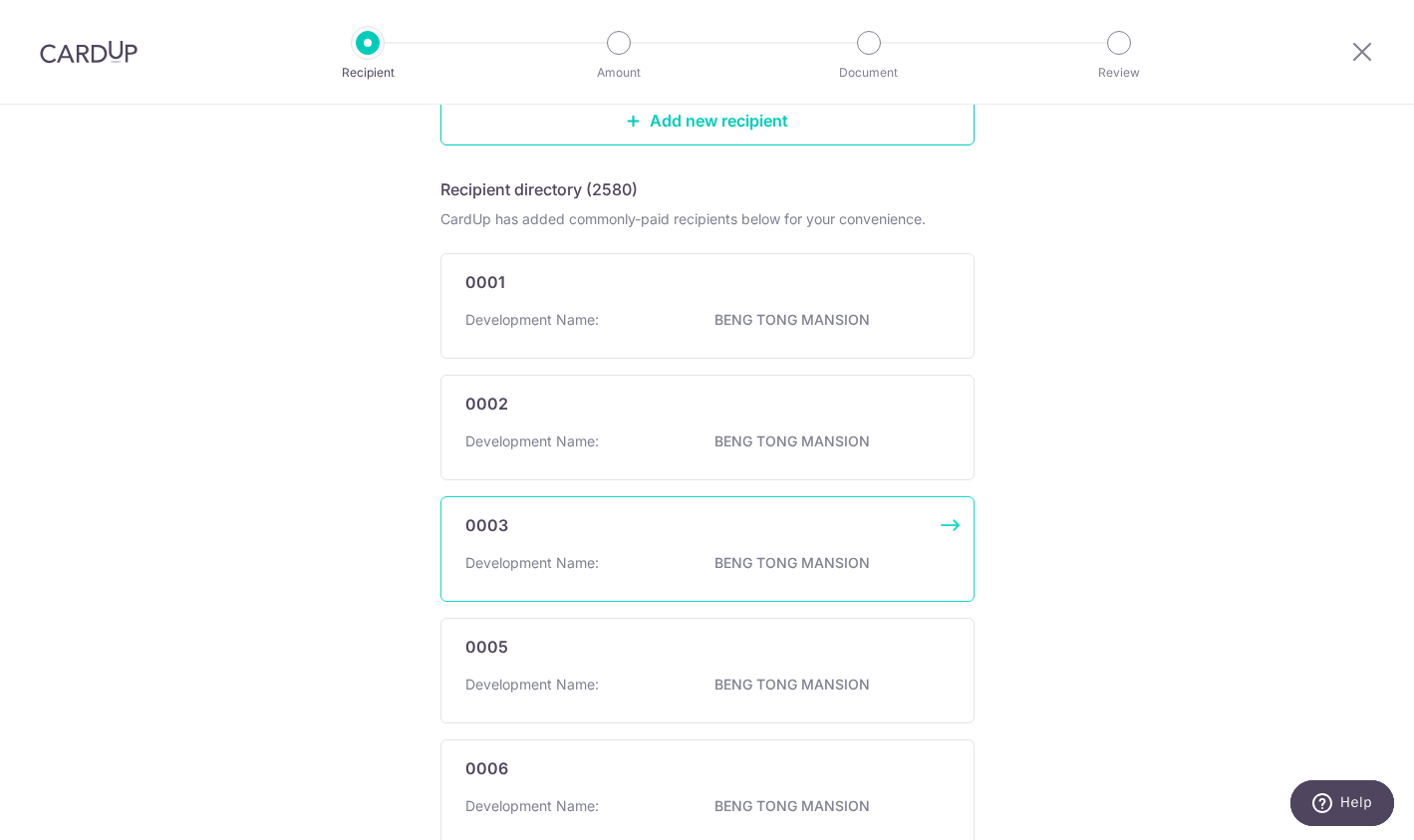 scroll, scrollTop: 150, scrollLeft: 0, axis: vertical 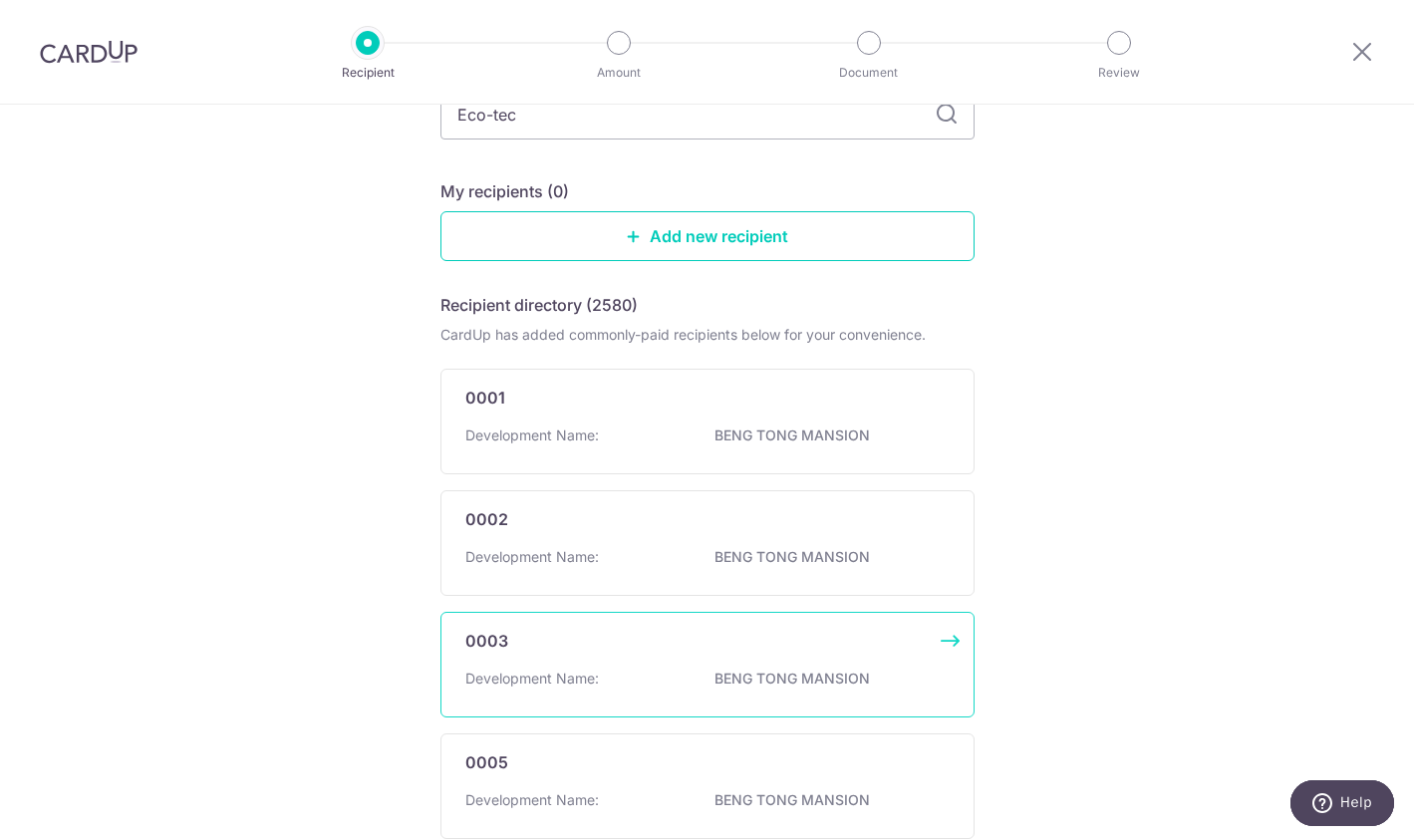 type on "Eco-tech" 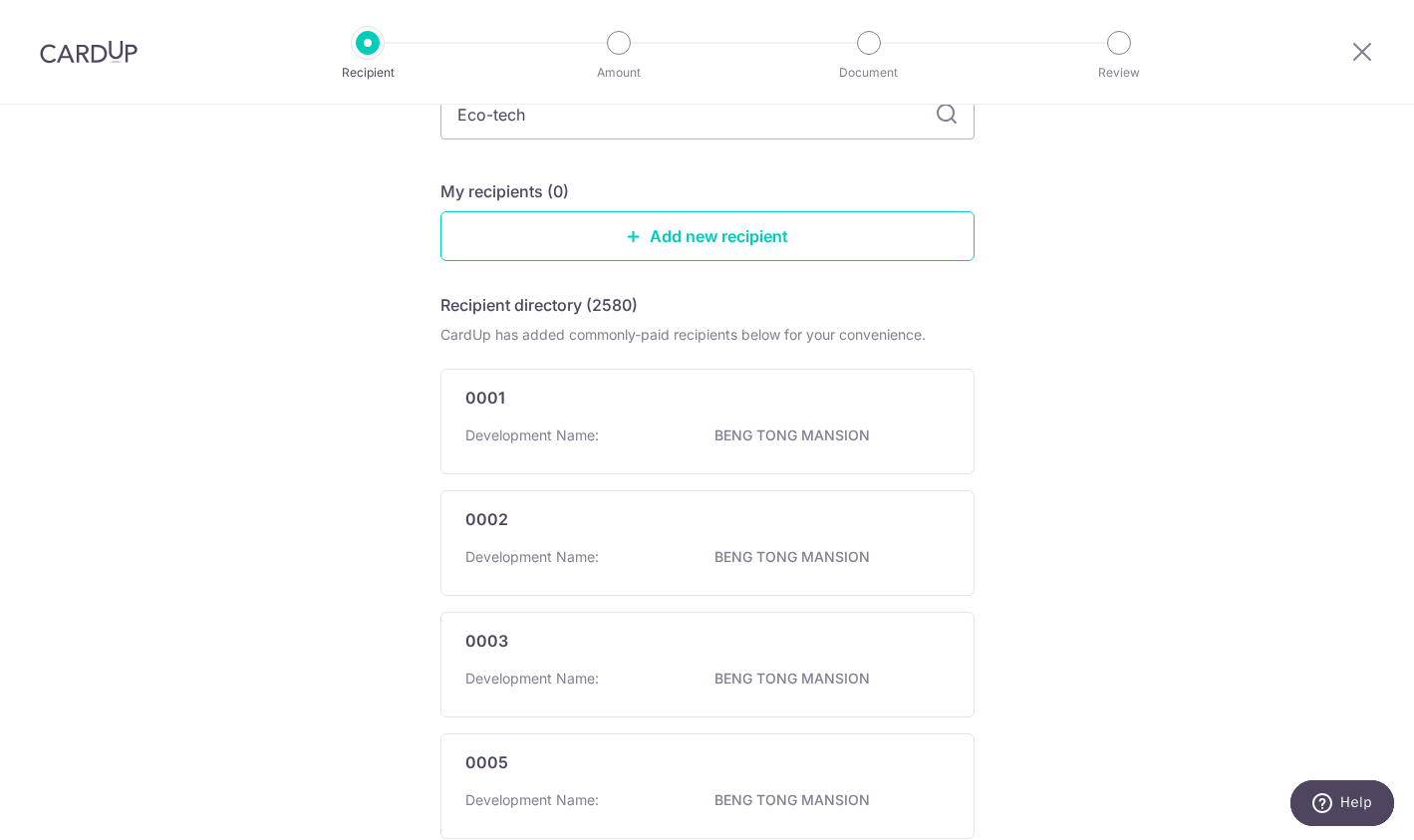 scroll, scrollTop: 0, scrollLeft: 0, axis: both 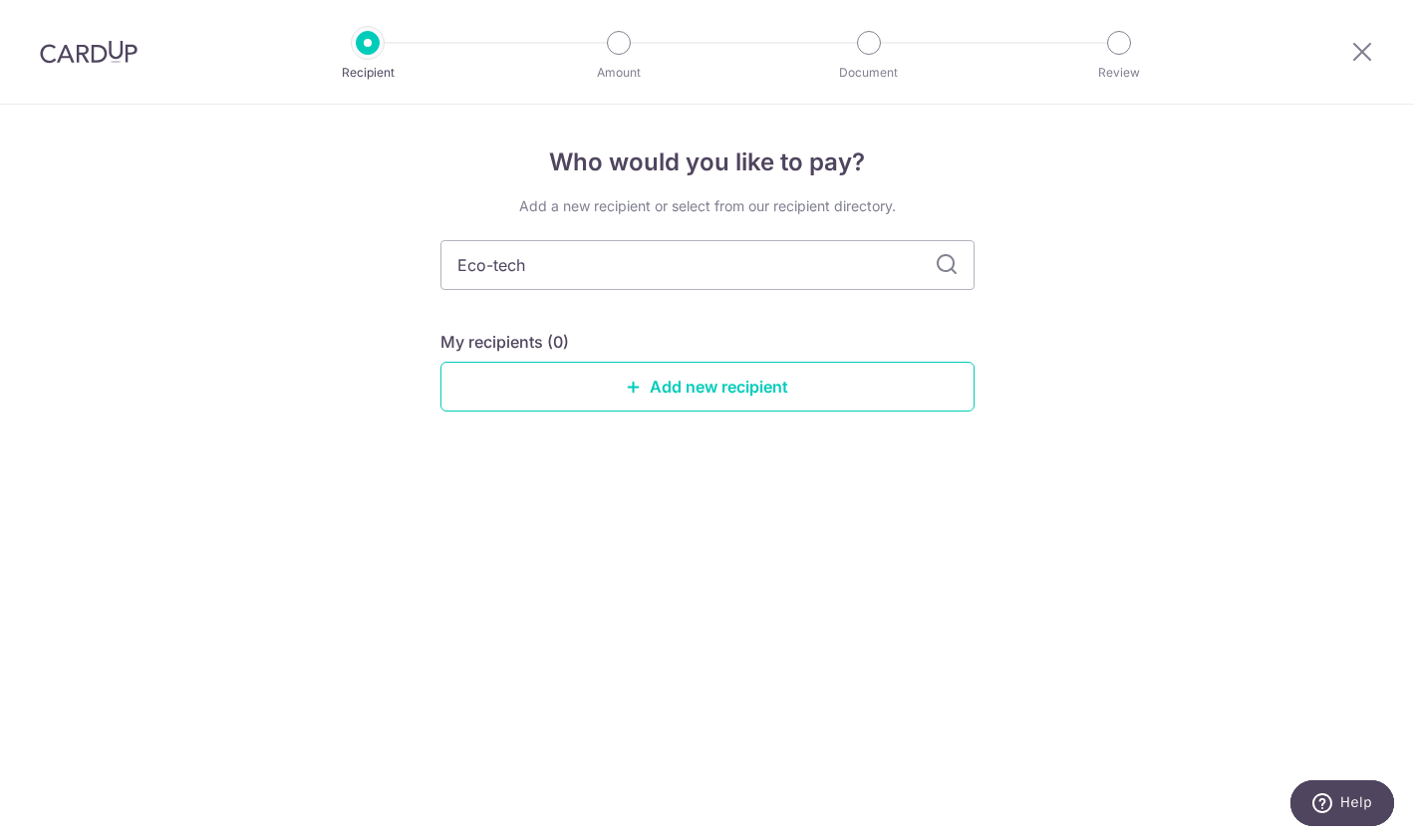 click at bounding box center (947, 265) 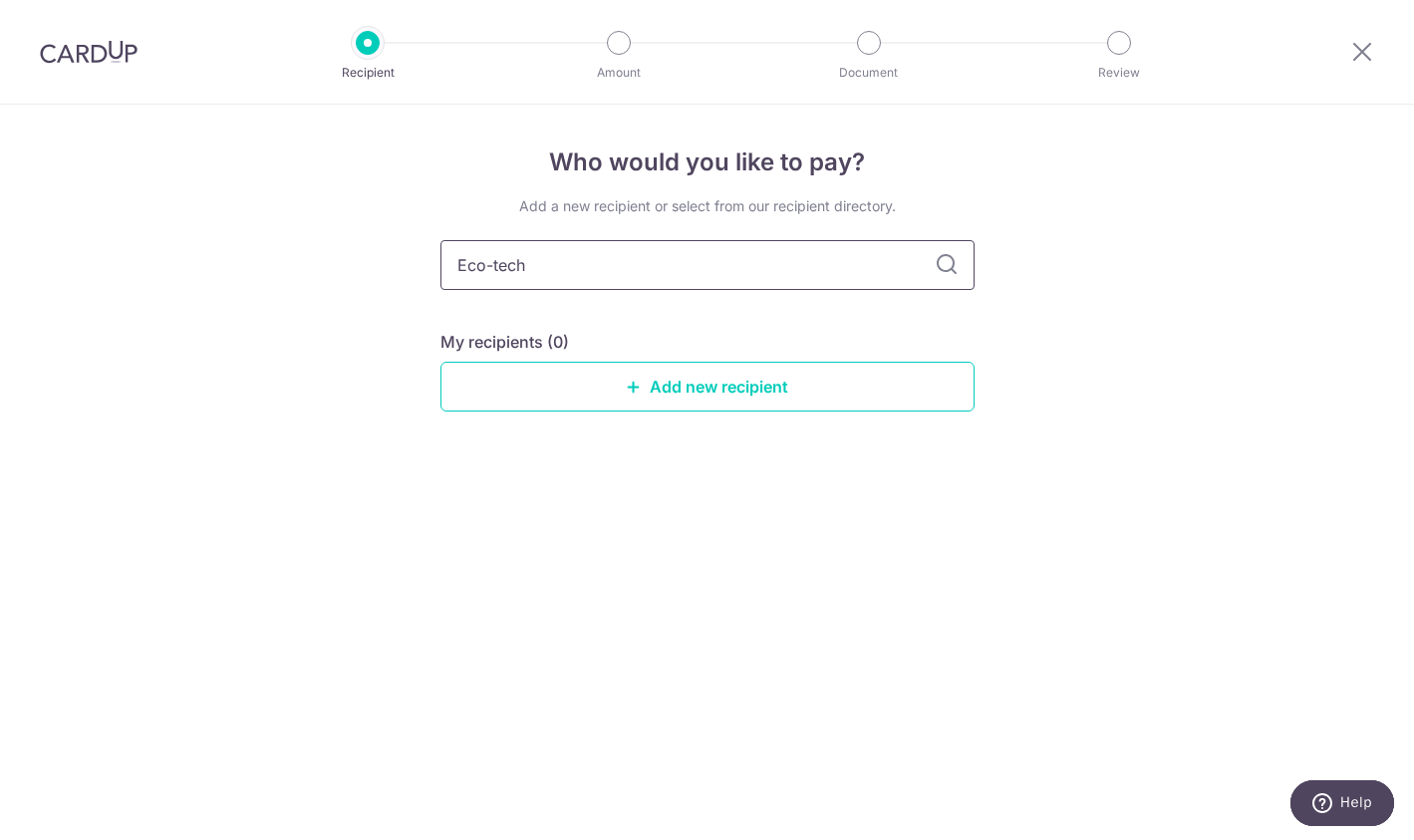 drag, startPoint x: 635, startPoint y: 259, endPoint x: 215, endPoint y: 270, distance: 420.14402 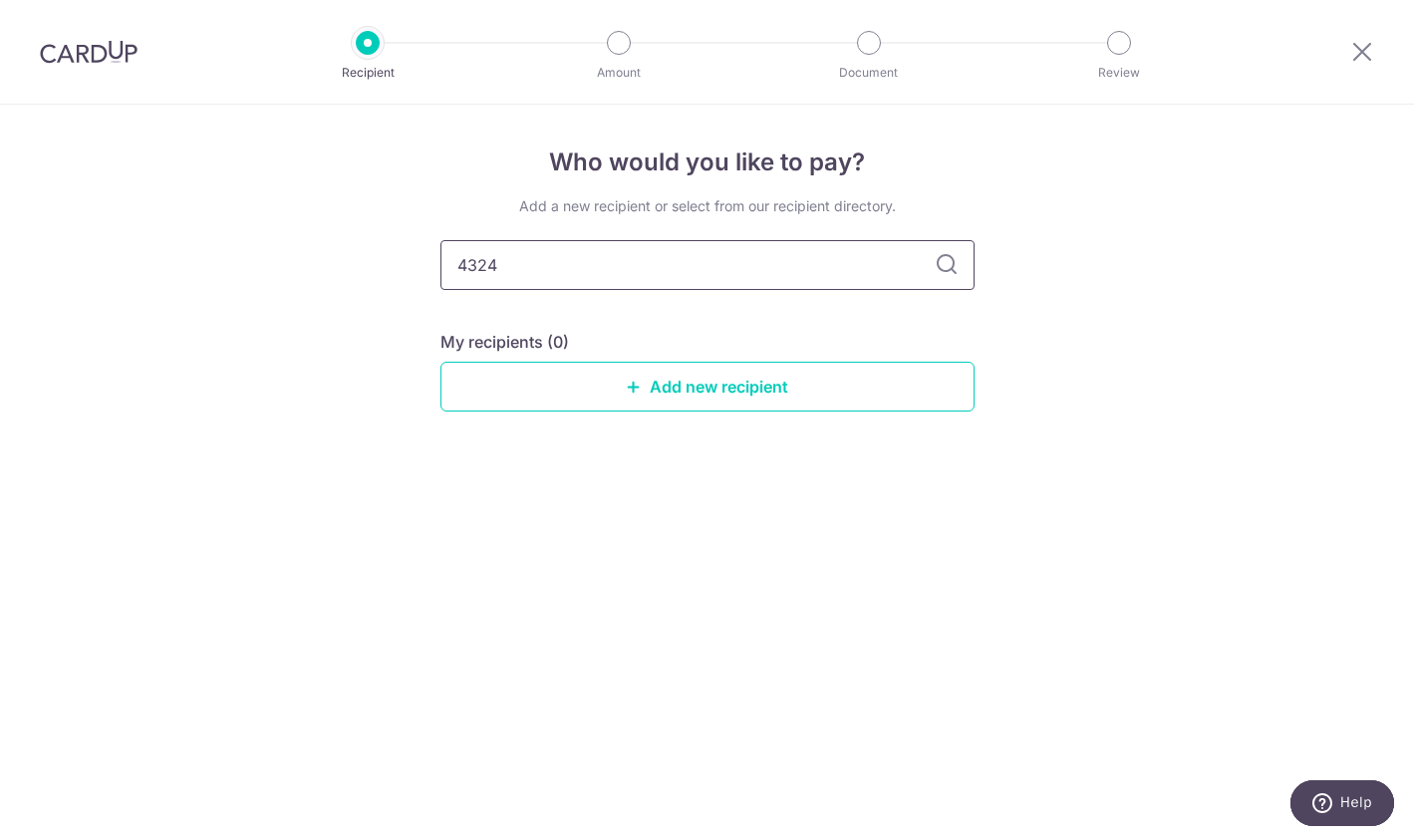 type on "4324" 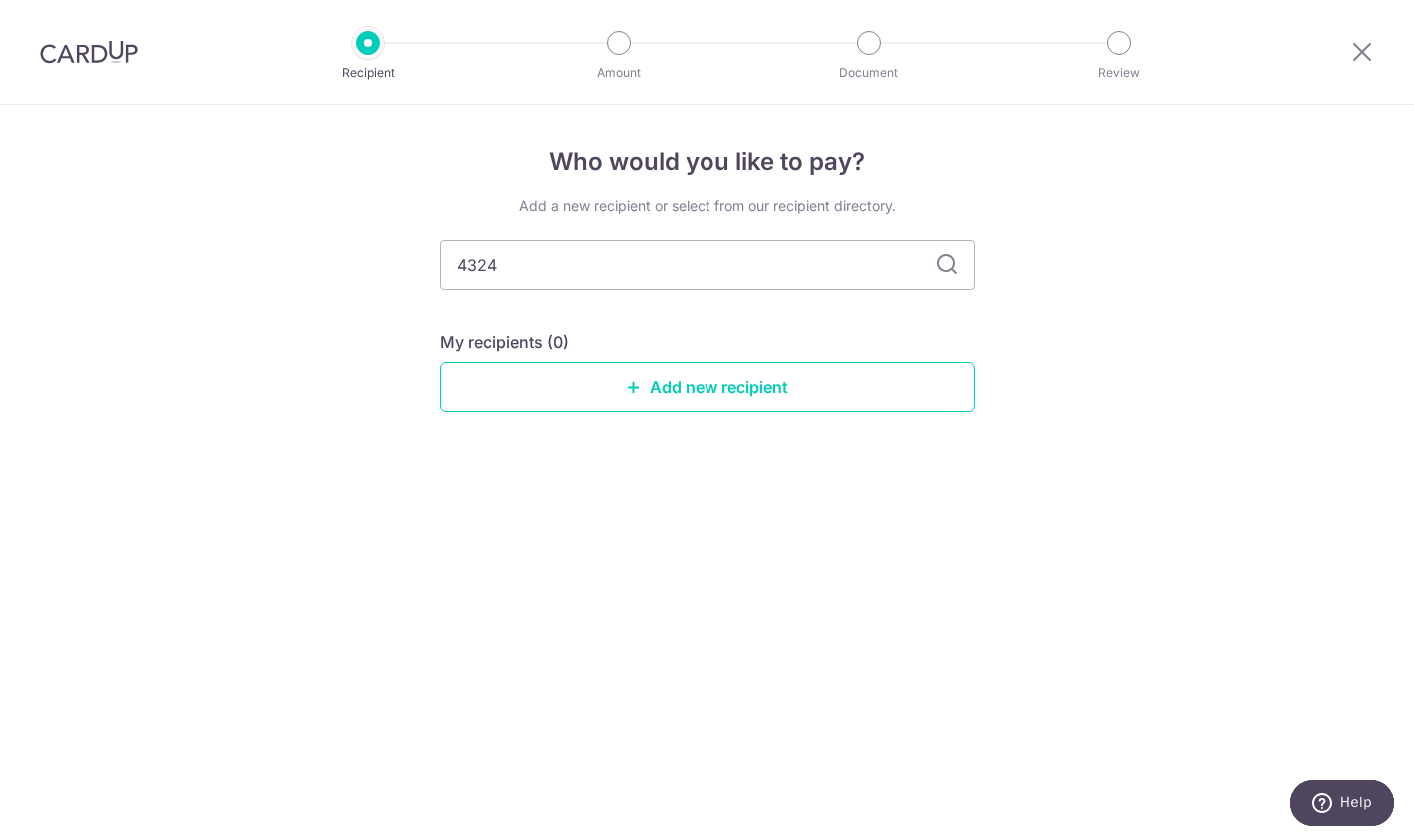 click at bounding box center (947, 265) 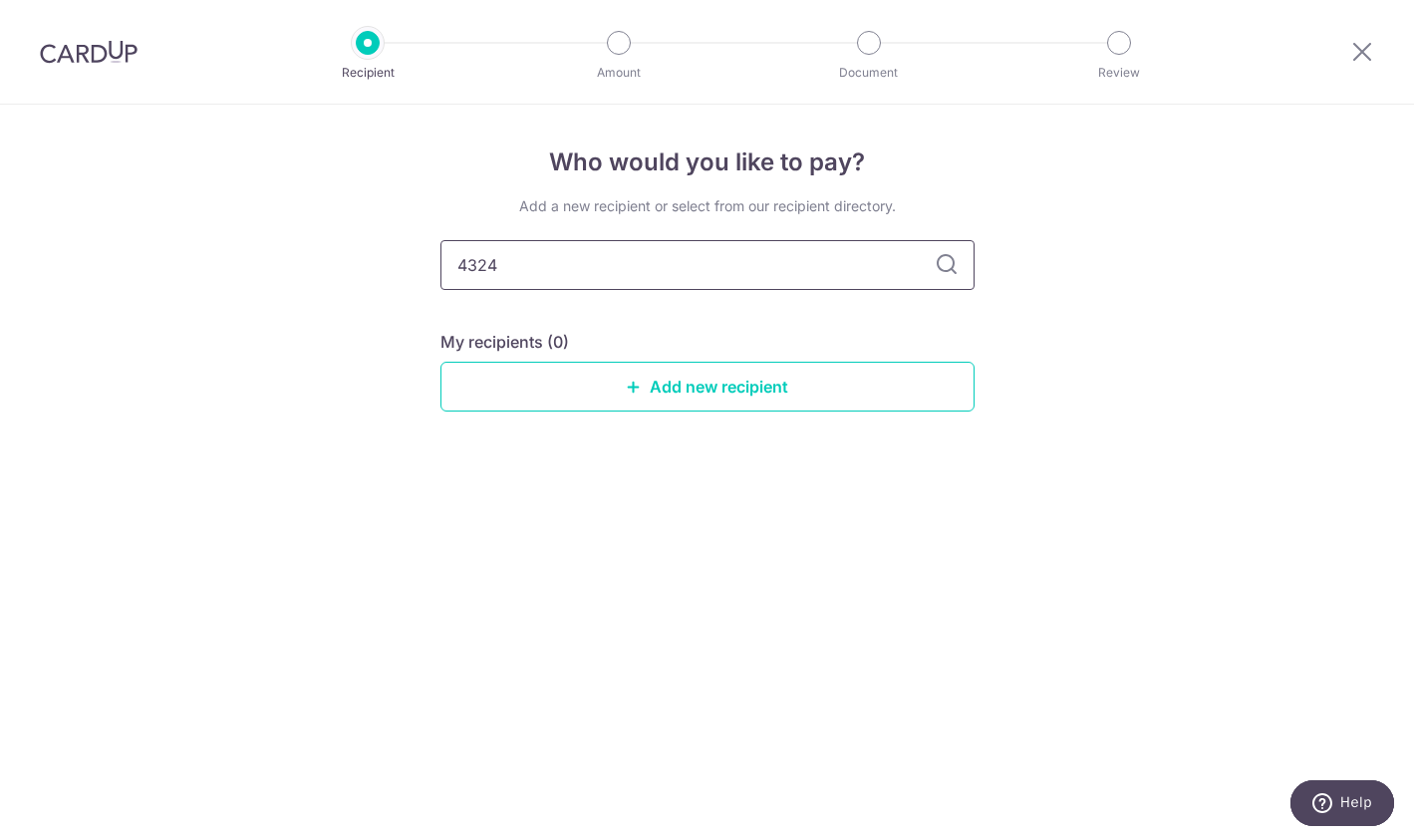 drag, startPoint x: 512, startPoint y: 266, endPoint x: 231, endPoint y: 269, distance: 281.01601 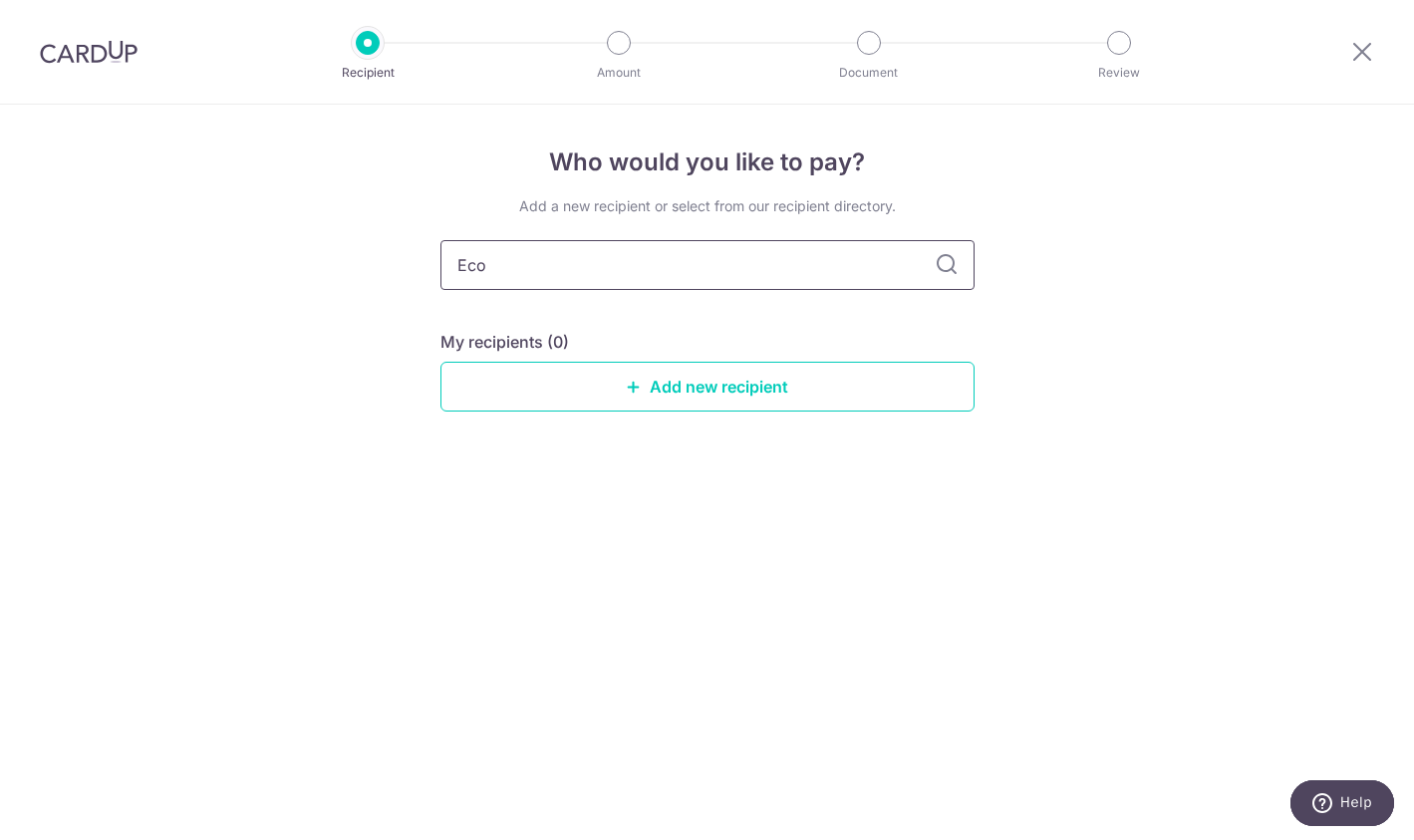 type on "Eco" 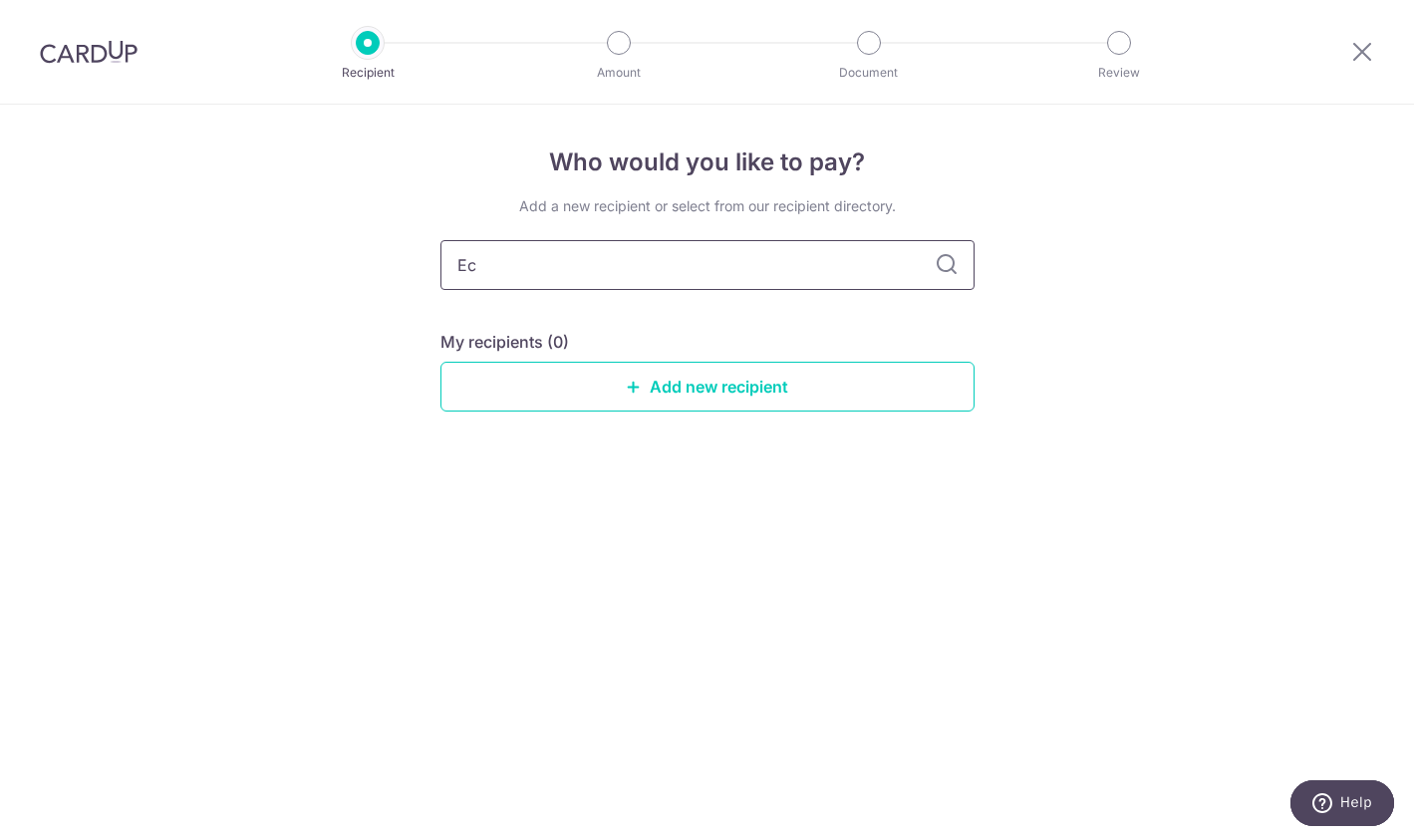 type on "E" 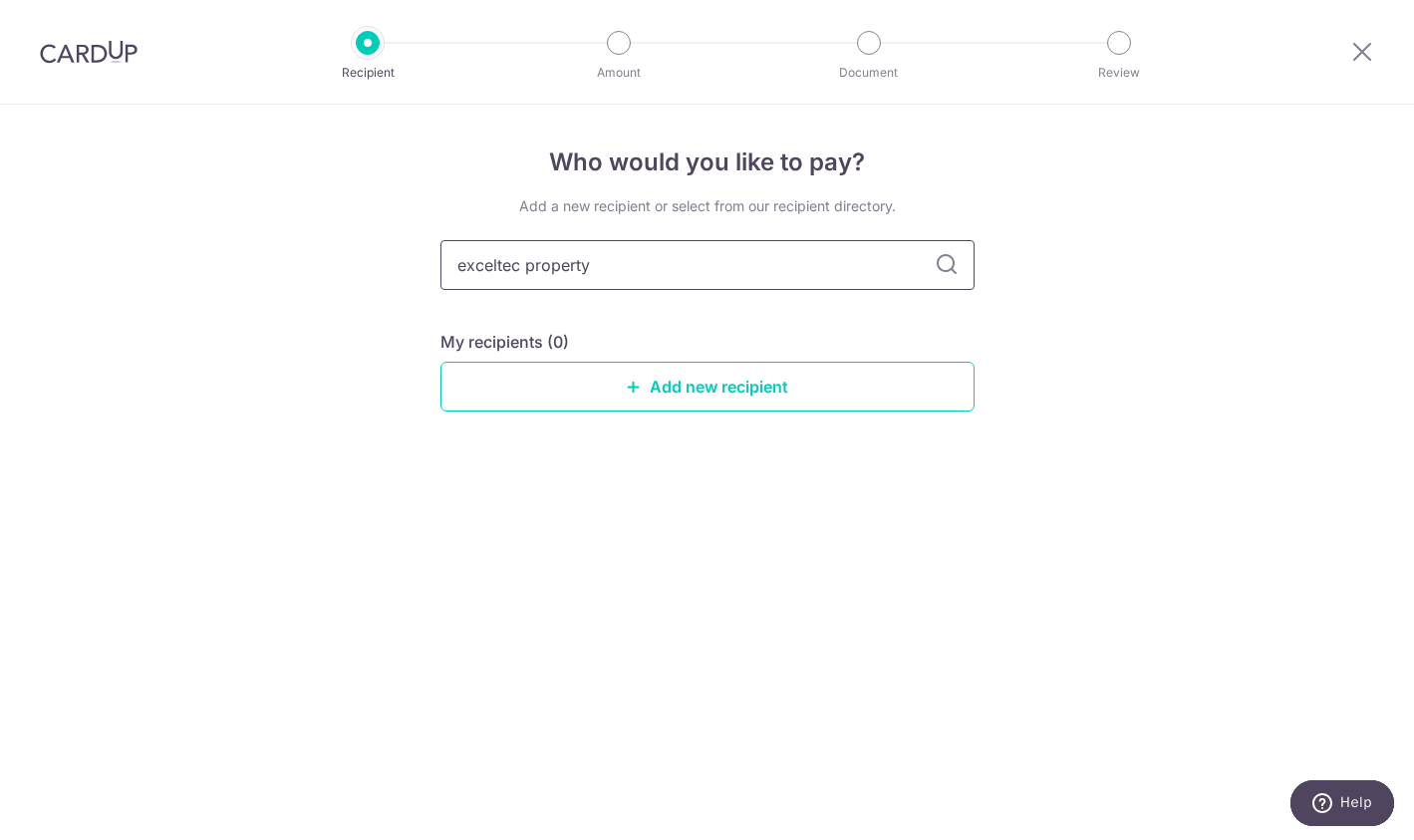 type on "exceltec property" 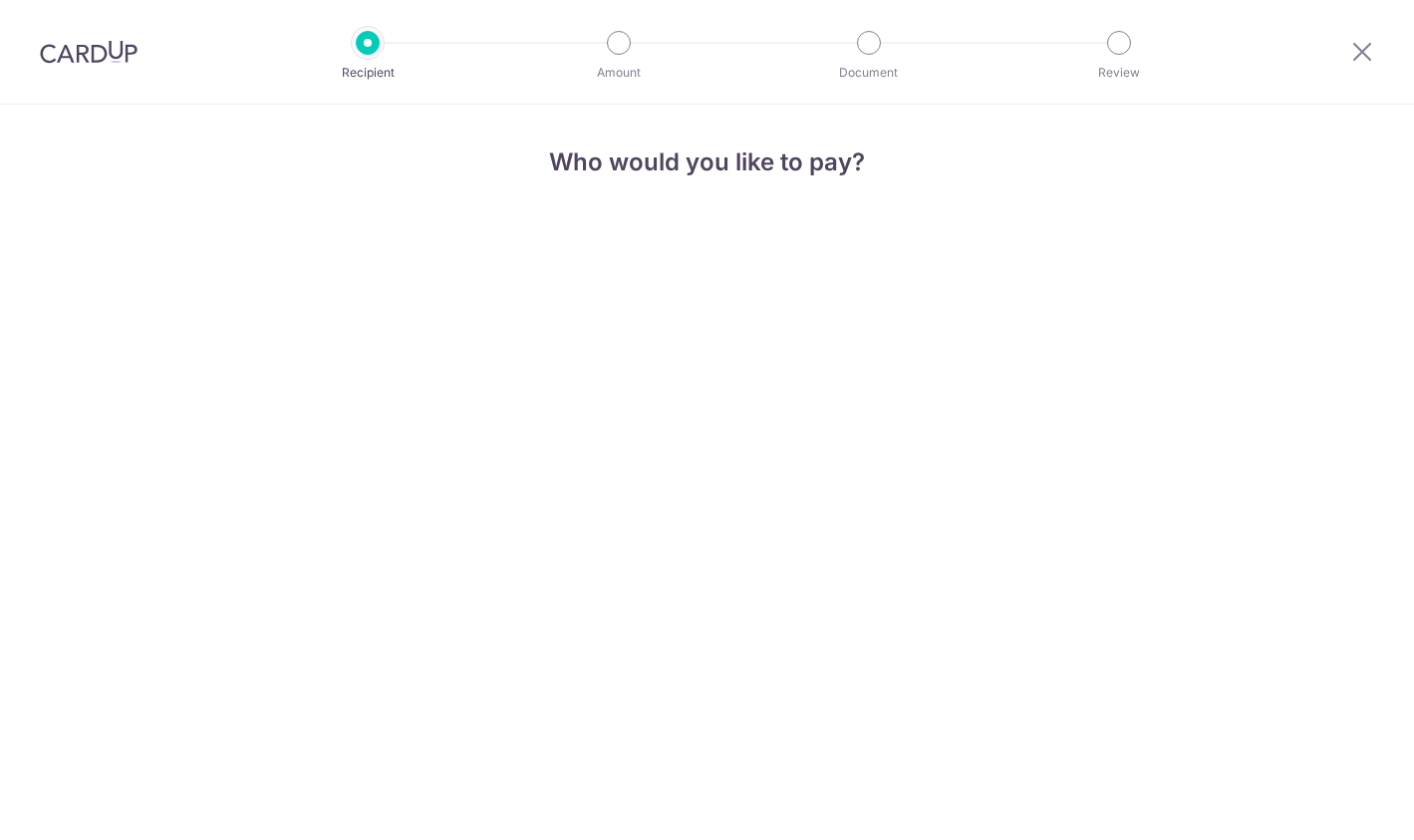 scroll, scrollTop: 0, scrollLeft: 0, axis: both 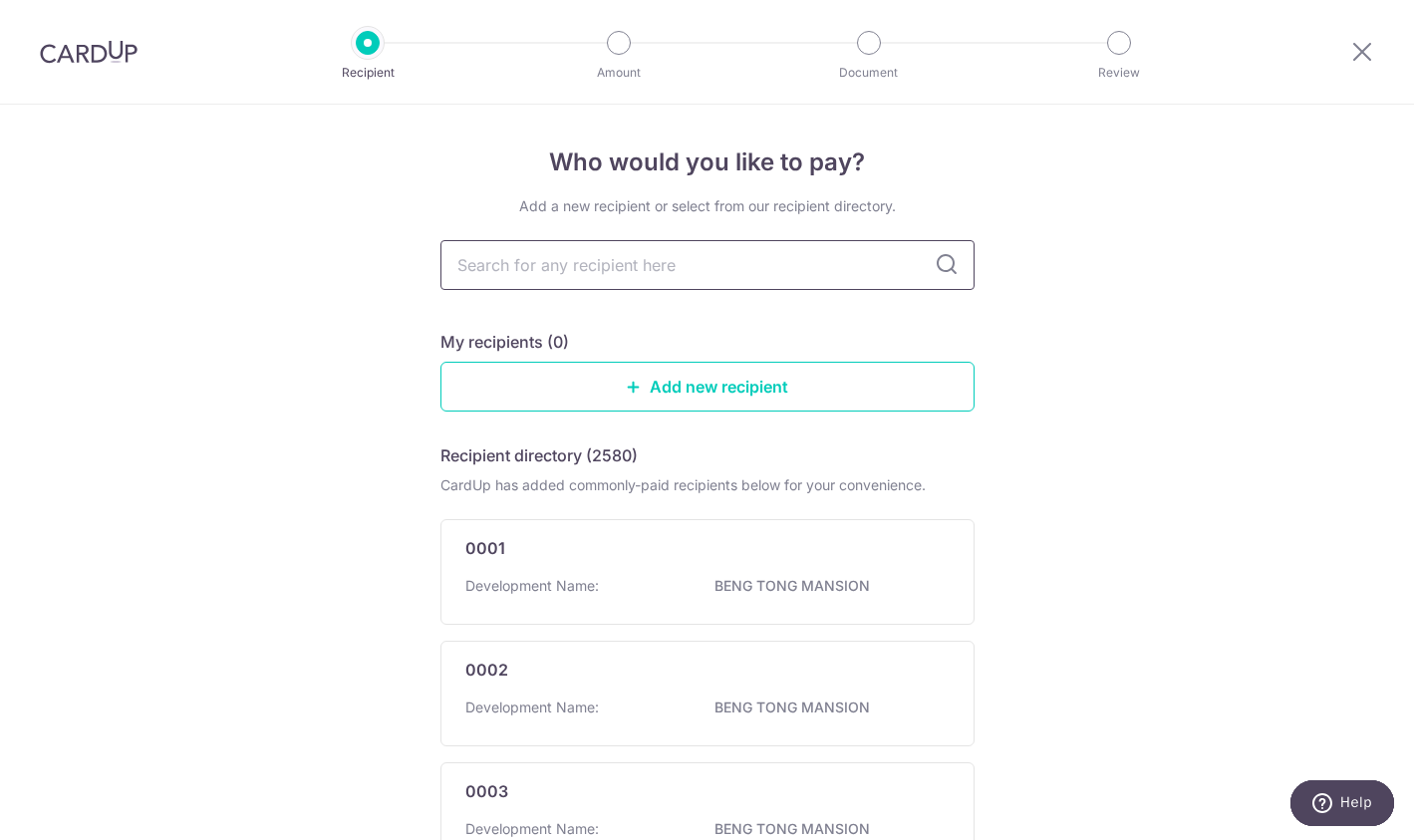 click at bounding box center [707, 265] 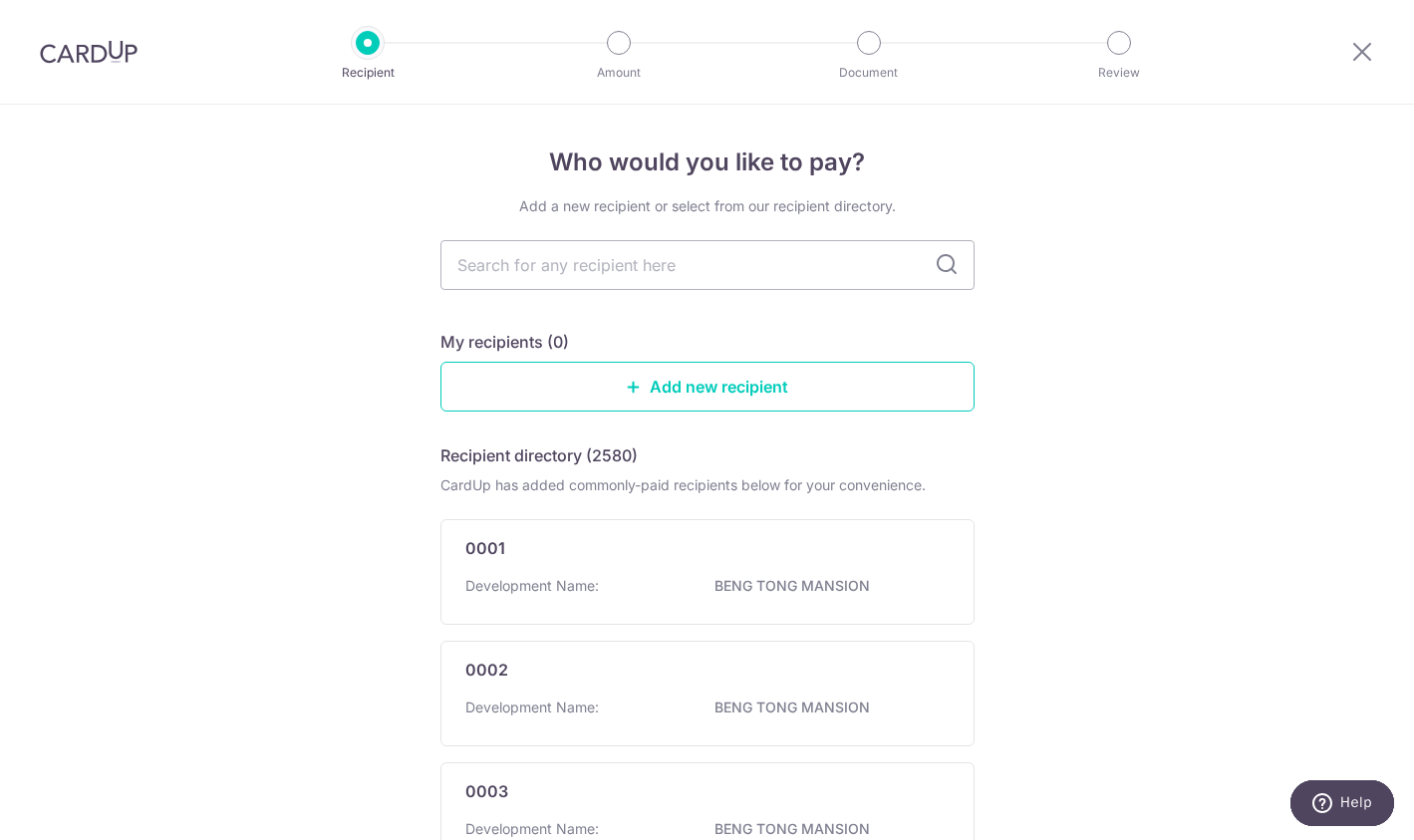 click on "Who would you like to pay?
Add a new recipient or select from our recipient directory.
My recipients (0)
Add new recipient
Recipient directory (2580)
CardUp has added commonly-paid recipients below for your convenience.
0001
Development Name:
BENG TONG MANSION
0002
Development Name:
BENG TONG MANSION
0003
Development Name:
BENG TONG MANSION
0005
2" at bounding box center (707, 1014) 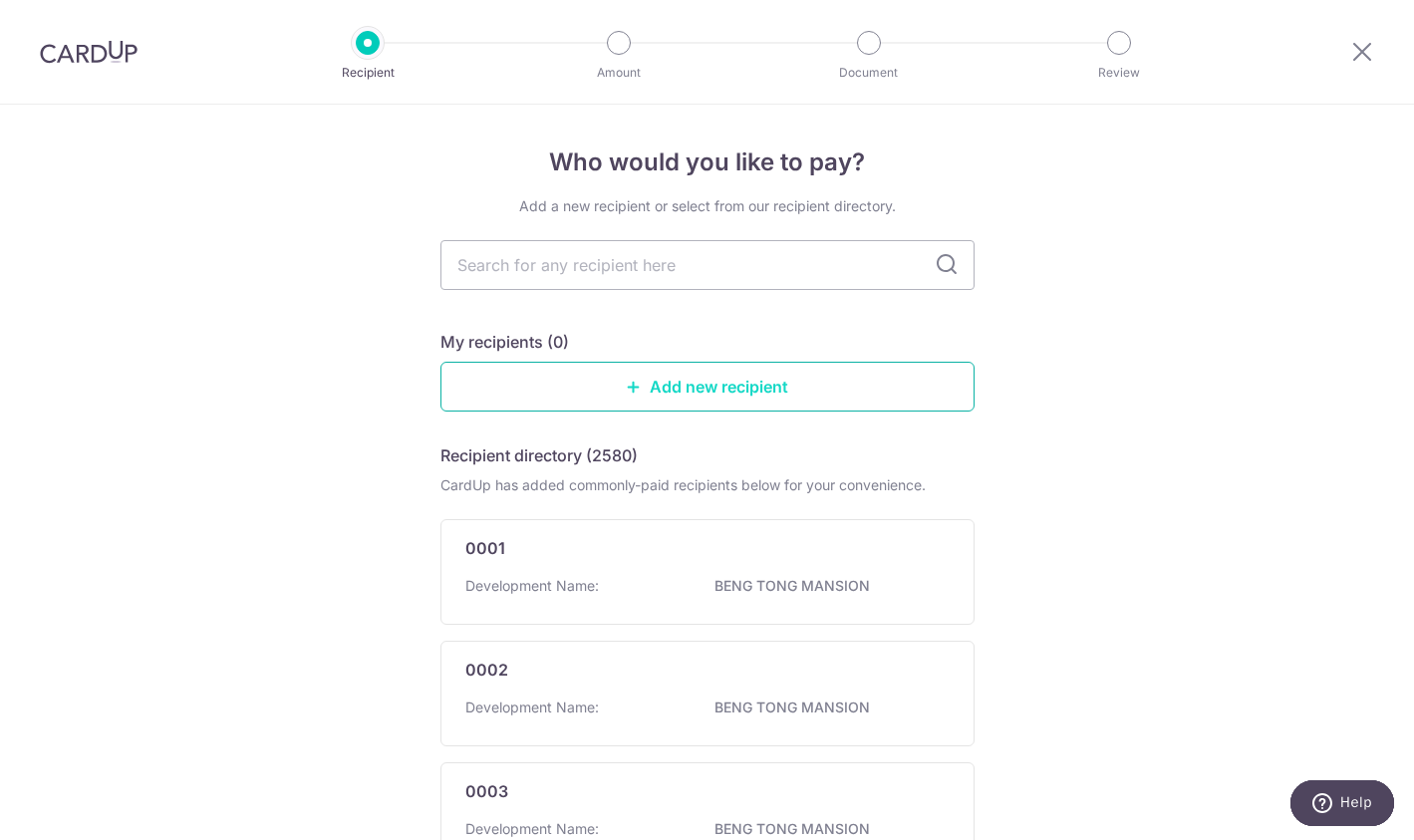 click on "Add new recipient" at bounding box center (707, 387) 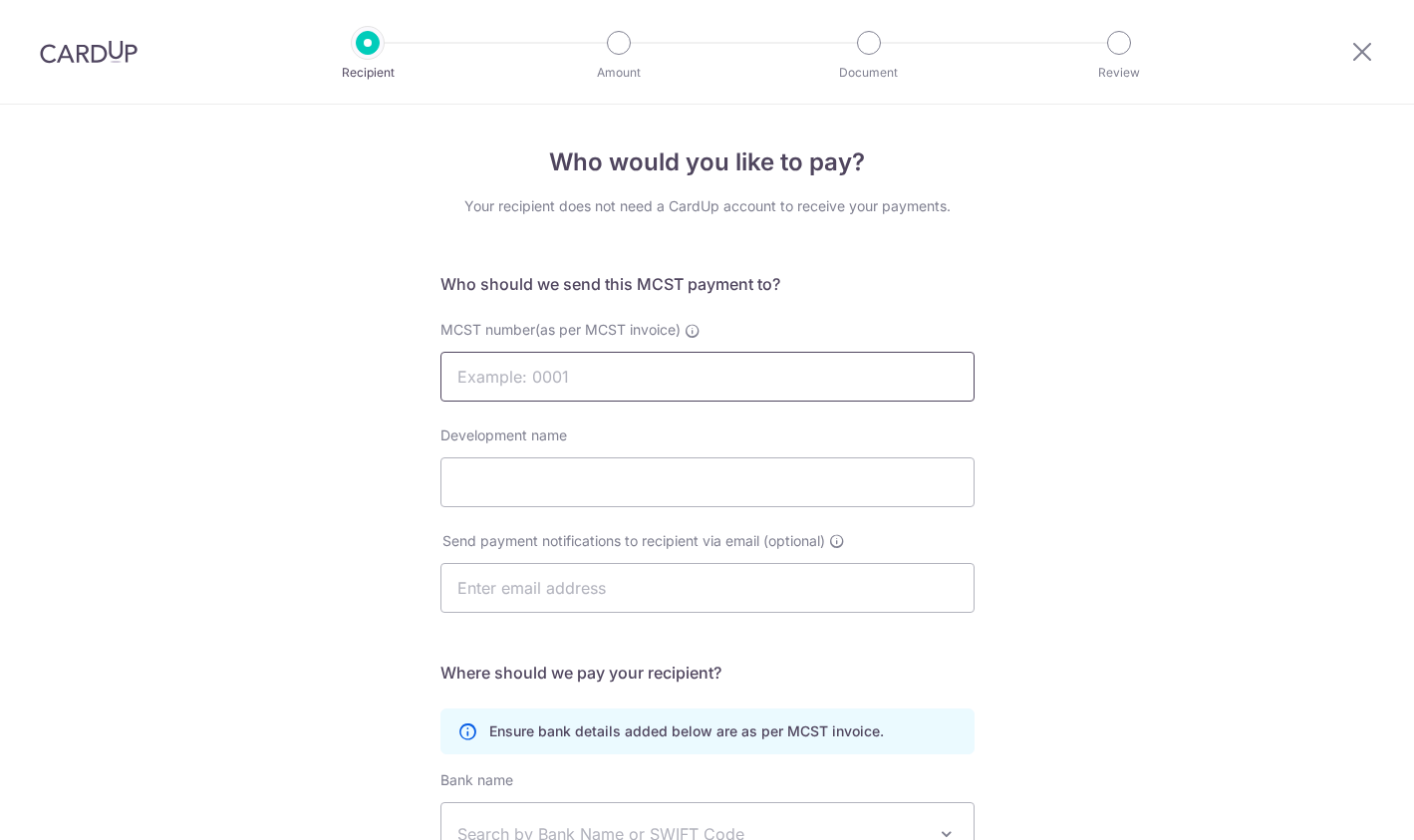 scroll, scrollTop: 0, scrollLeft: 0, axis: both 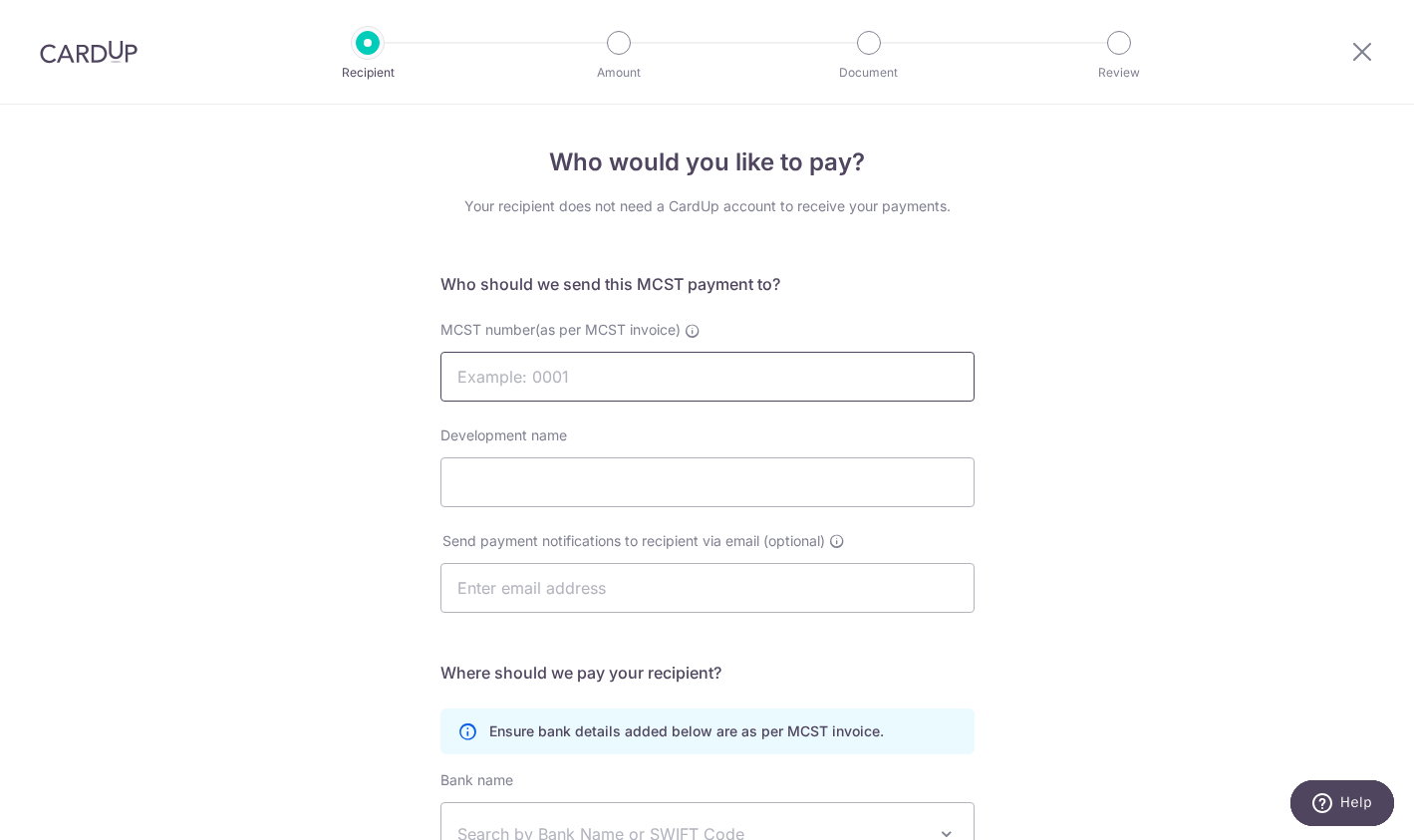 click on "MCST number(as per MCST invoice)" at bounding box center (707, 377) 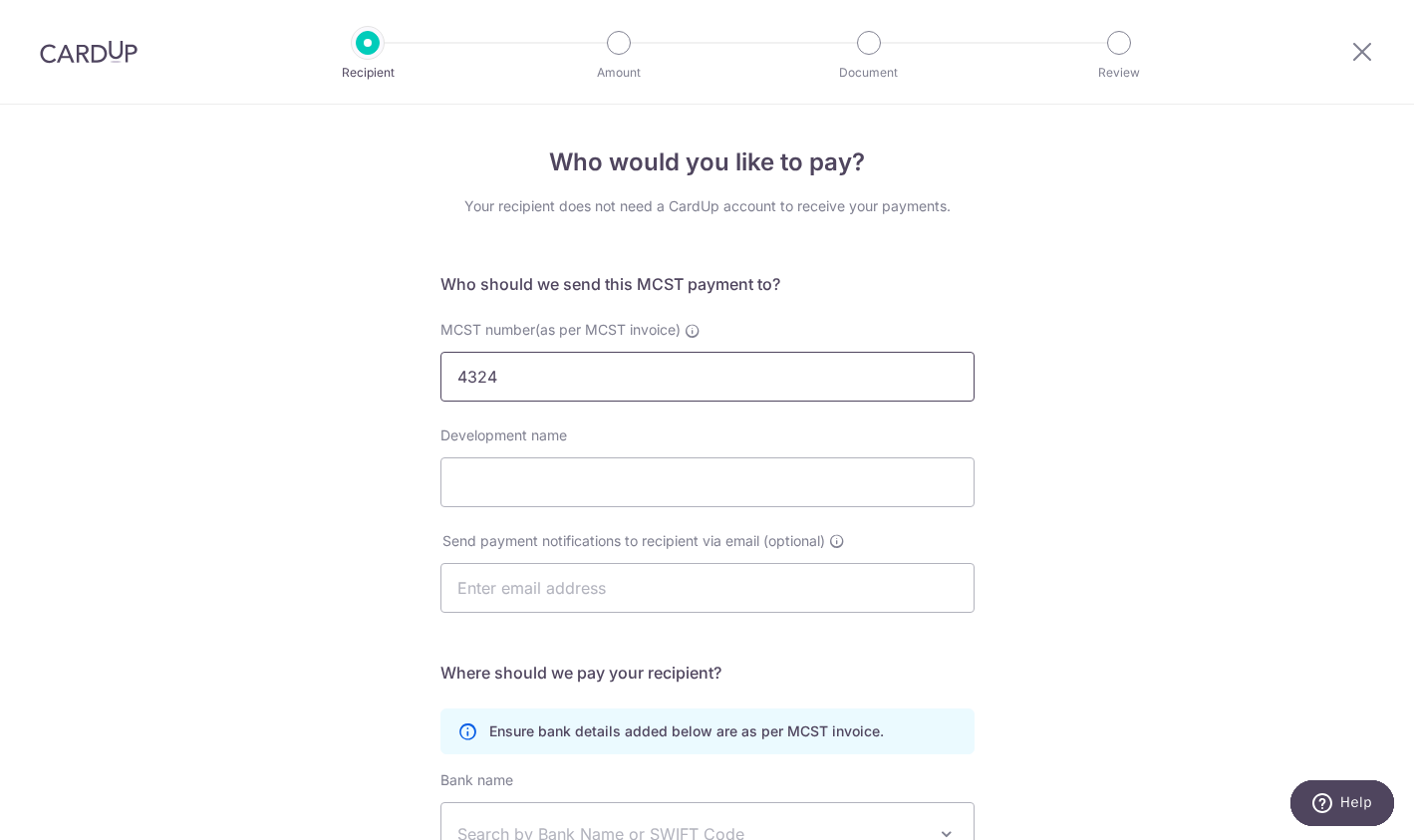 type on "4324" 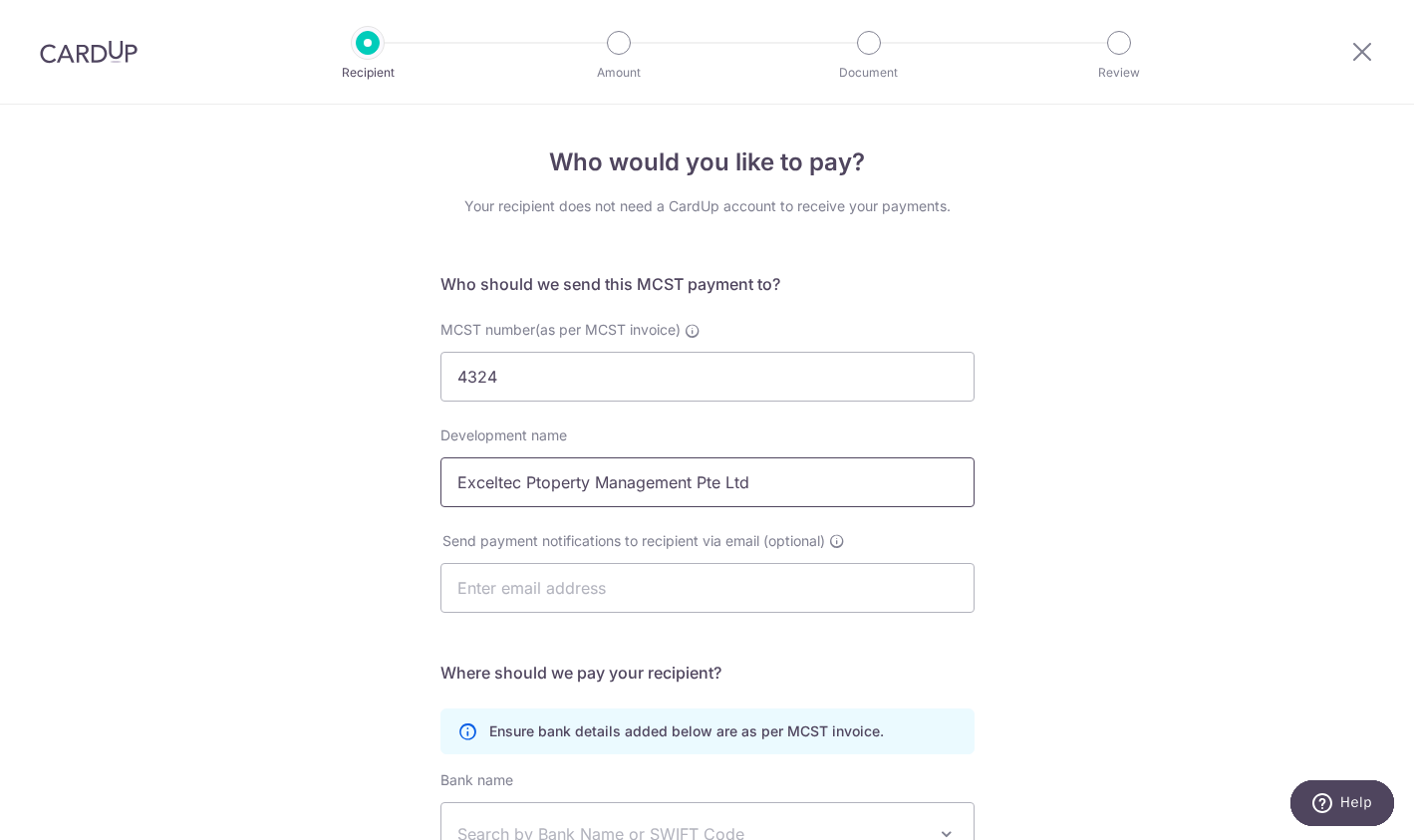 click on "Exceltec Ptoperty Management Pte Ltd" at bounding box center [707, 482] 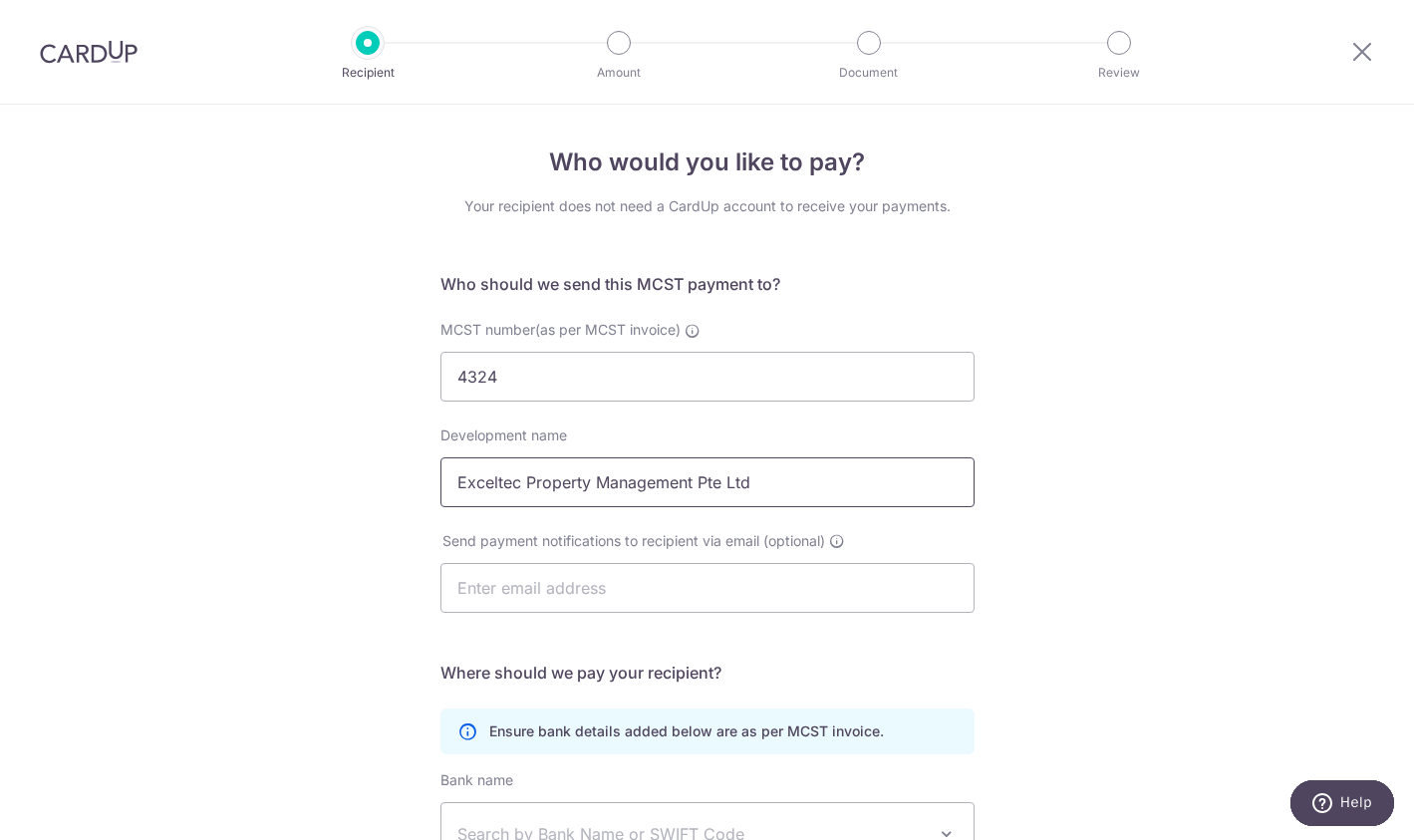 type on "Exceltec Property Management Pte Ltd" 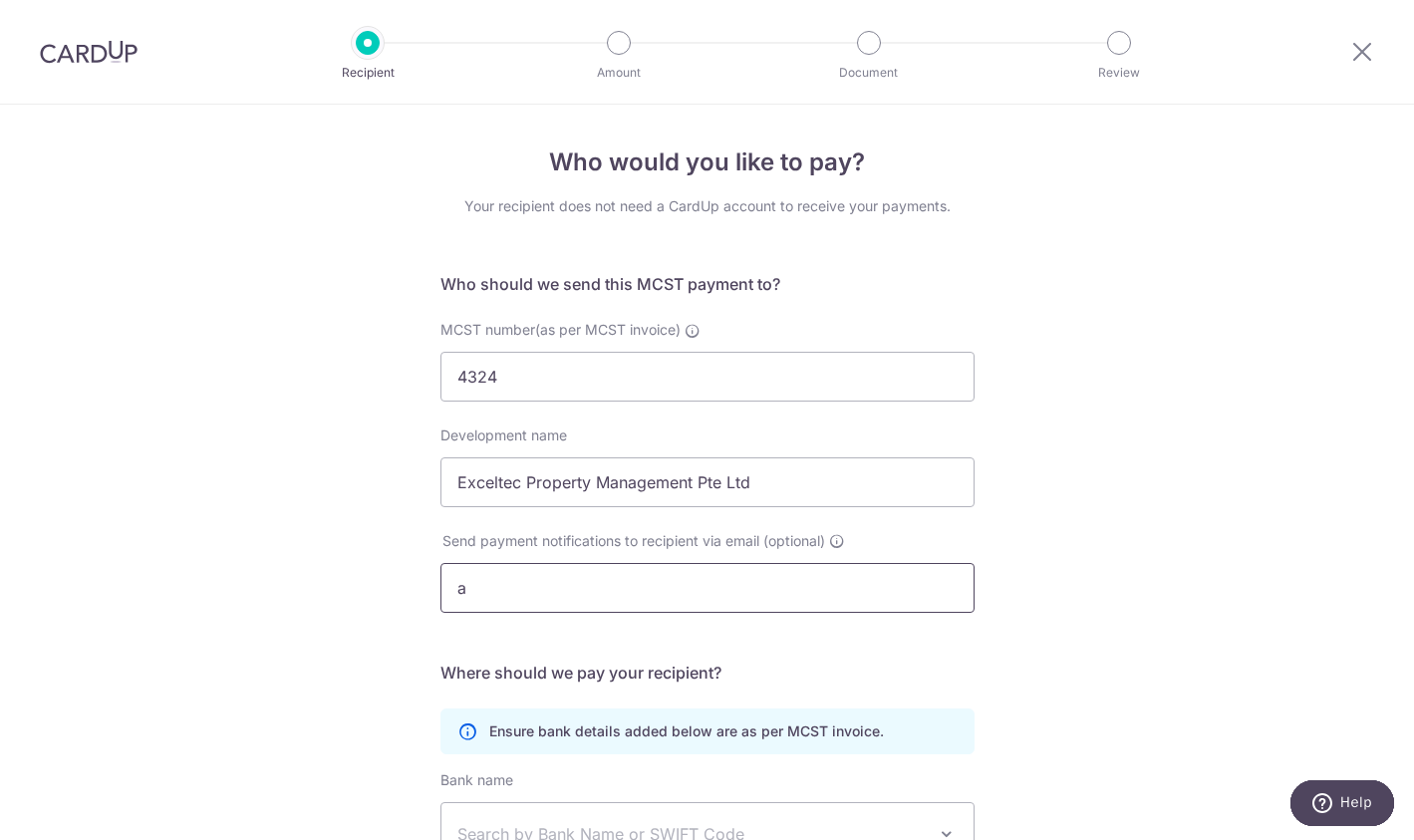 type on "accounts@exceltec.com.sg" 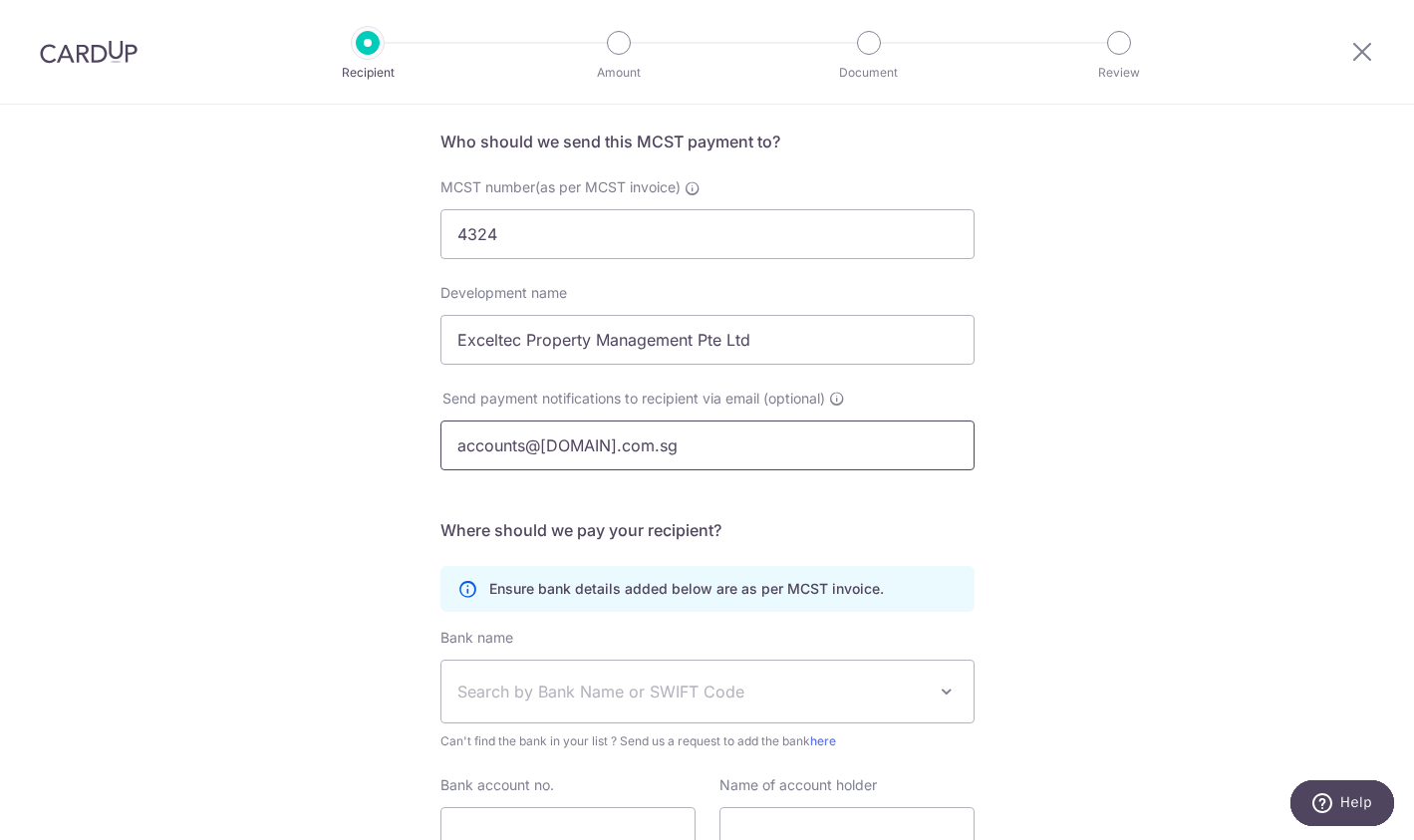 scroll, scrollTop: 319, scrollLeft: 0, axis: vertical 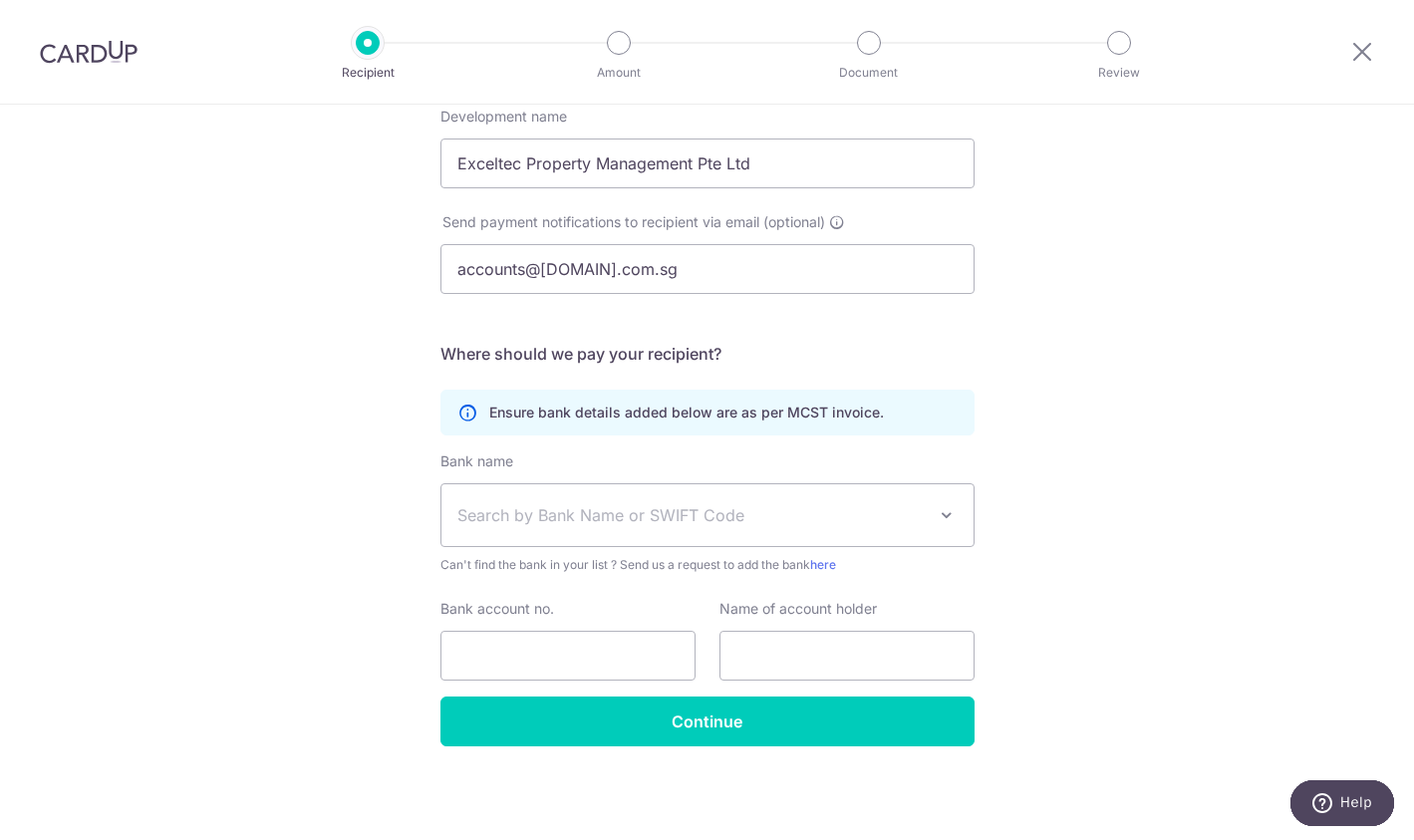 click on "Search by Bank Name or SWIFT Code" at bounding box center (692, 515) 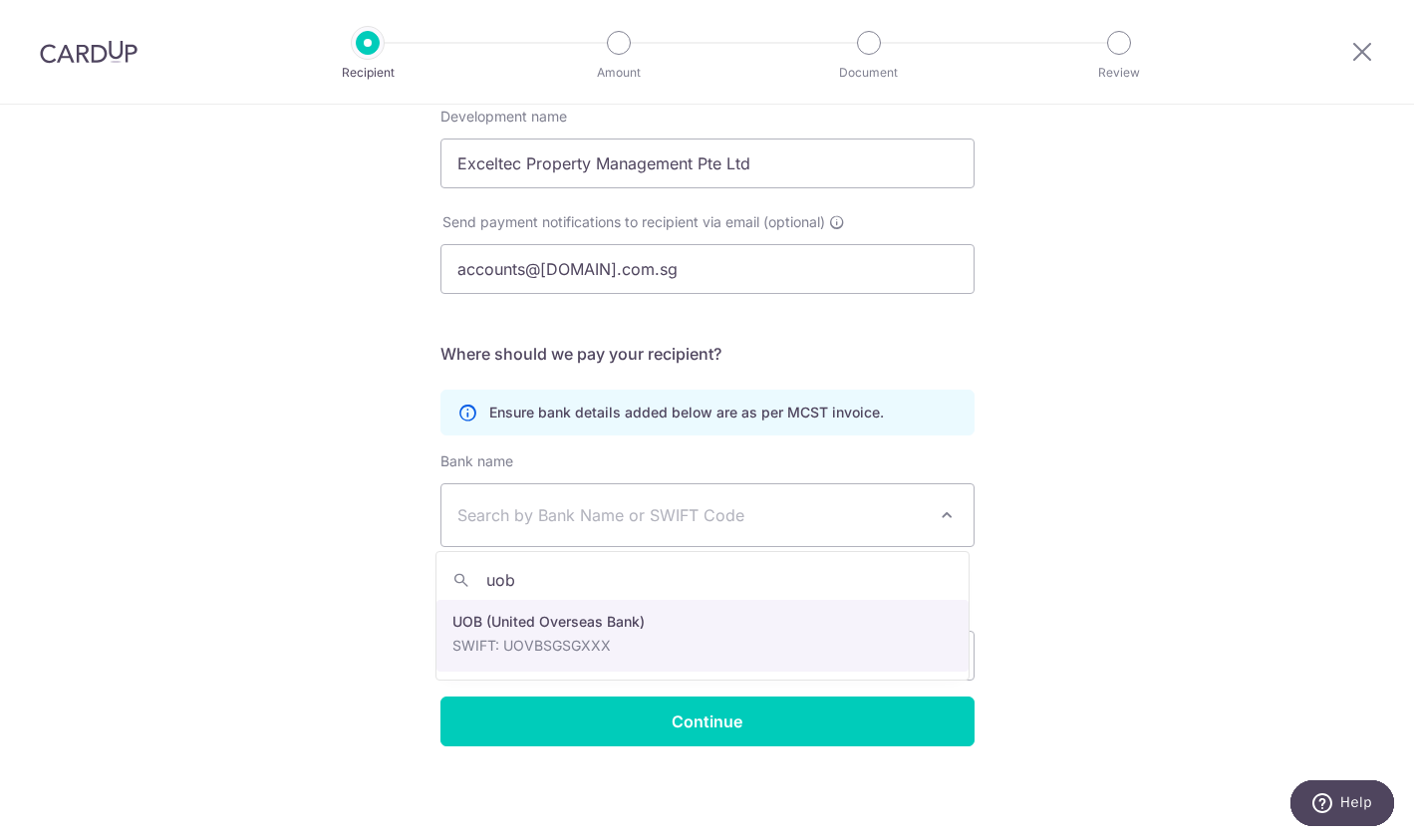 type on "uob" 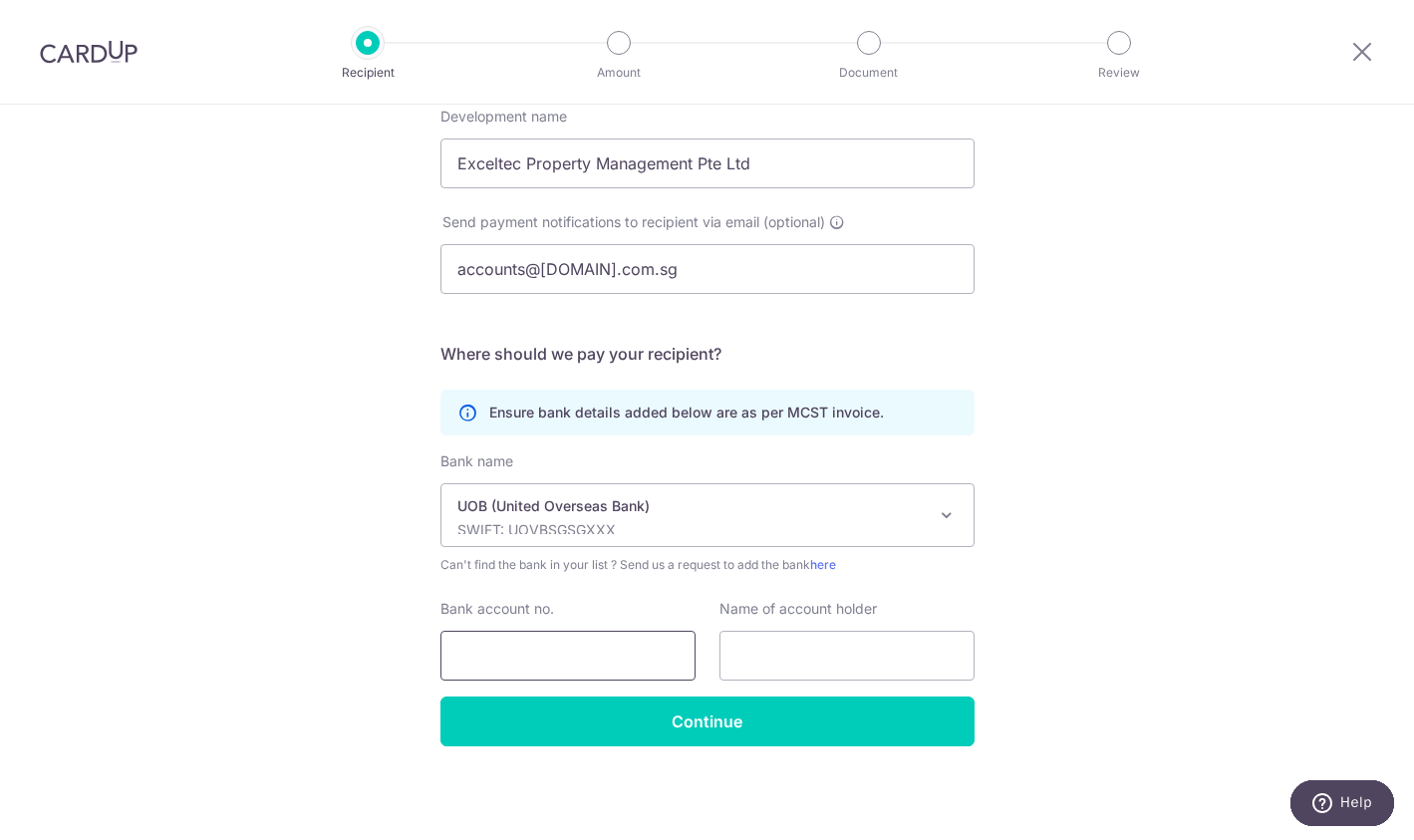 click on "Bank account no." at bounding box center (568, 656) 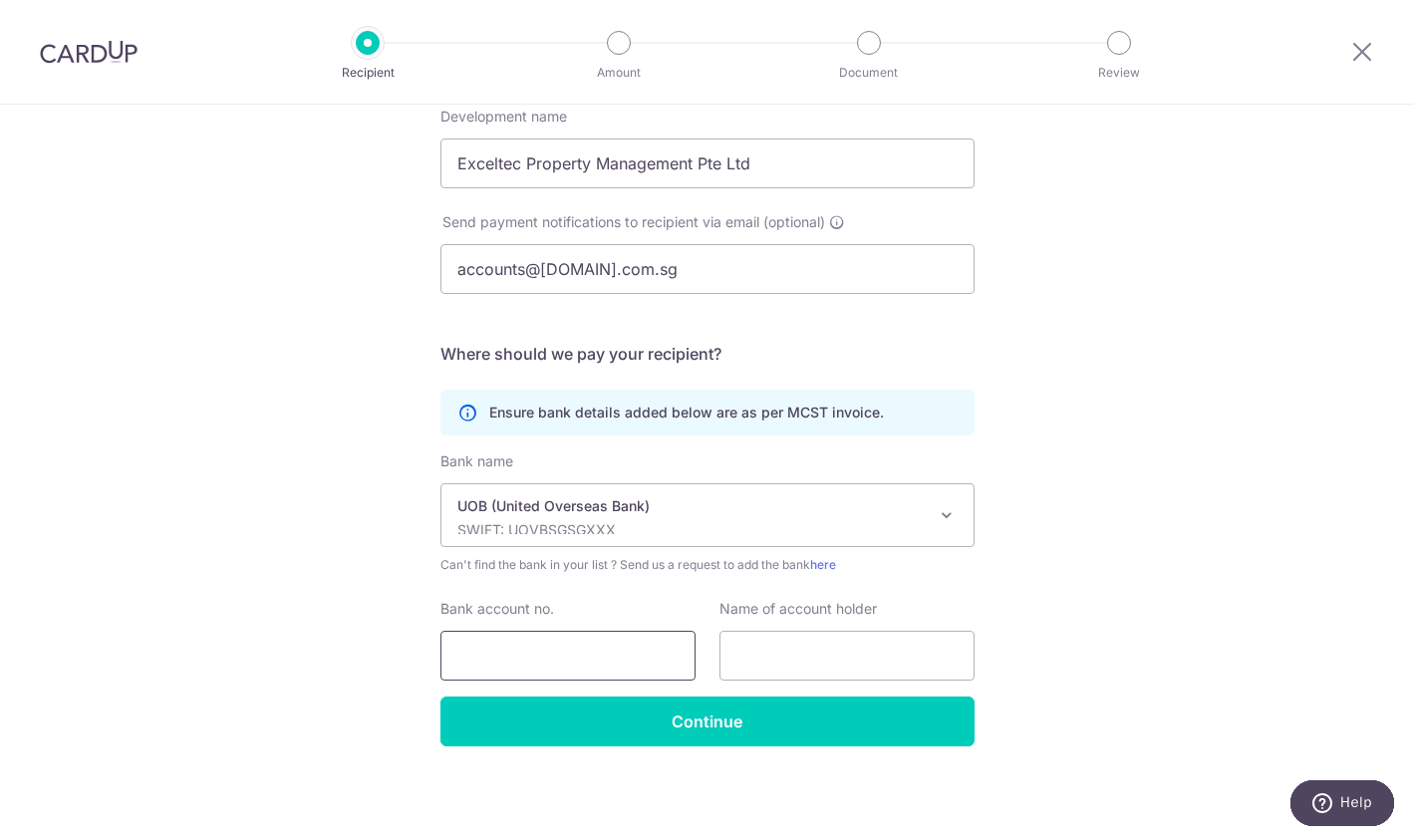 type on "[PHONE]" 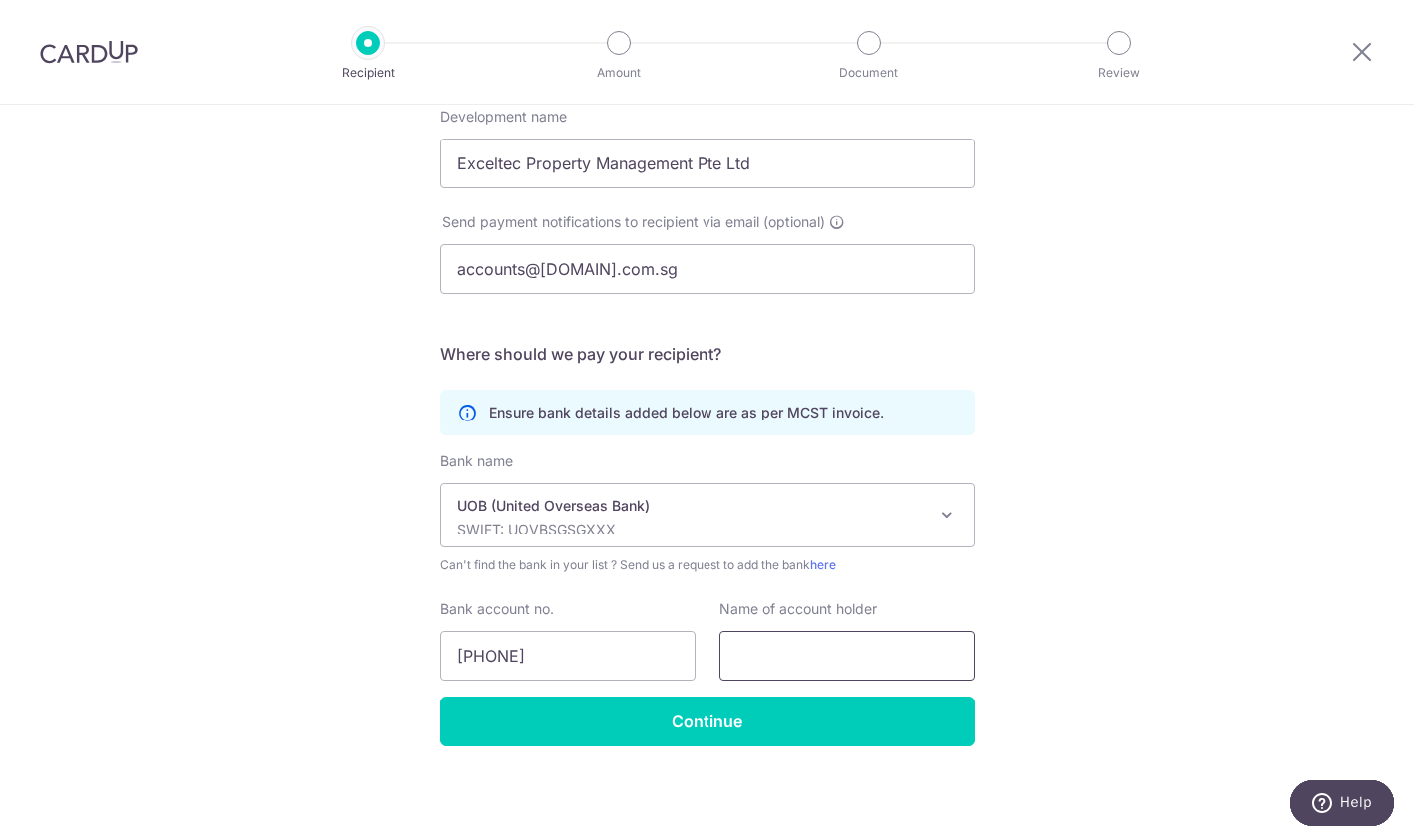 click at bounding box center (847, 656) 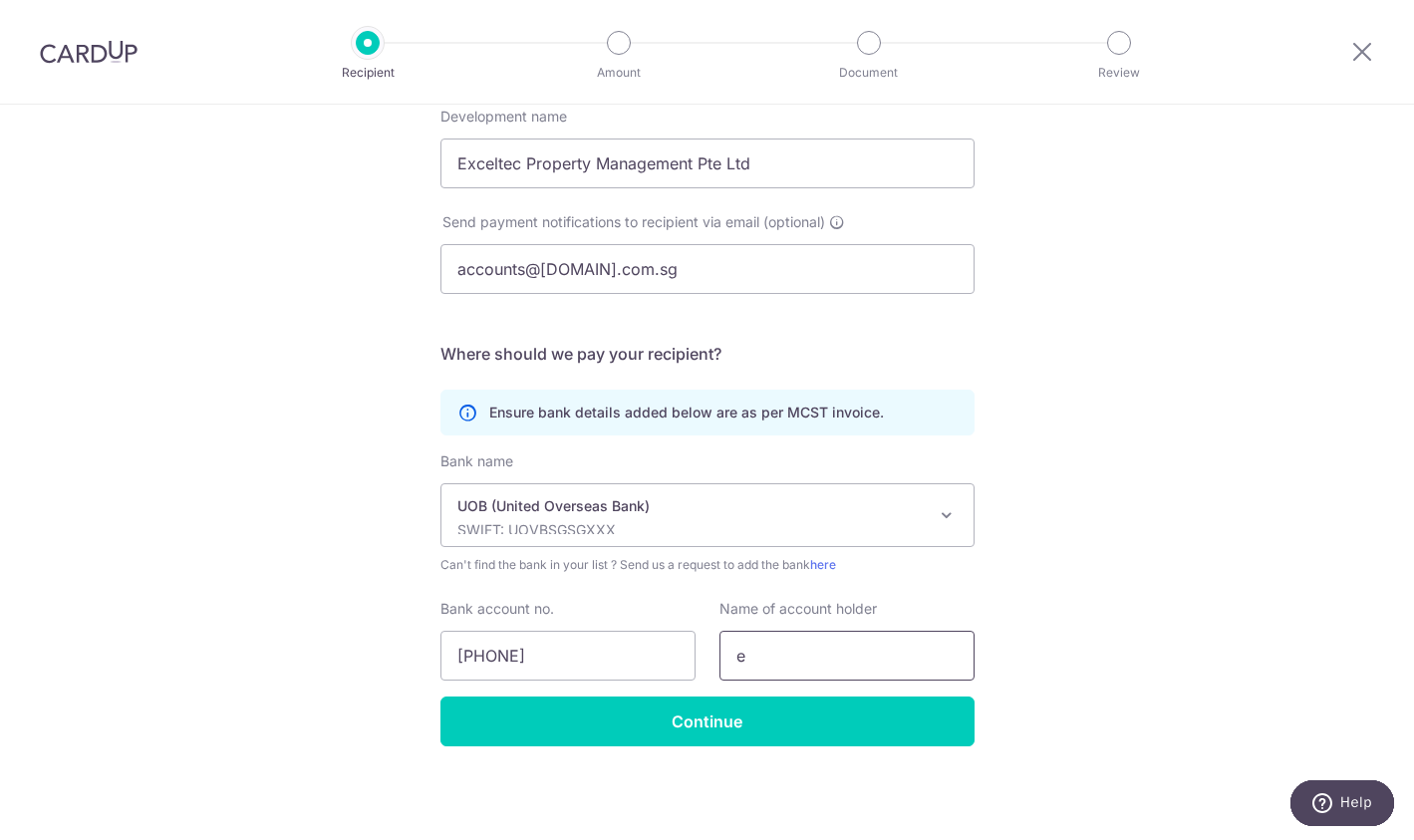 type on "Exceltec Ptoperty Management Pte Ltd" 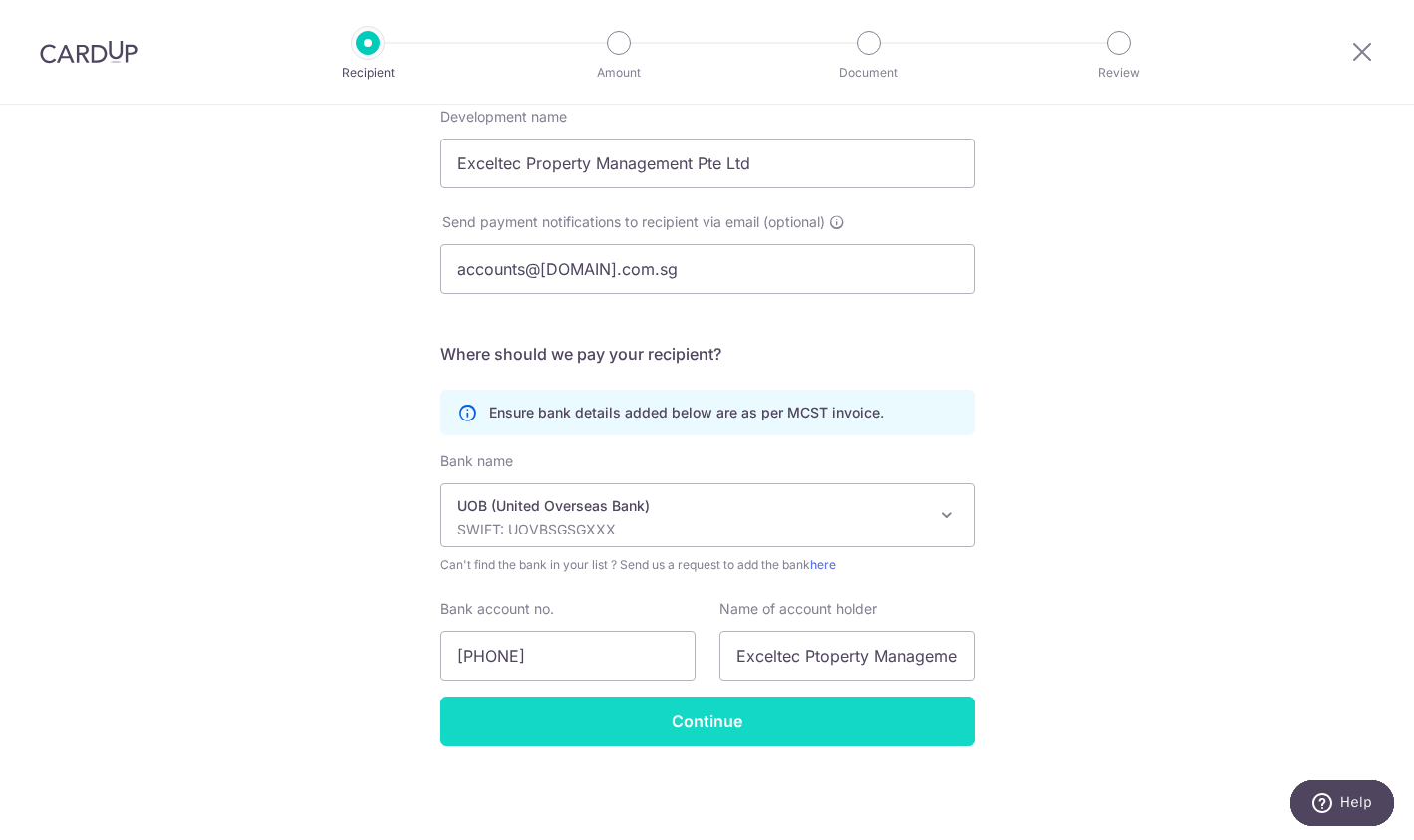 click on "Continue" at bounding box center (707, 721) 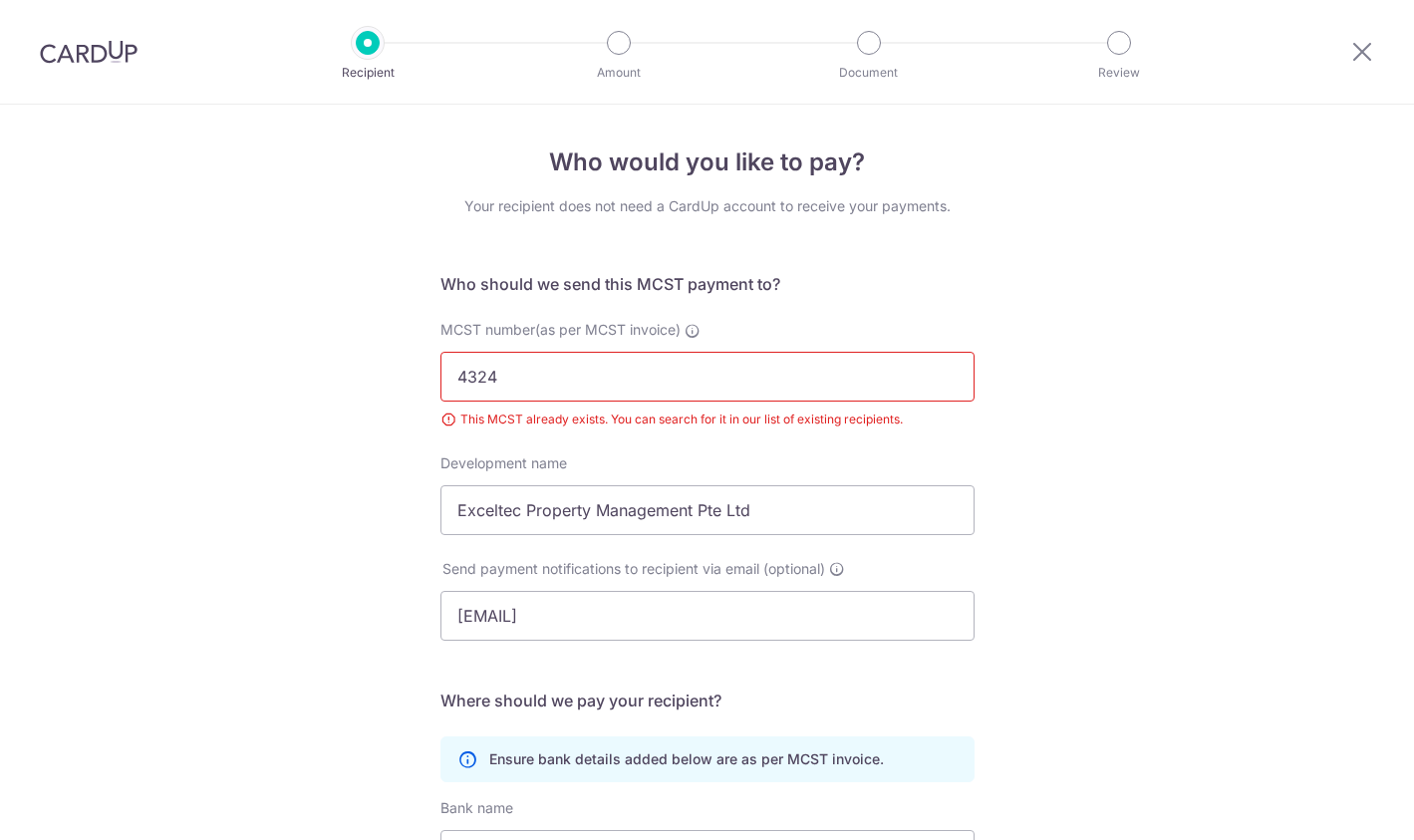 scroll, scrollTop: 0, scrollLeft: 0, axis: both 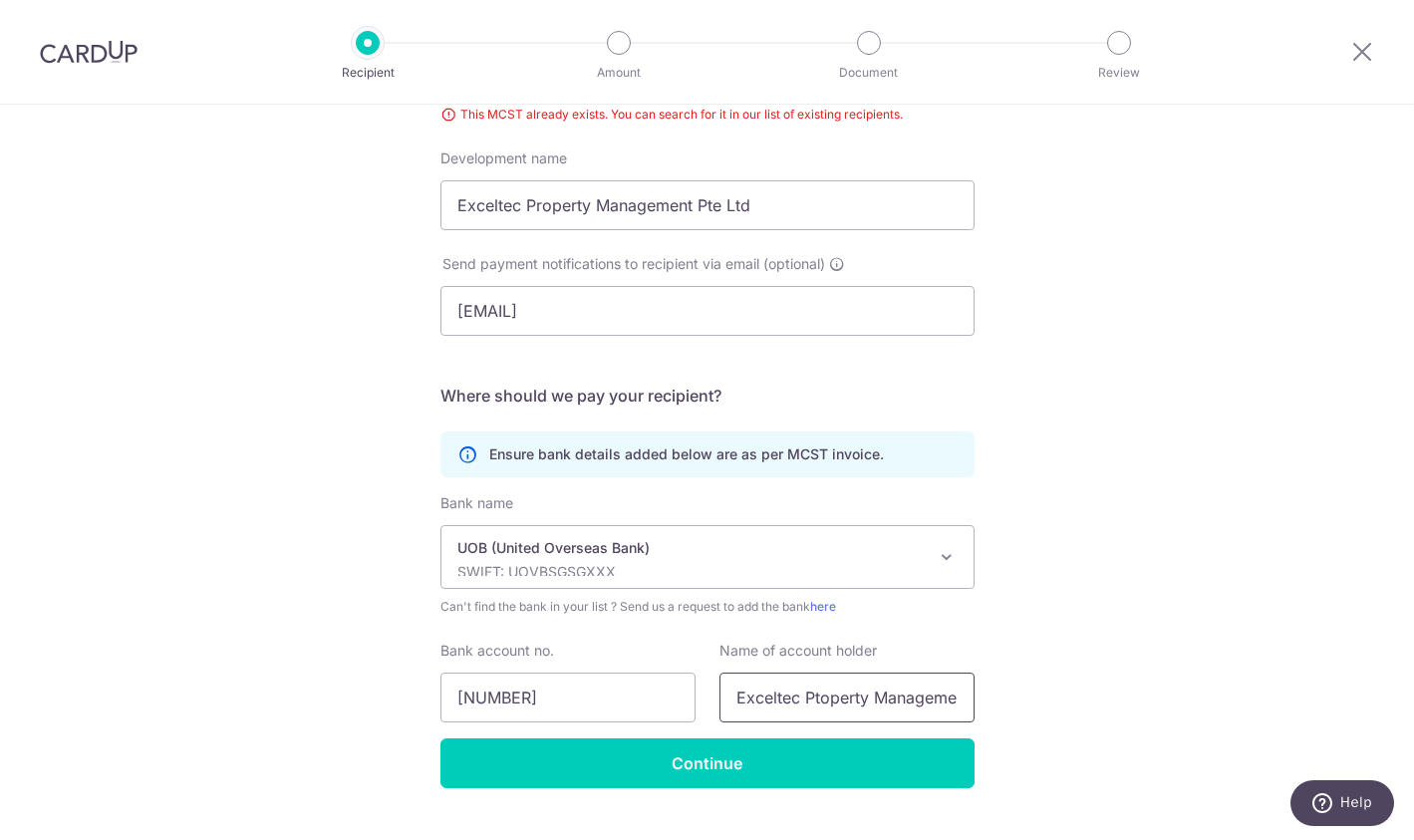 click on "Exceltec Ptoperty Management Pte Ltd" at bounding box center (847, 698) 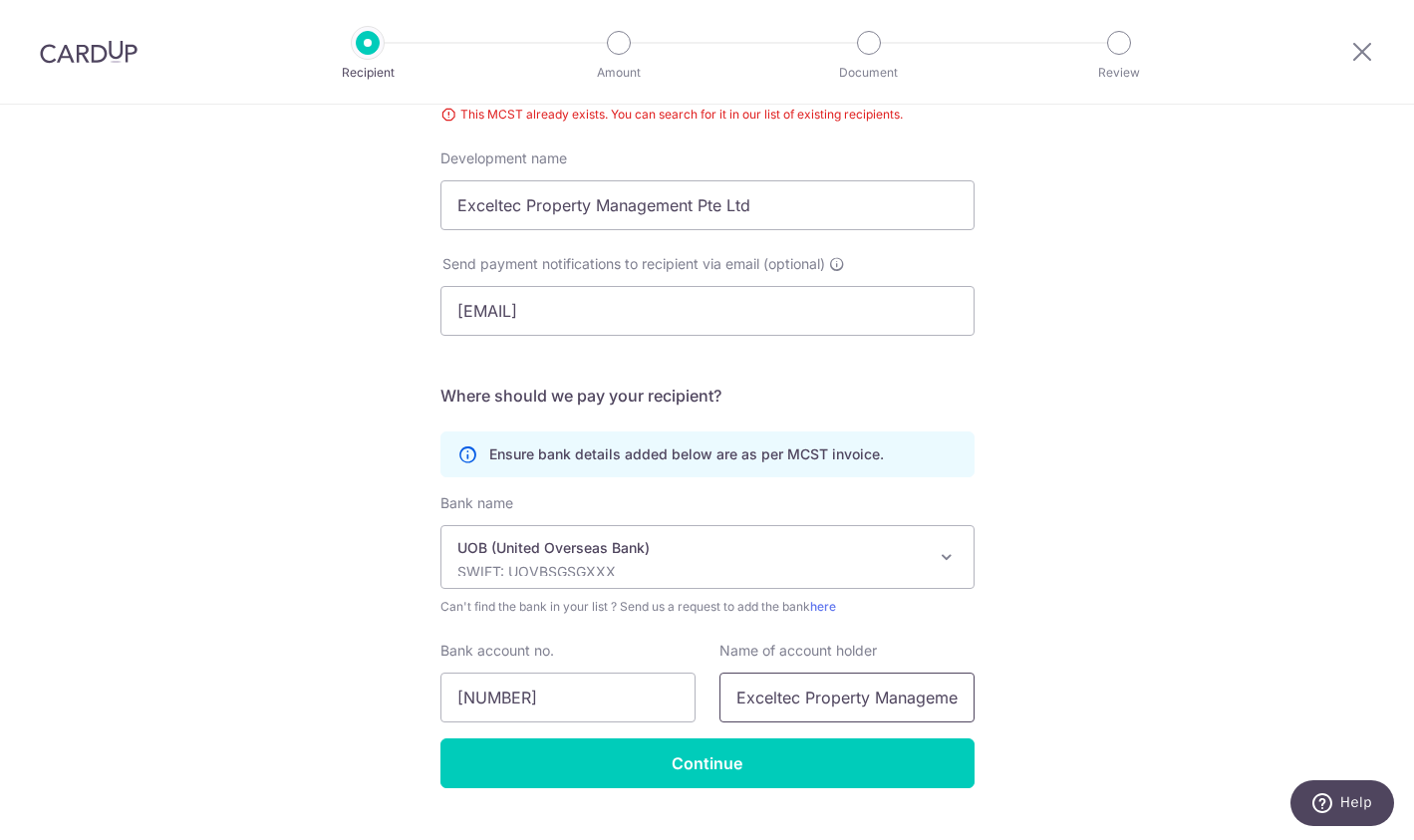 type on "Exceltec Property Management Pte Ltd" 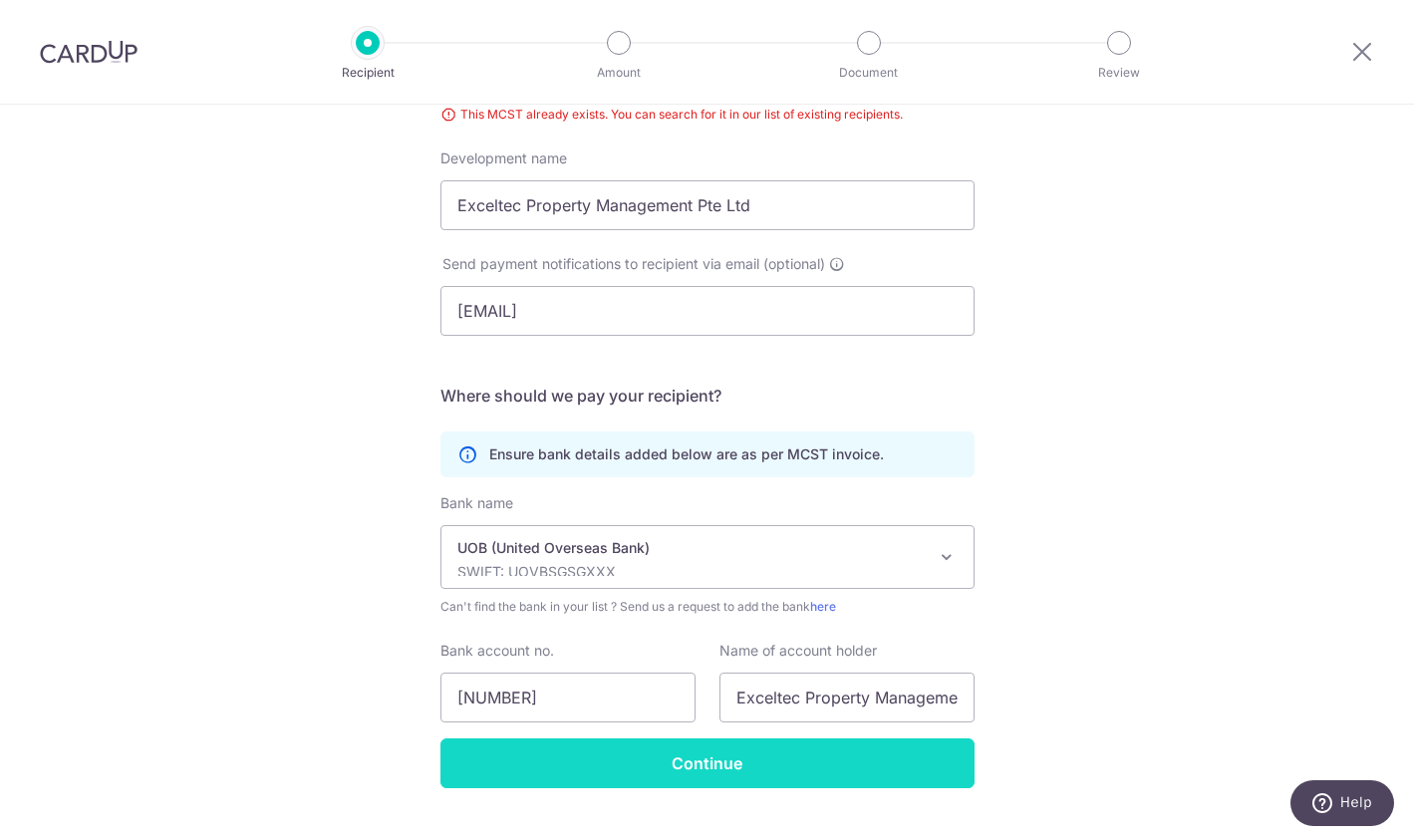 click on "Continue" at bounding box center (707, 763) 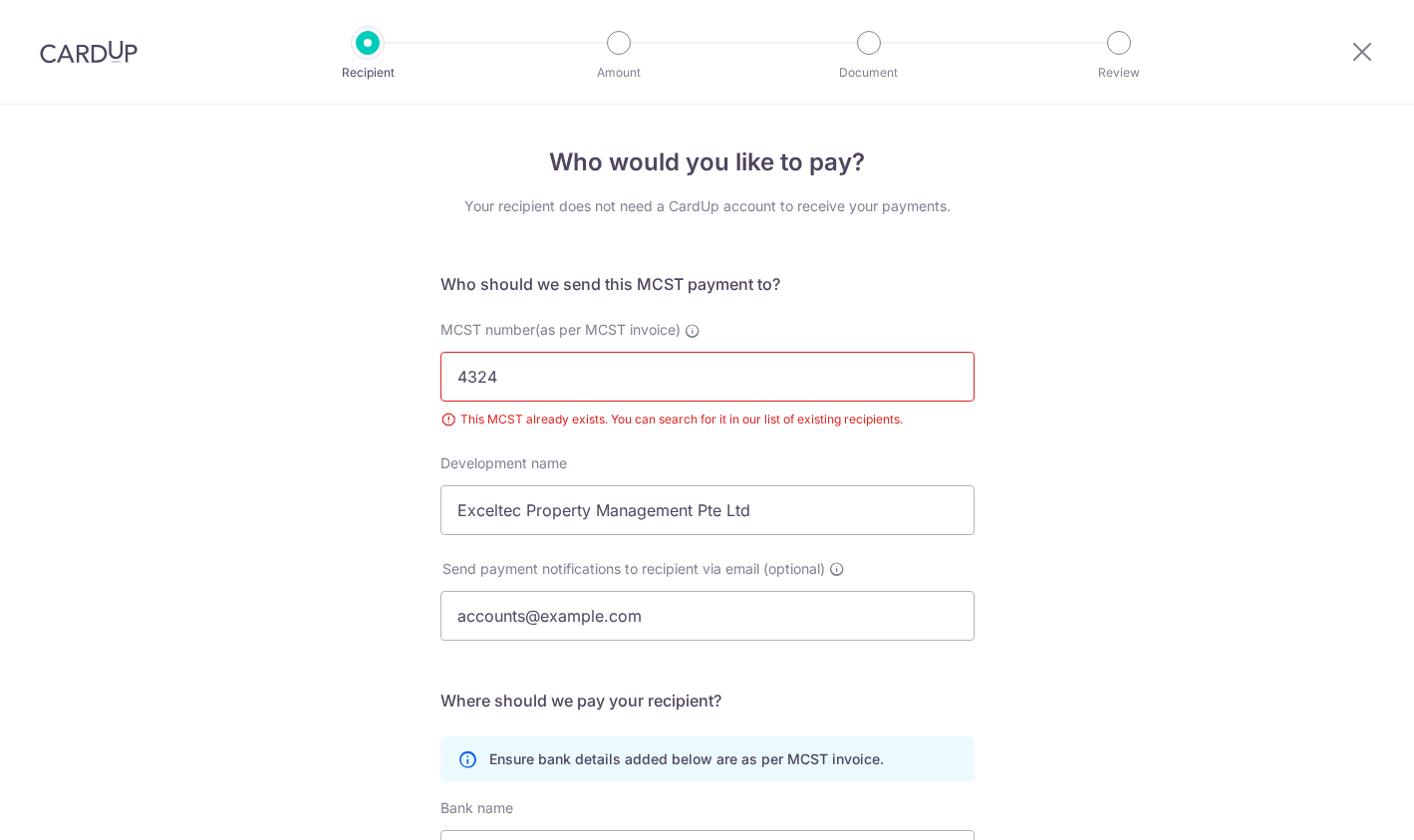 scroll, scrollTop: 0, scrollLeft: 0, axis: both 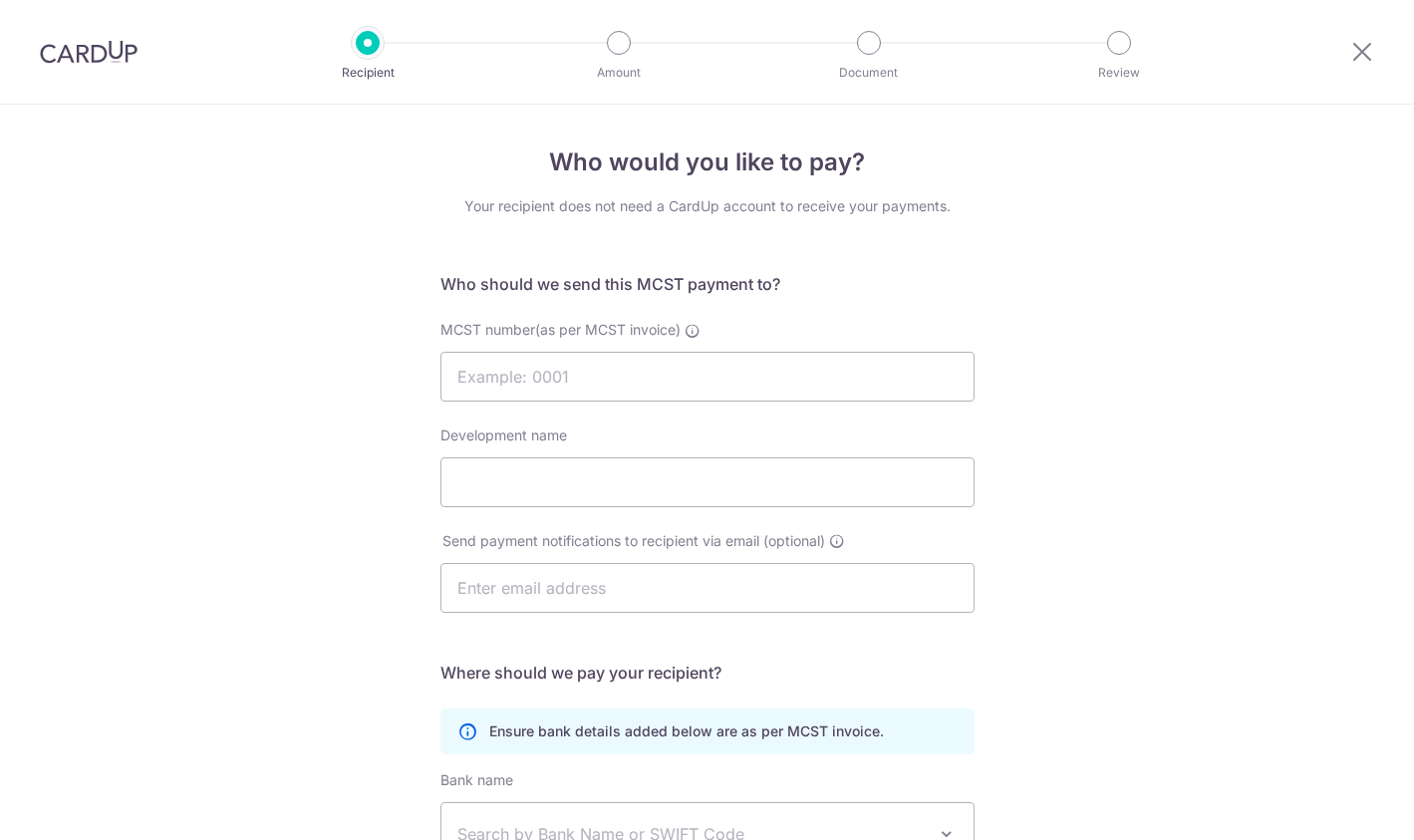 select on "18" 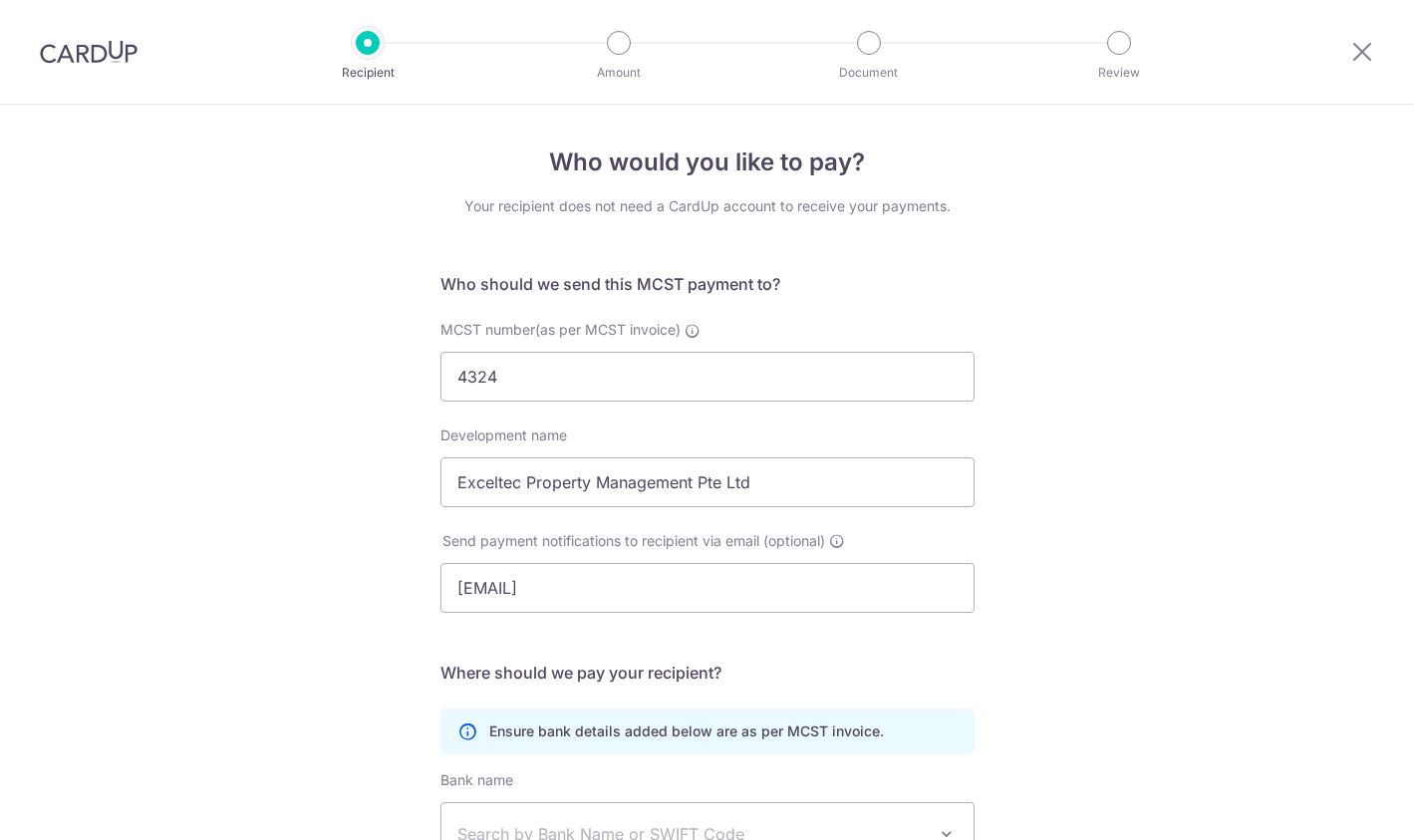 select on "18" 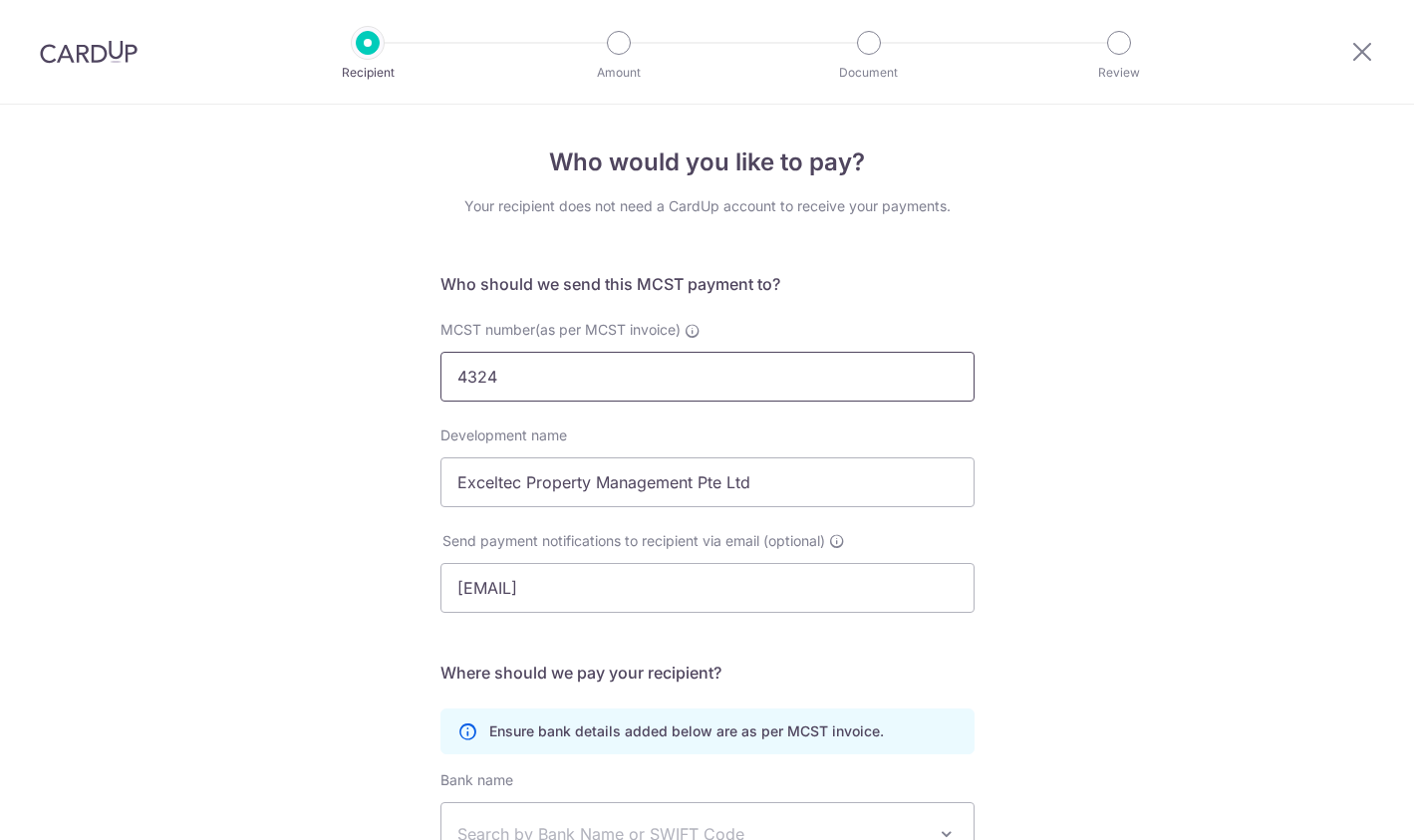 scroll, scrollTop: 0, scrollLeft: 0, axis: both 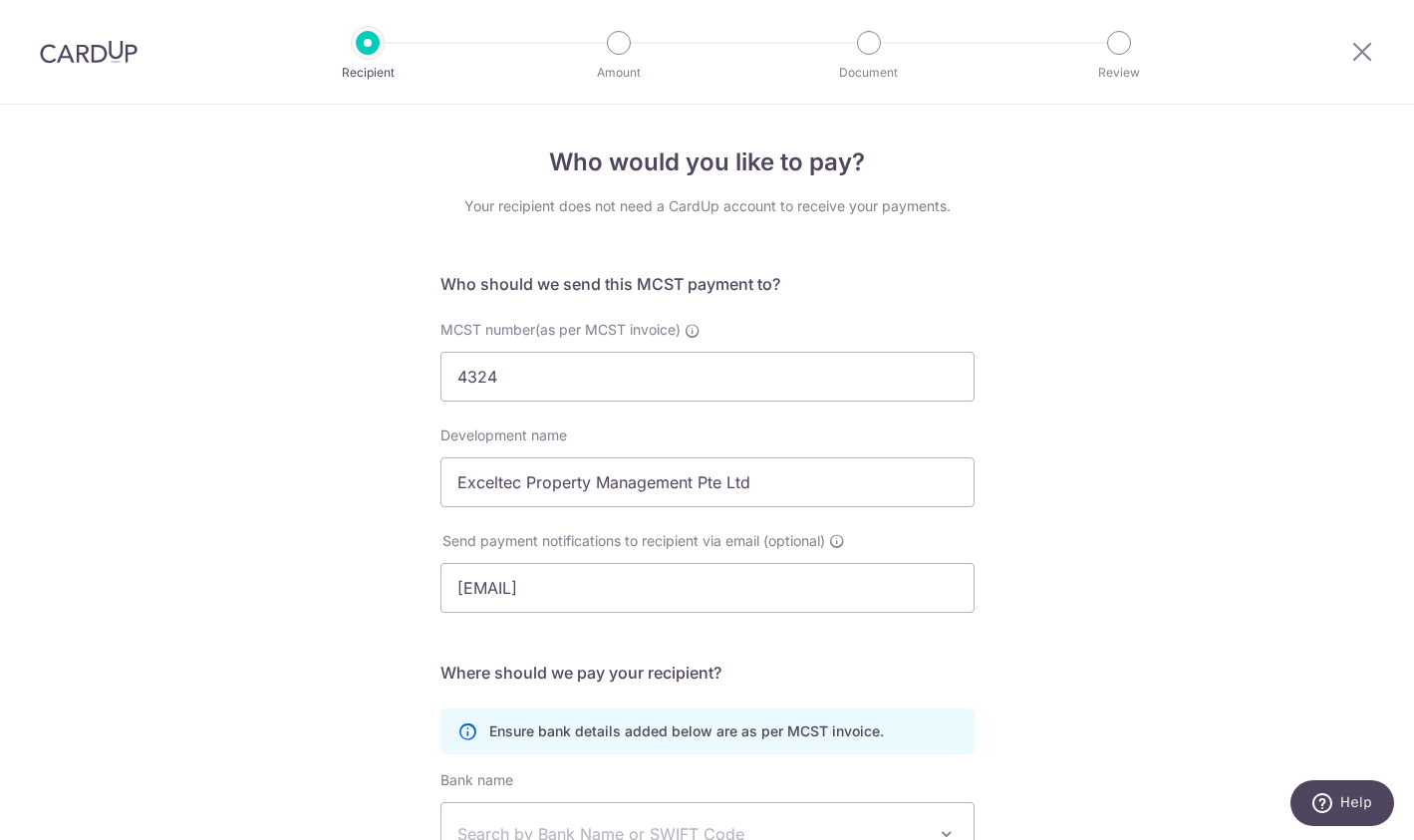 click at bounding box center [89, 52] 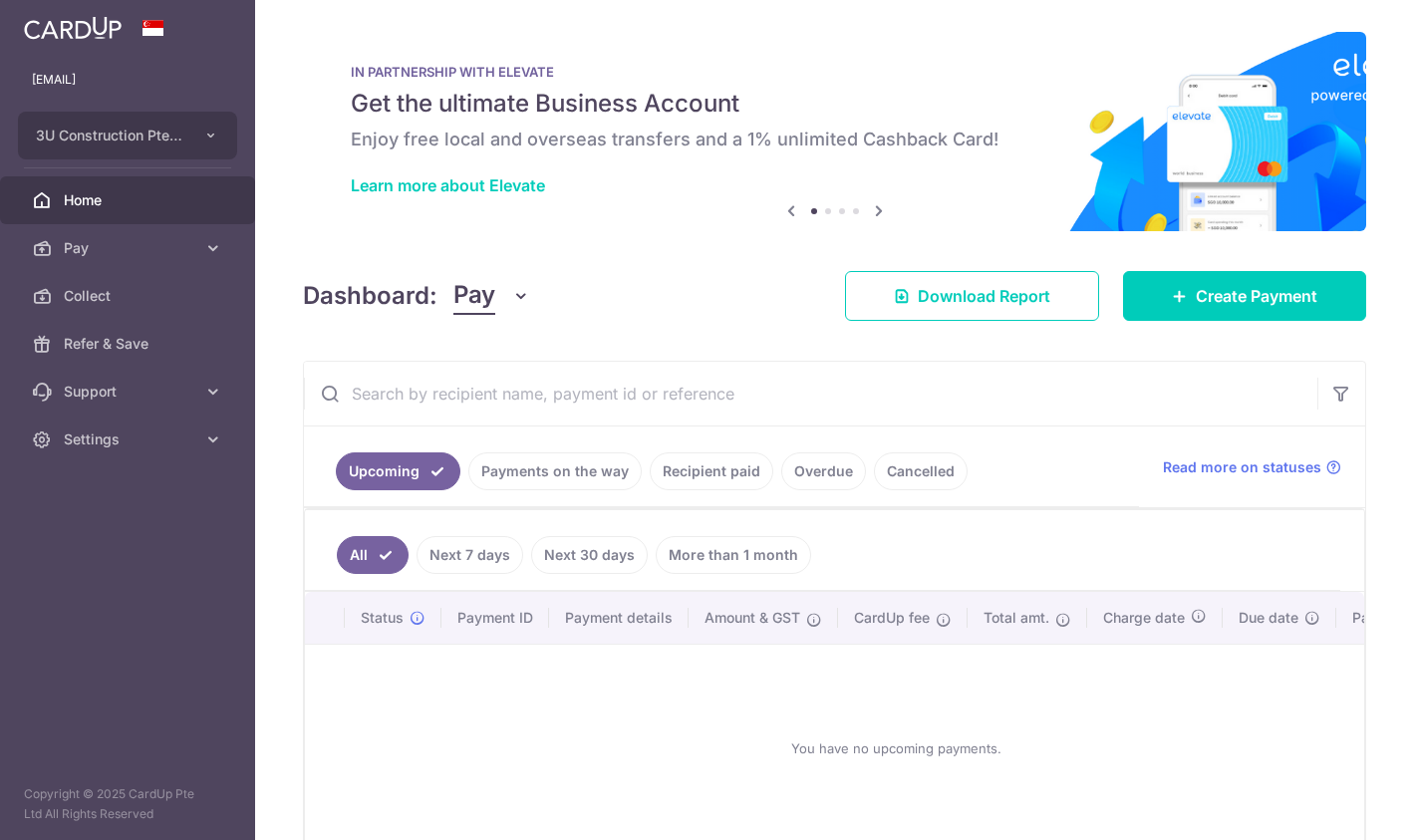 scroll, scrollTop: 0, scrollLeft: 0, axis: both 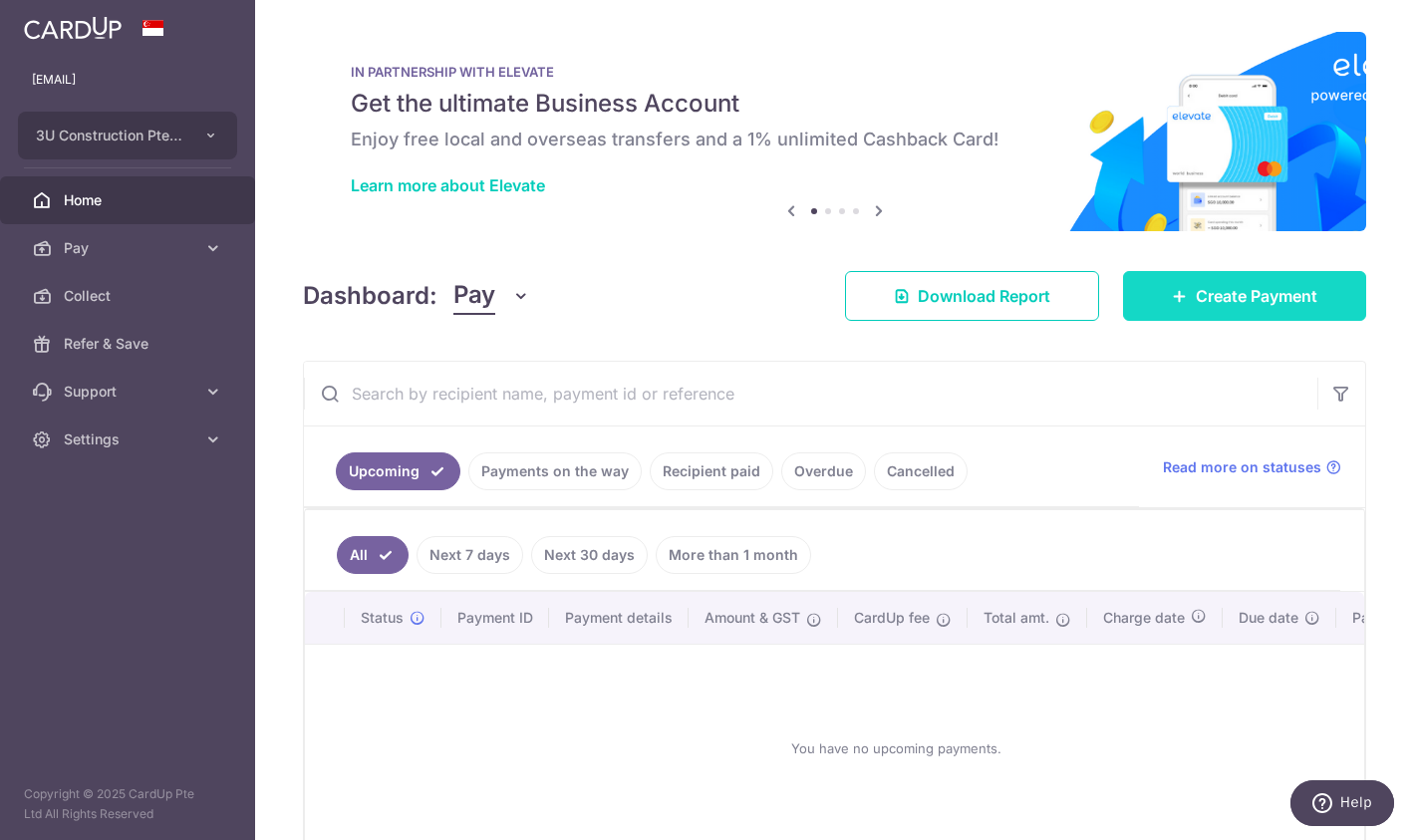click on "Create Payment" at bounding box center [1245, 296] 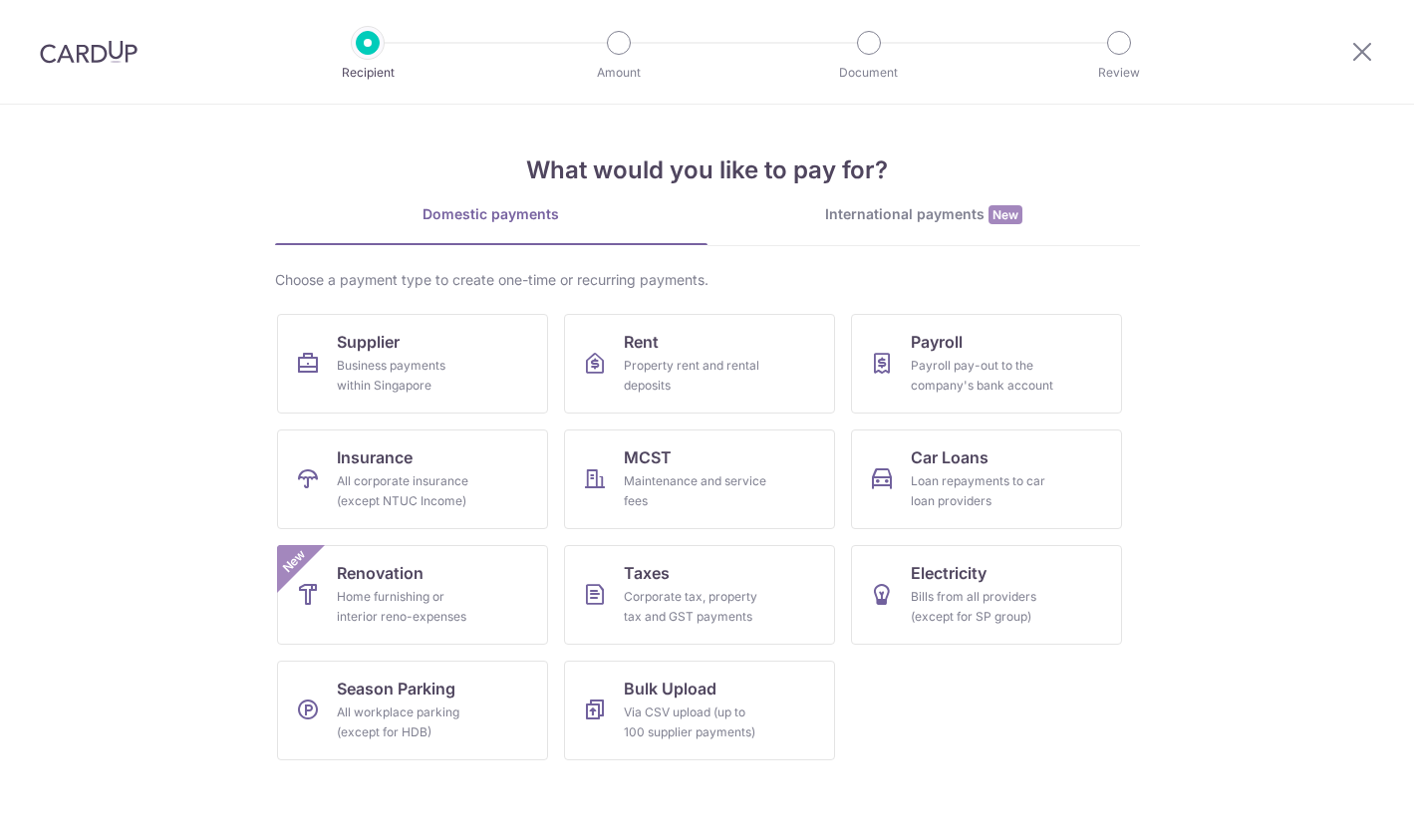 scroll, scrollTop: 0, scrollLeft: 0, axis: both 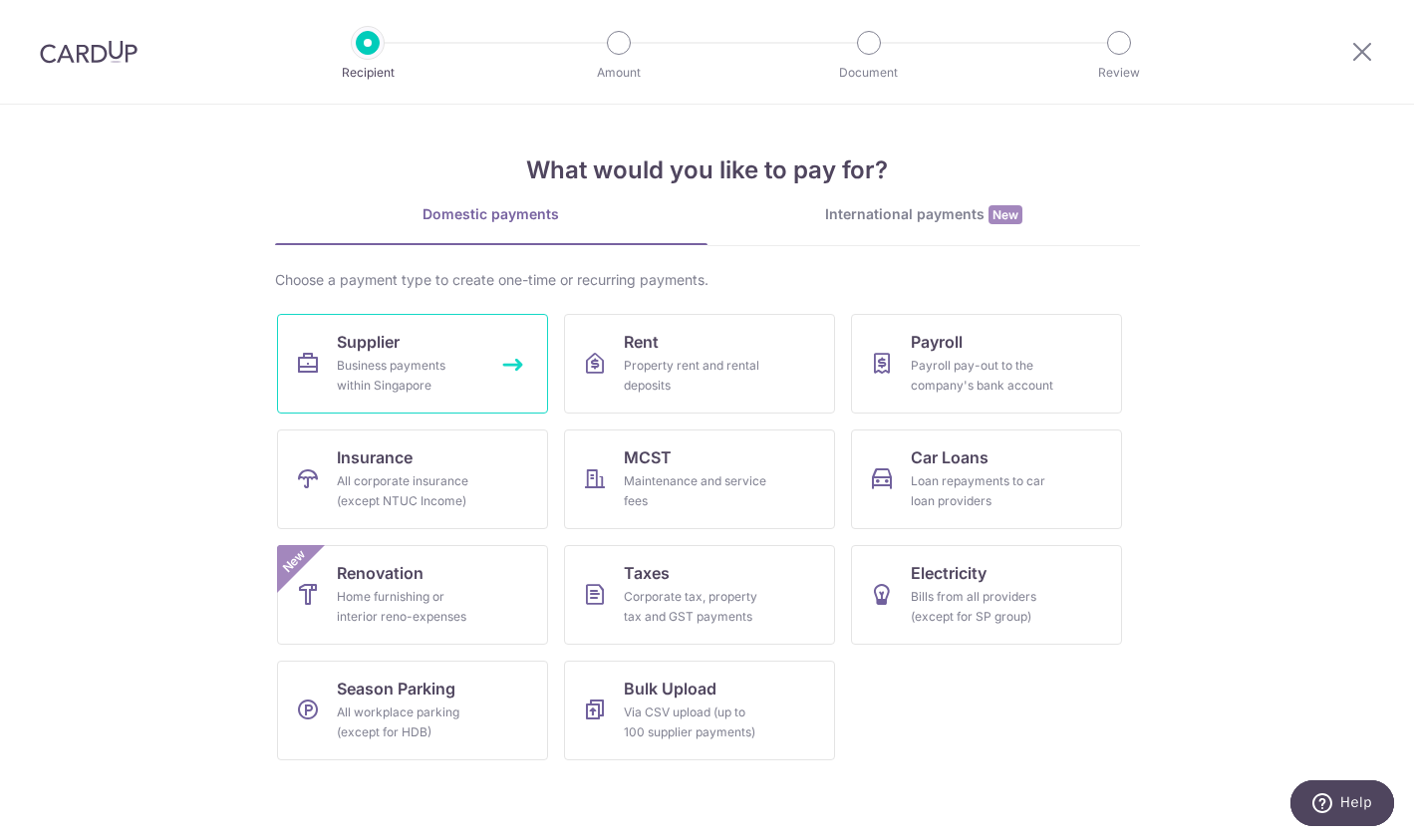 click on "Business payments within Singapore" at bounding box center [409, 376] 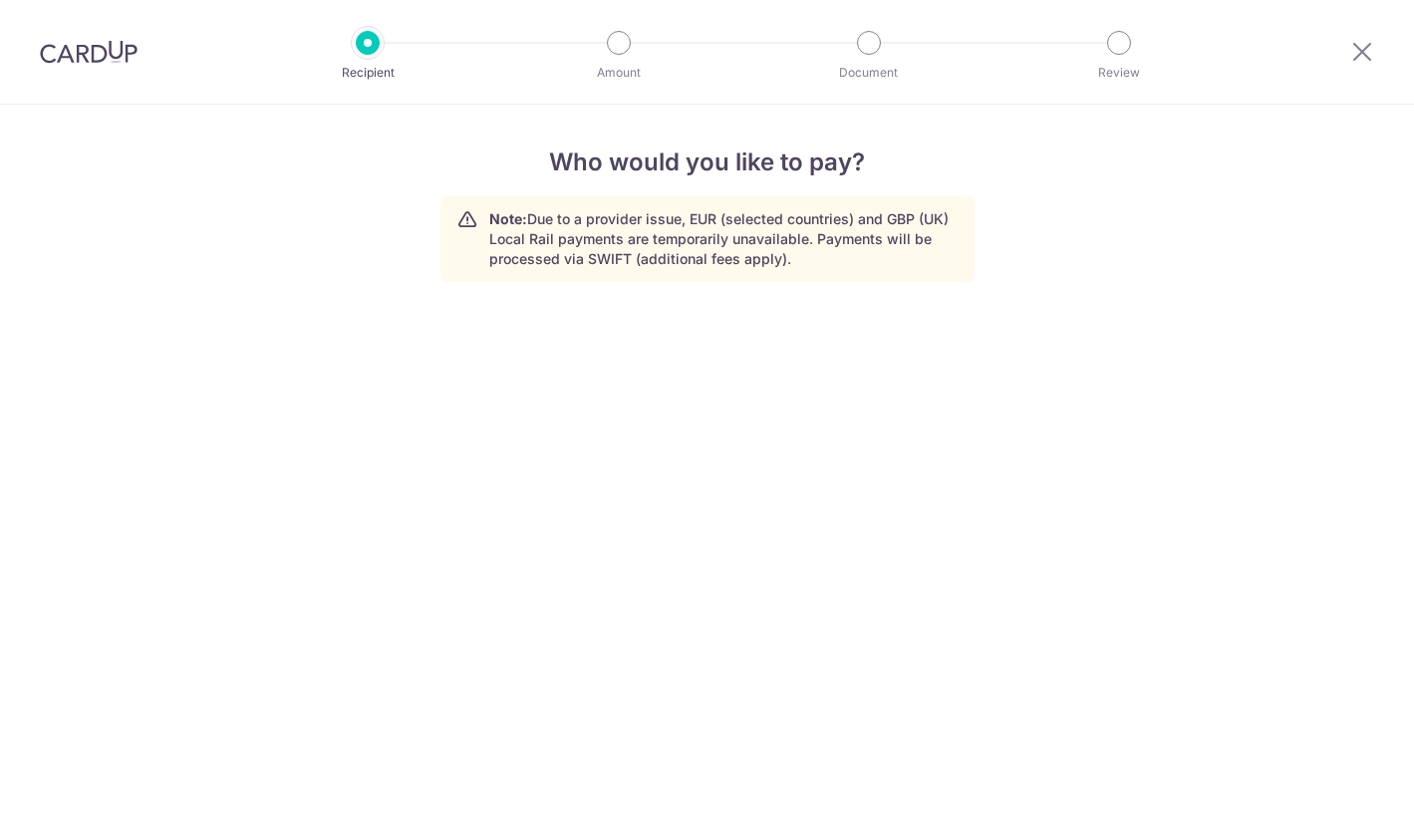scroll, scrollTop: 0, scrollLeft: 0, axis: both 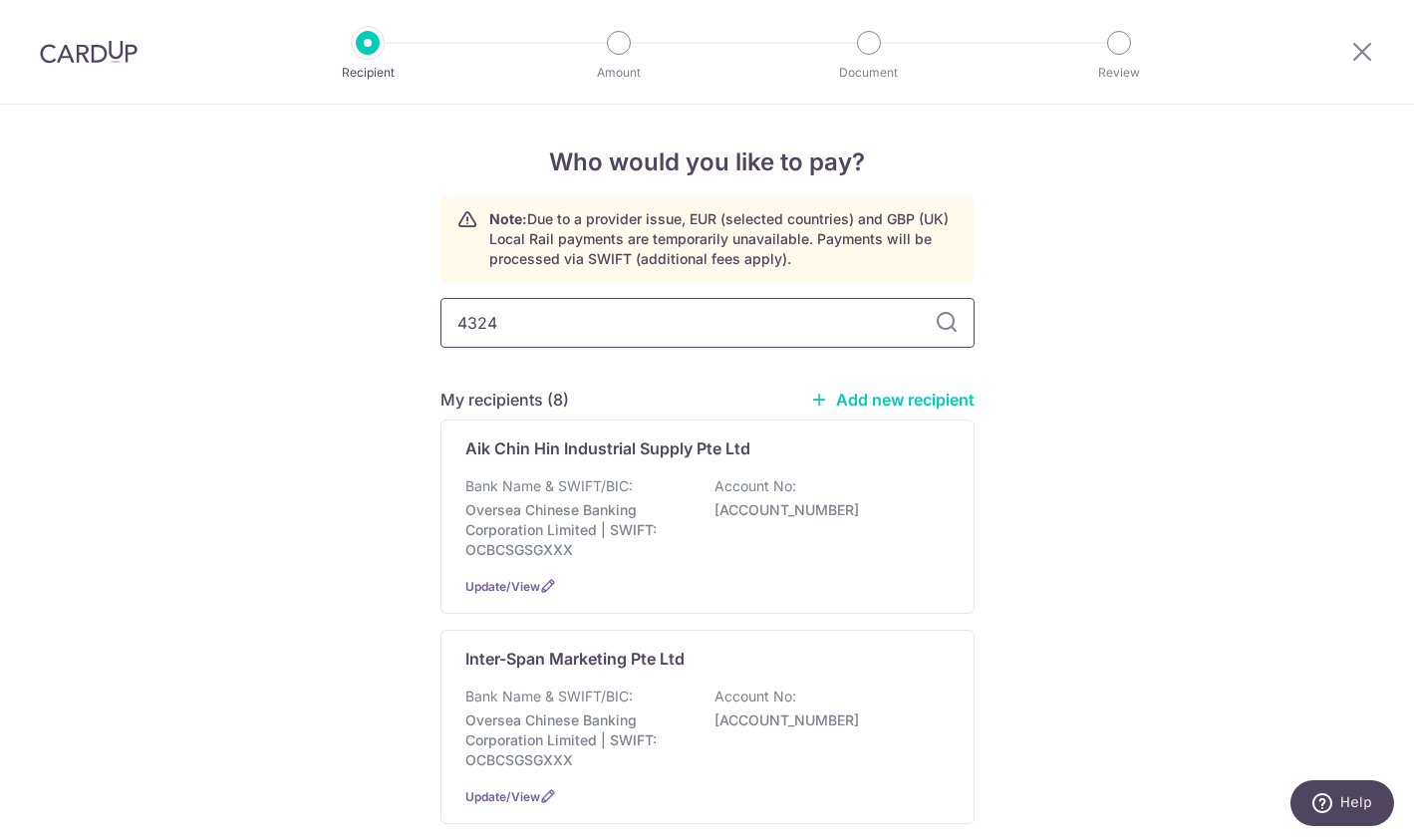 type on "4324" 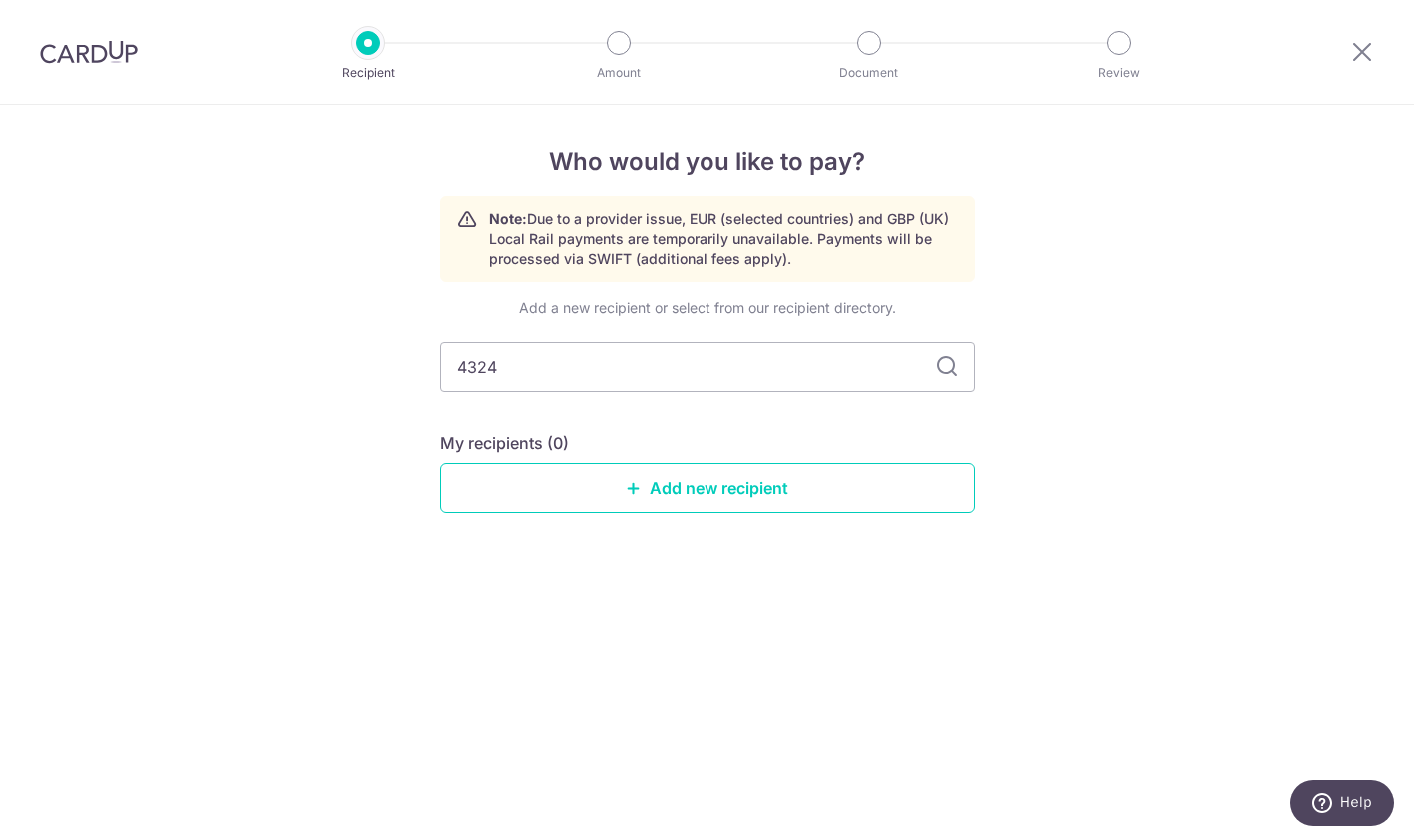 click on "Add a new recipient or select from our recipient directory.
4324
My recipients (0)
Add new recipient" at bounding box center (707, 421) 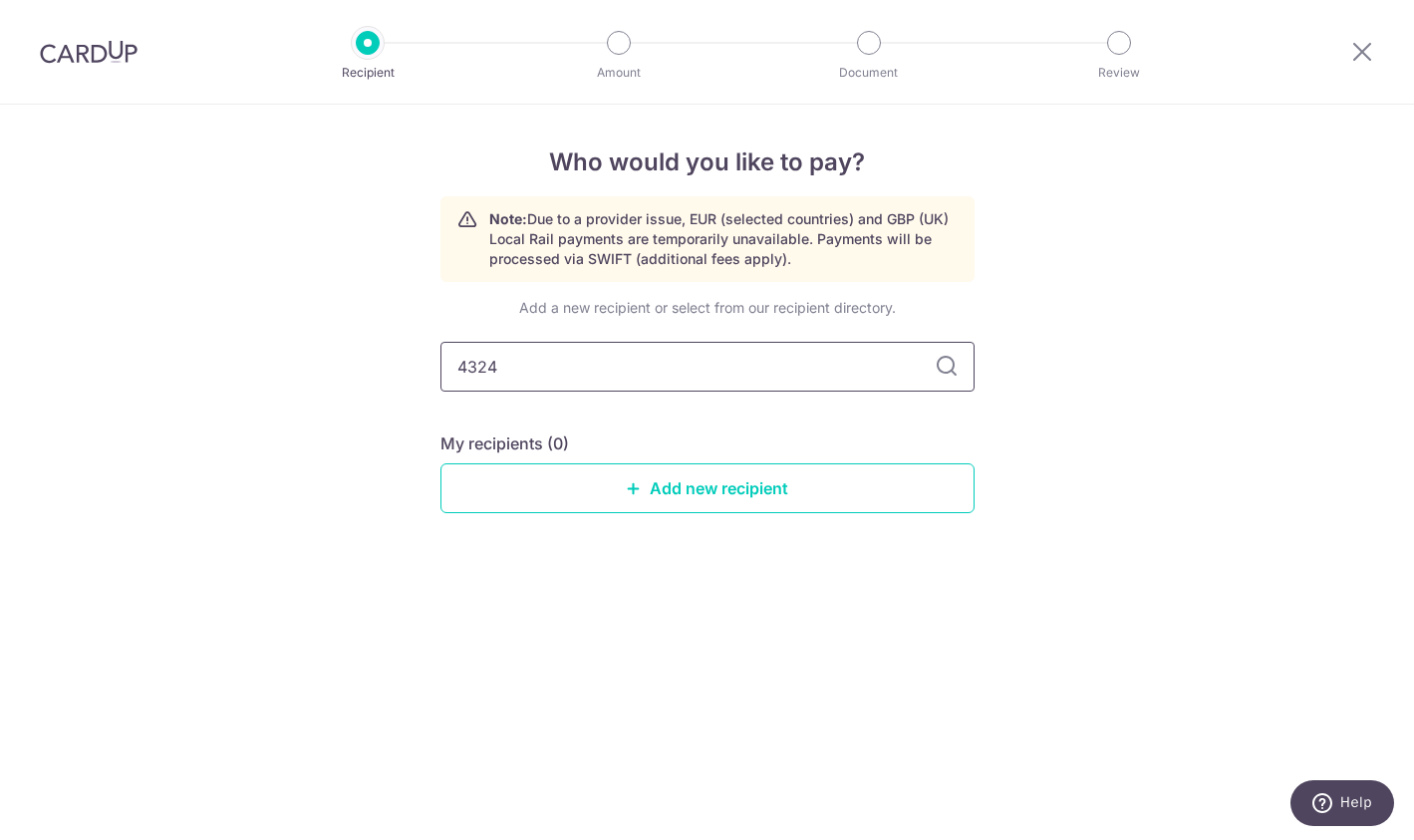 drag, startPoint x: 518, startPoint y: 377, endPoint x: -115, endPoint y: 391, distance: 633.1548 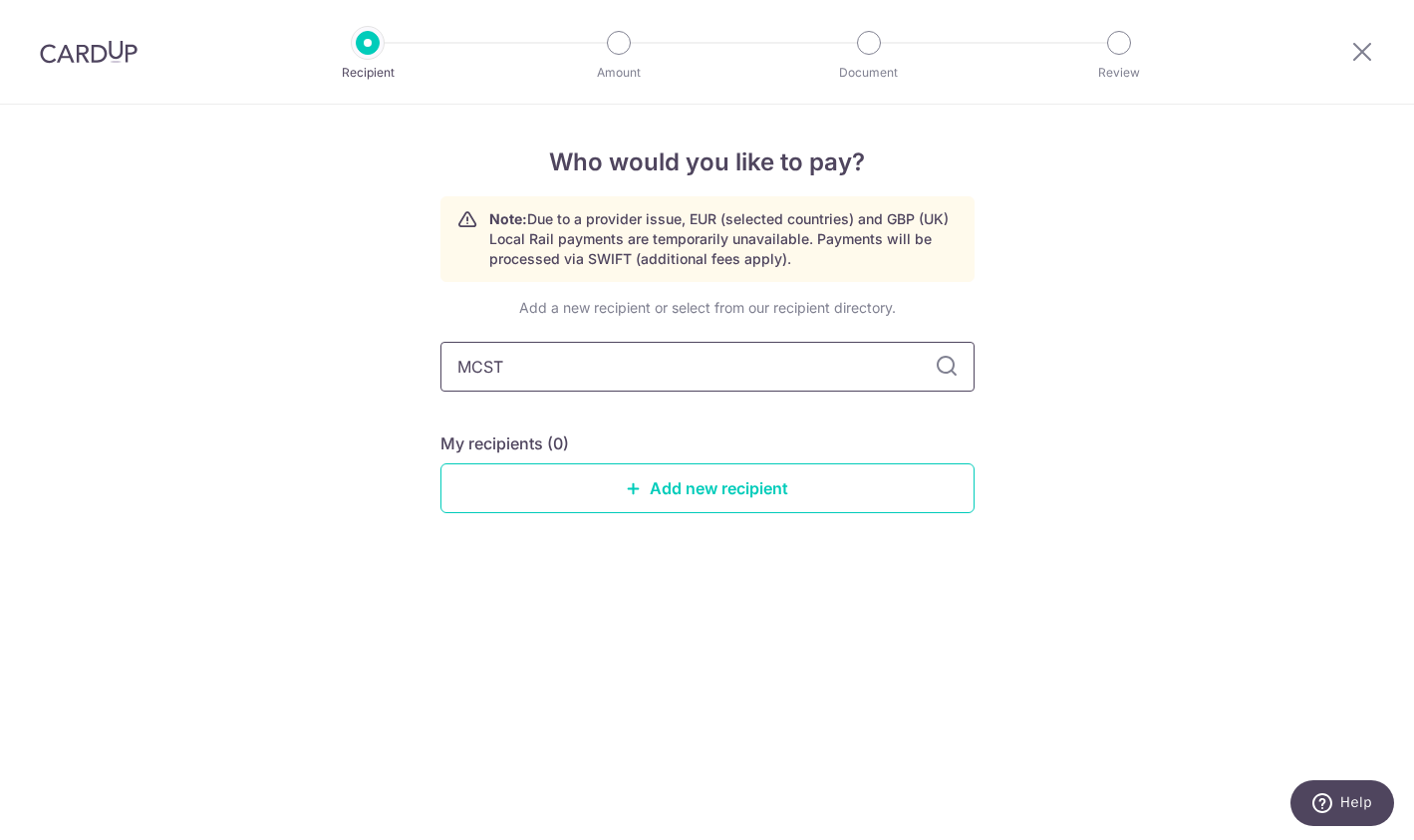 type on "MCST" 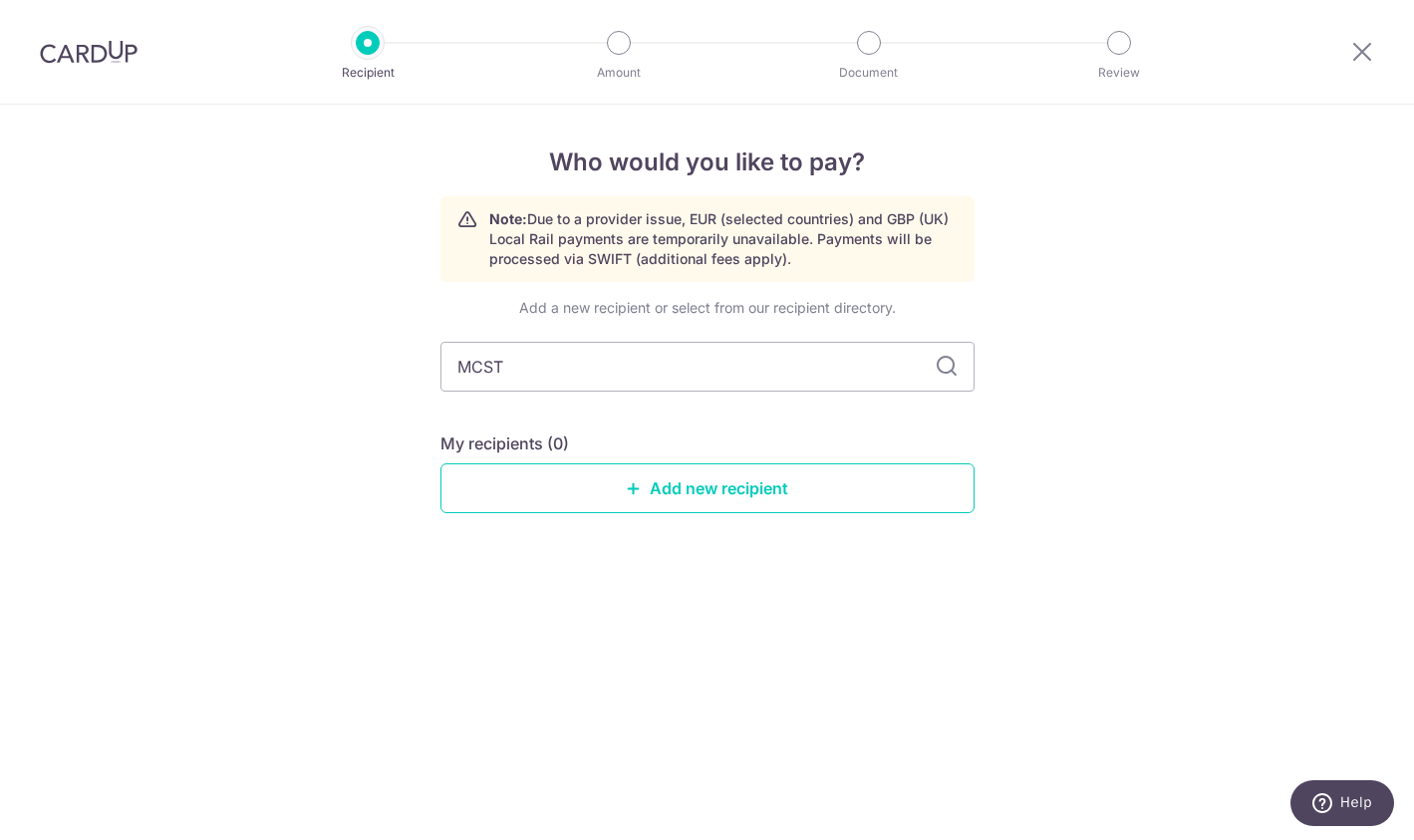 click at bounding box center (947, 367) 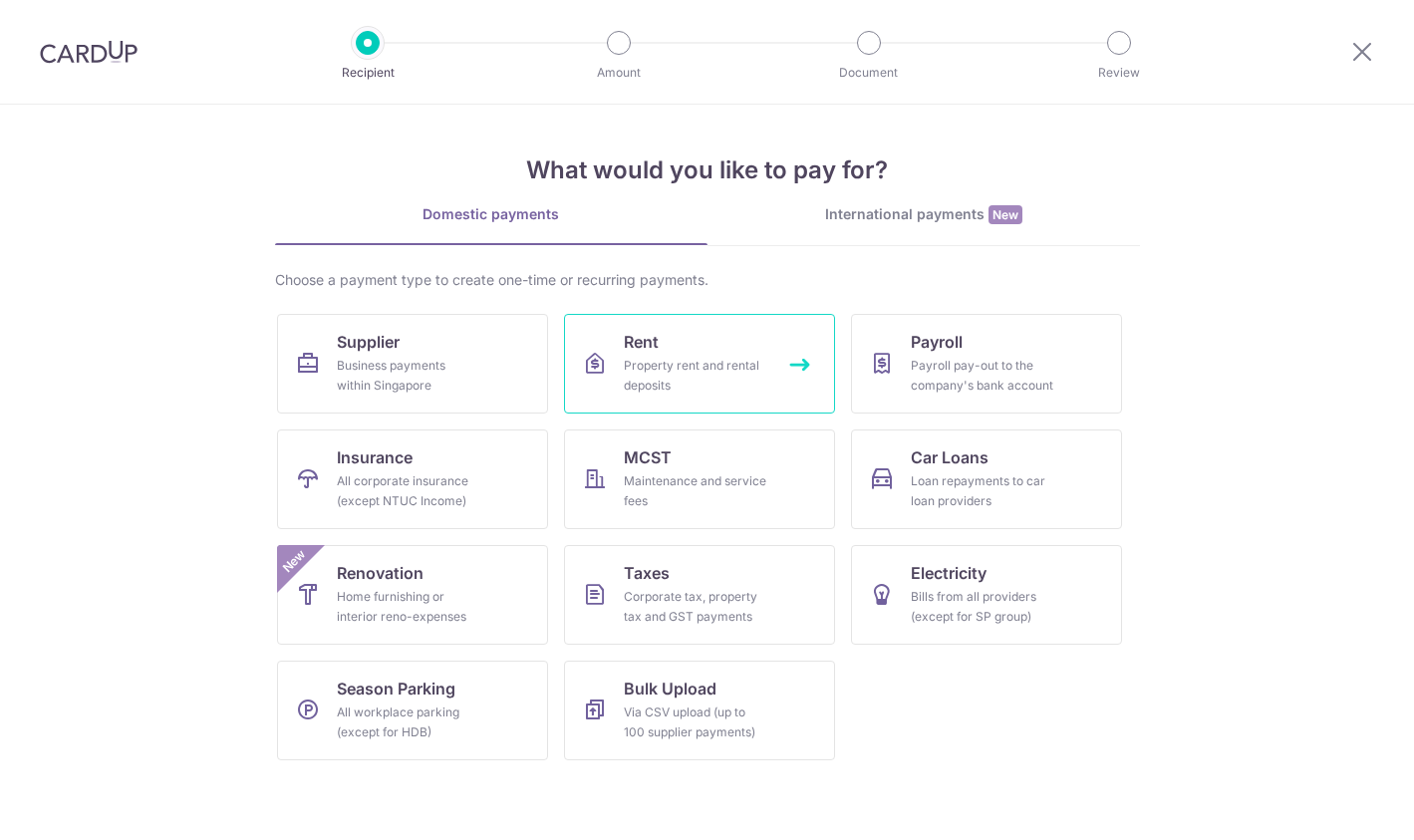 scroll, scrollTop: 0, scrollLeft: 0, axis: both 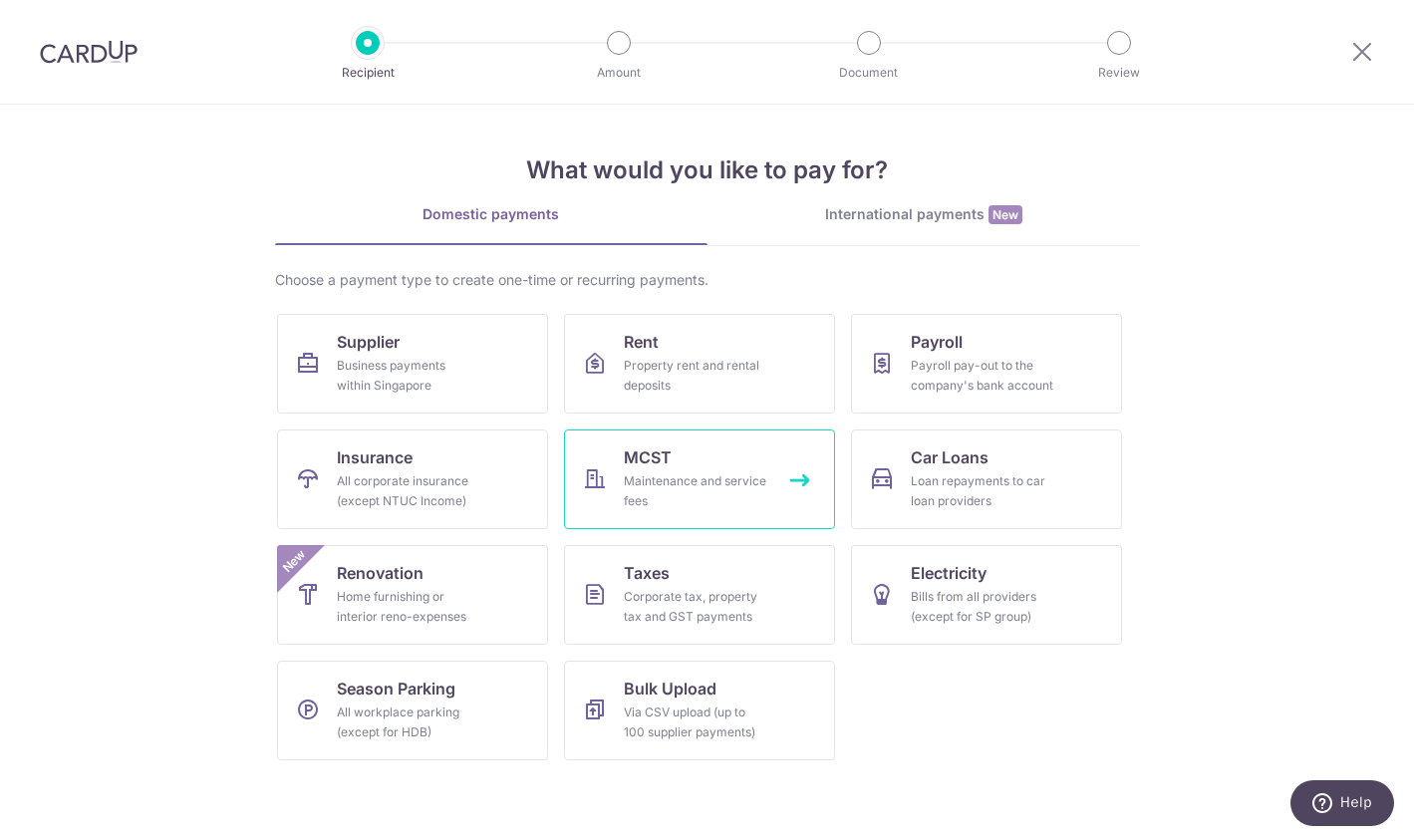 click on "Maintenance and service fees" at bounding box center [696, 491] 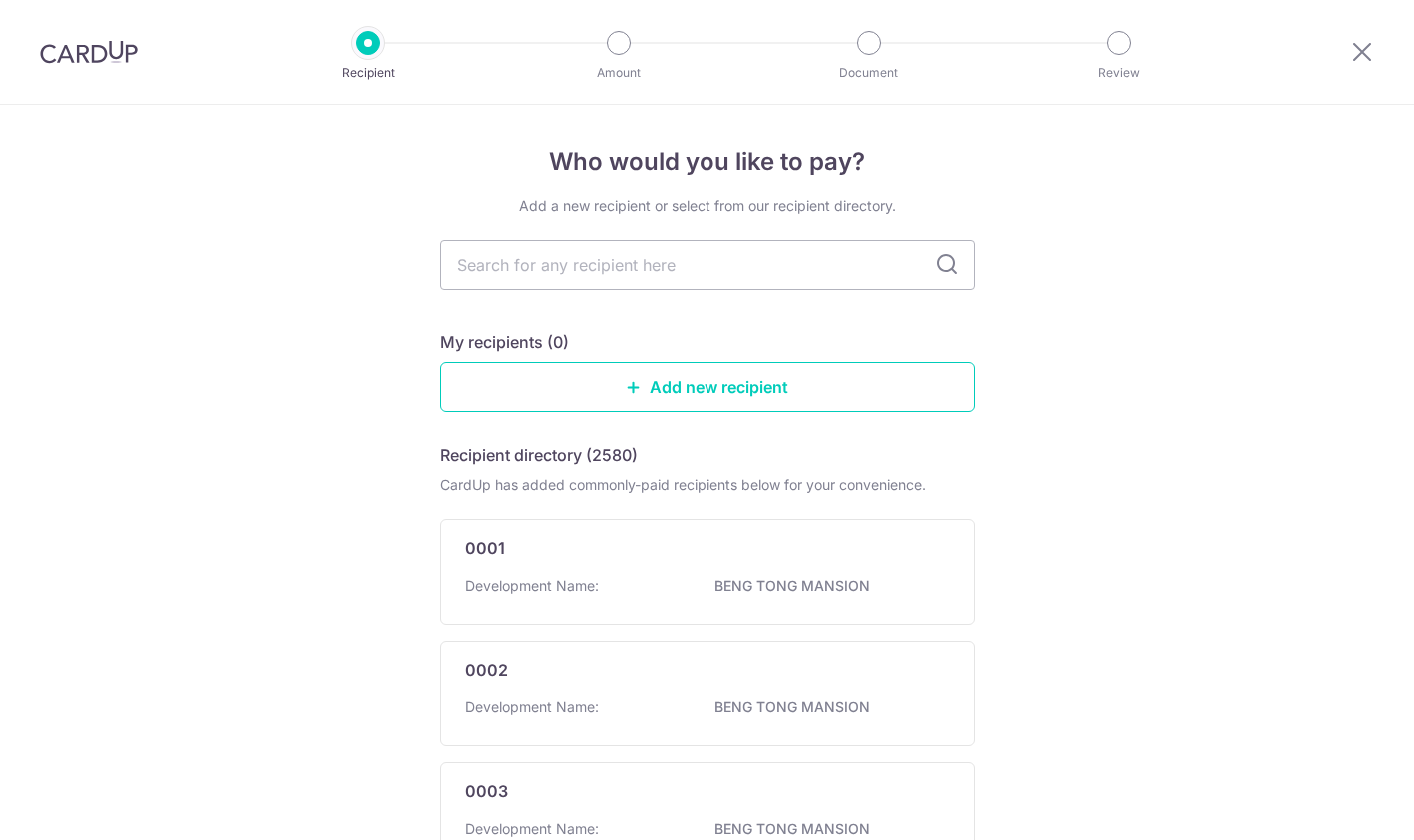 scroll, scrollTop: 0, scrollLeft: 0, axis: both 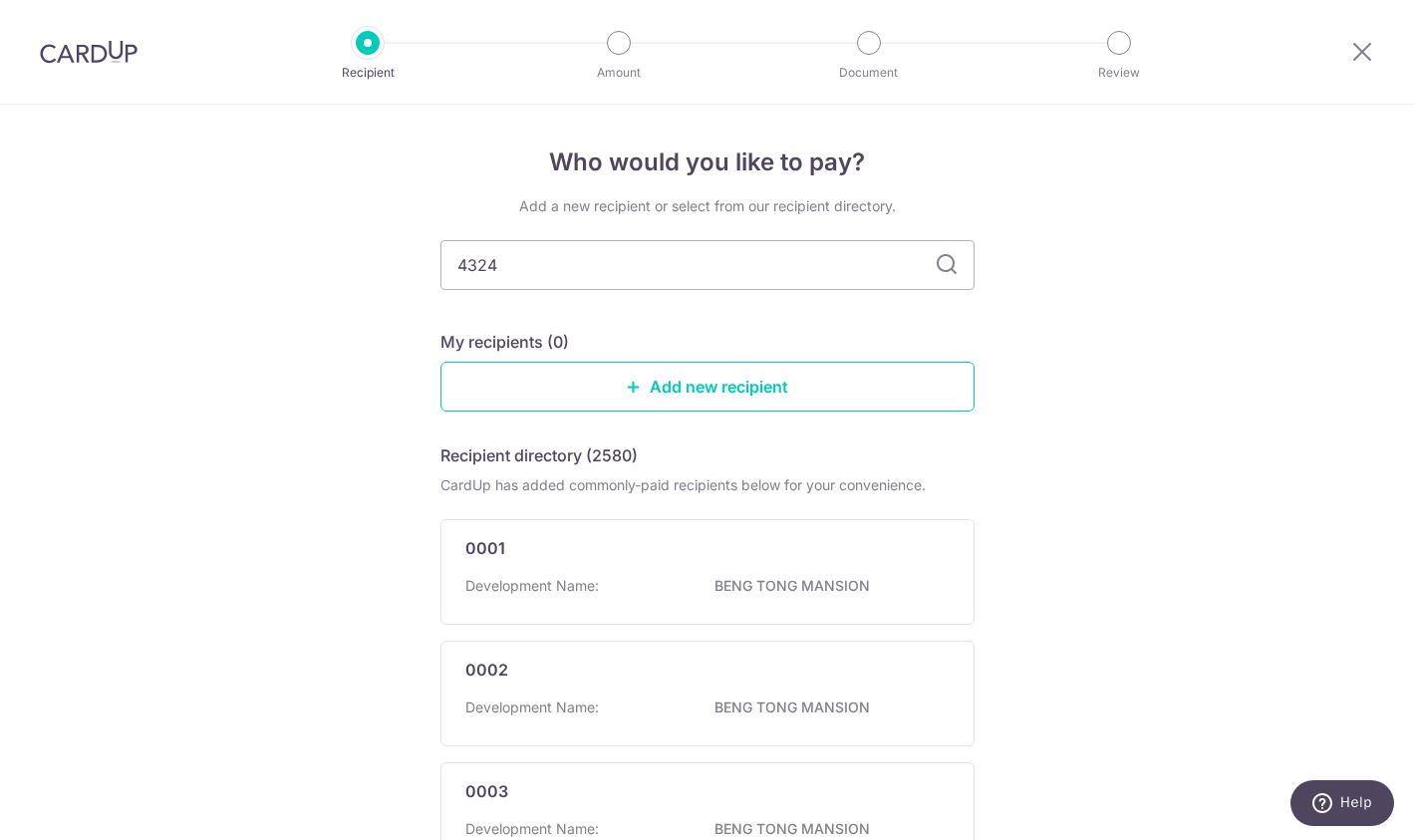 type on "4324" 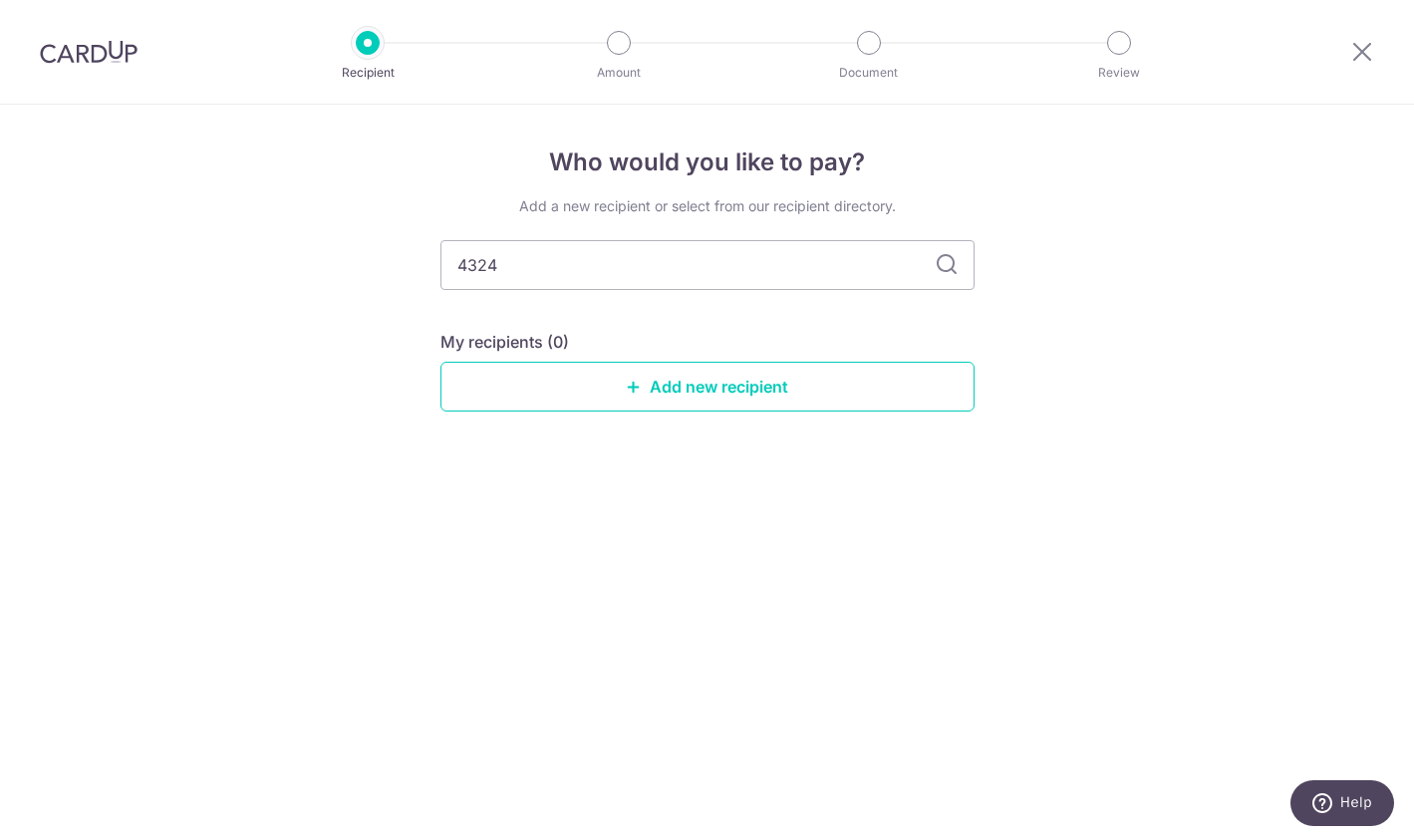 click at bounding box center [947, 265] 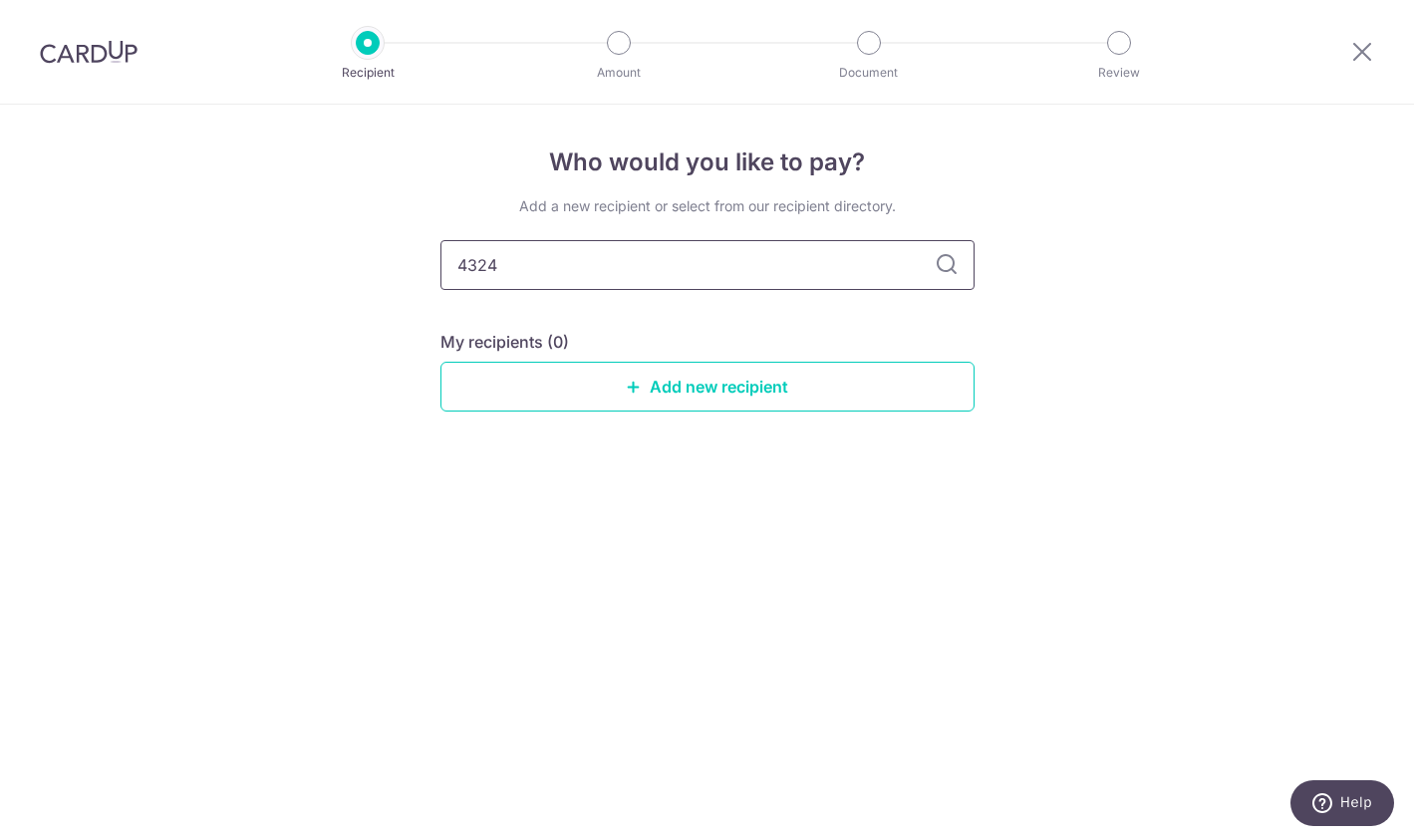 click on "4324" at bounding box center (707, 265) 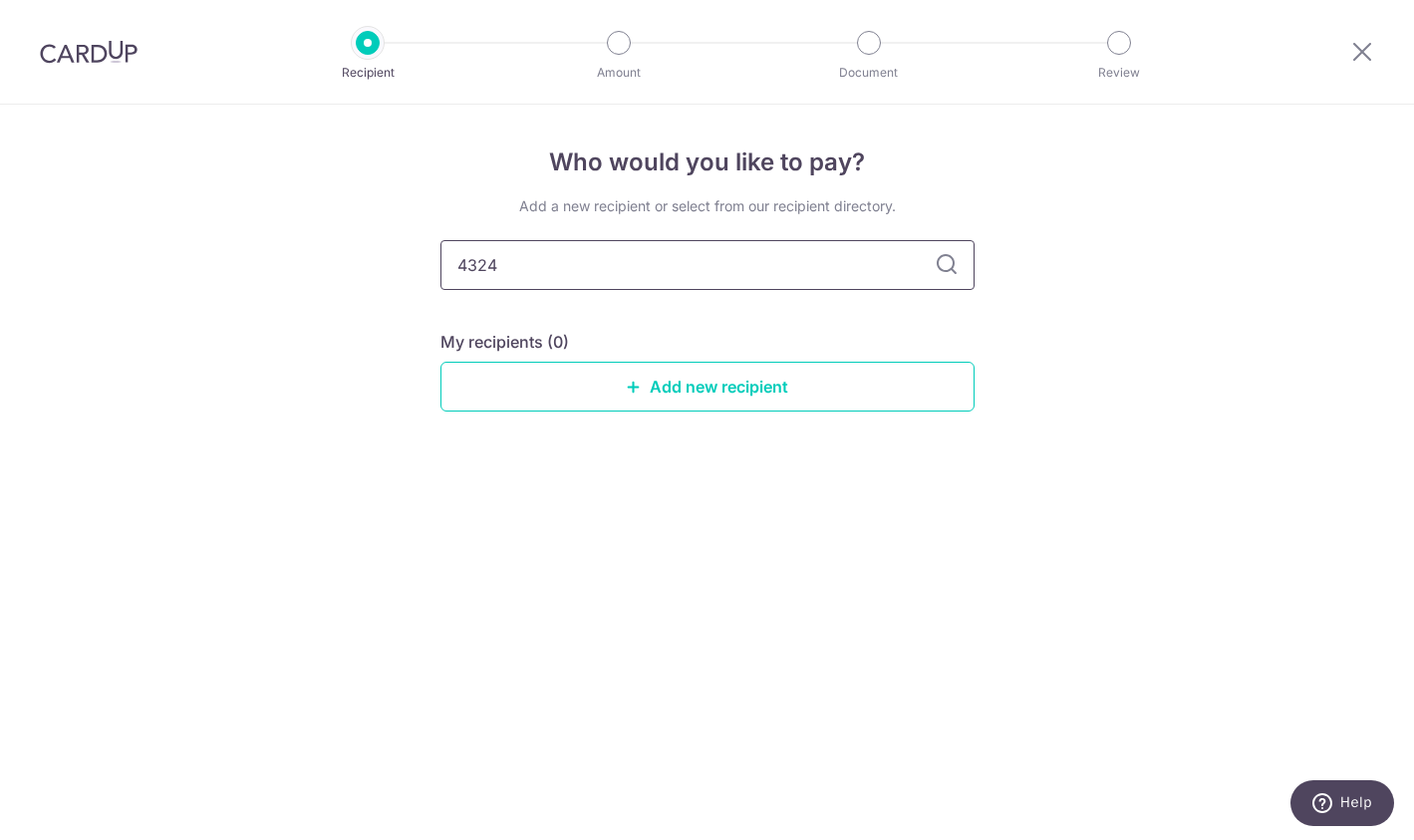 type on "4324." 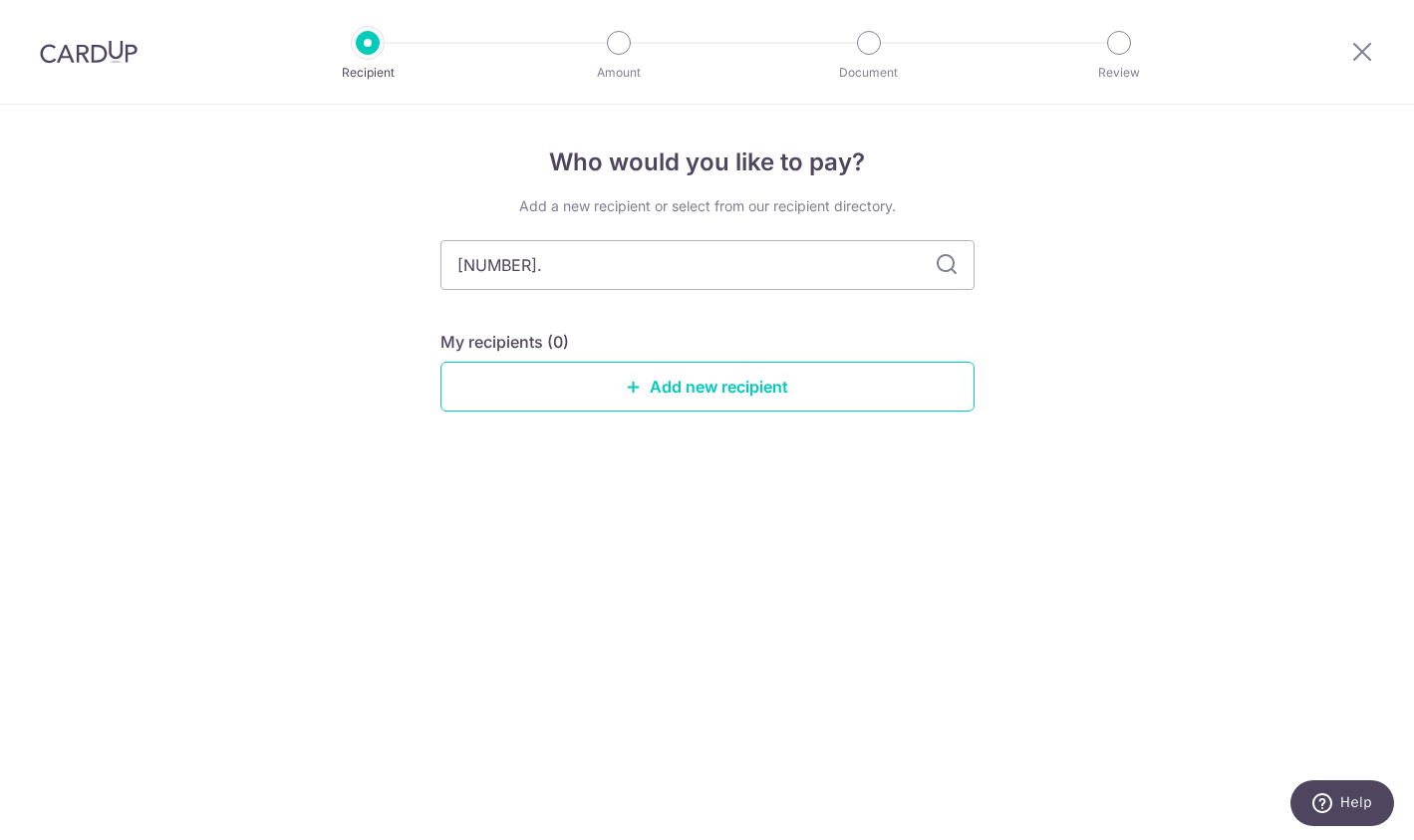 click on "4324." at bounding box center (707, 265) 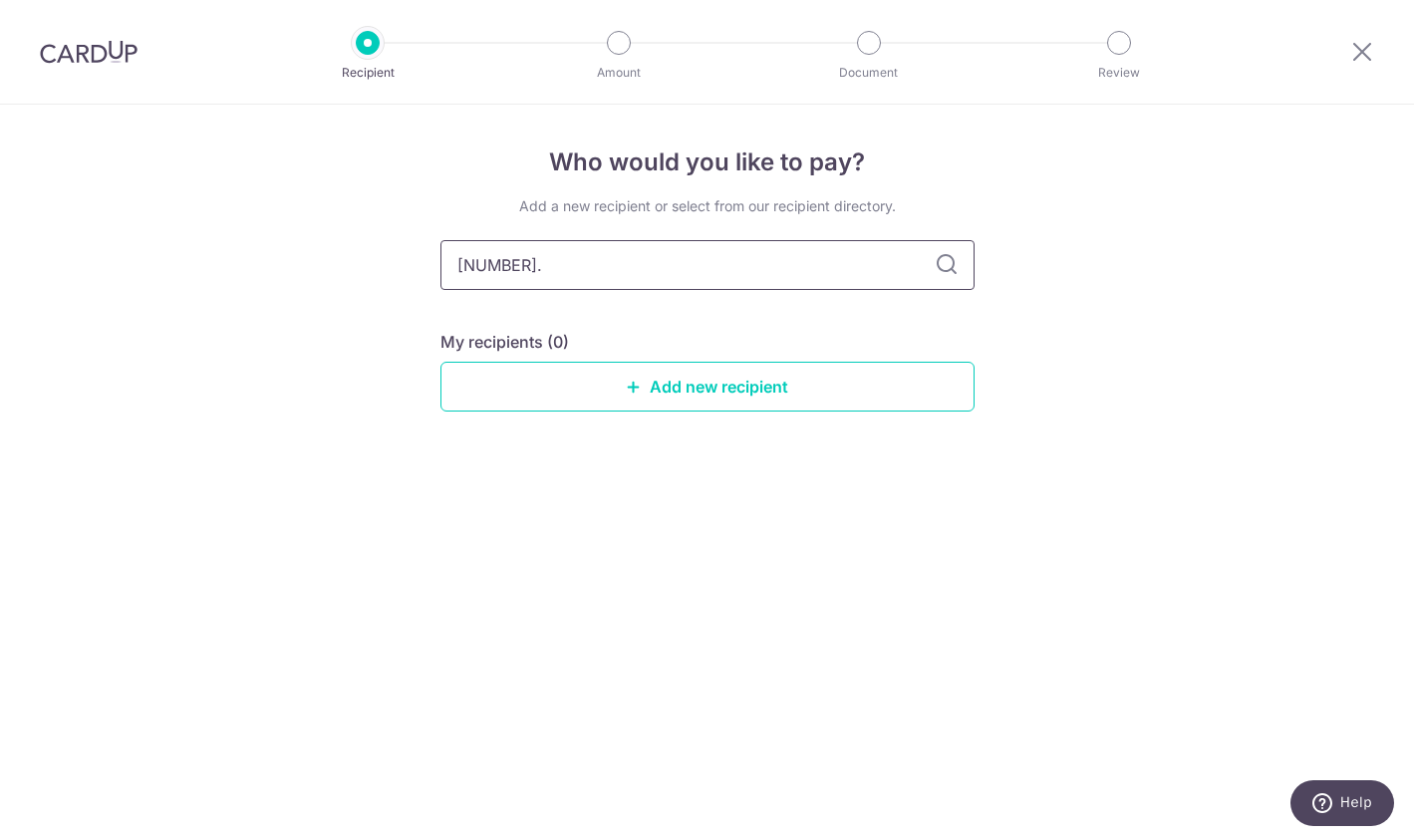 click on "4324." at bounding box center (707, 265) 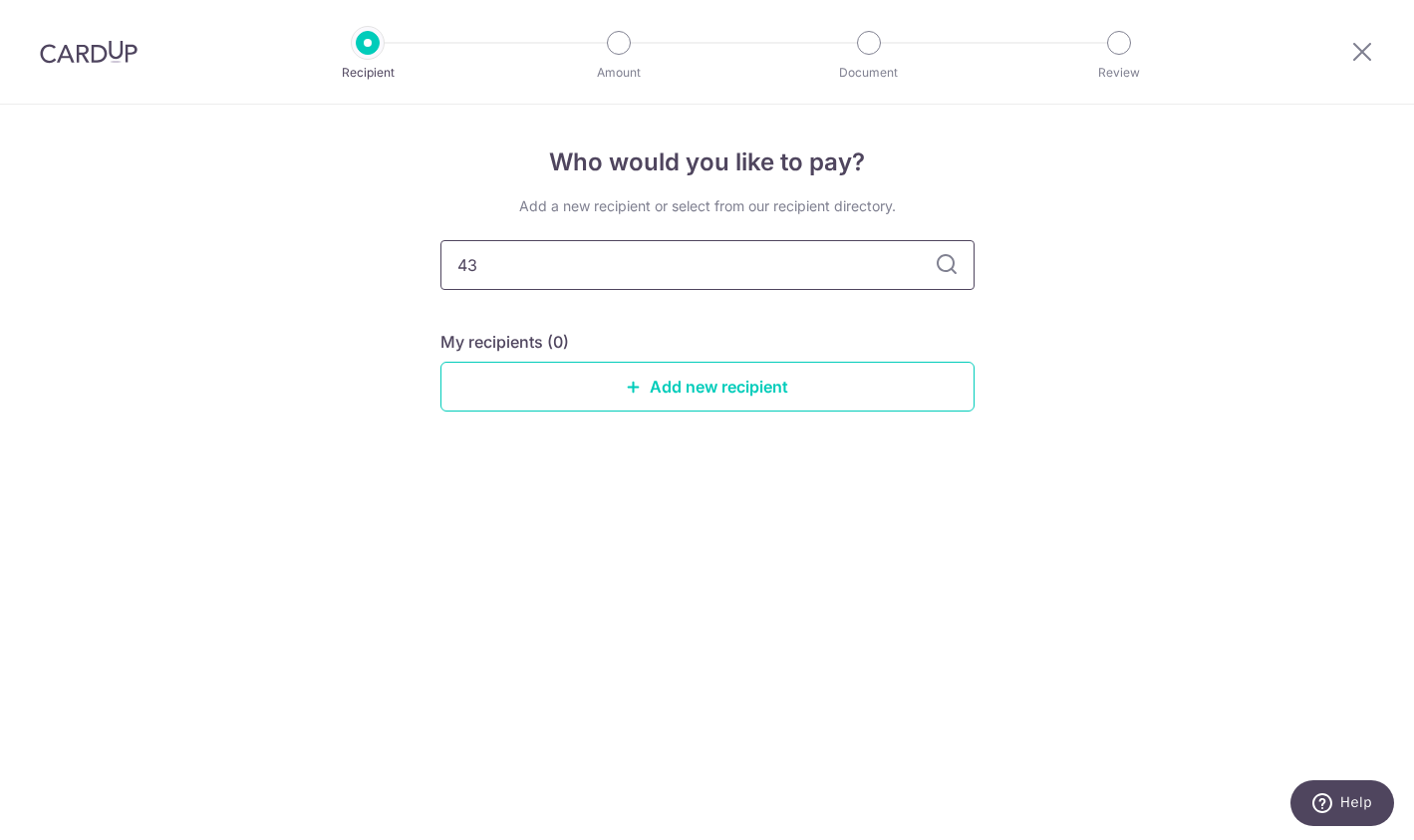 type on "4" 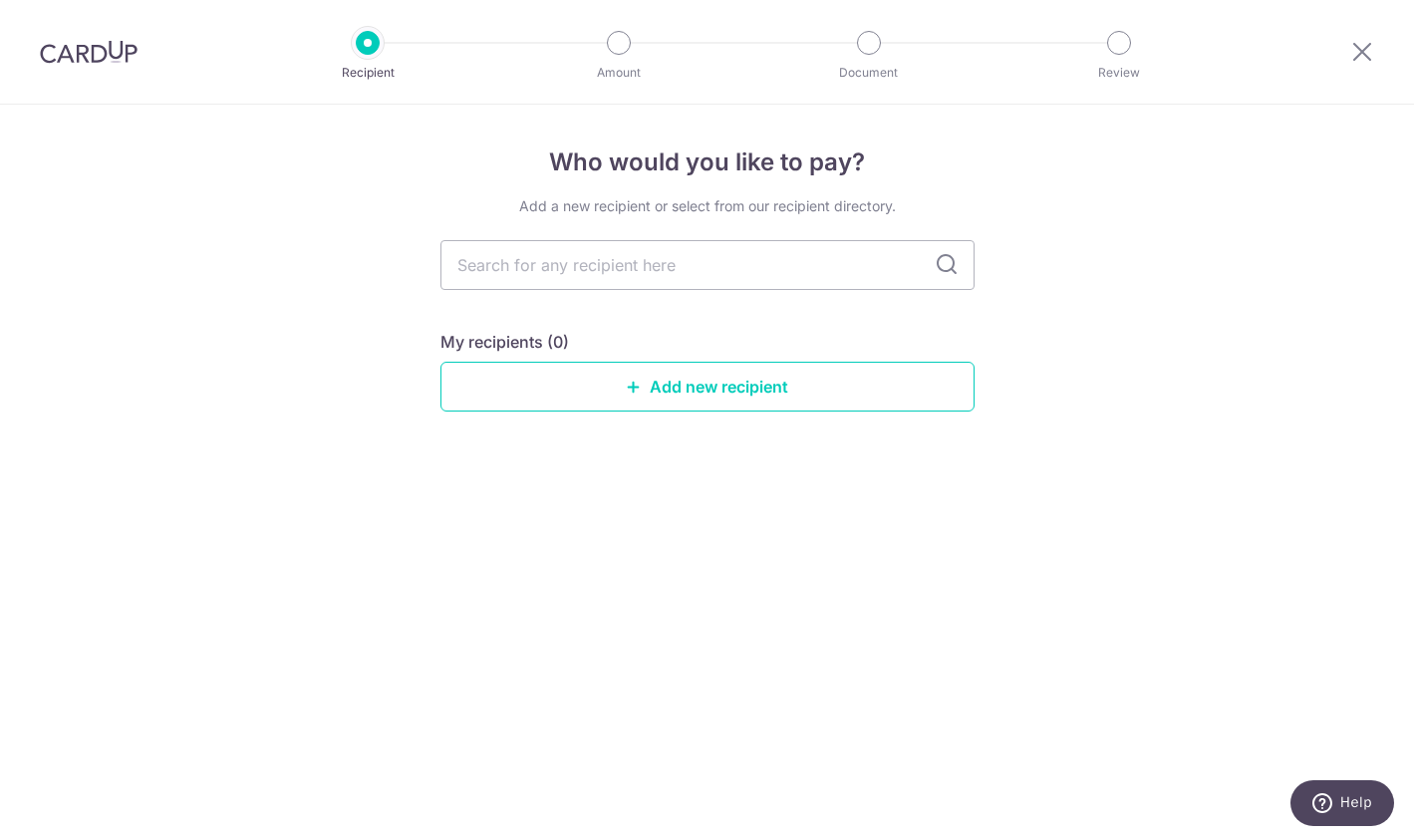 type 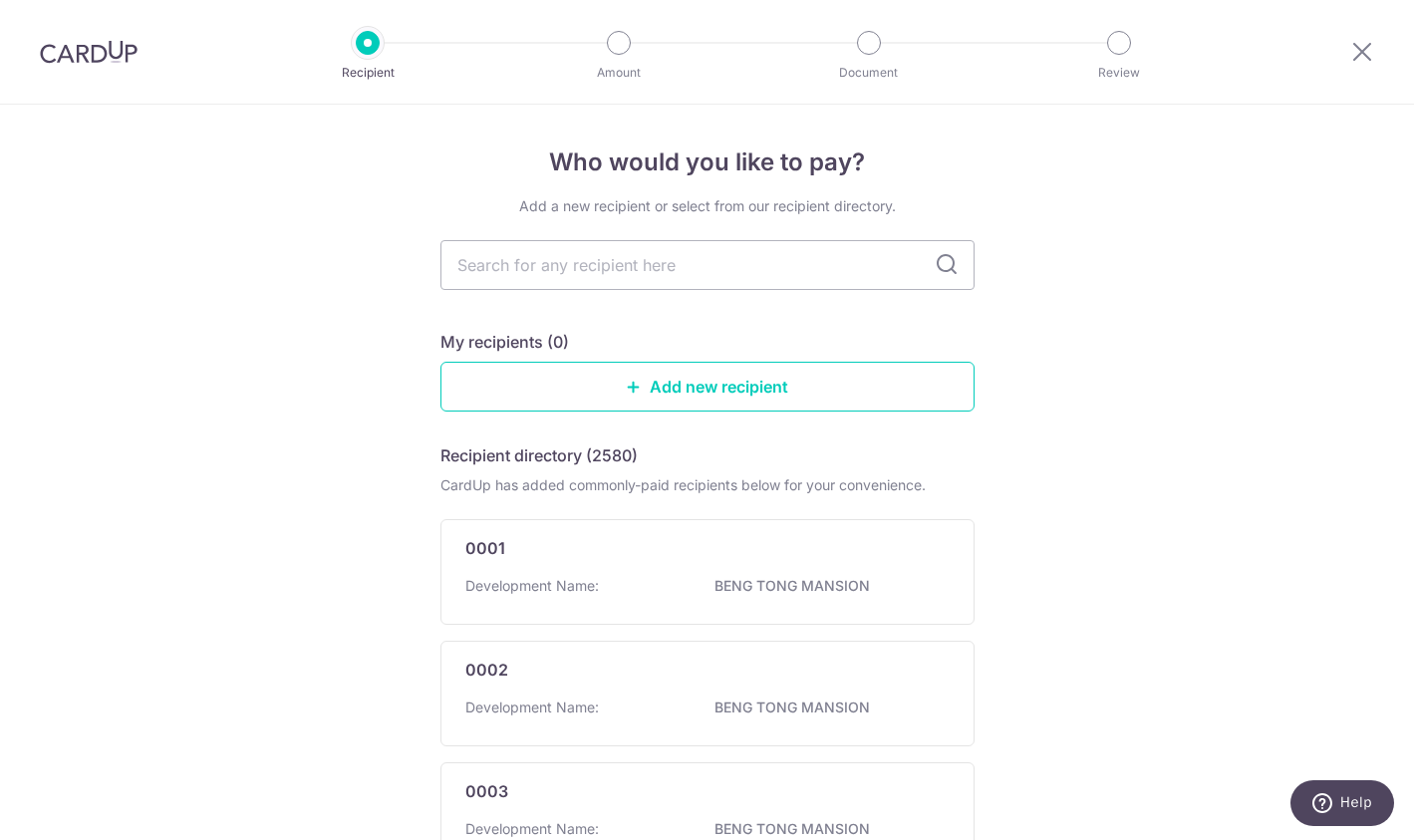 click on "Who would you like to pay?
Add a new recipient or select from our recipient directory.
My recipients (0)
Add new recipient
Recipient directory (2580)
CardUp has added commonly-paid recipients below for your convenience.
0001
Development Name:
BENG TONG MANSION
0002
Development Name:
BENG TONG MANSION
0003
Development Name:
BENG TONG MANSION
0005
2" at bounding box center (707, 1014) 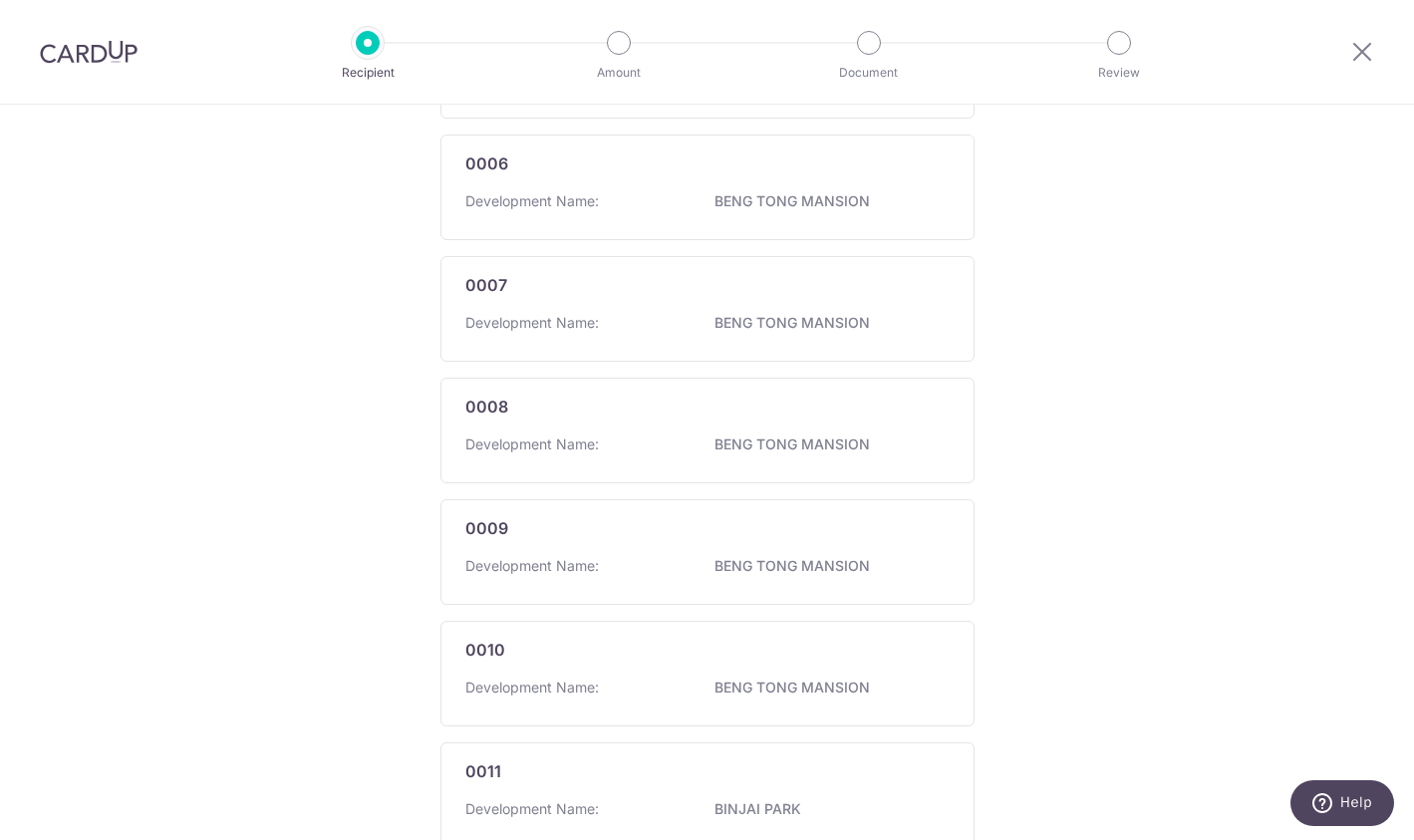 scroll, scrollTop: 1084, scrollLeft: 0, axis: vertical 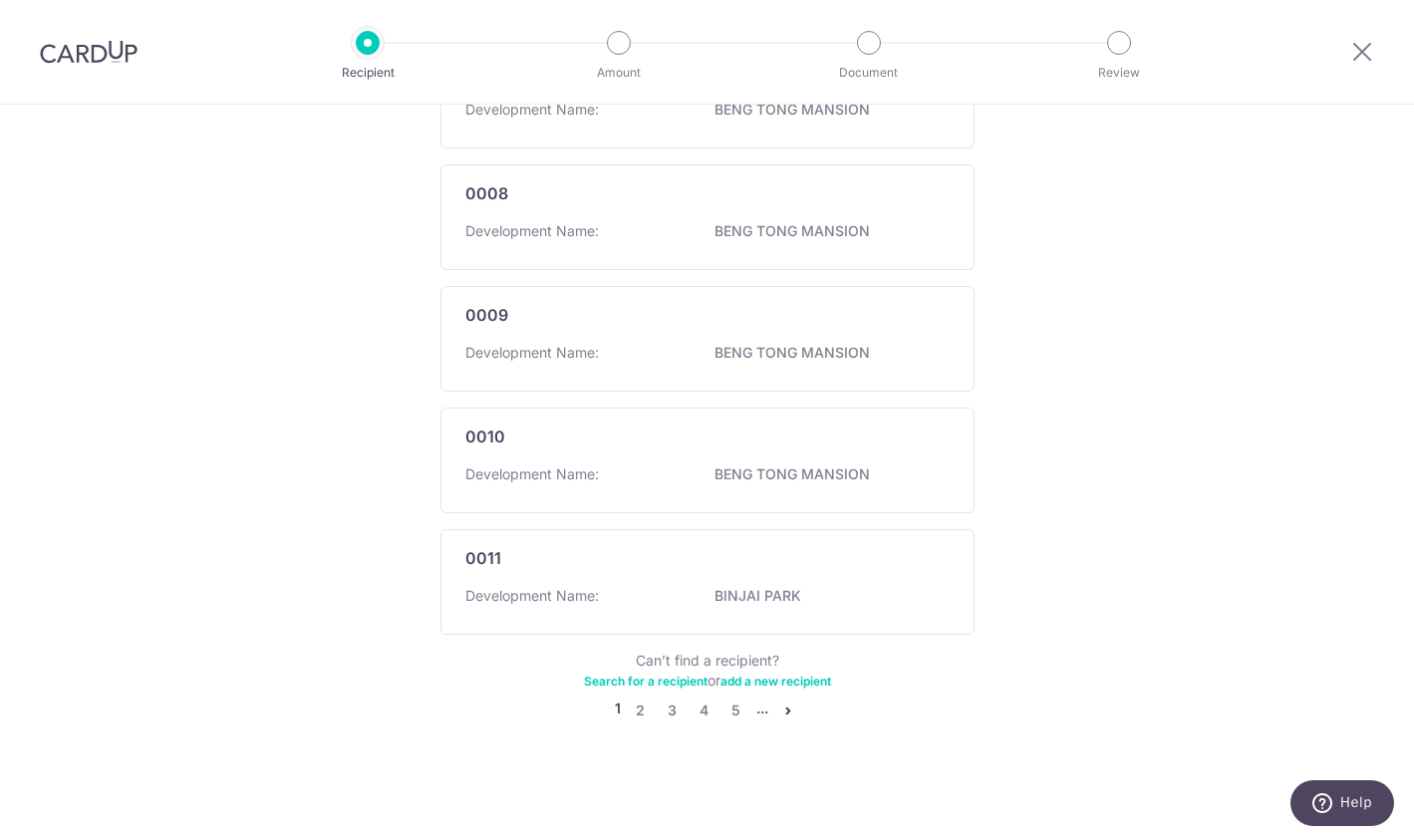 click at bounding box center [788, 710] 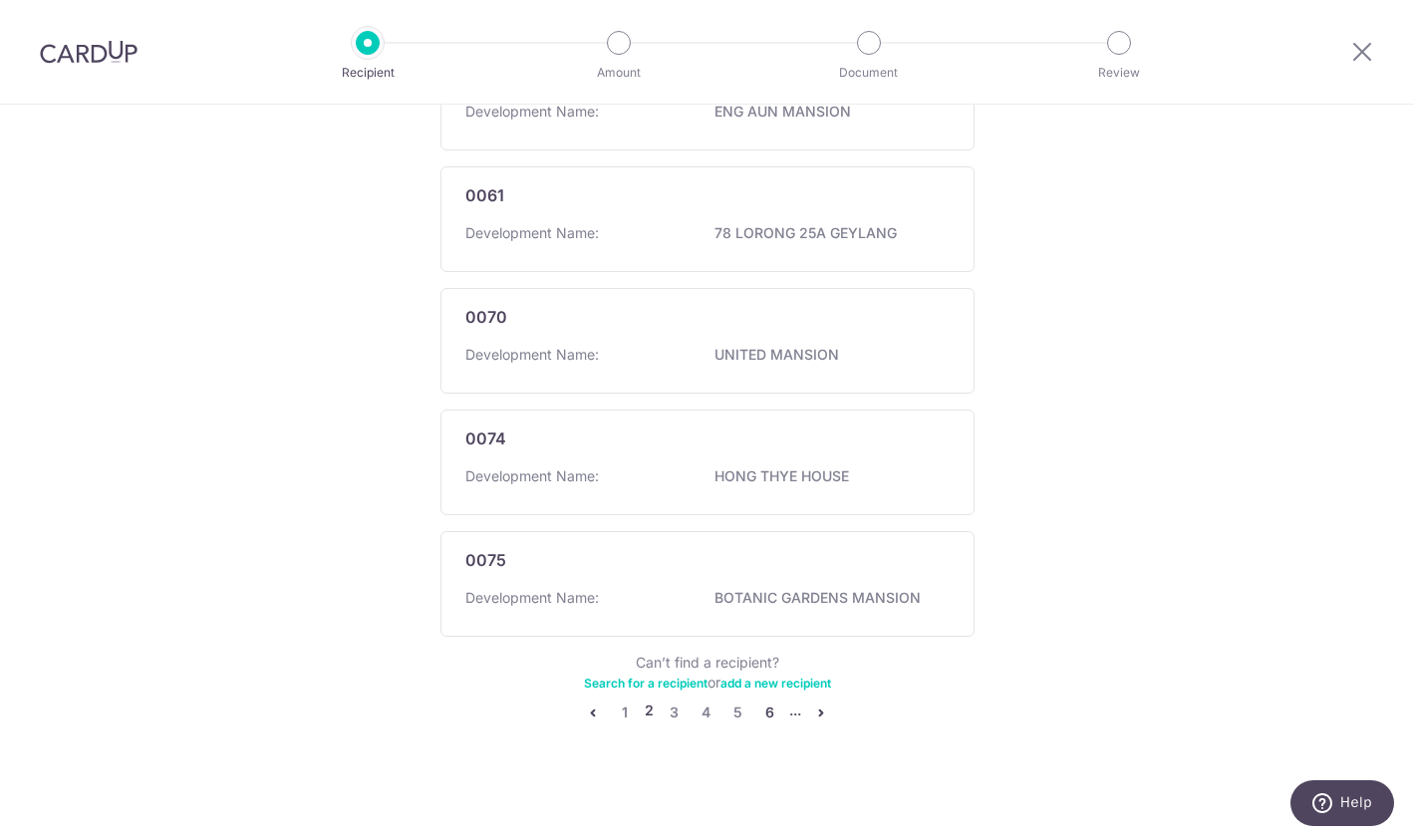 scroll, scrollTop: 1094, scrollLeft: 0, axis: vertical 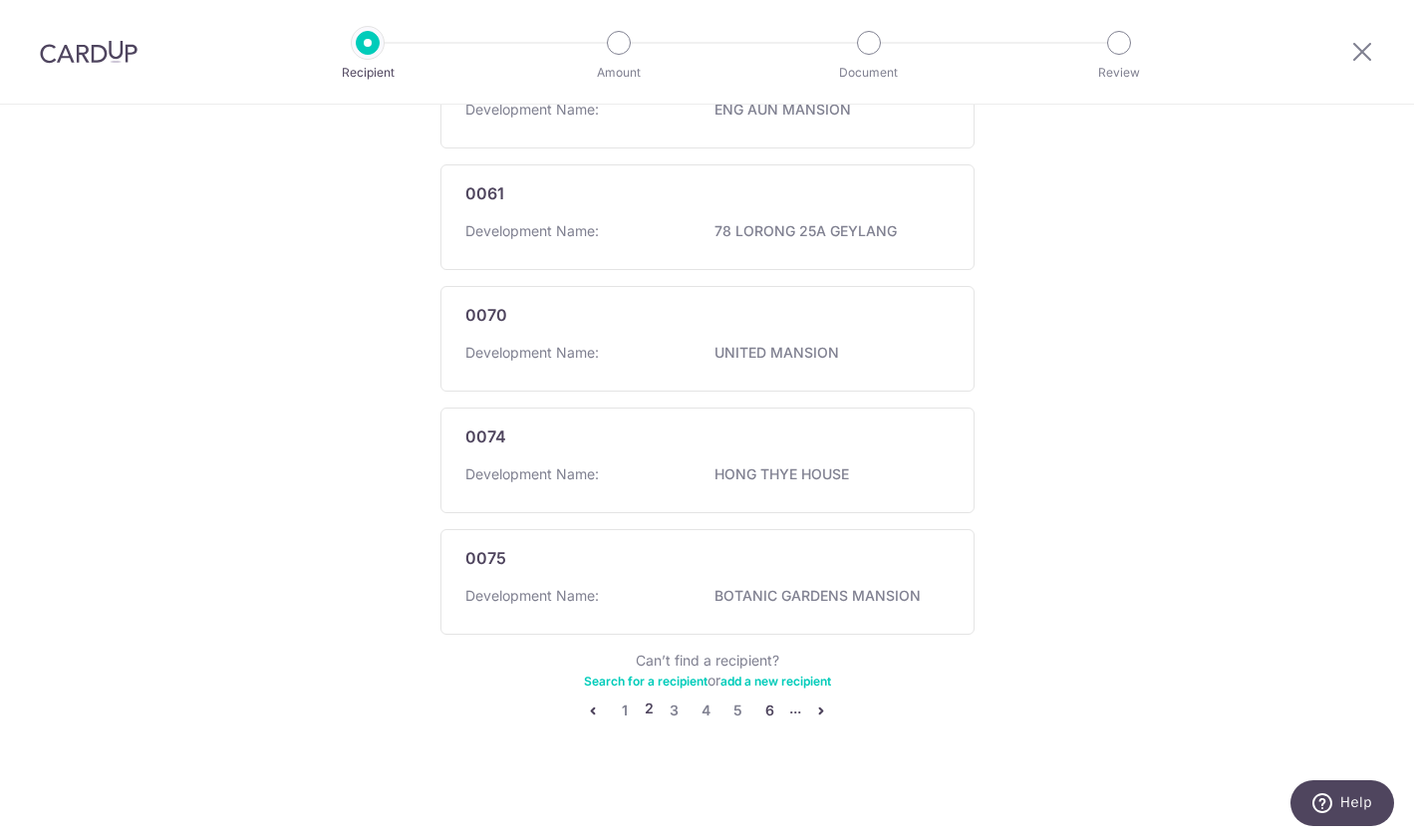 click on "6" at bounding box center (769, 710) 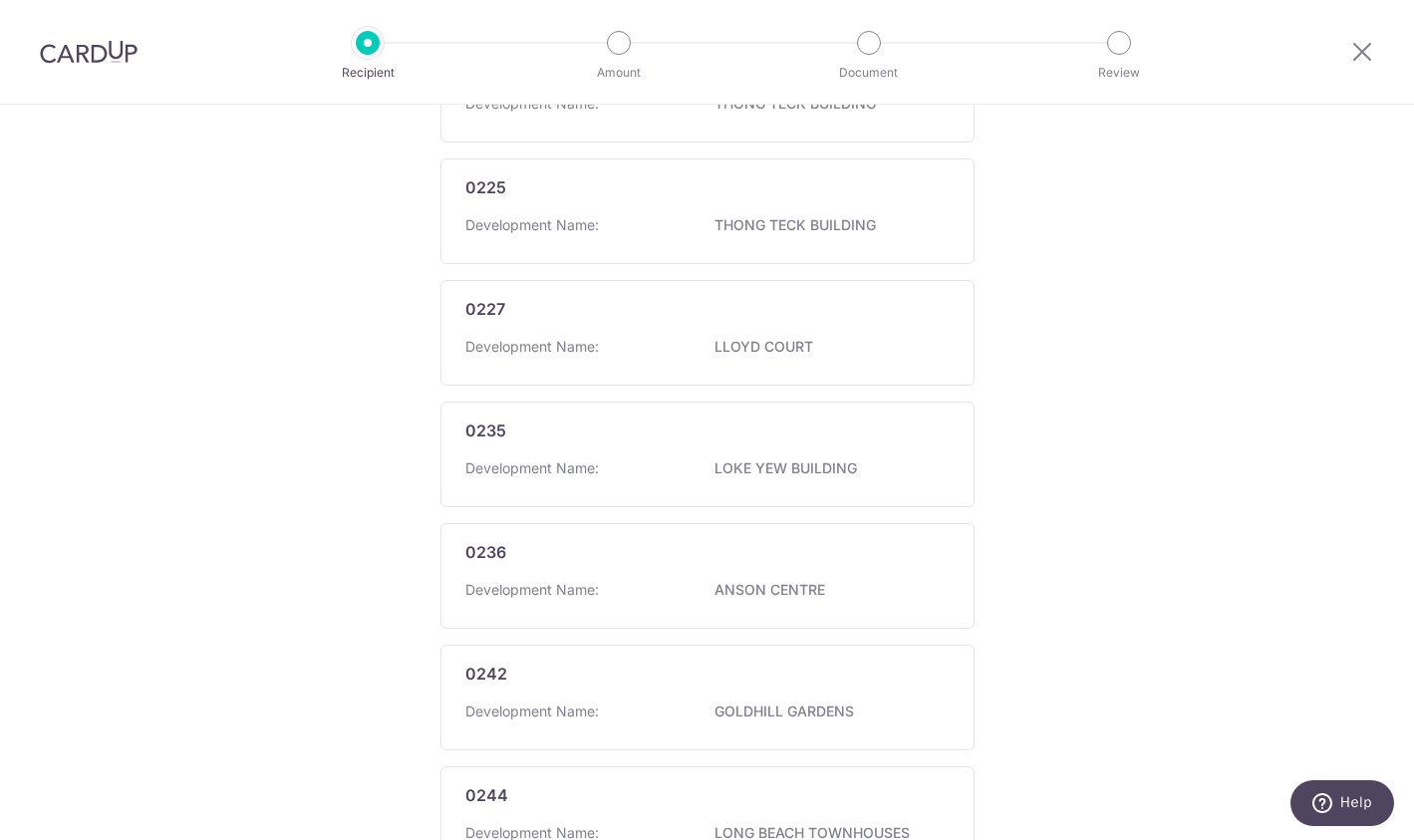 scroll, scrollTop: 1063, scrollLeft: 0, axis: vertical 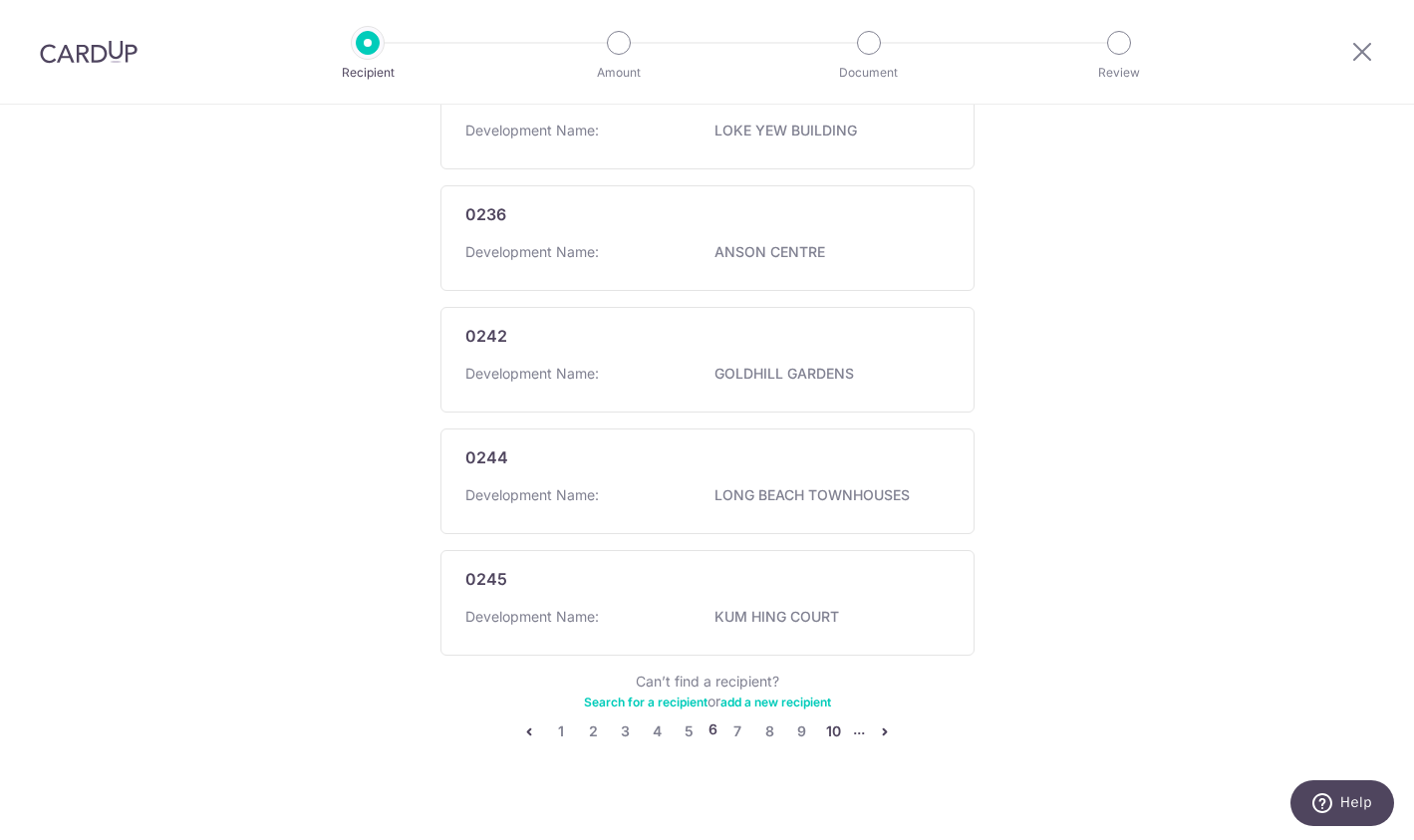 click on "10" at bounding box center (833, 731) 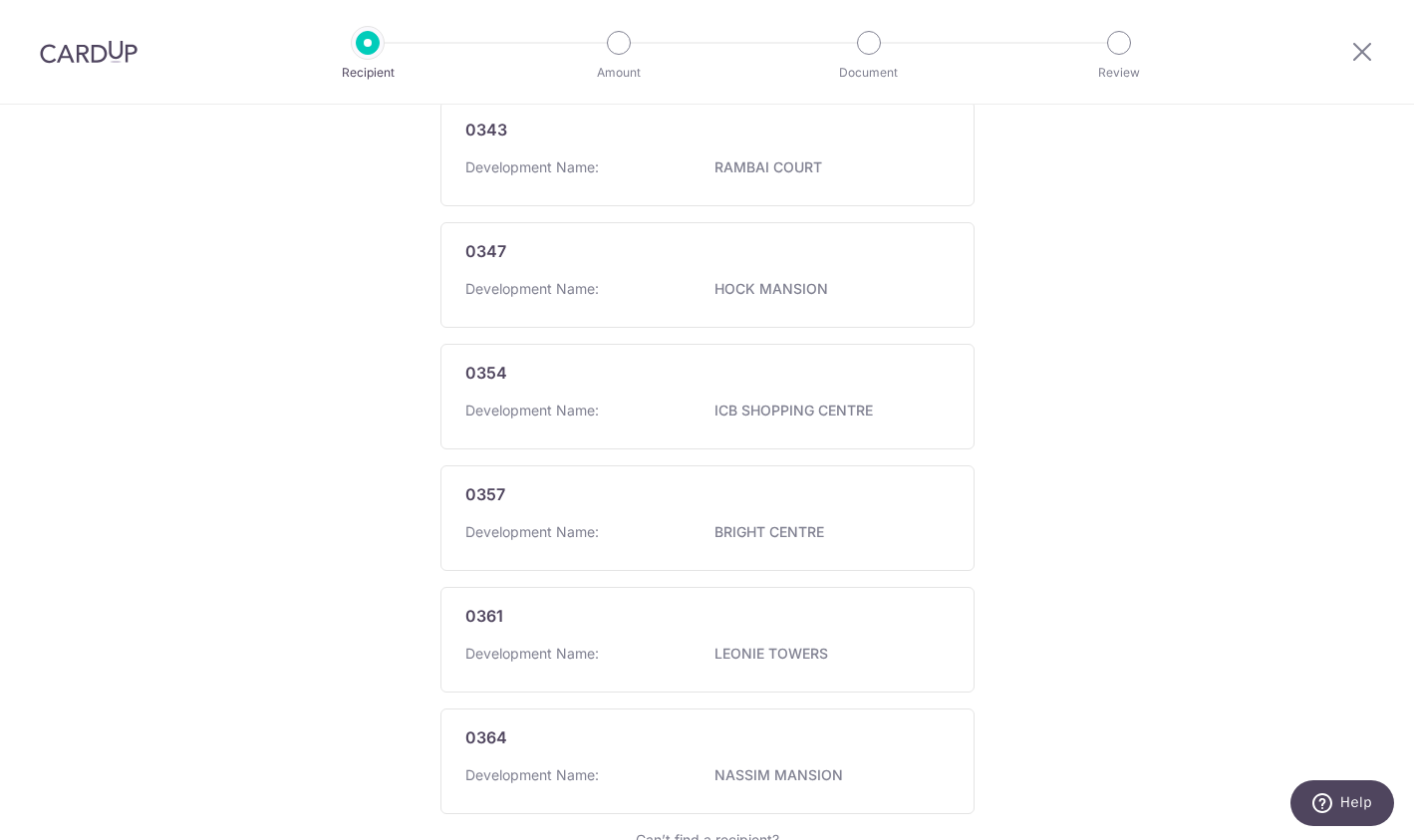 scroll, scrollTop: 1084, scrollLeft: 0, axis: vertical 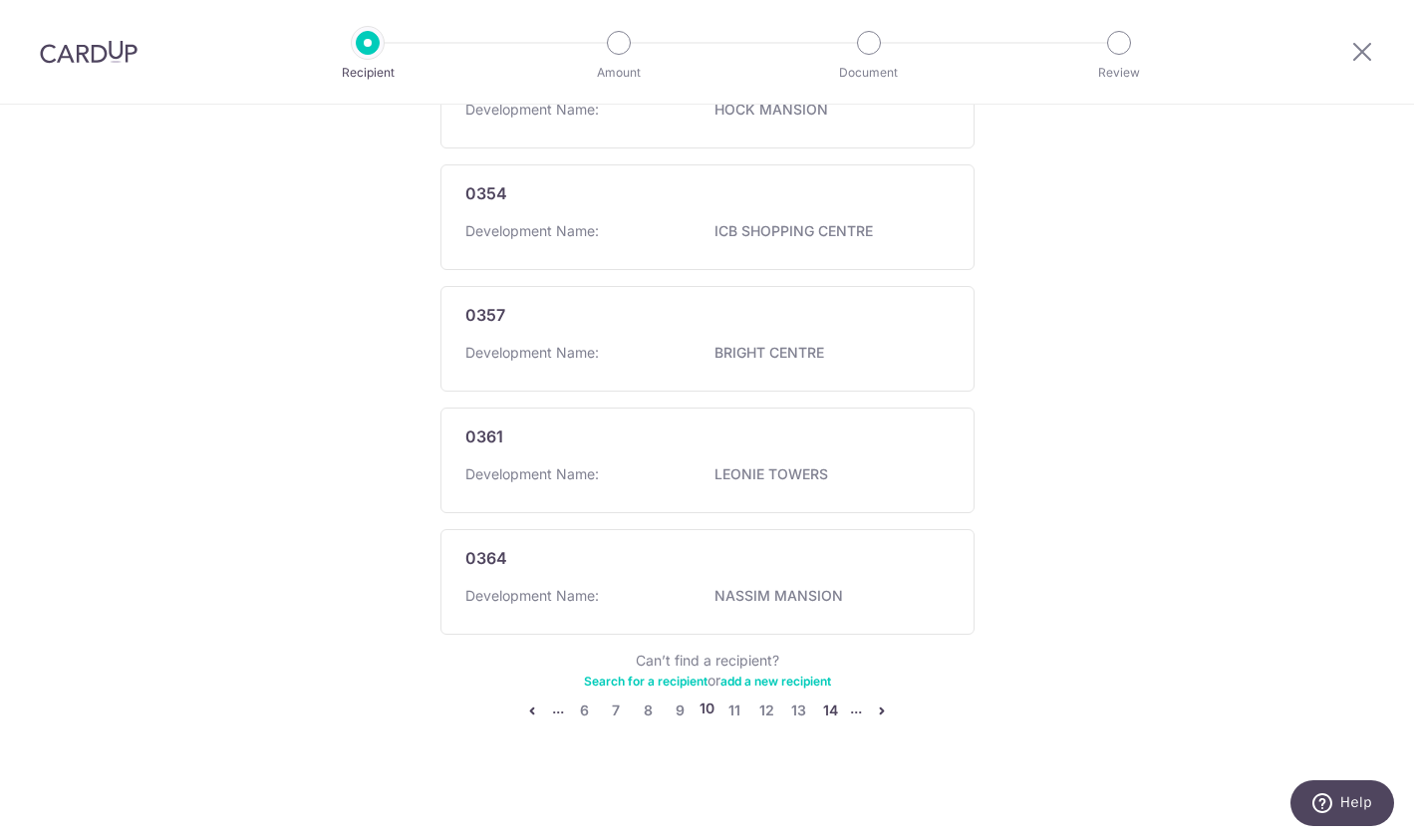 click on "14" at bounding box center [830, 710] 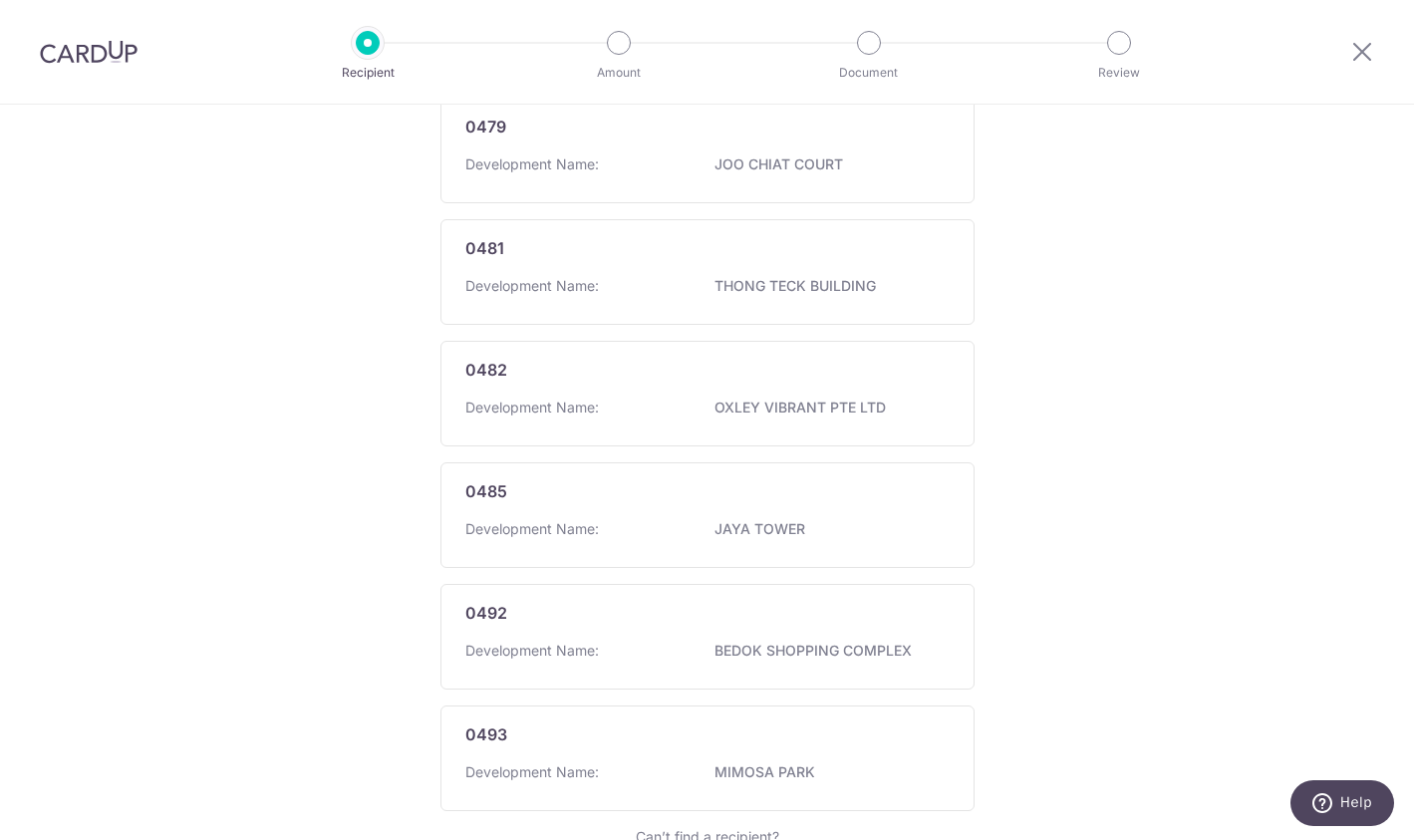 scroll, scrollTop: 1121, scrollLeft: 0, axis: vertical 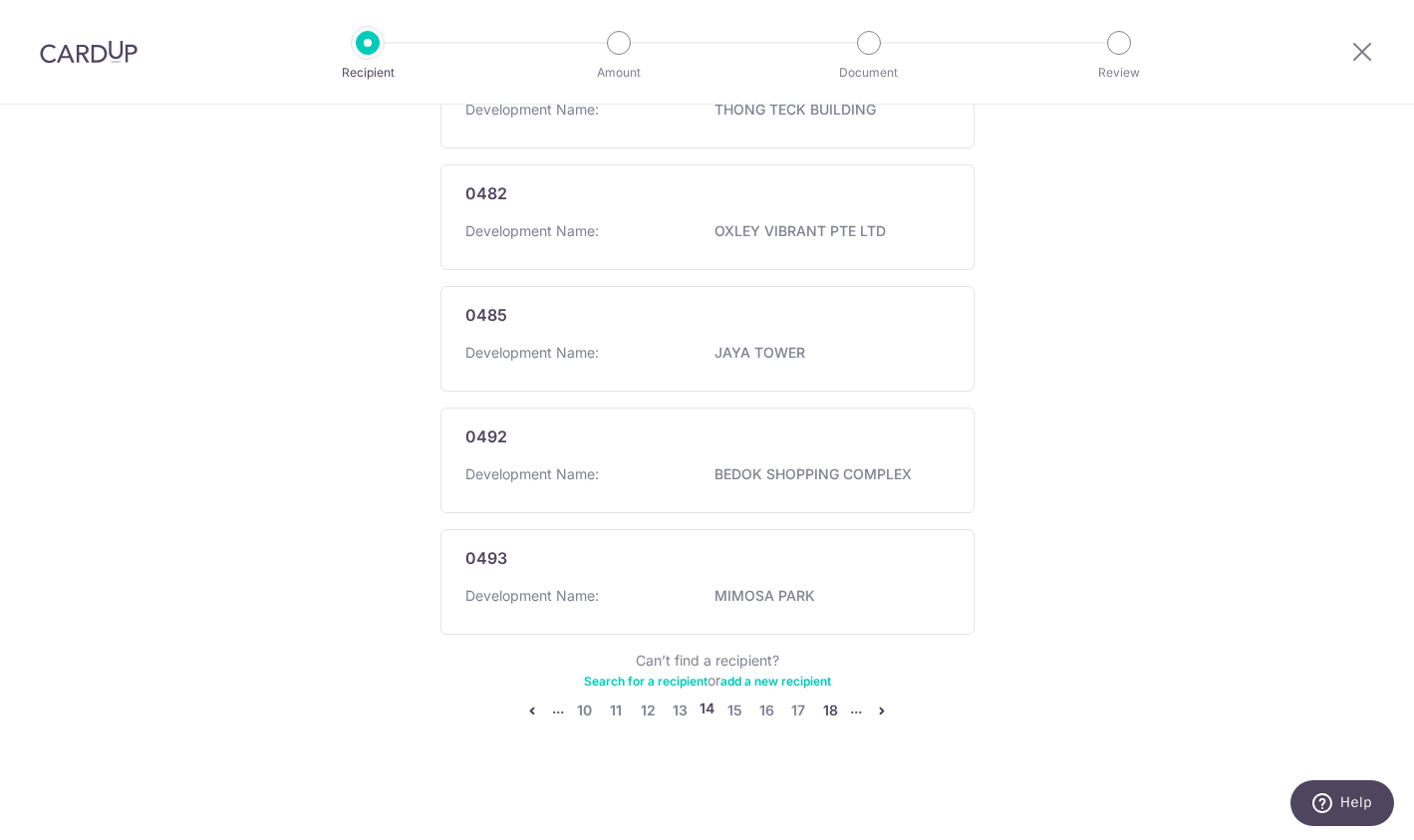 click on "18" at bounding box center (830, 710) 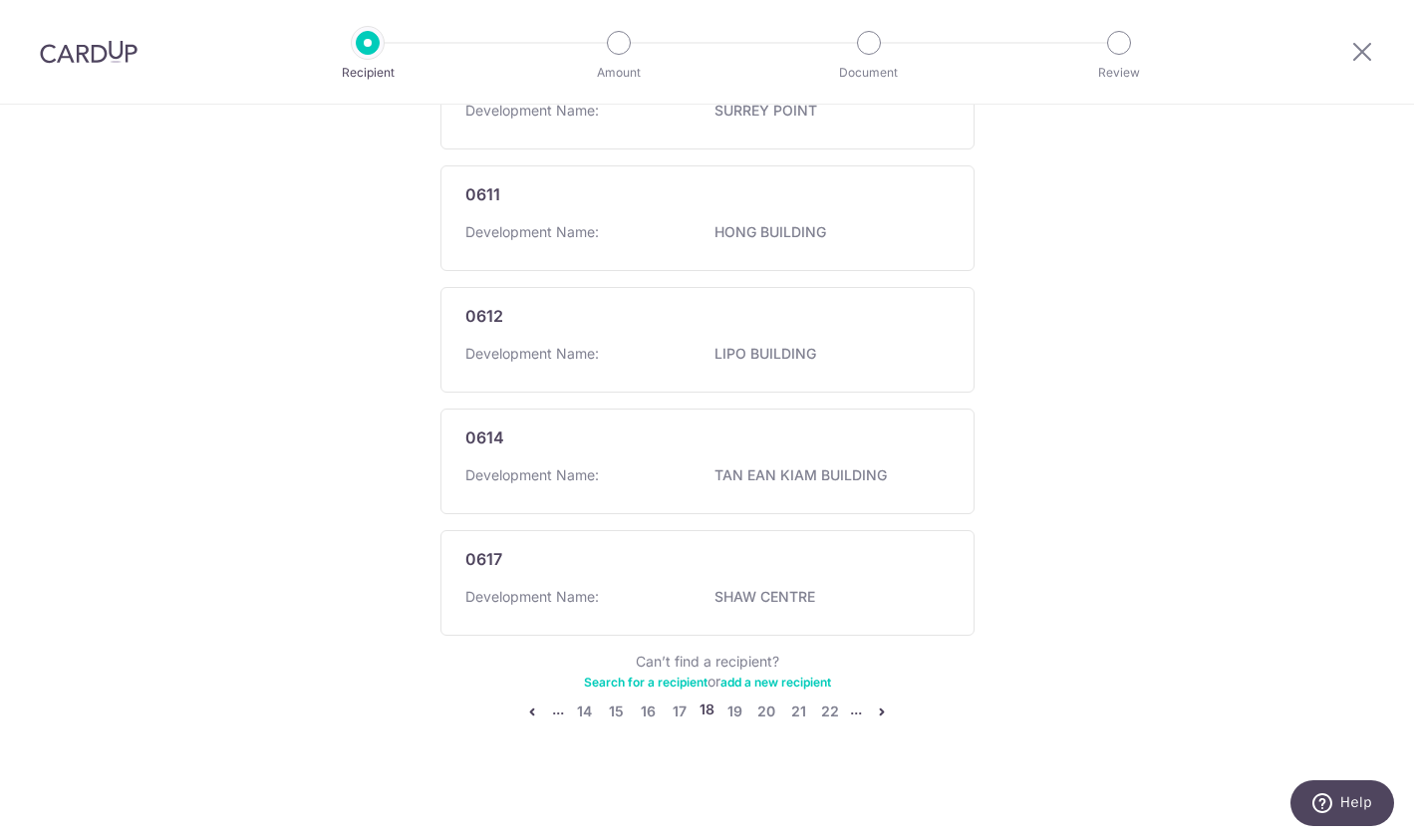 scroll, scrollTop: 1084, scrollLeft: 0, axis: vertical 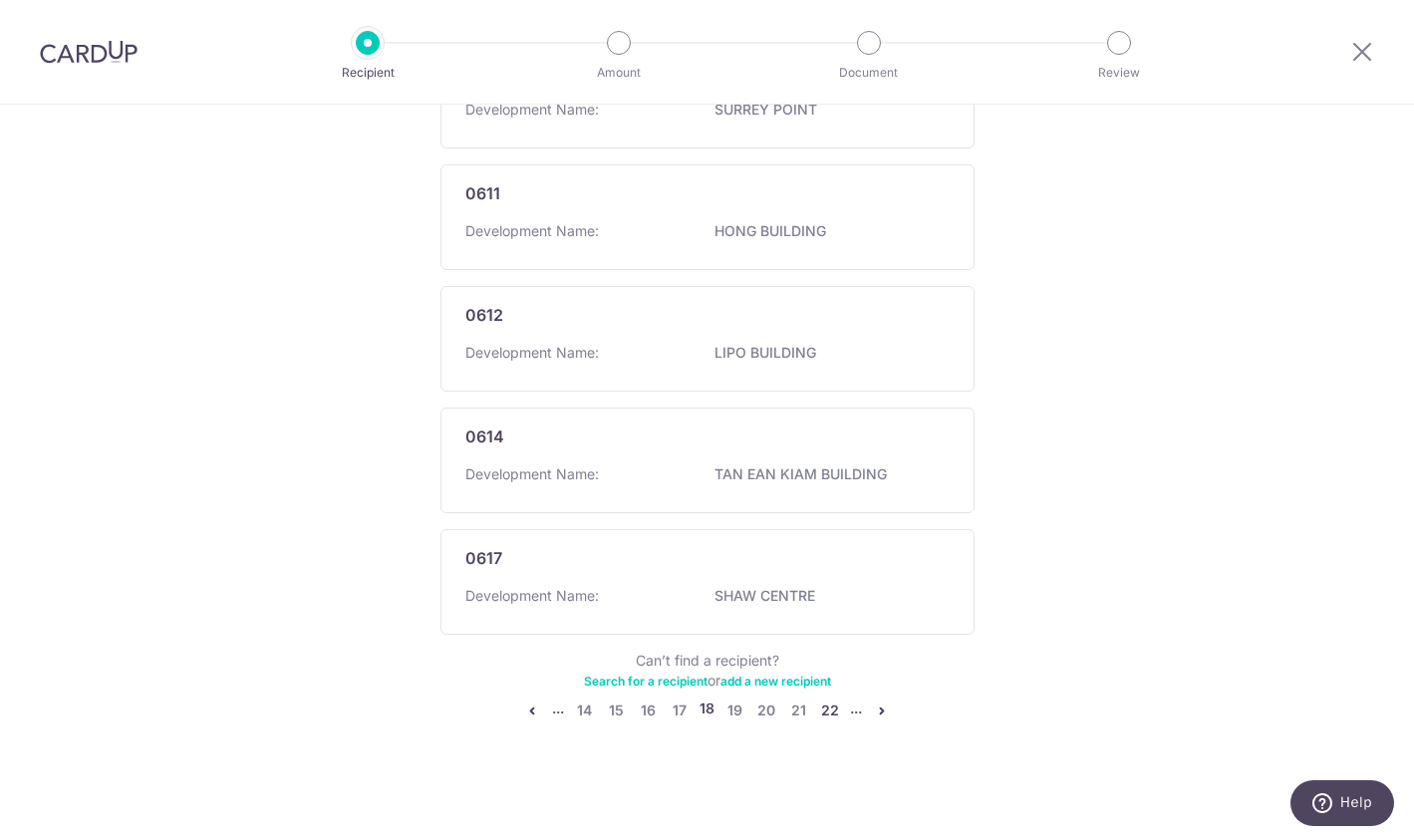 click on "22" at bounding box center [830, 710] 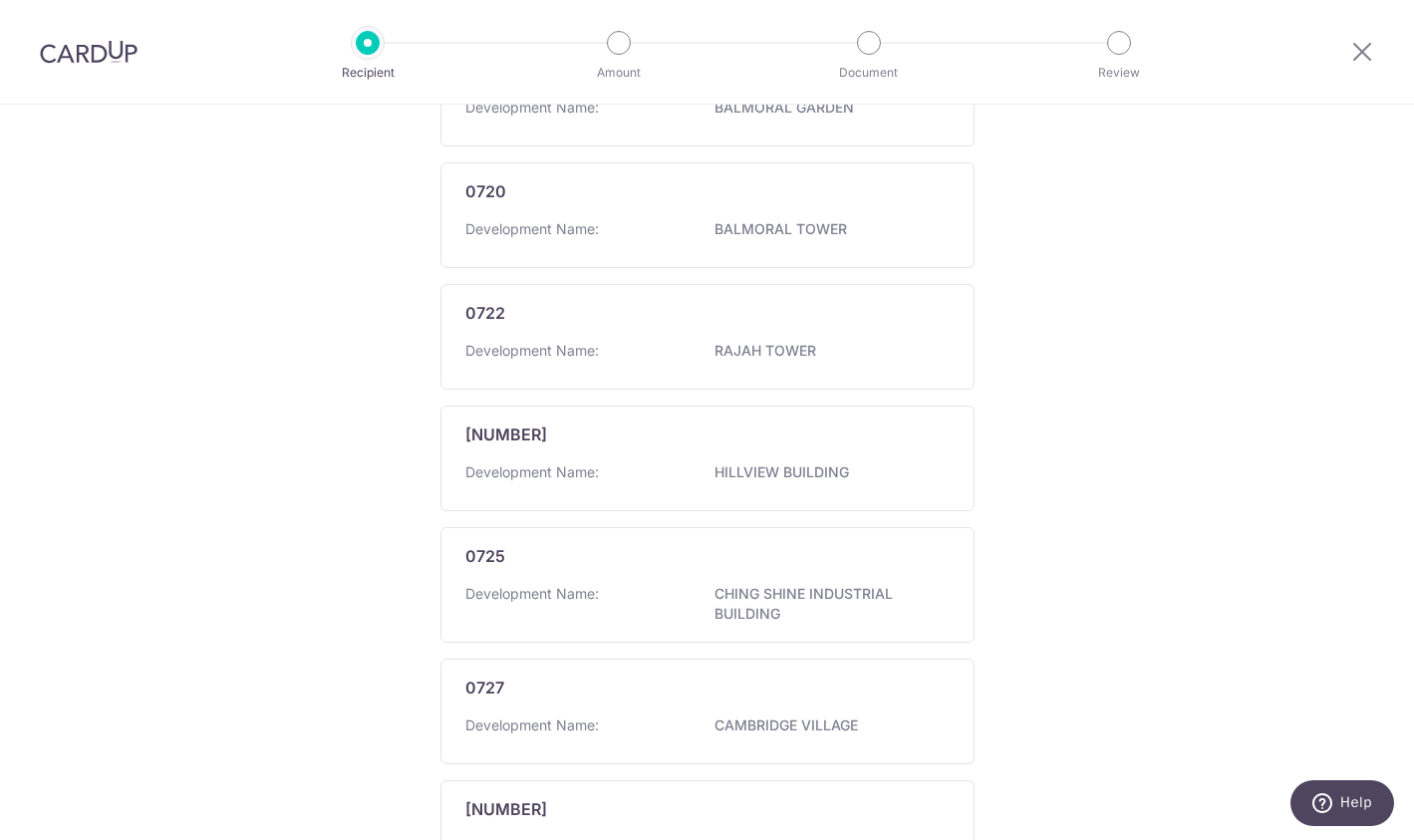 scroll, scrollTop: 1094, scrollLeft: 0, axis: vertical 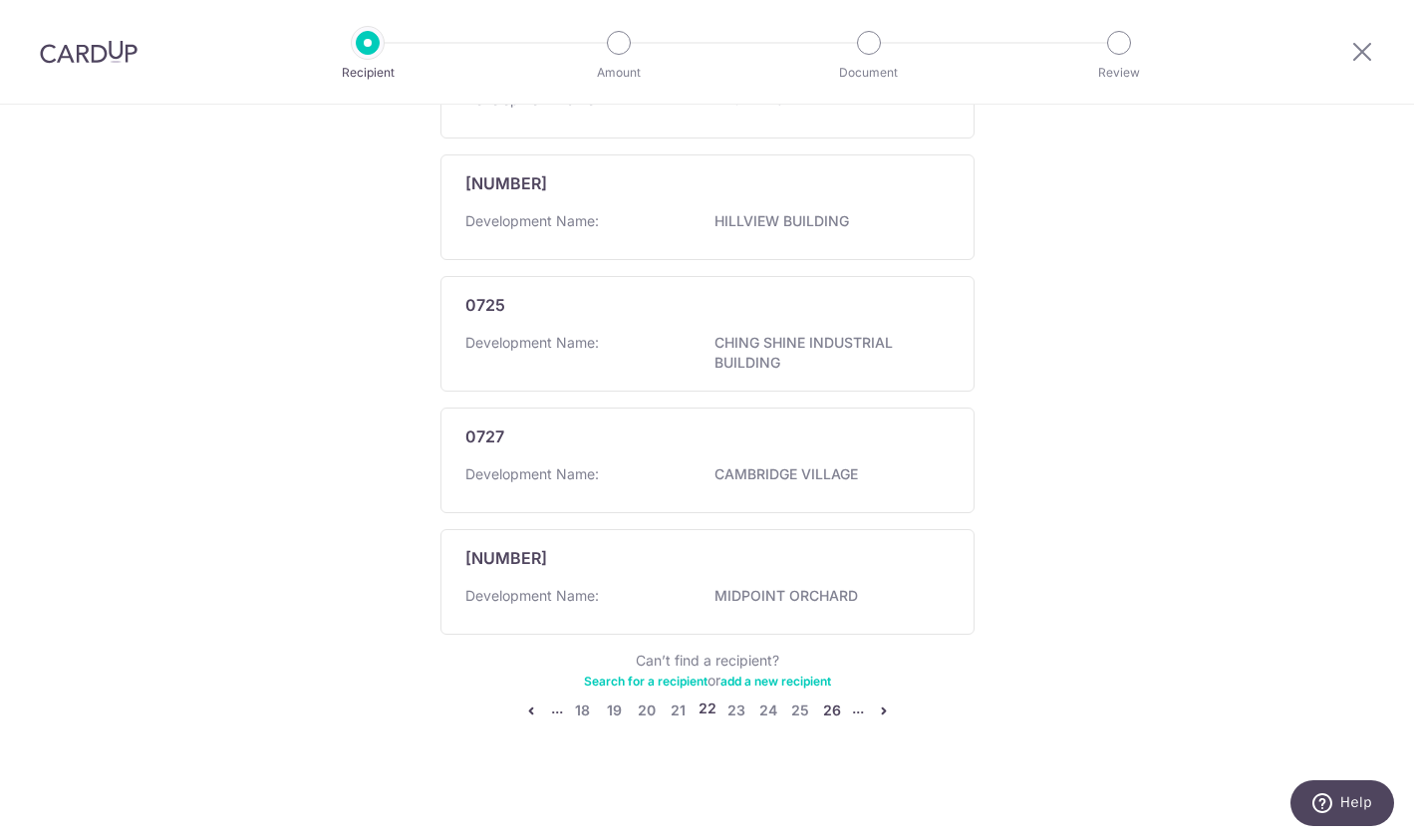 click on "26" at bounding box center [832, 710] 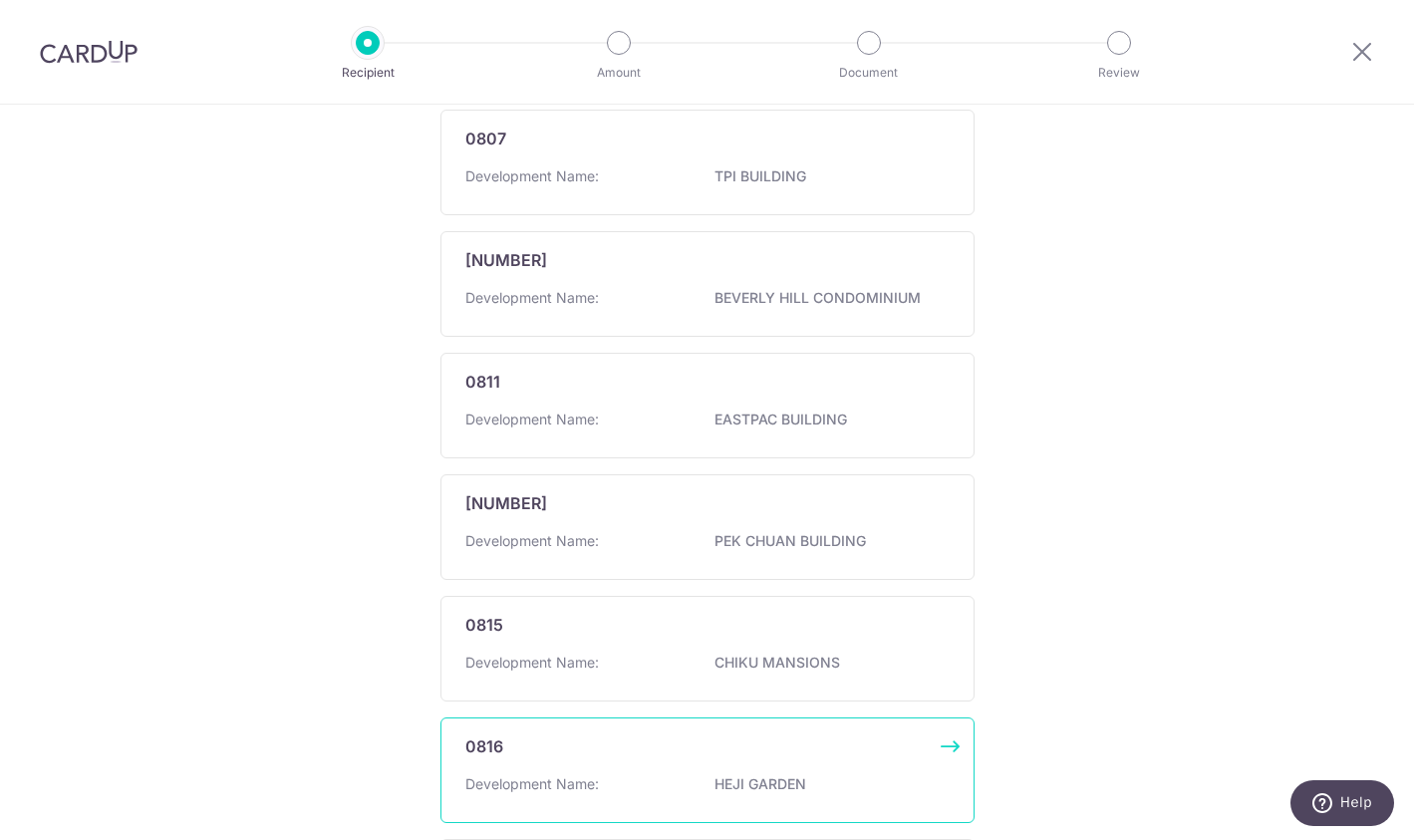 scroll, scrollTop: 1084, scrollLeft: 0, axis: vertical 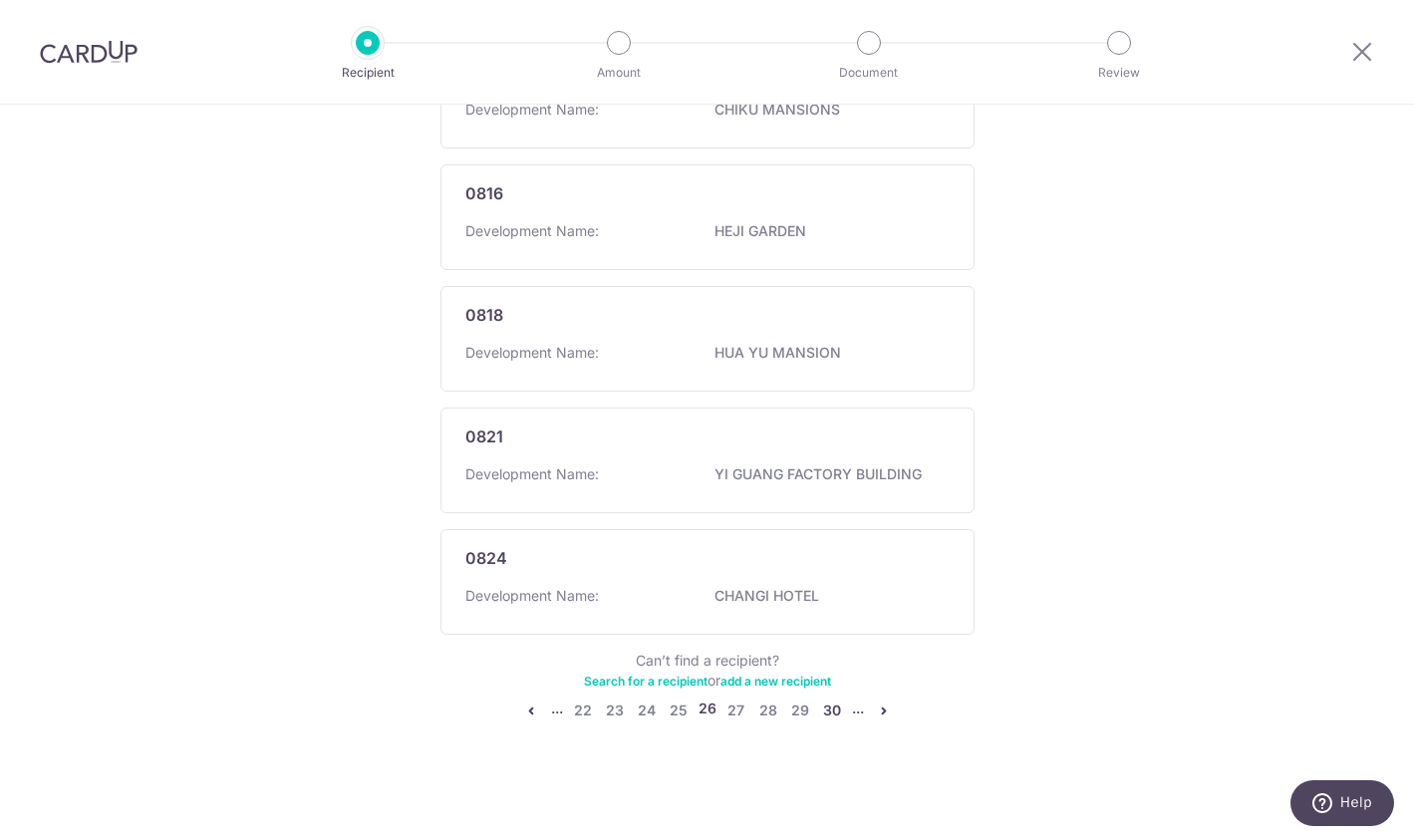 click on "30" at bounding box center (832, 710) 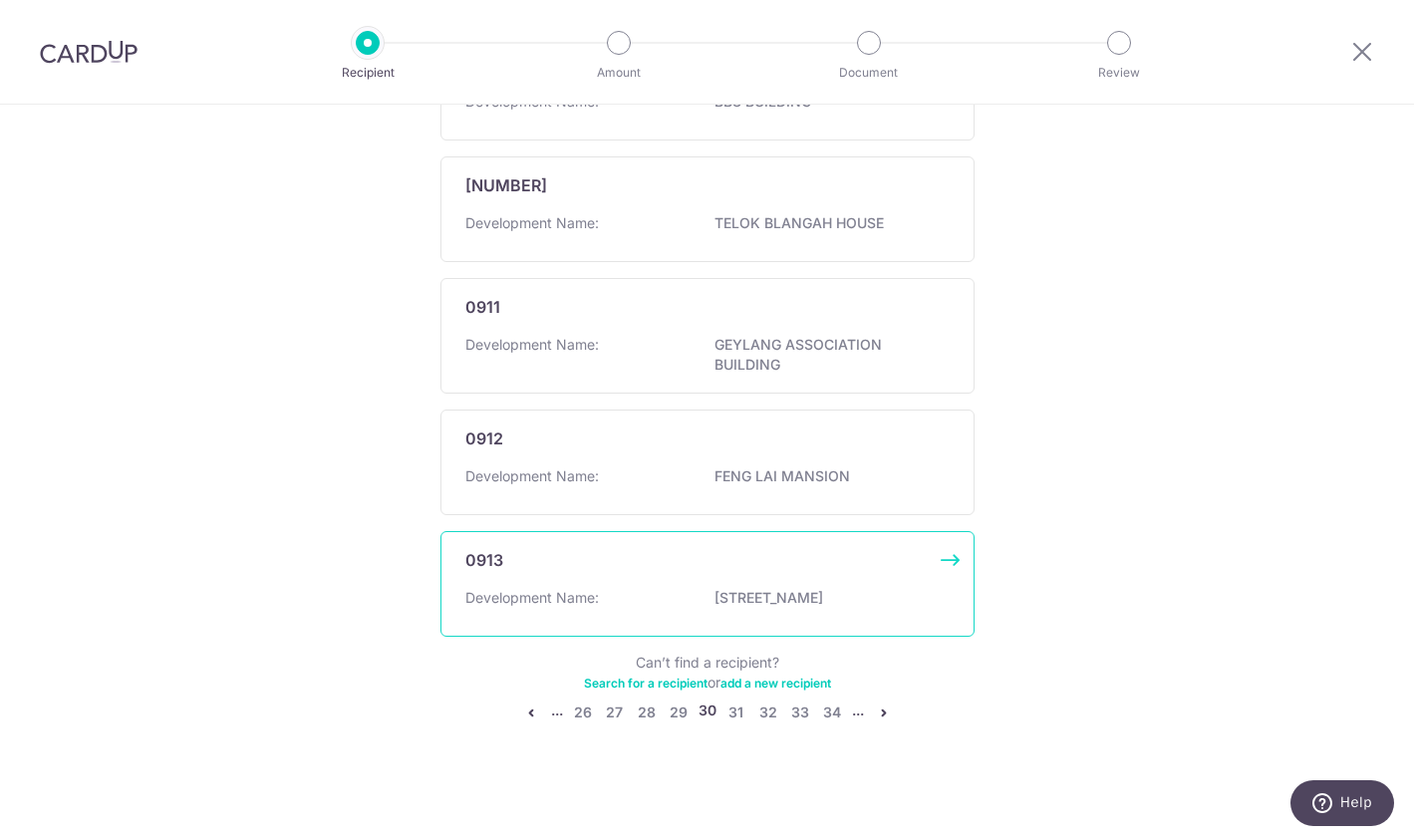scroll, scrollTop: 1131, scrollLeft: 0, axis: vertical 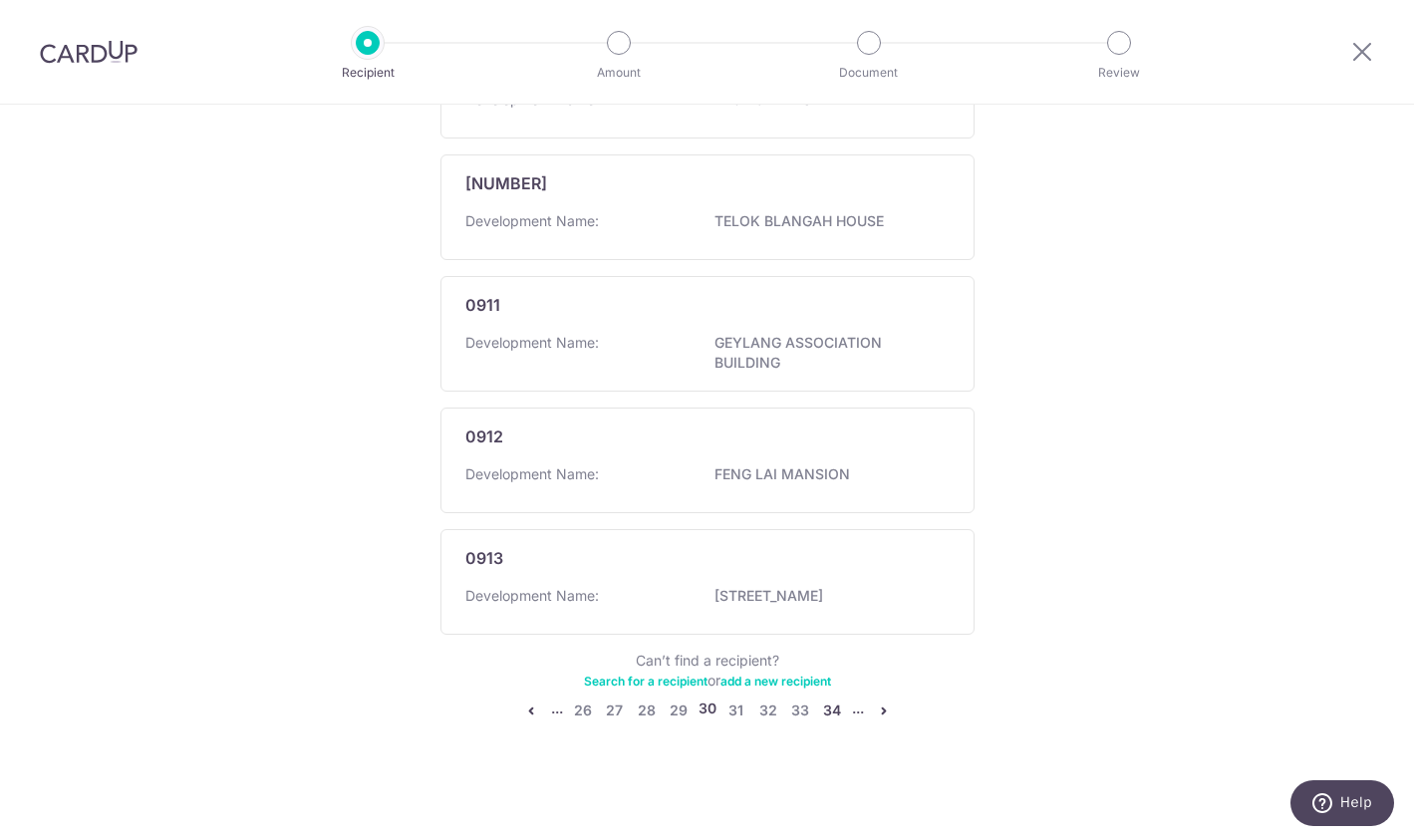 click on "34" at bounding box center (832, 710) 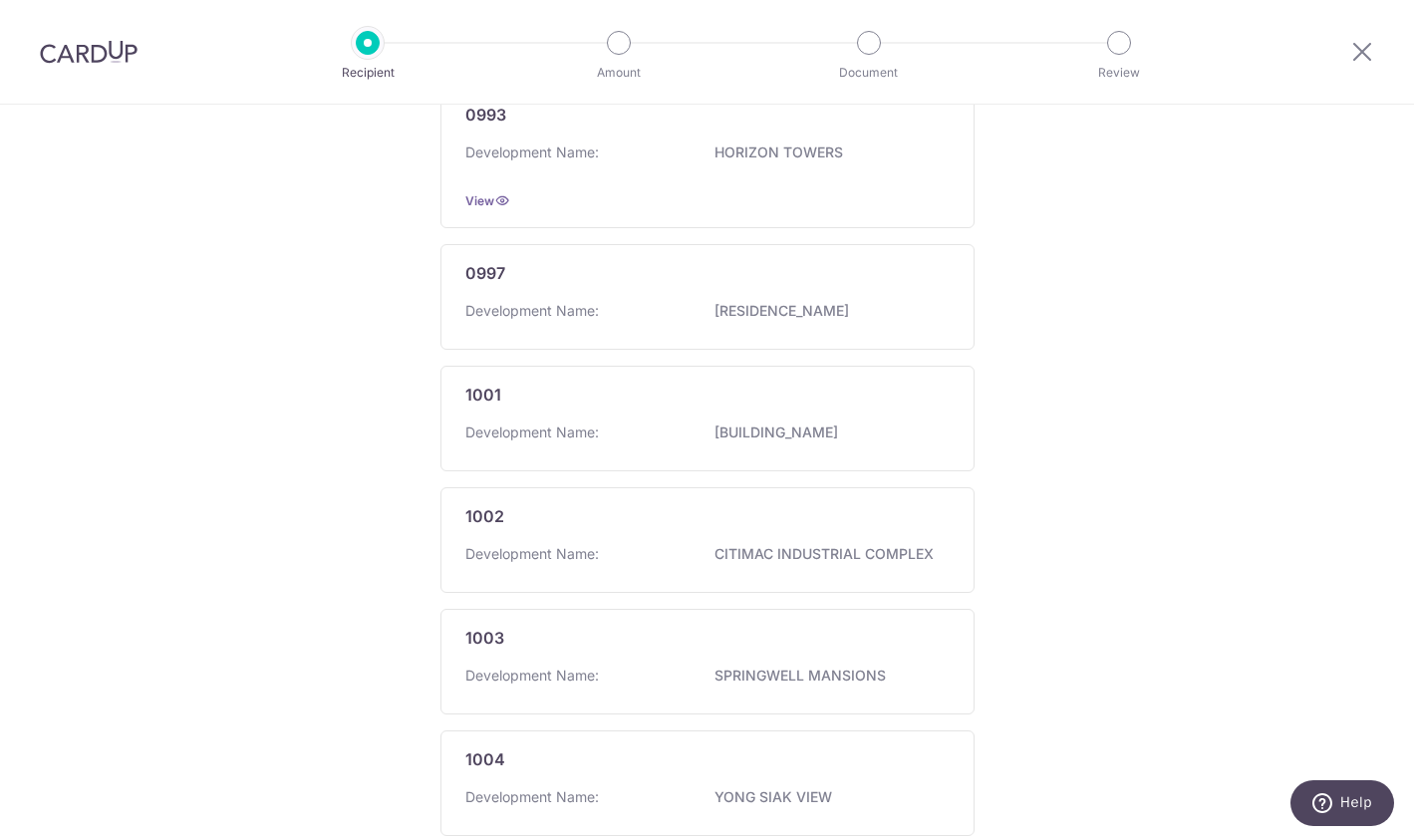scroll, scrollTop: 1121, scrollLeft: 0, axis: vertical 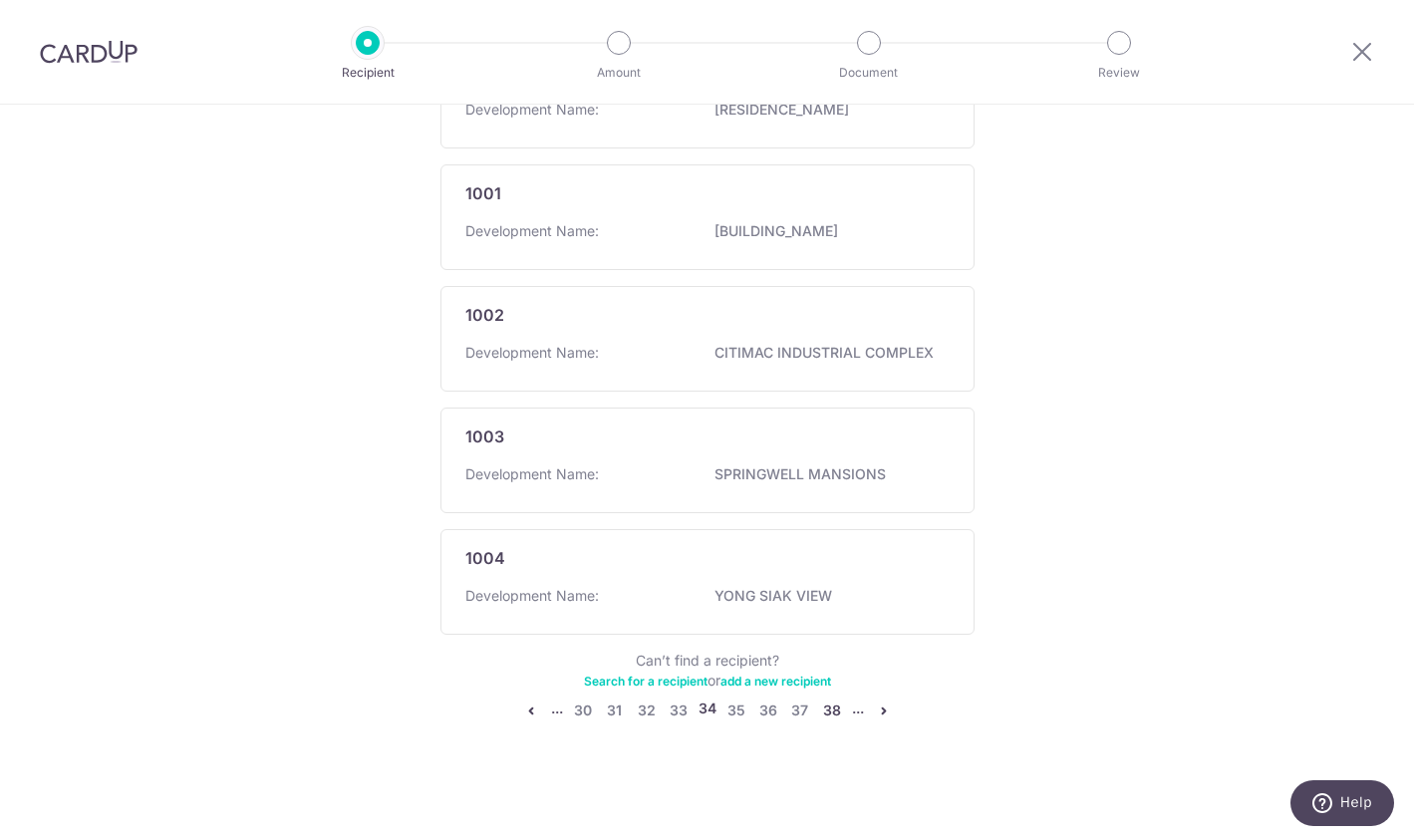 click on "38" at bounding box center [832, 710] 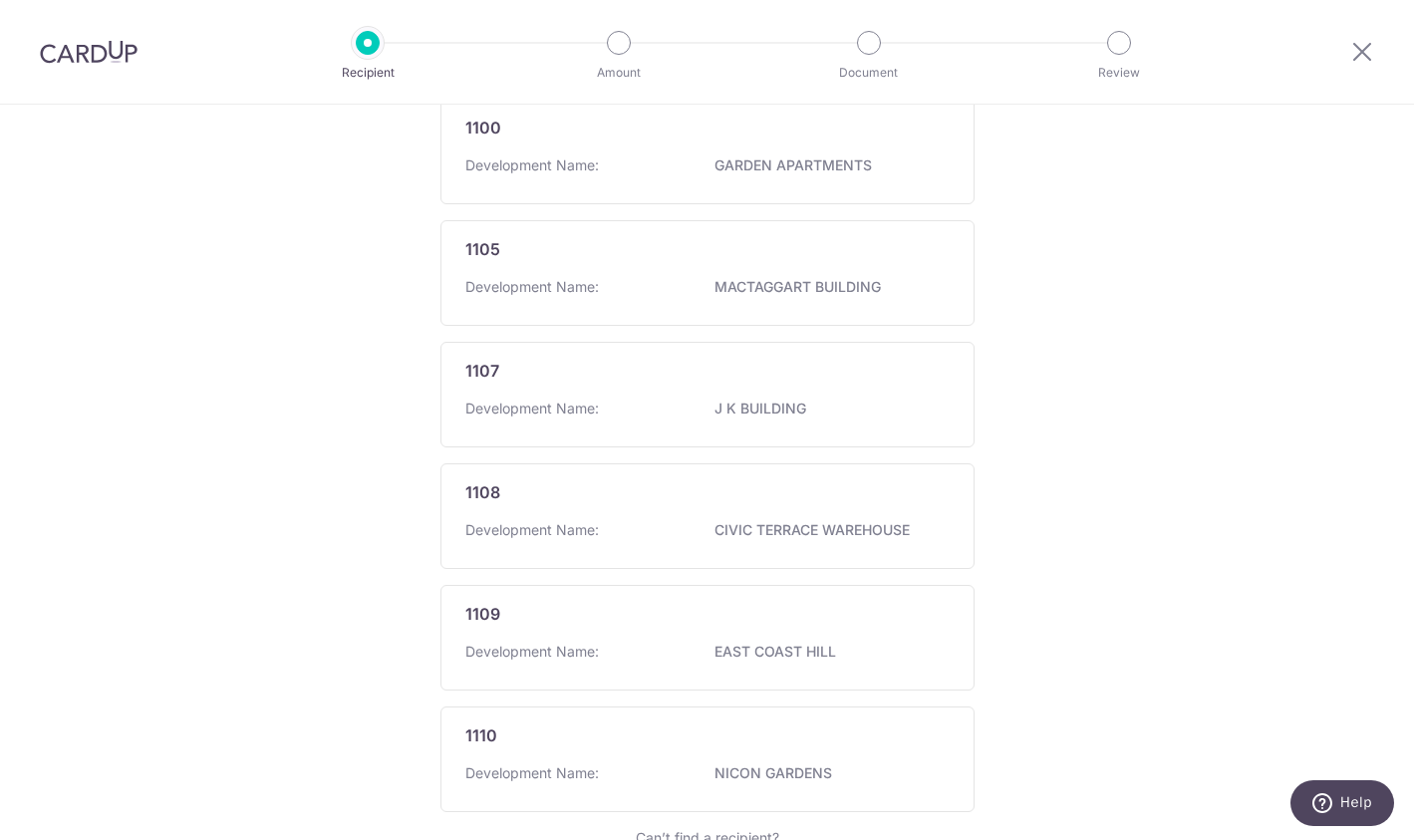 scroll, scrollTop: 1084, scrollLeft: 0, axis: vertical 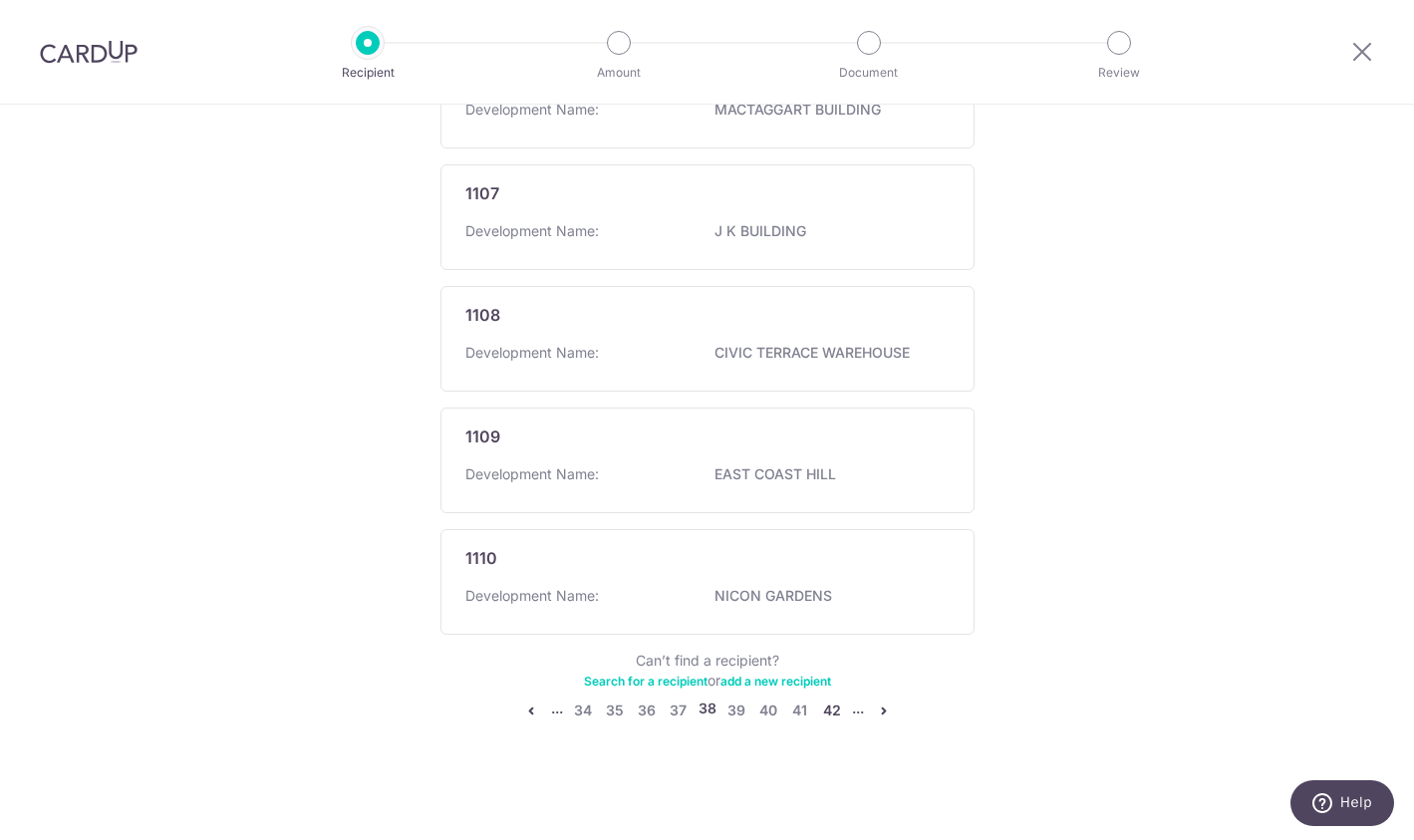 click on "42" at bounding box center (832, 710) 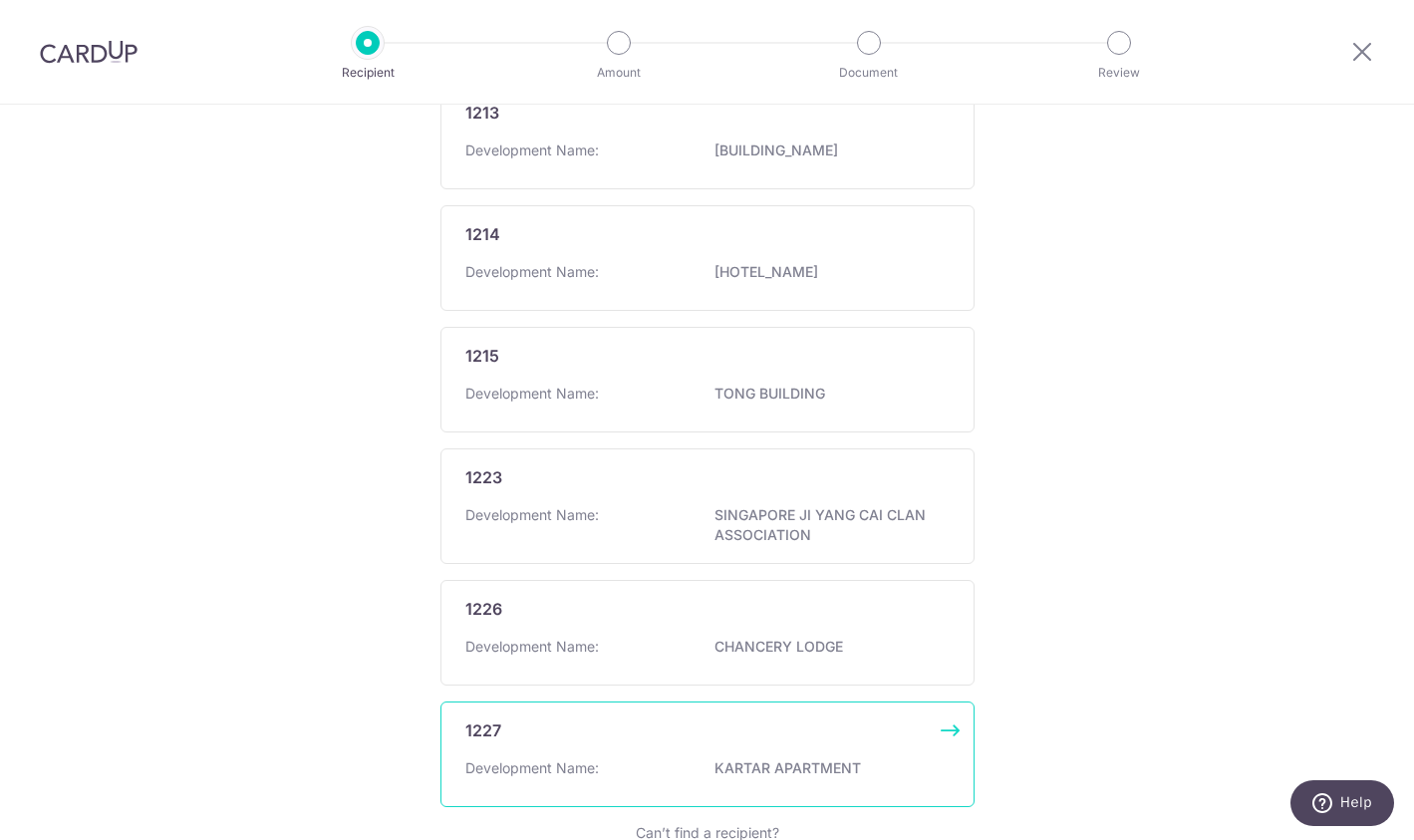 scroll, scrollTop: 1114, scrollLeft: 0, axis: vertical 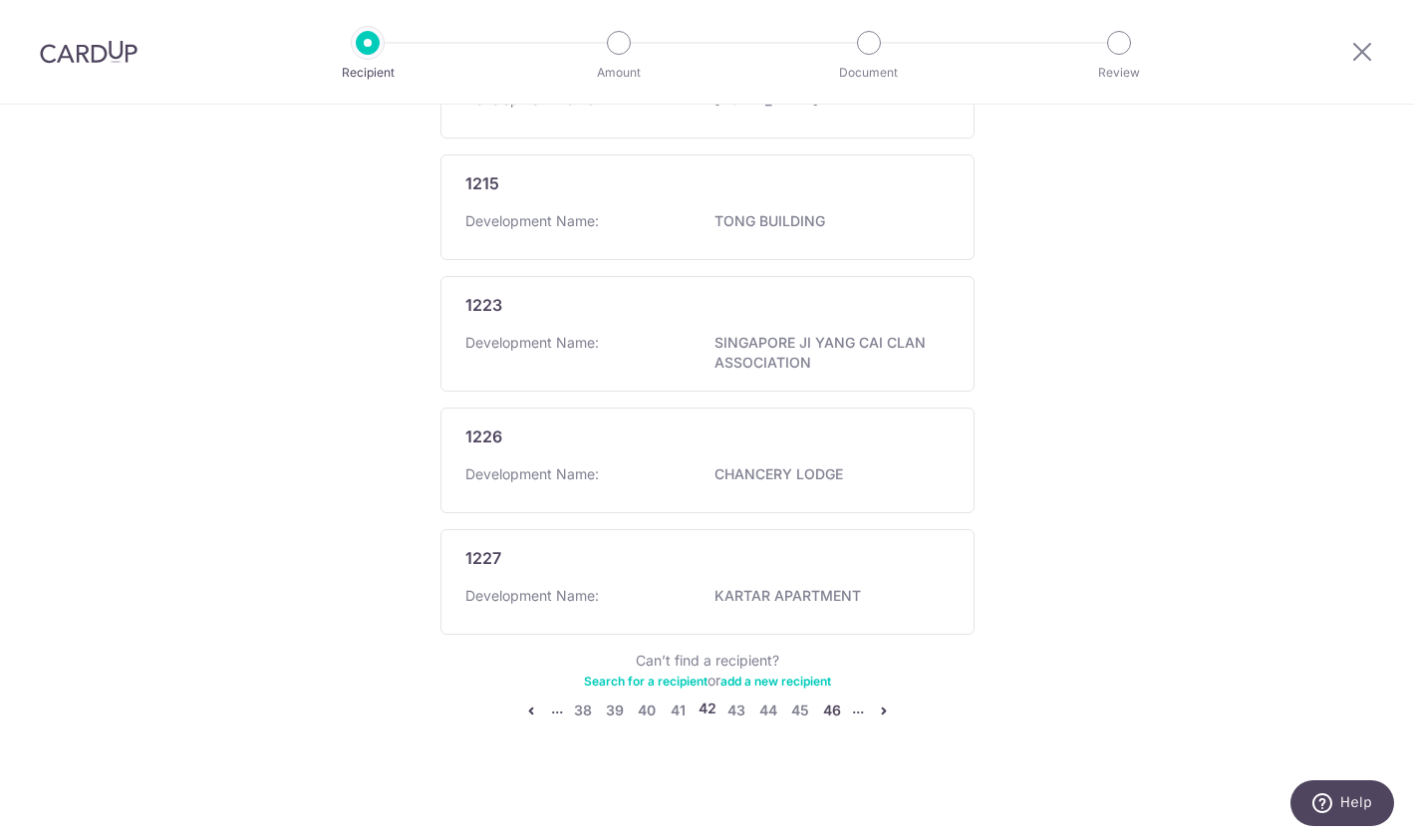 click on "46" at bounding box center (832, 710) 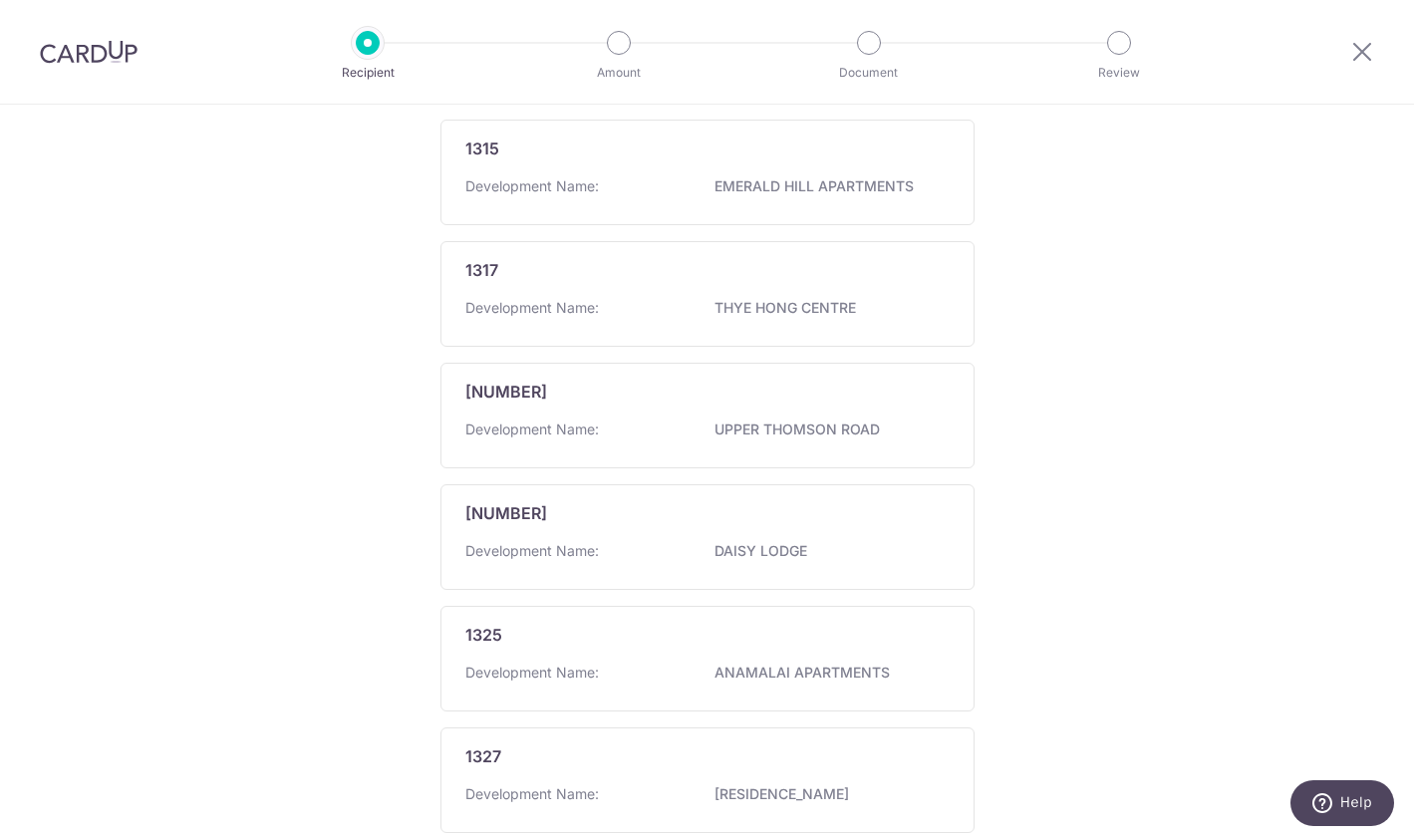scroll, scrollTop: 1084, scrollLeft: 0, axis: vertical 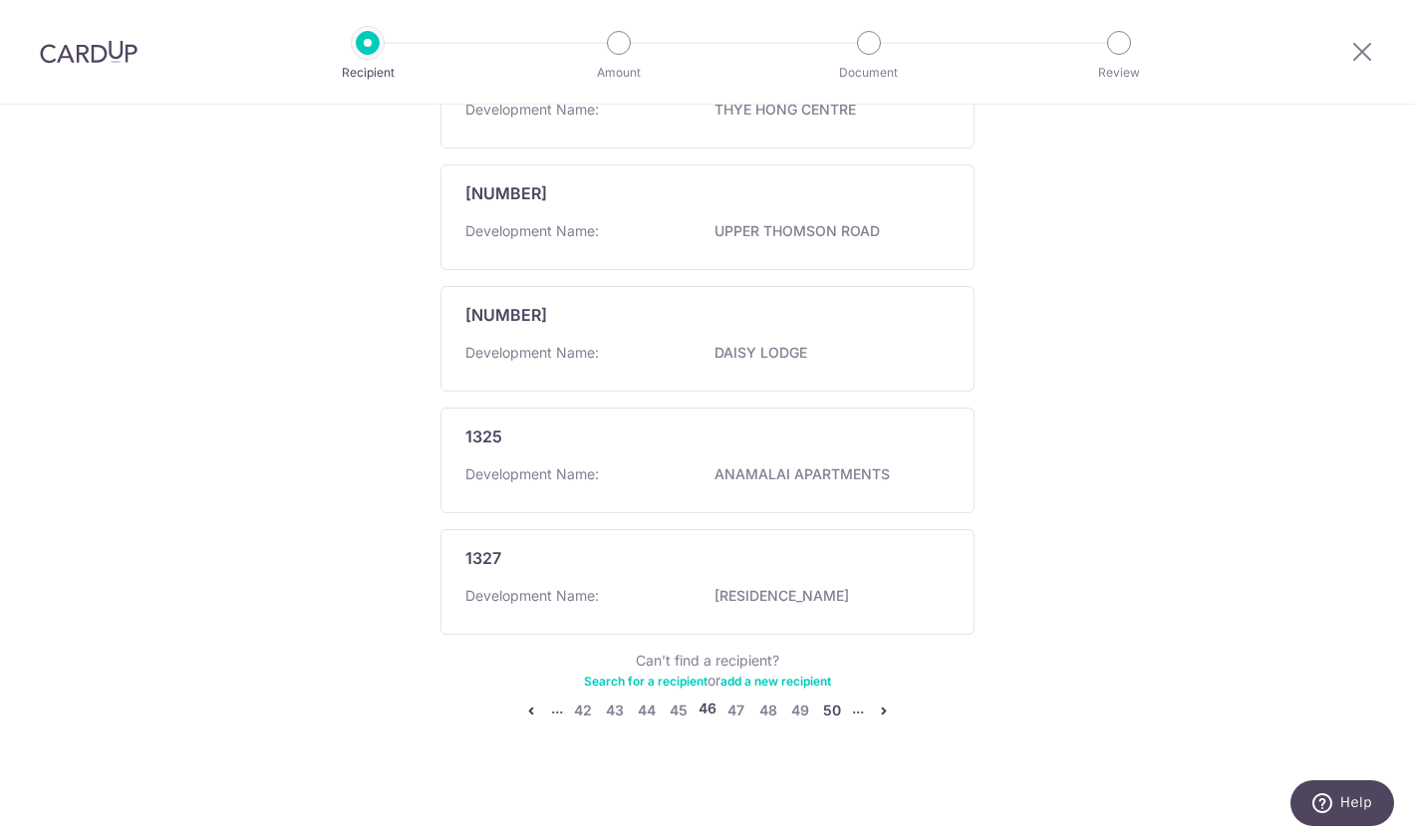 click on "50" at bounding box center (832, 710) 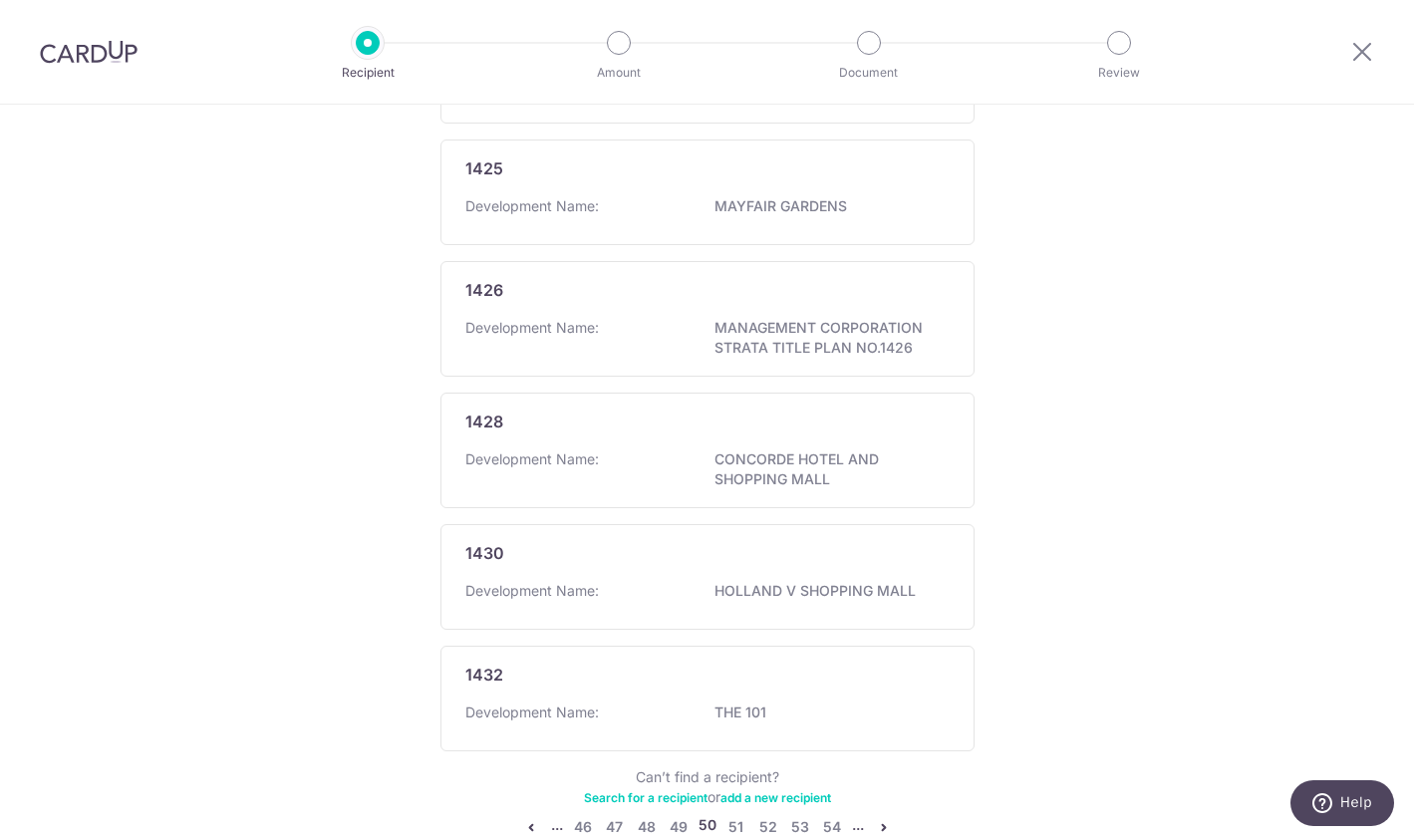 scroll, scrollTop: 1124, scrollLeft: 0, axis: vertical 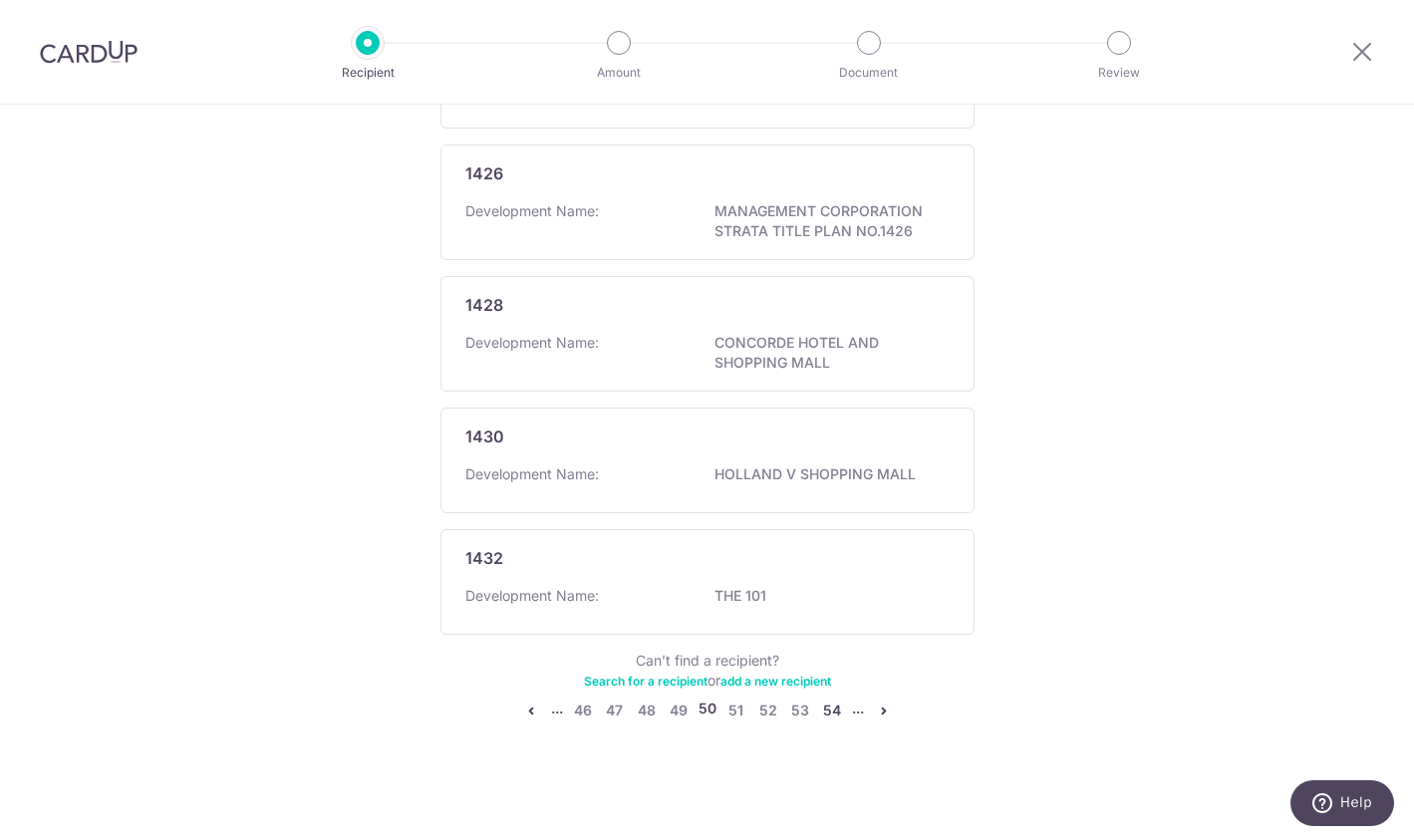 click on "54" at bounding box center [832, 710] 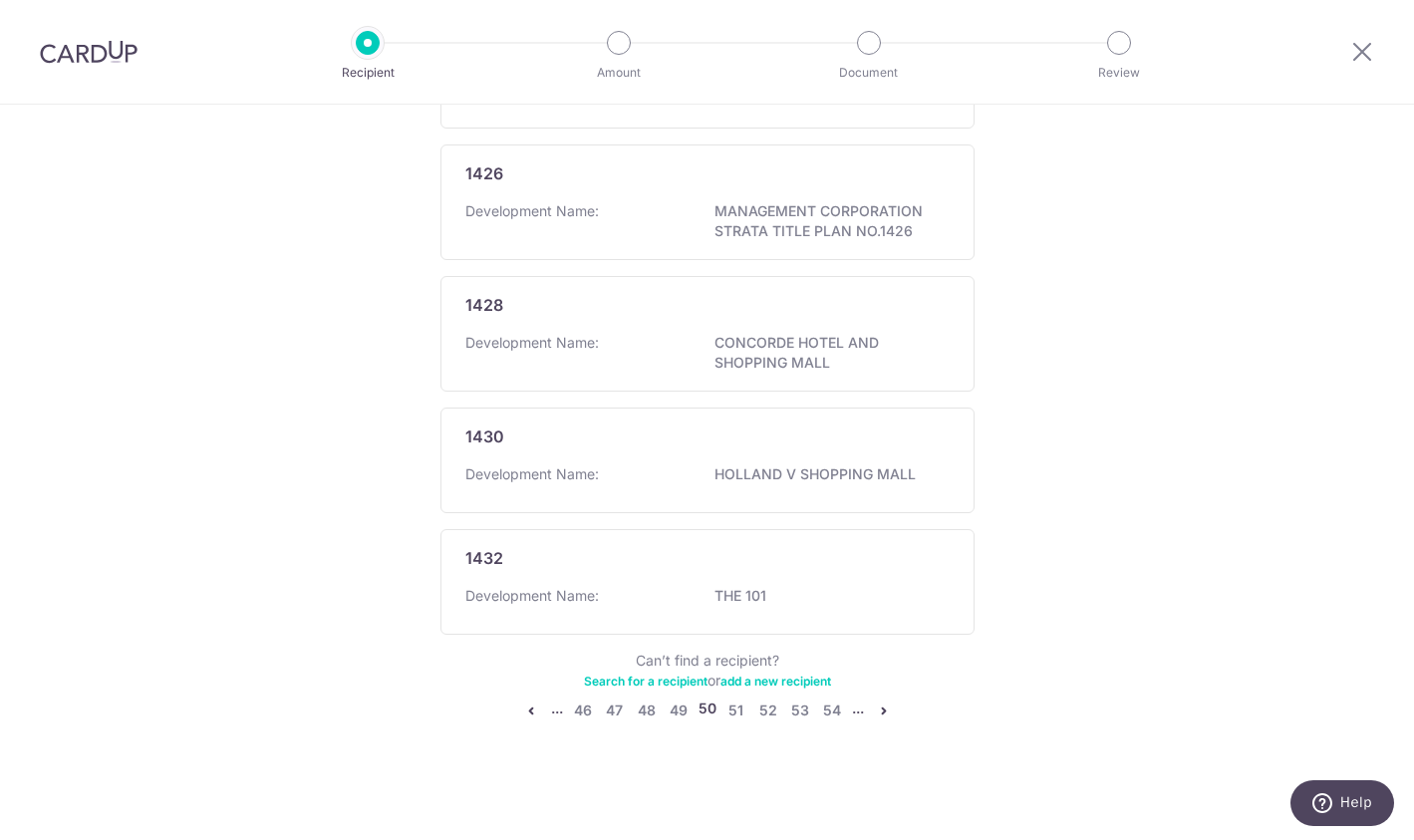 scroll 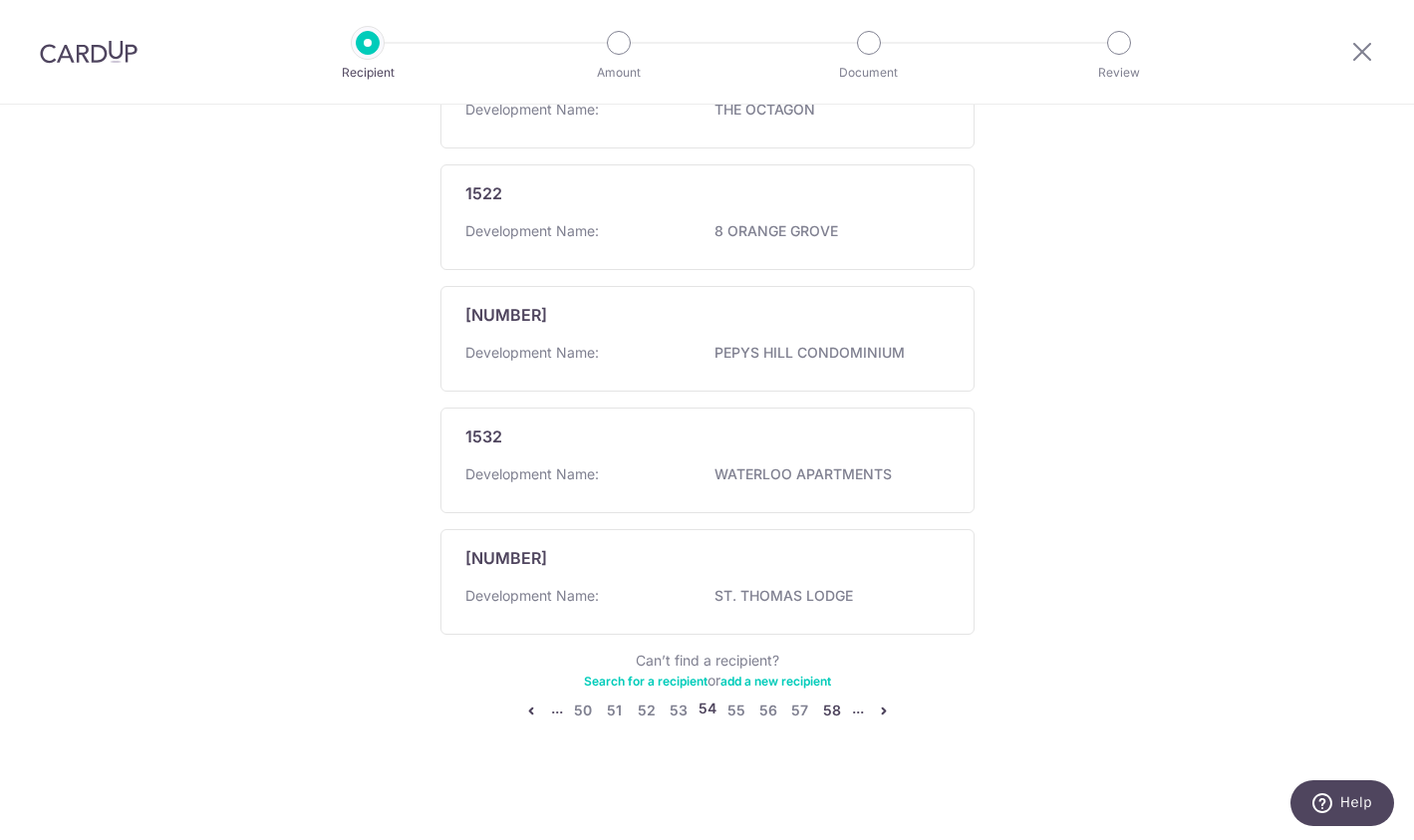 click on "58" at bounding box center (832, 710) 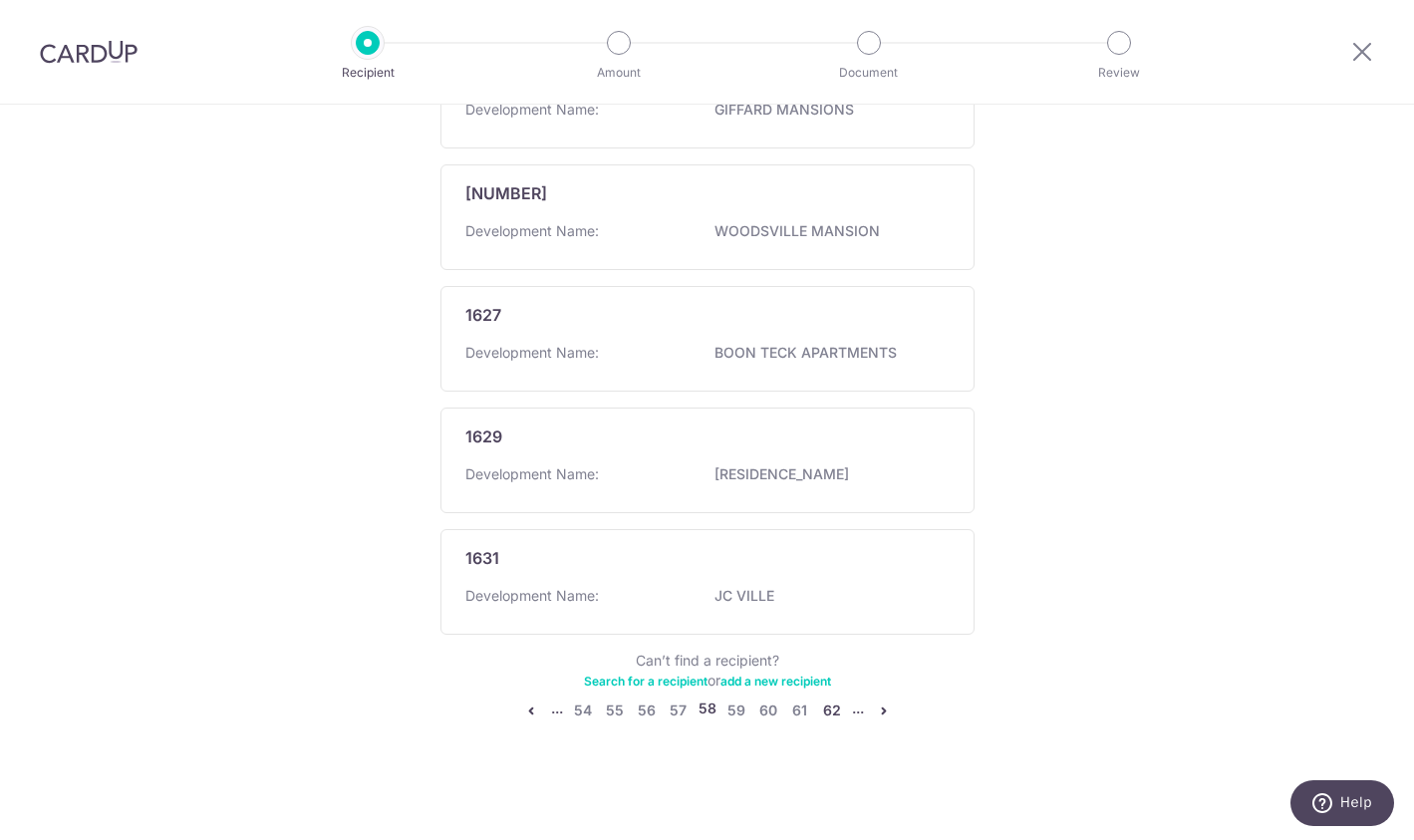 click on "62" at bounding box center [832, 710] 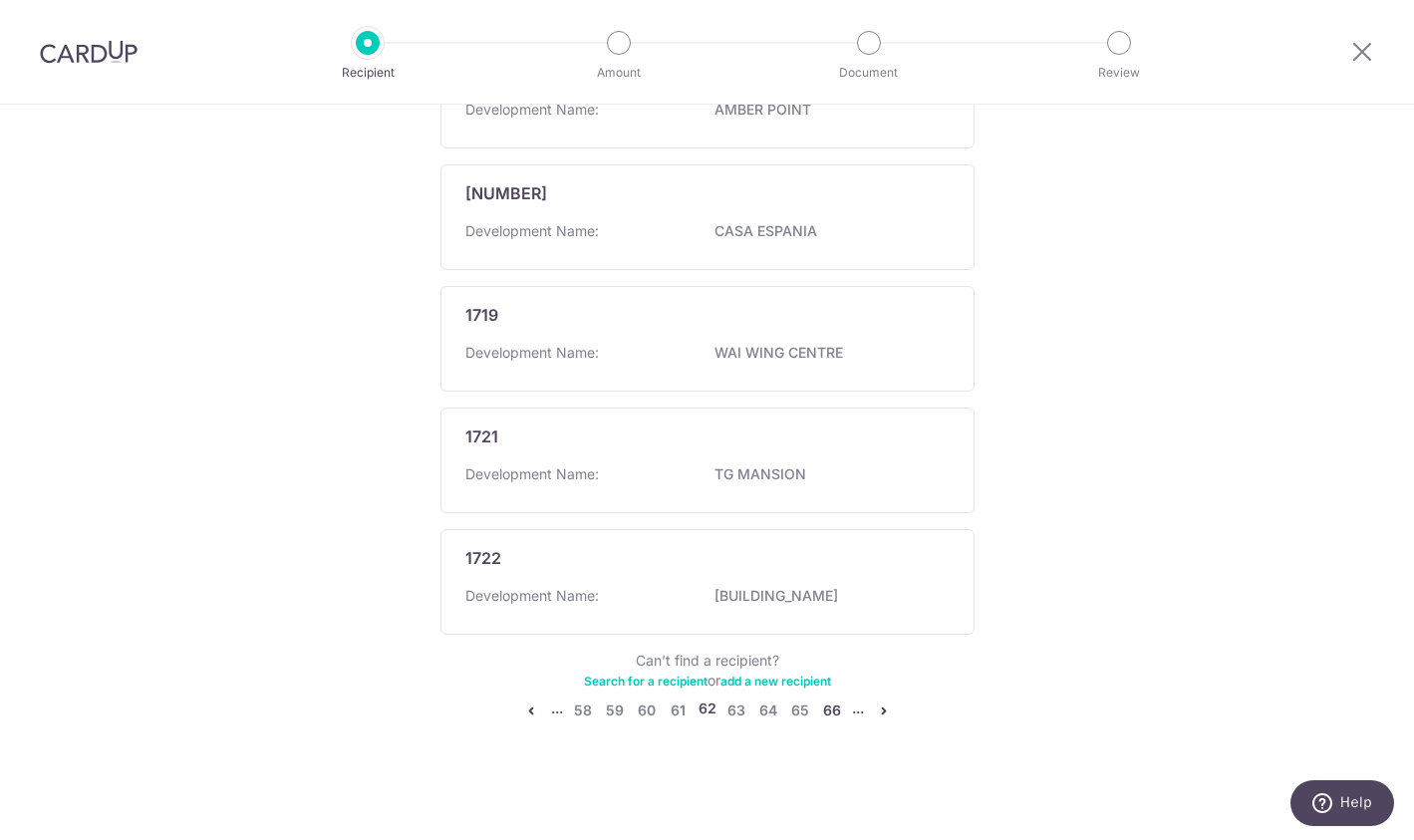 click on "66" at bounding box center (832, 710) 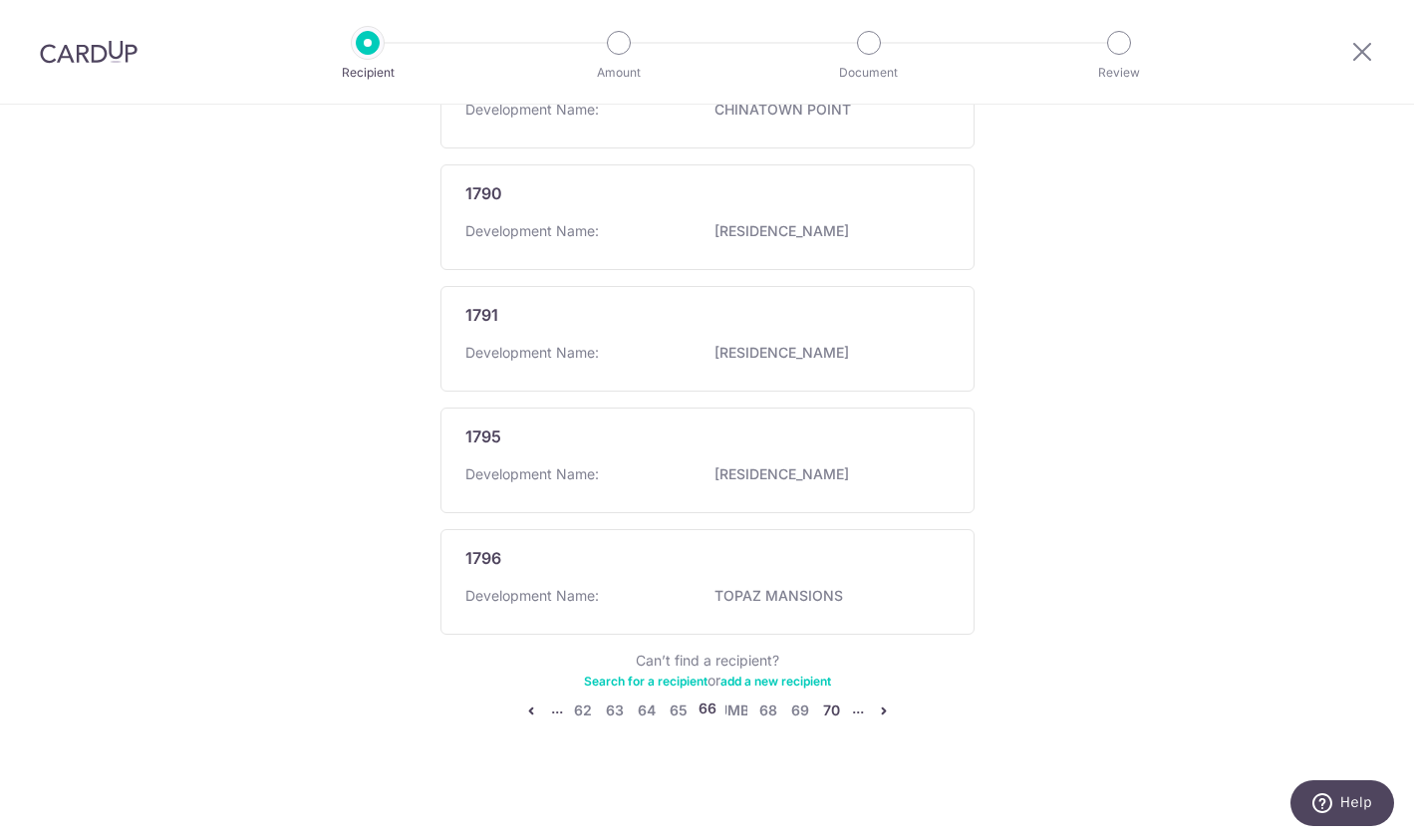 click on "70" at bounding box center [832, 710] 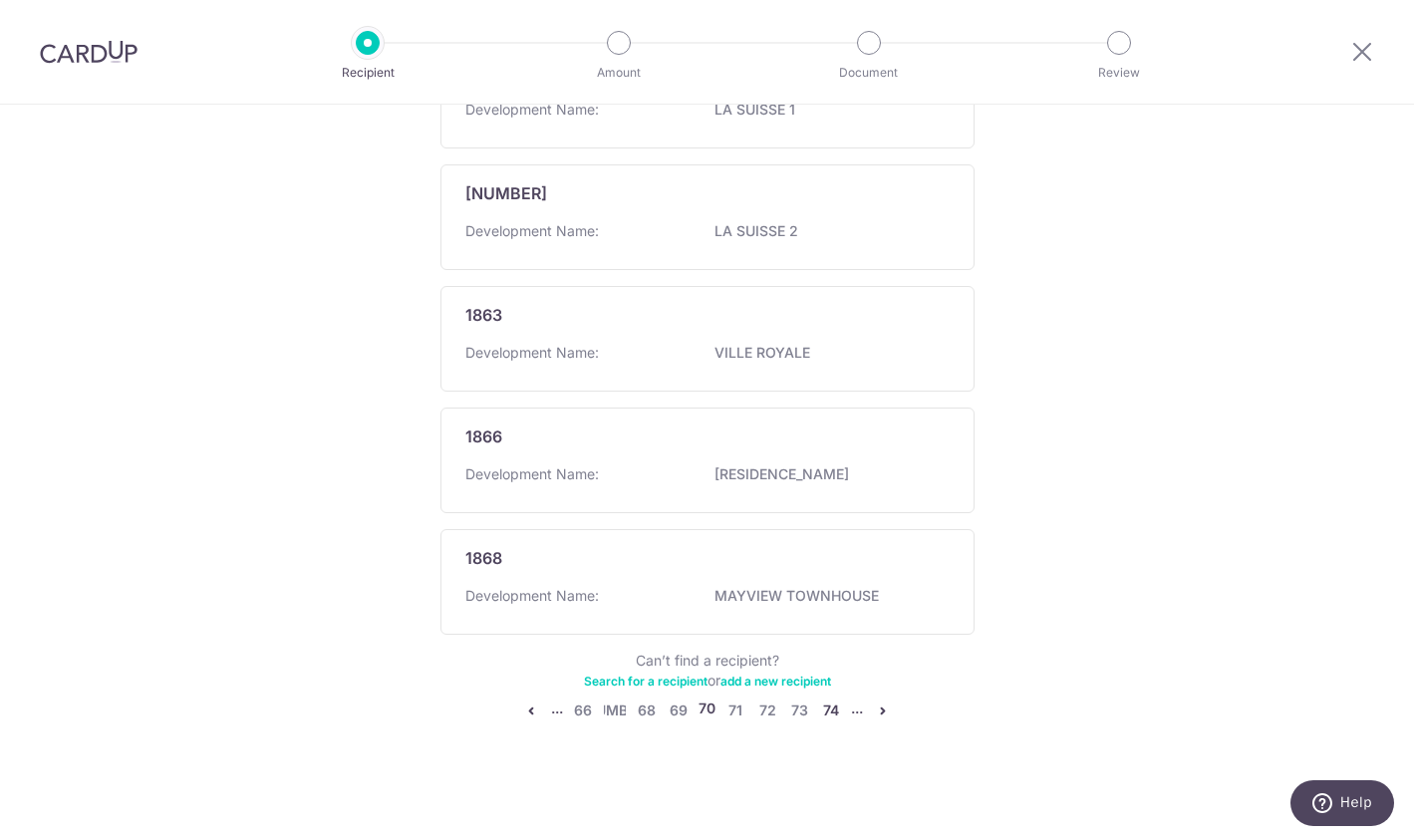click on "74" at bounding box center [831, 710] 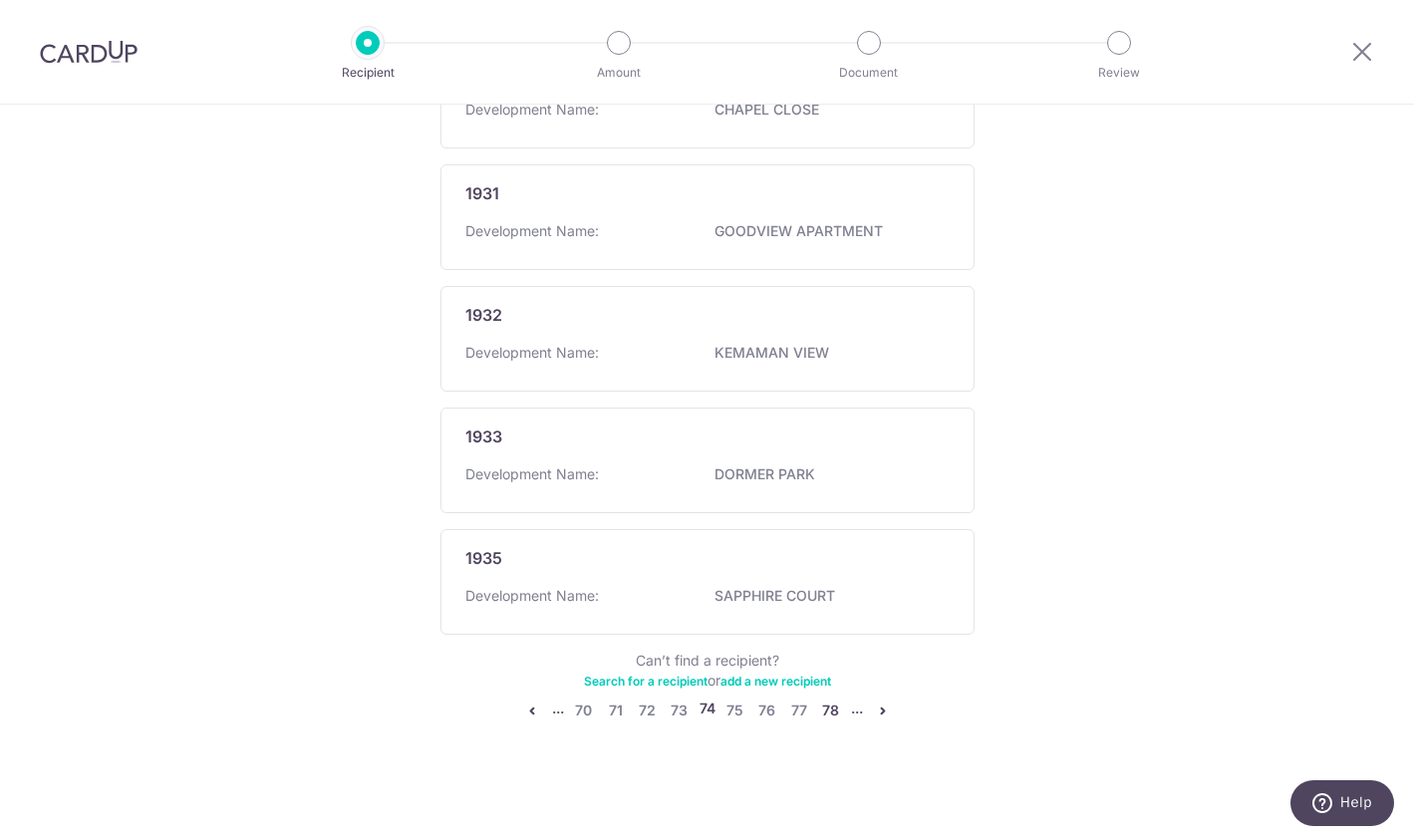 click on "78" at bounding box center [831, 710] 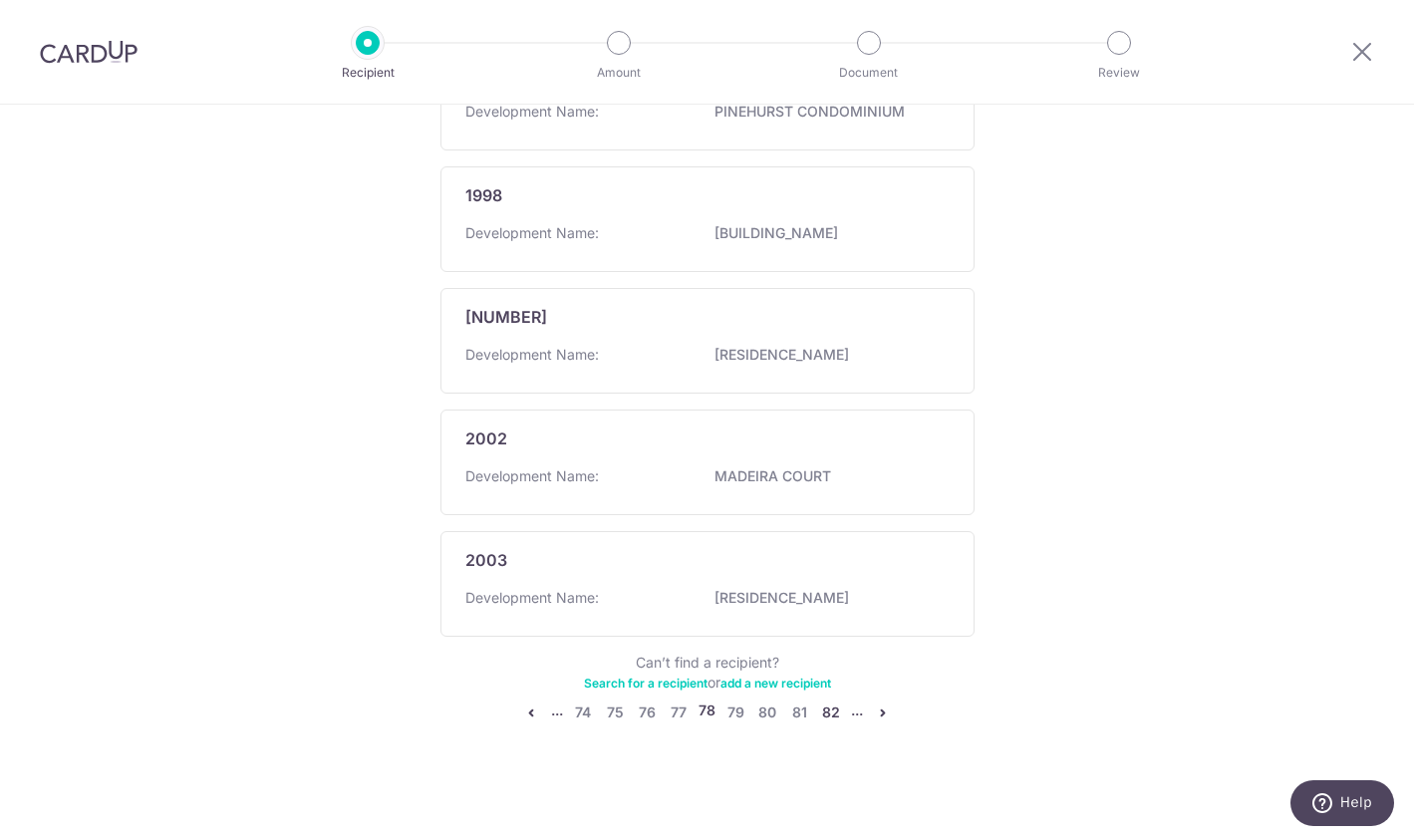 click on "82" at bounding box center [831, 712] 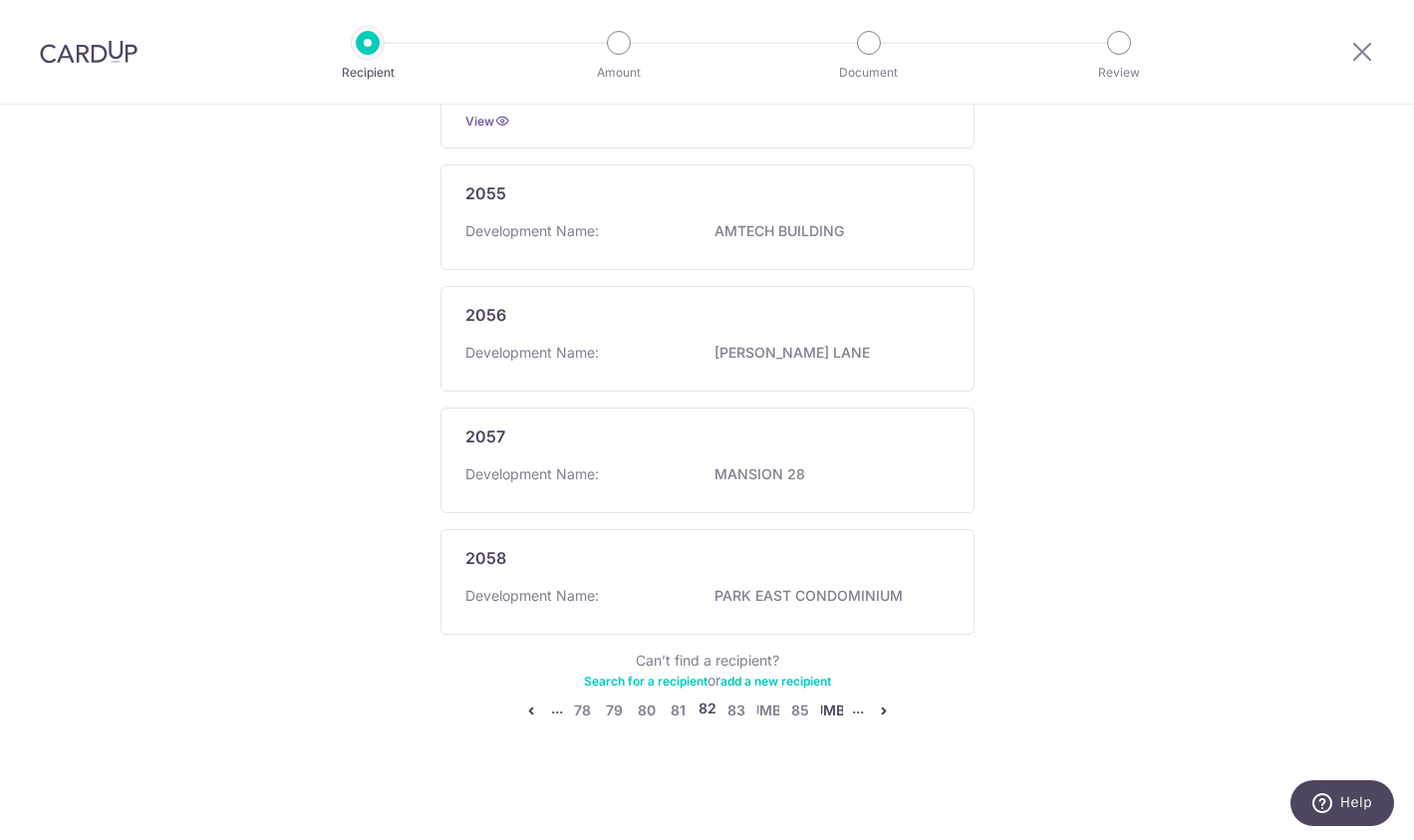click on "86" at bounding box center (832, 710) 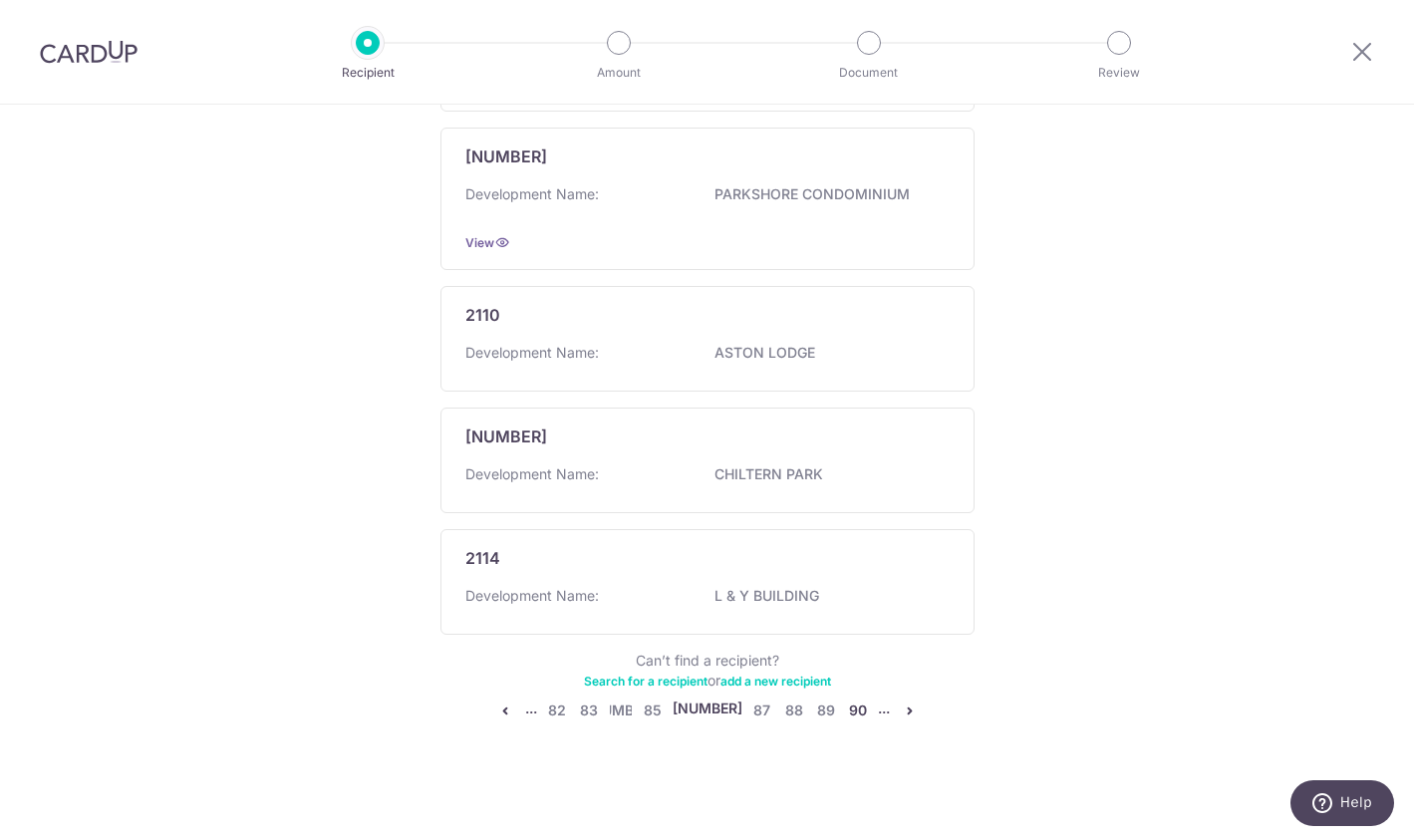 click on "90" at bounding box center [858, 710] 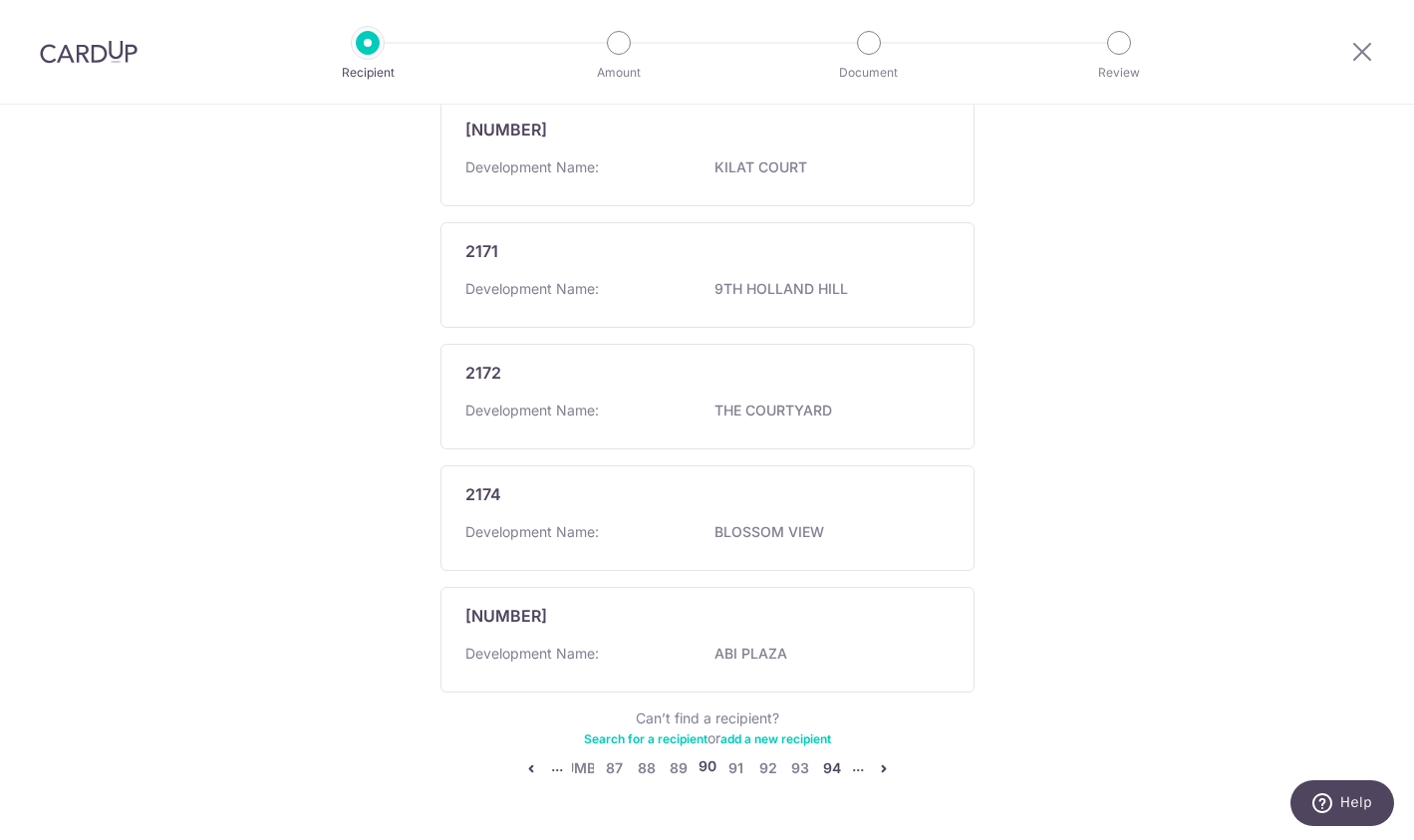 click on "94" at bounding box center (832, 768) 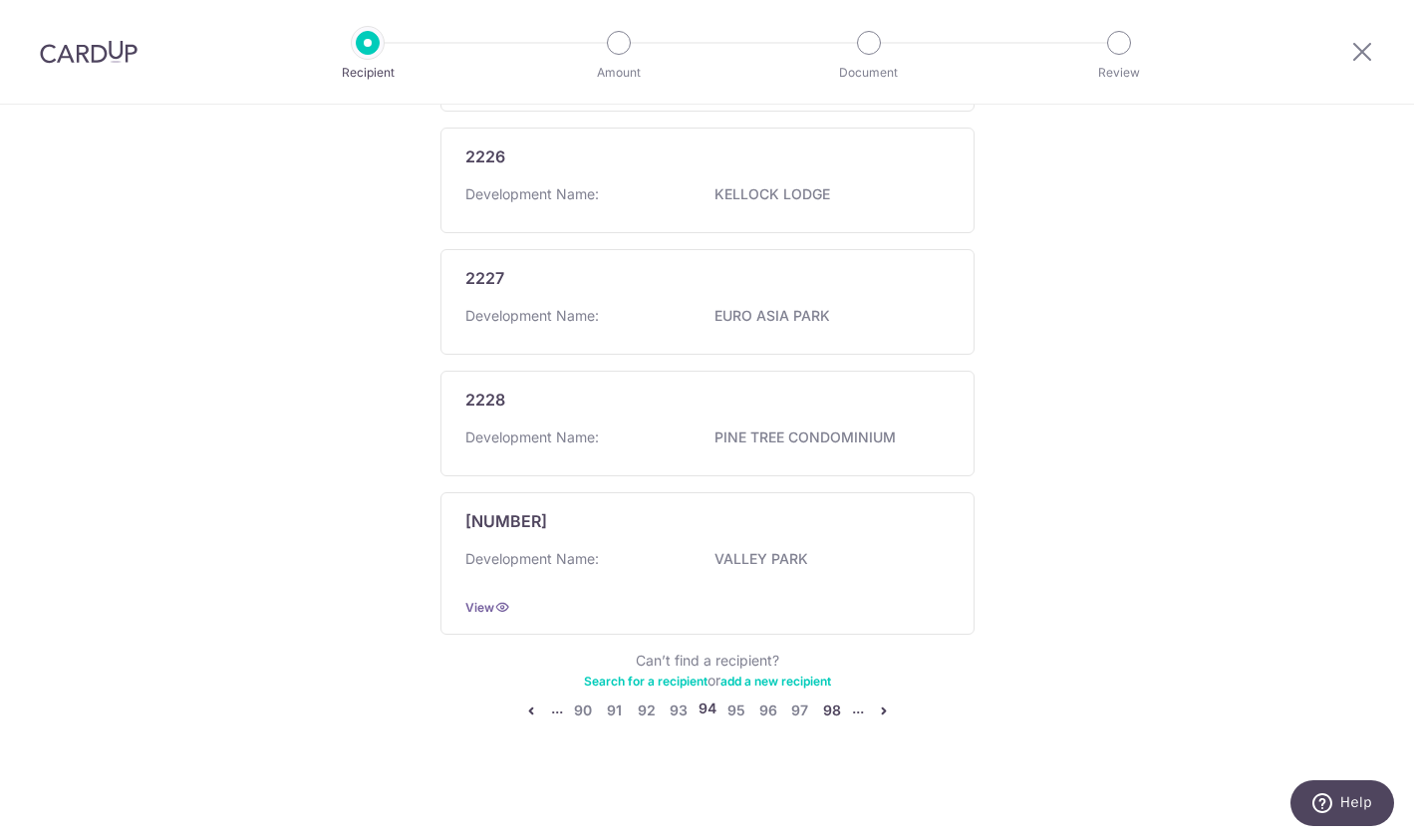 click on "98" at bounding box center [832, 710] 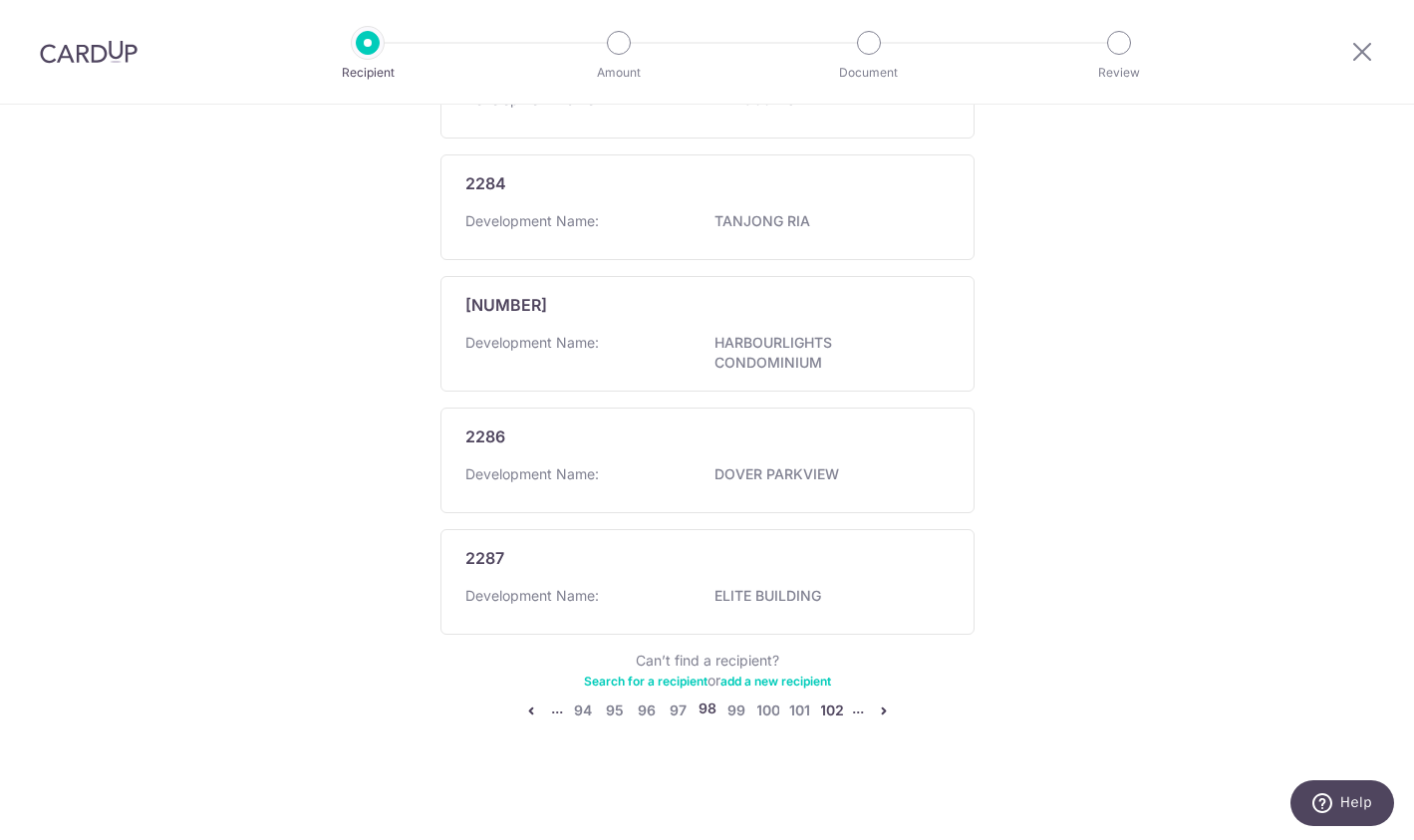 click on "102" at bounding box center [832, 710] 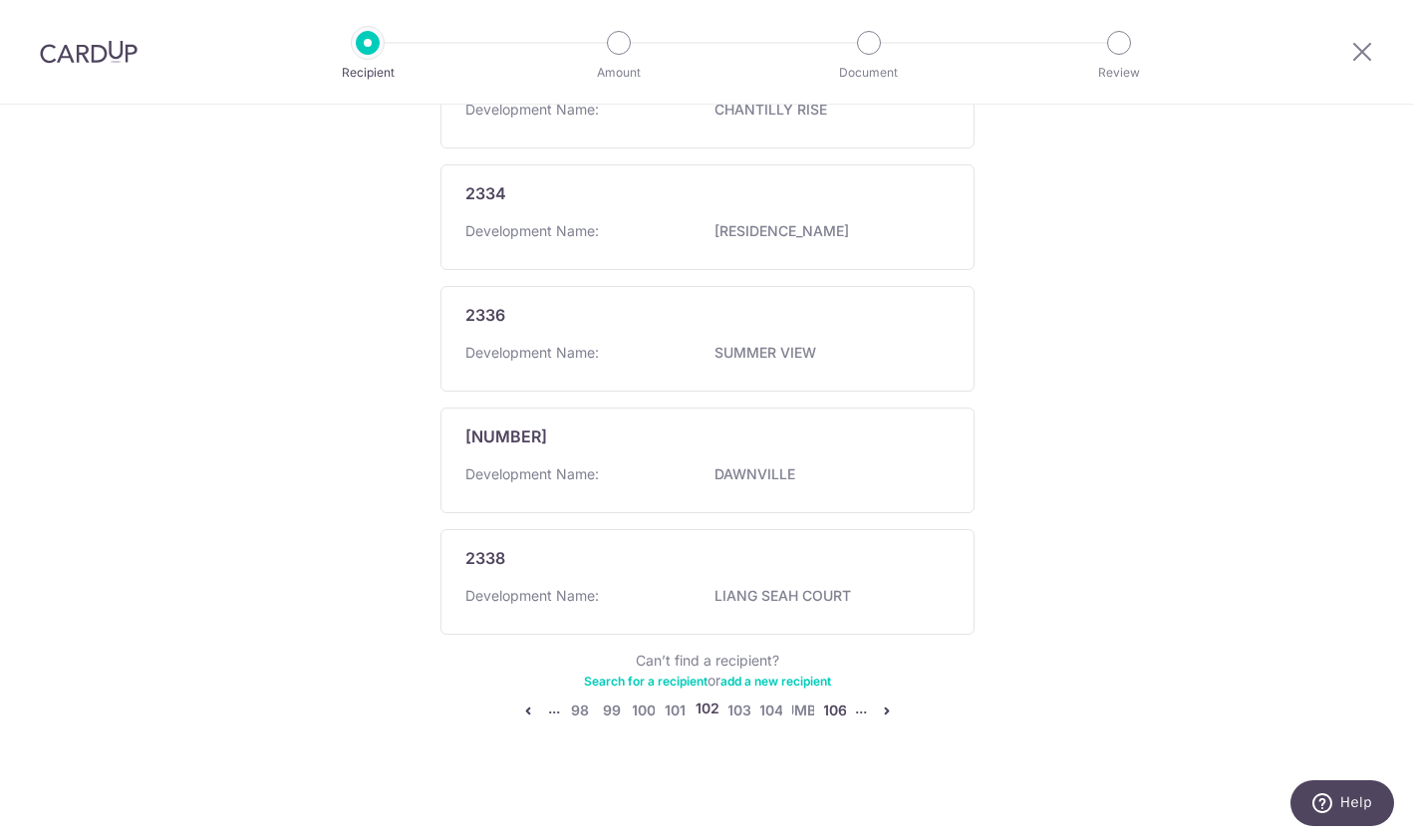 click on "106" at bounding box center (835, 710) 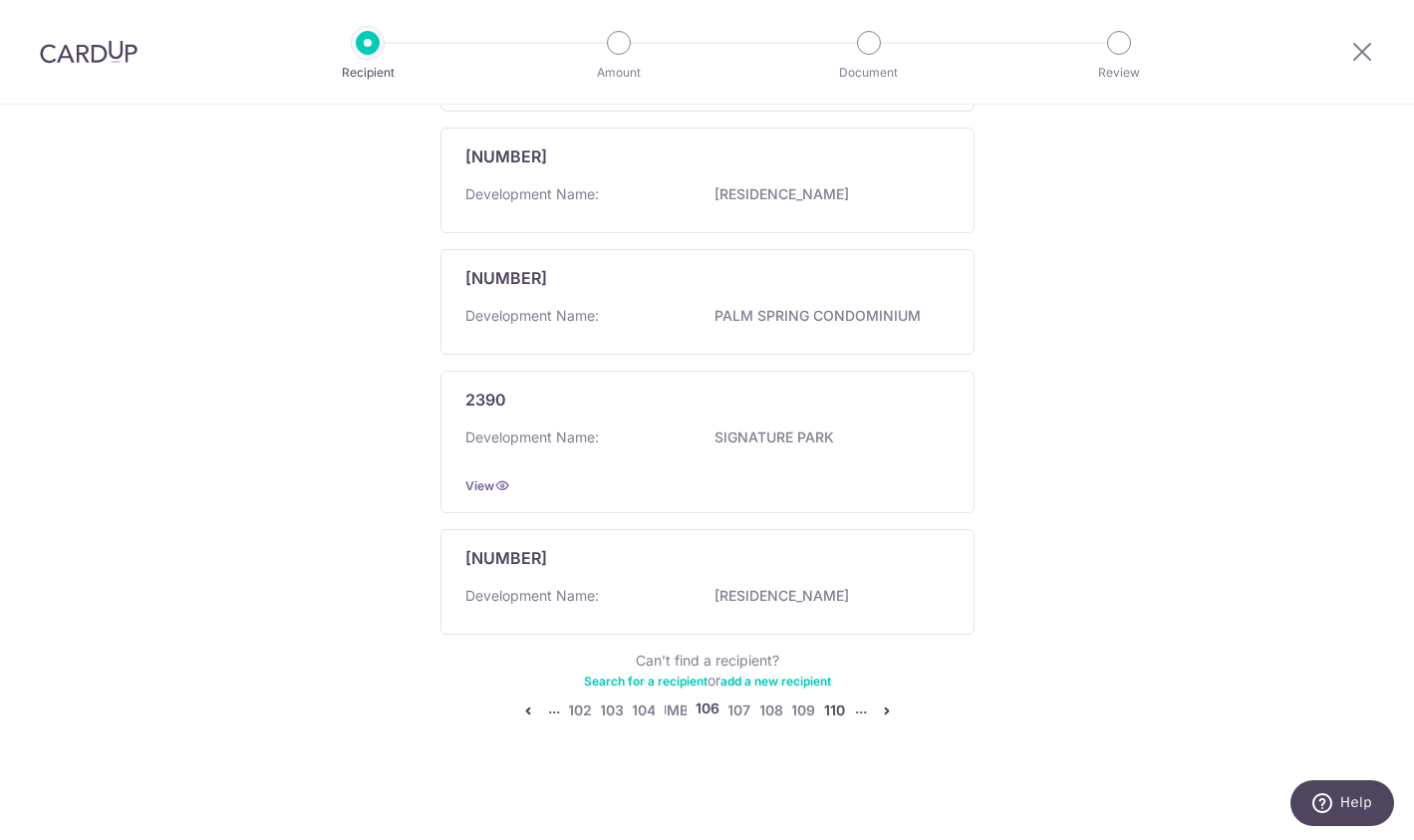 click on "110" at bounding box center [835, 710] 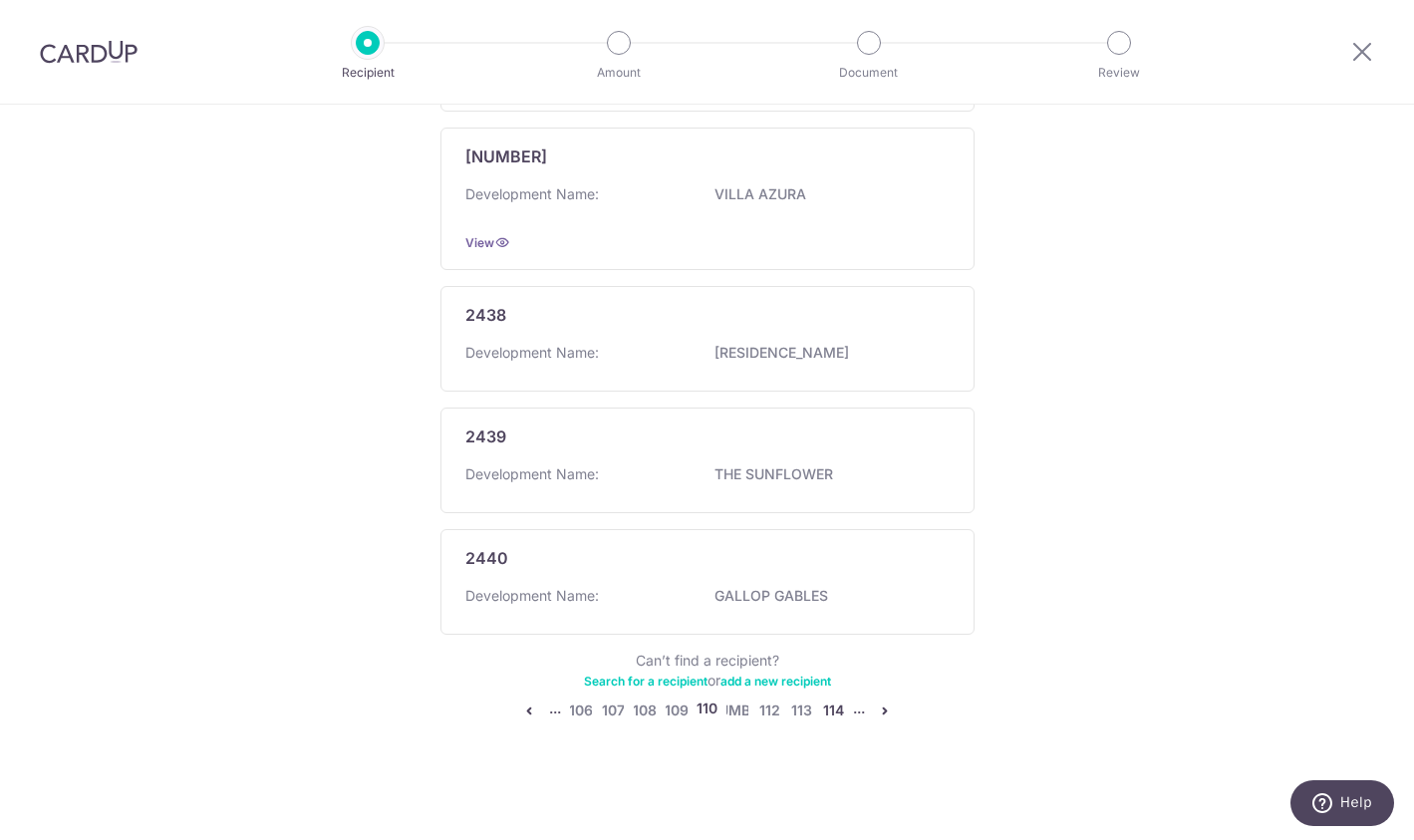 click on "114" at bounding box center [833, 710] 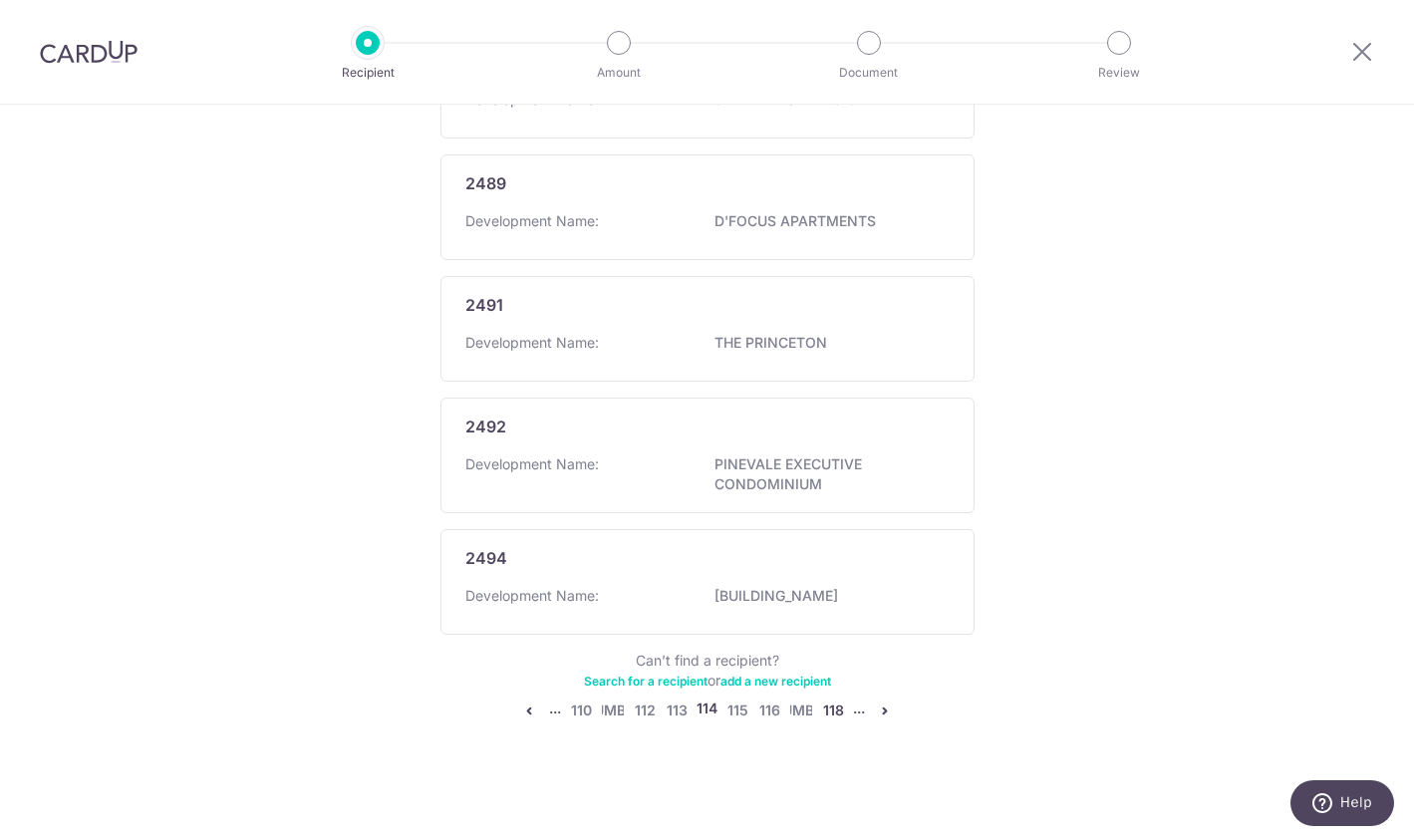 click on "118" at bounding box center (833, 710) 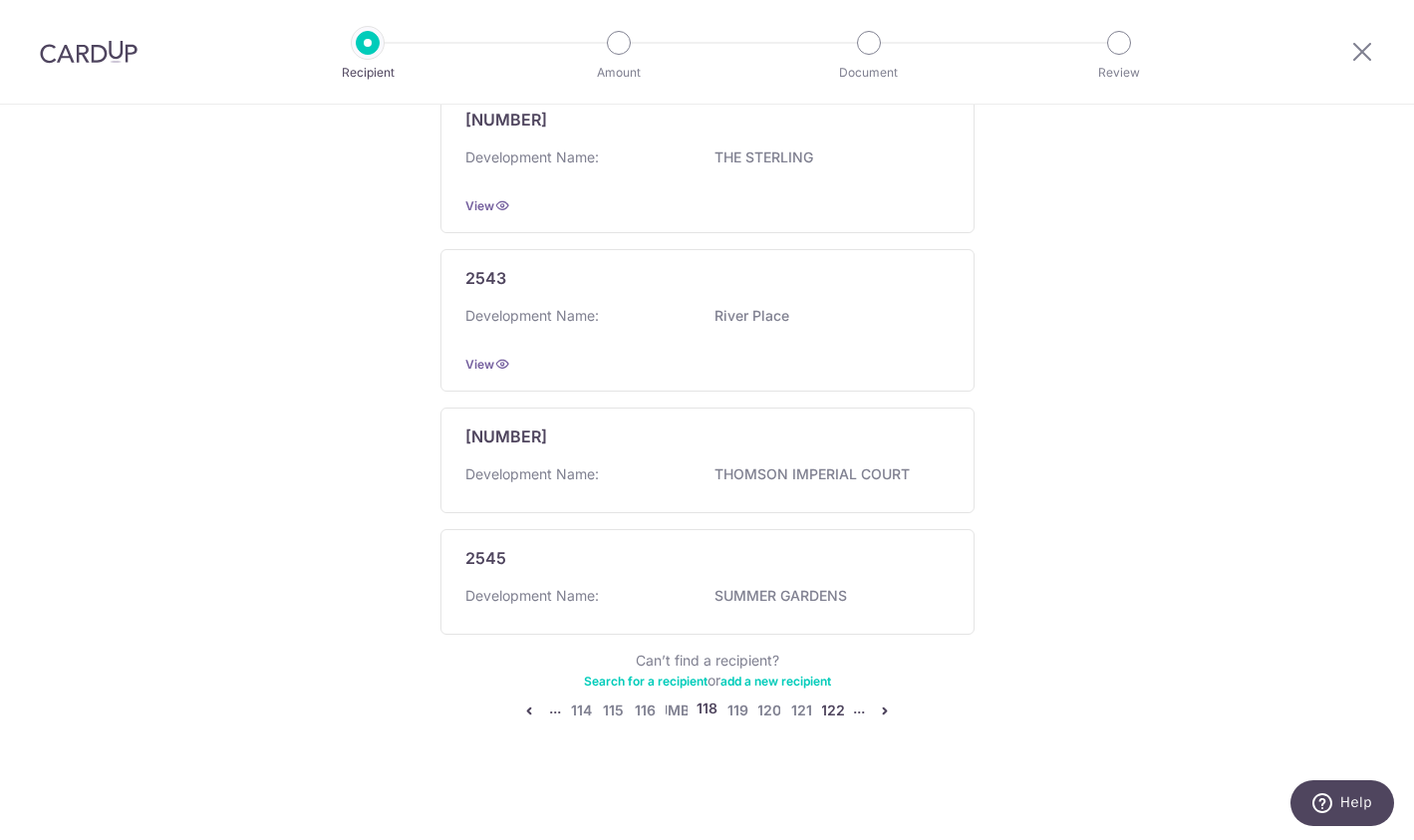 click on "122" at bounding box center (833, 710) 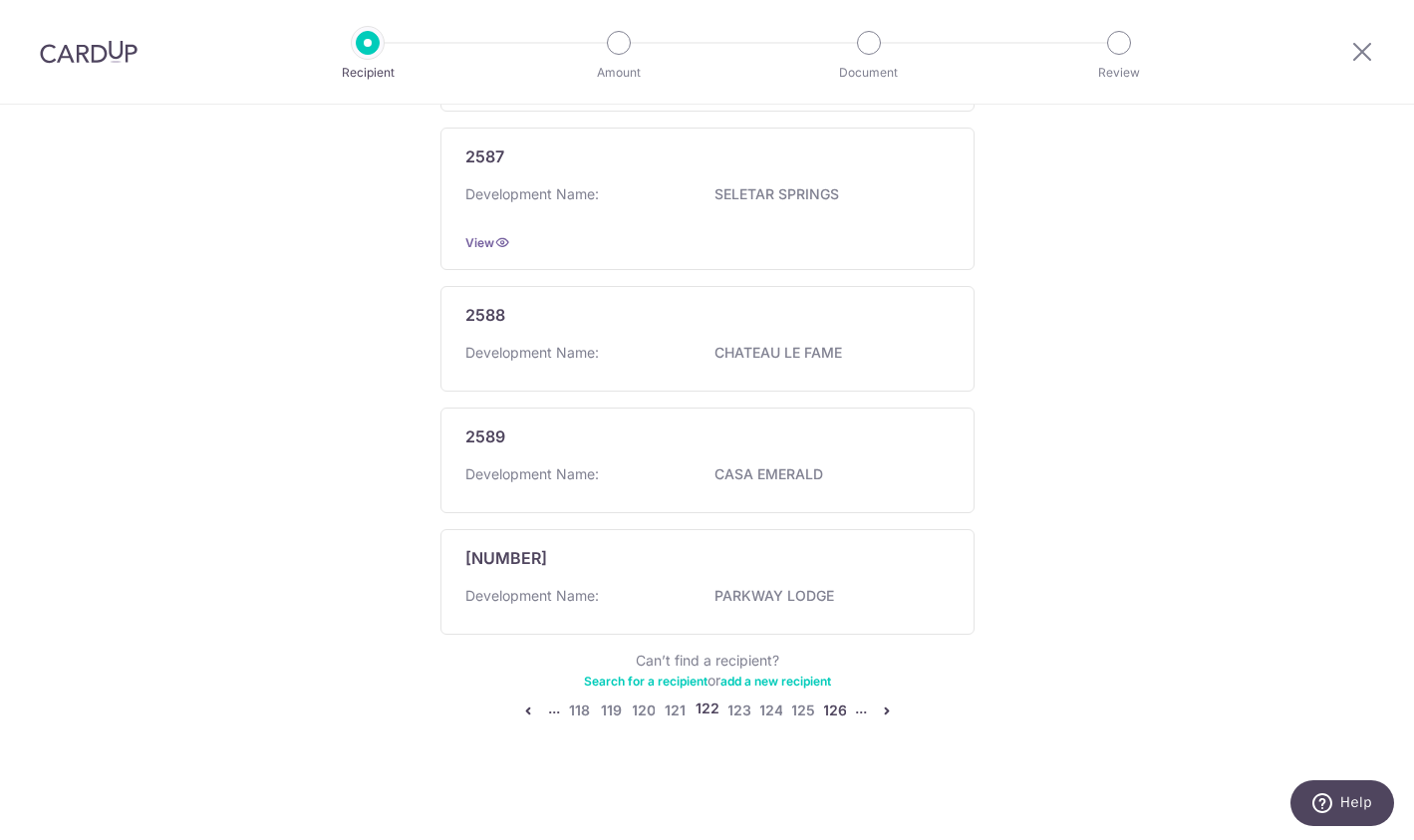 click on "126" at bounding box center [835, 710] 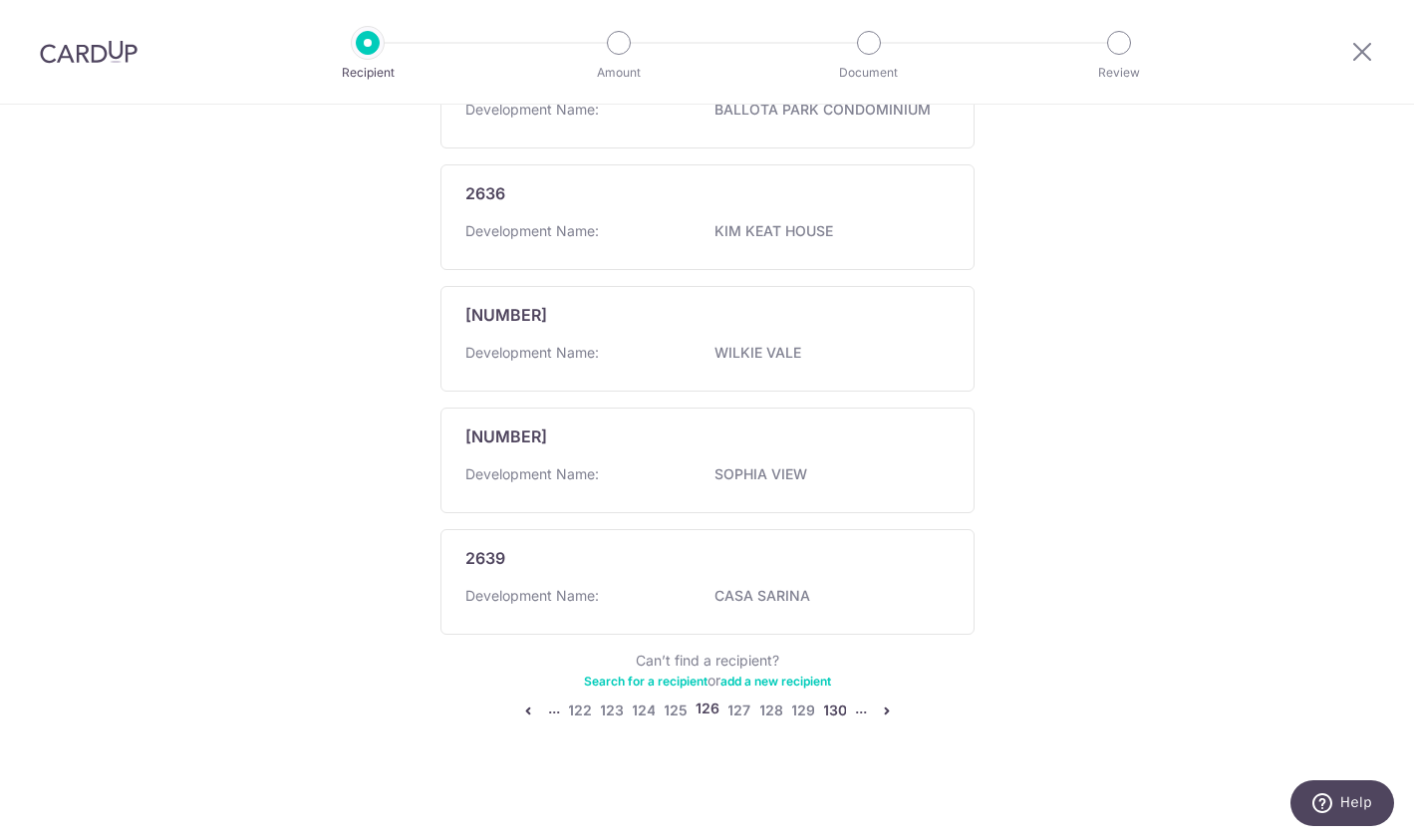 click on "130" at bounding box center (835, 710) 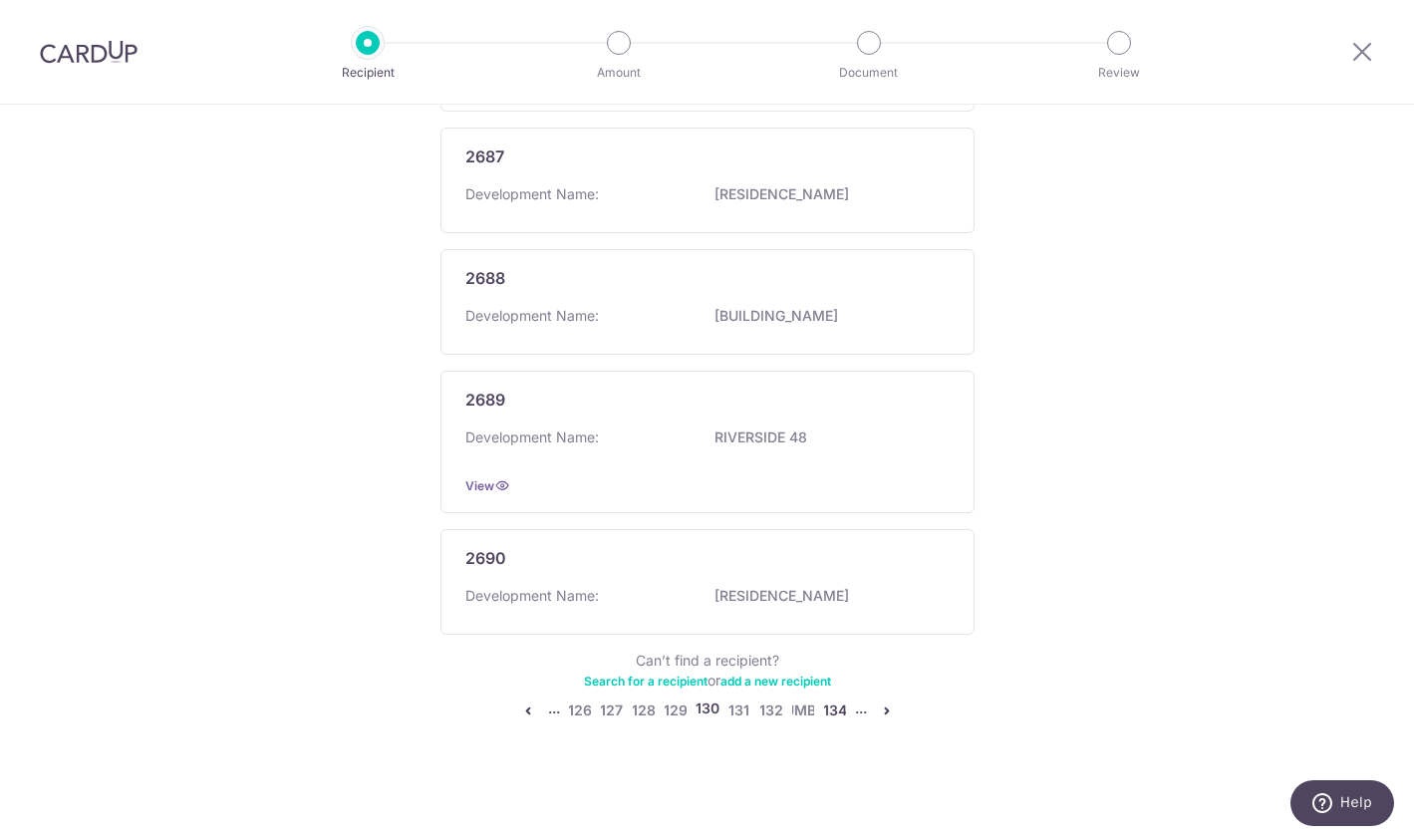 click on "134" at bounding box center (835, 710) 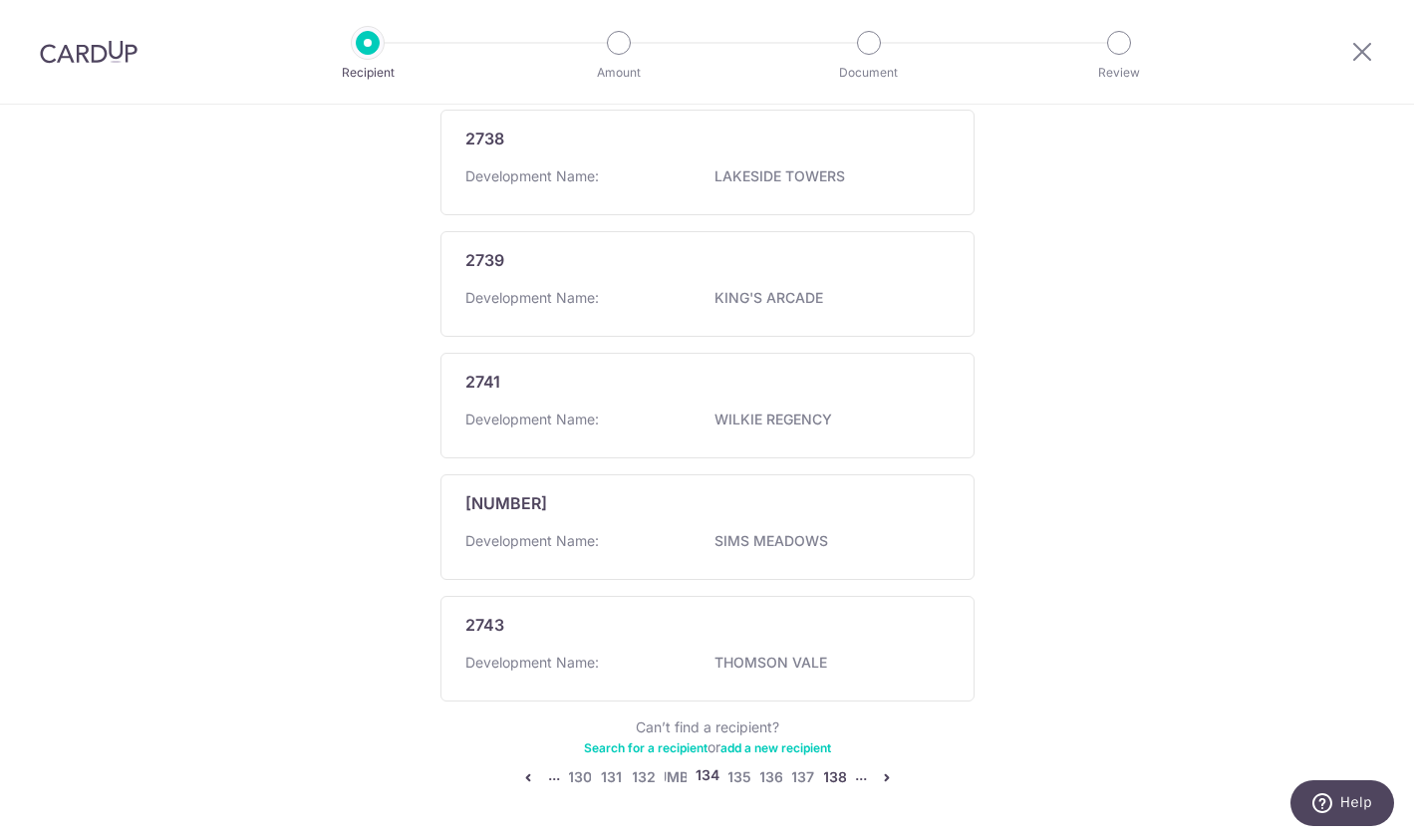 click on "138" at bounding box center (835, 777) 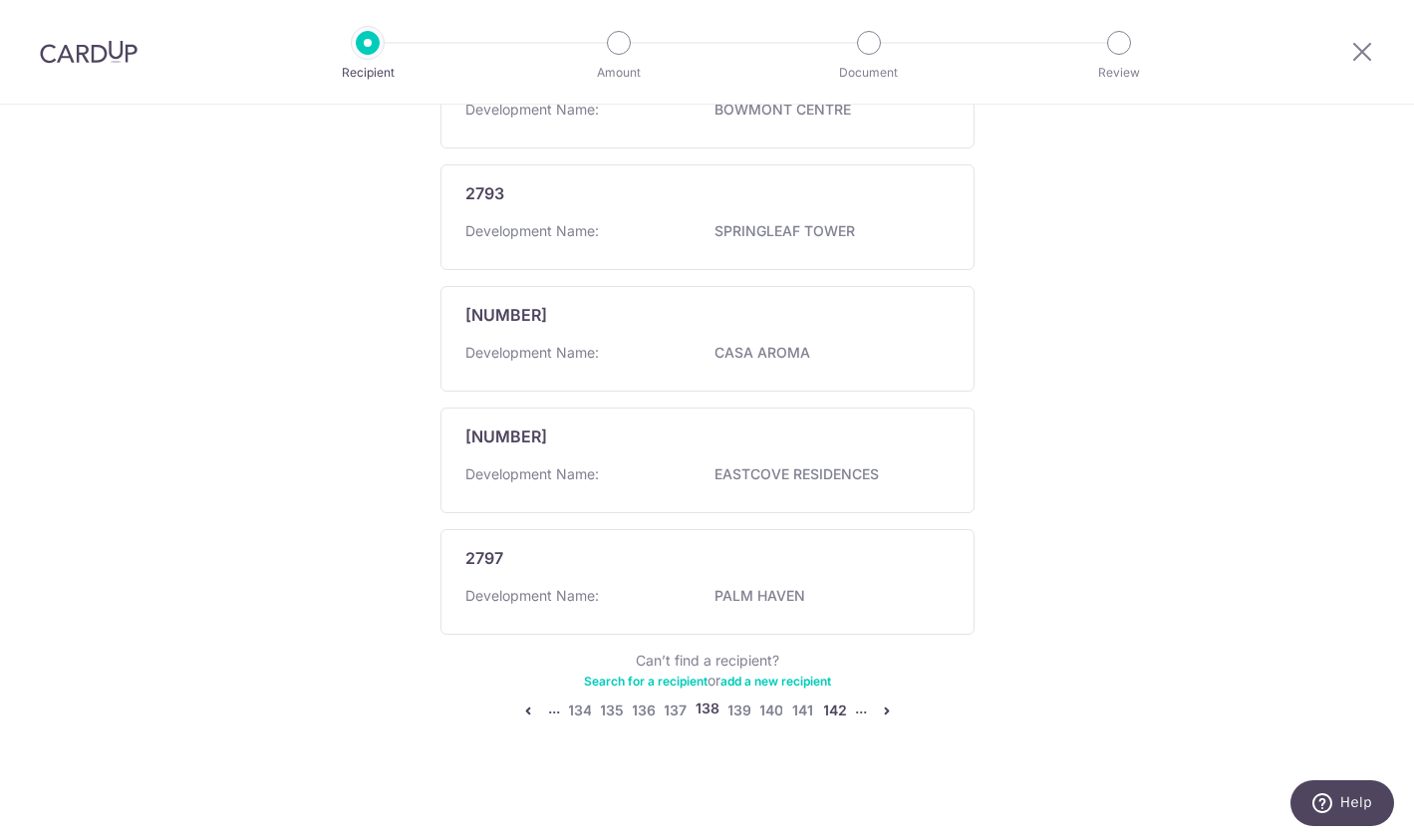 click on "142" at bounding box center [835, 710] 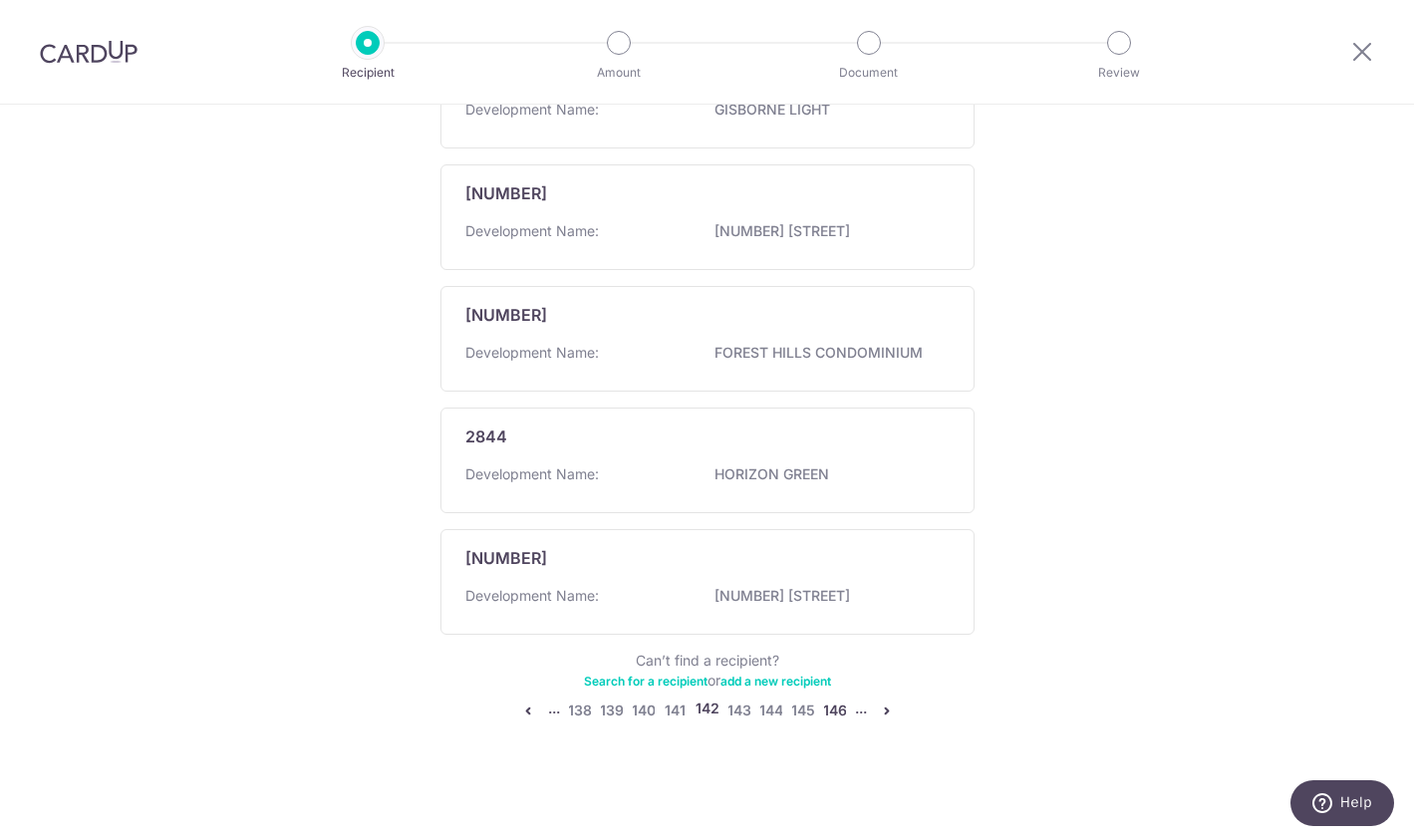 click on "146" at bounding box center (835, 710) 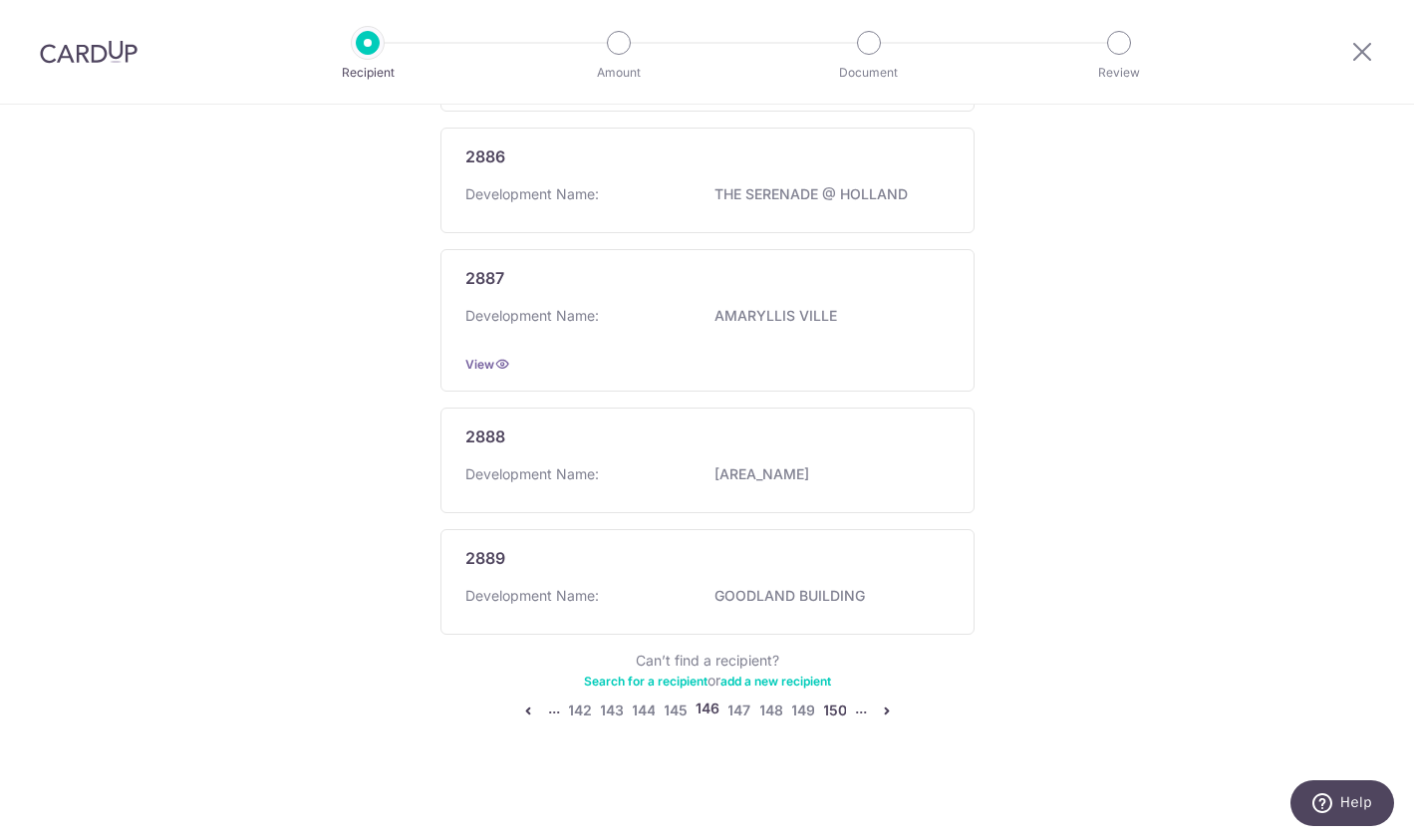 click on "150" at bounding box center [835, 710] 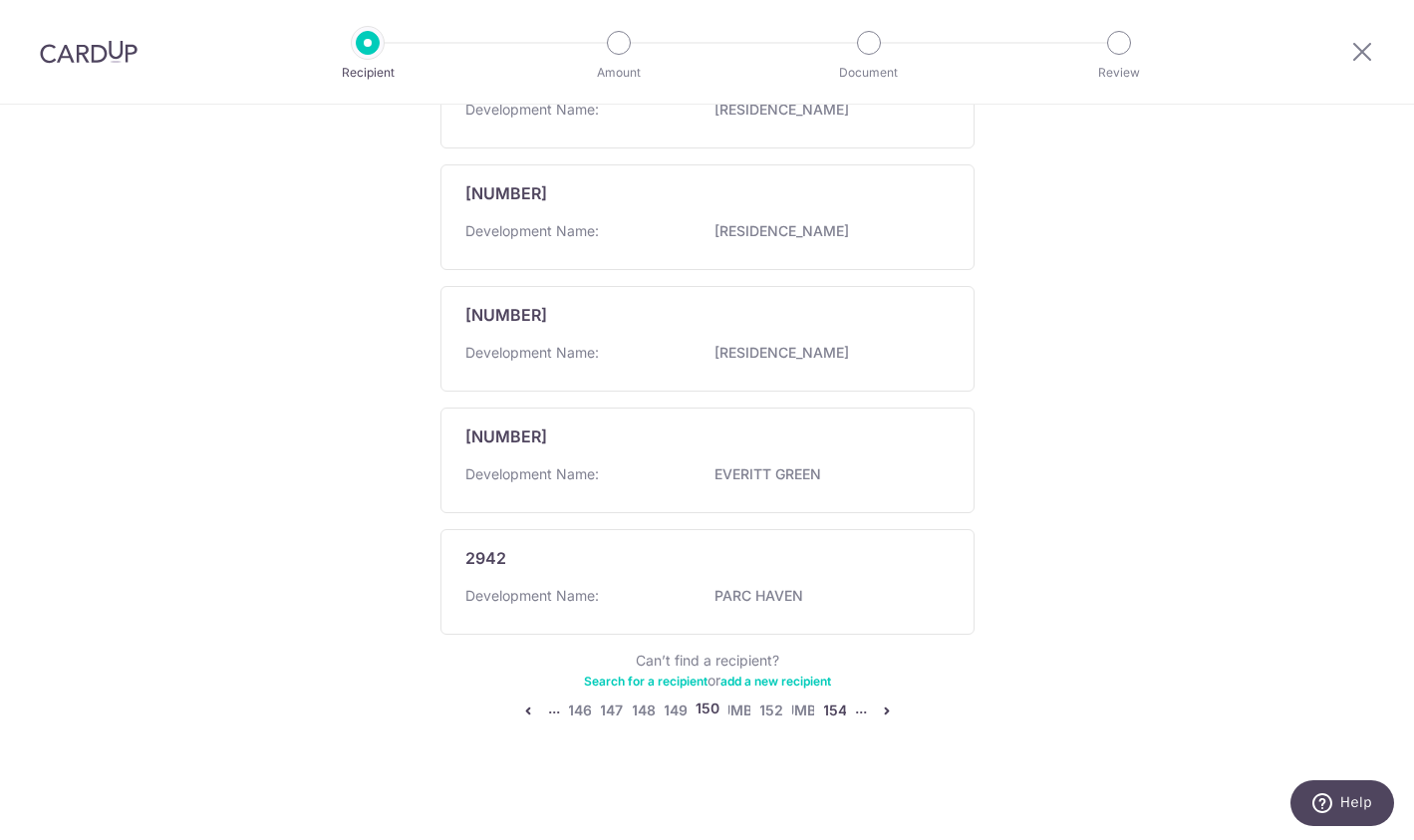 click on "154" at bounding box center (835, 710) 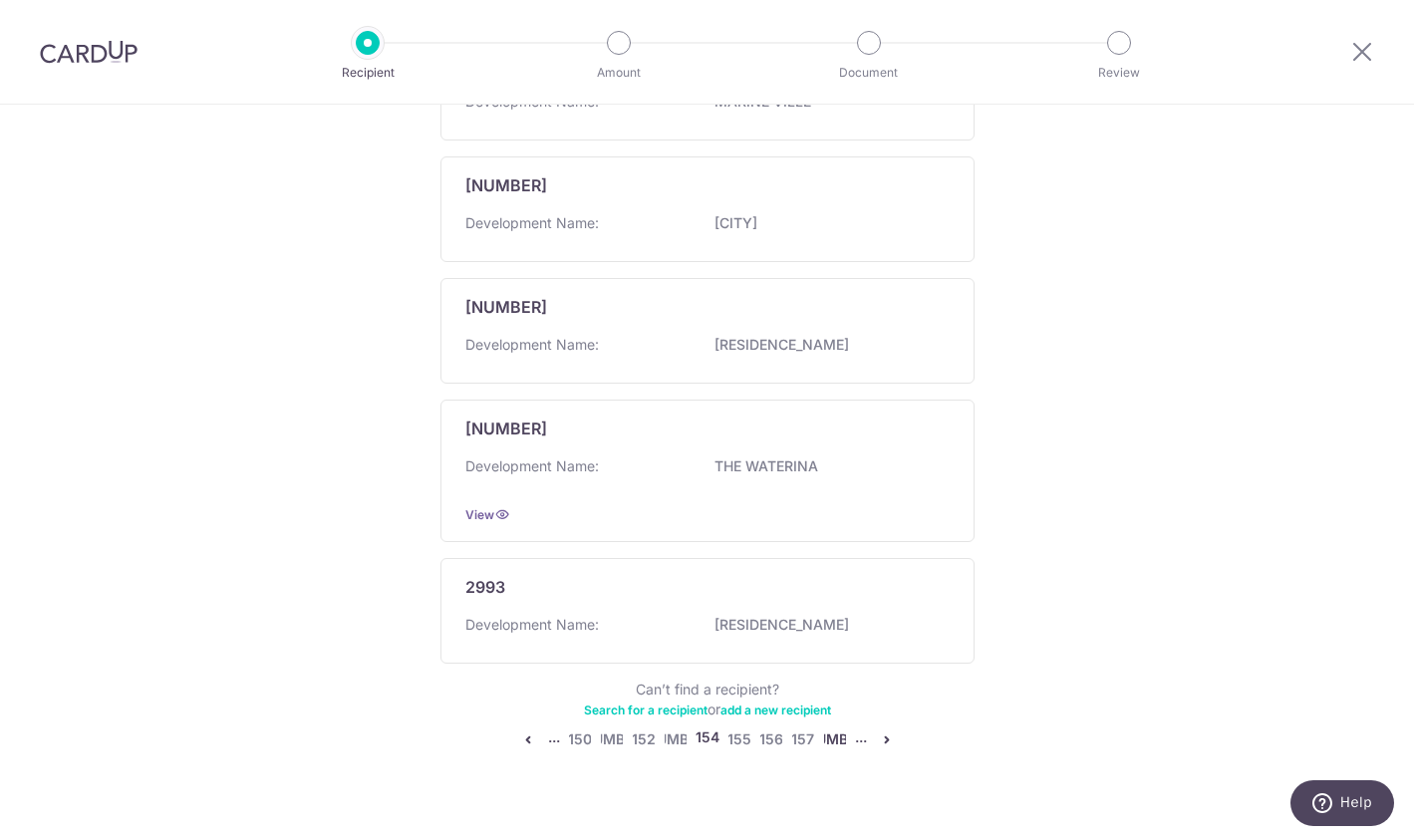 click on "158" at bounding box center (835, 739) 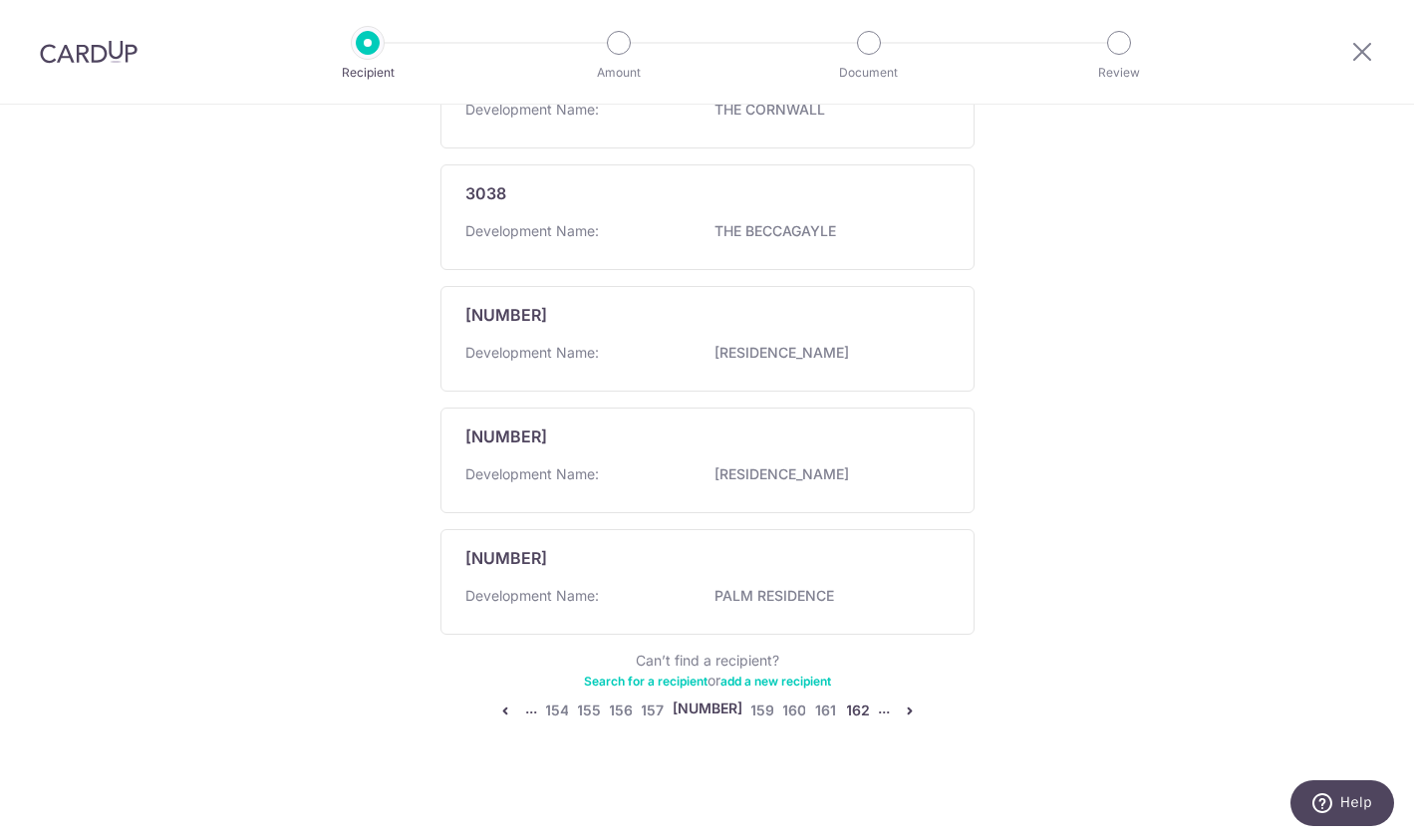 click on "162" at bounding box center [858, 710] 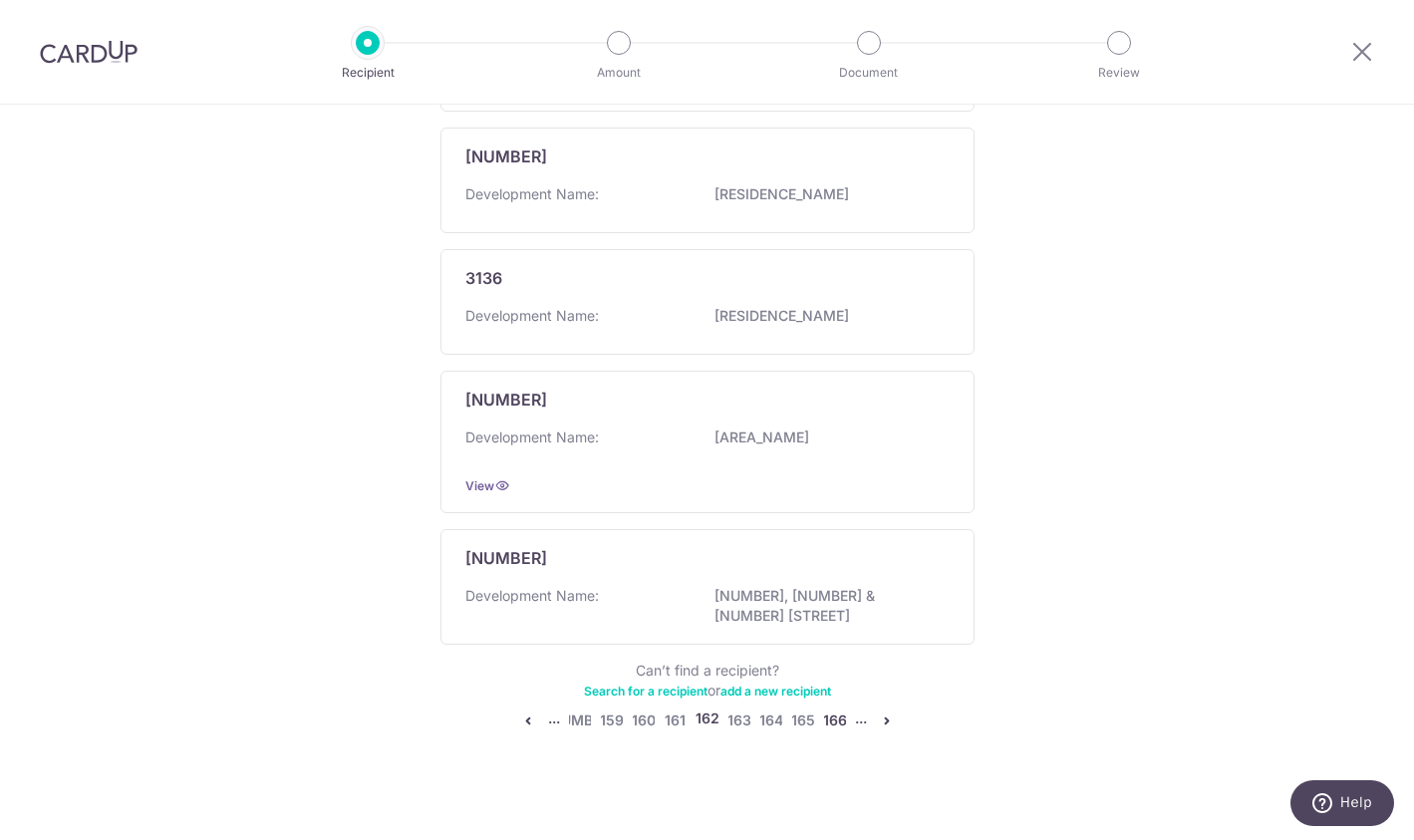 click on "166" at bounding box center (835, 720) 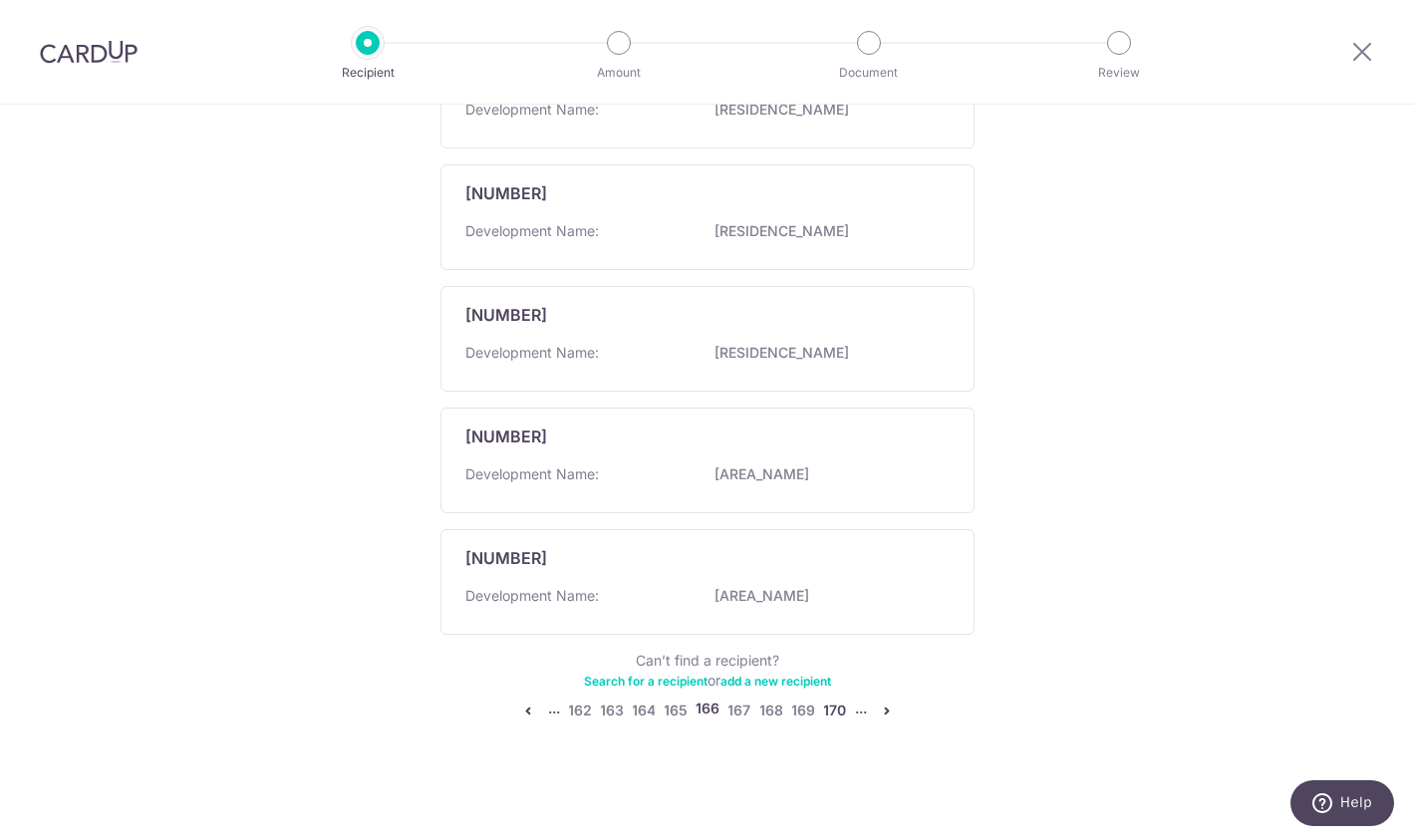 click on "170" at bounding box center (835, 710) 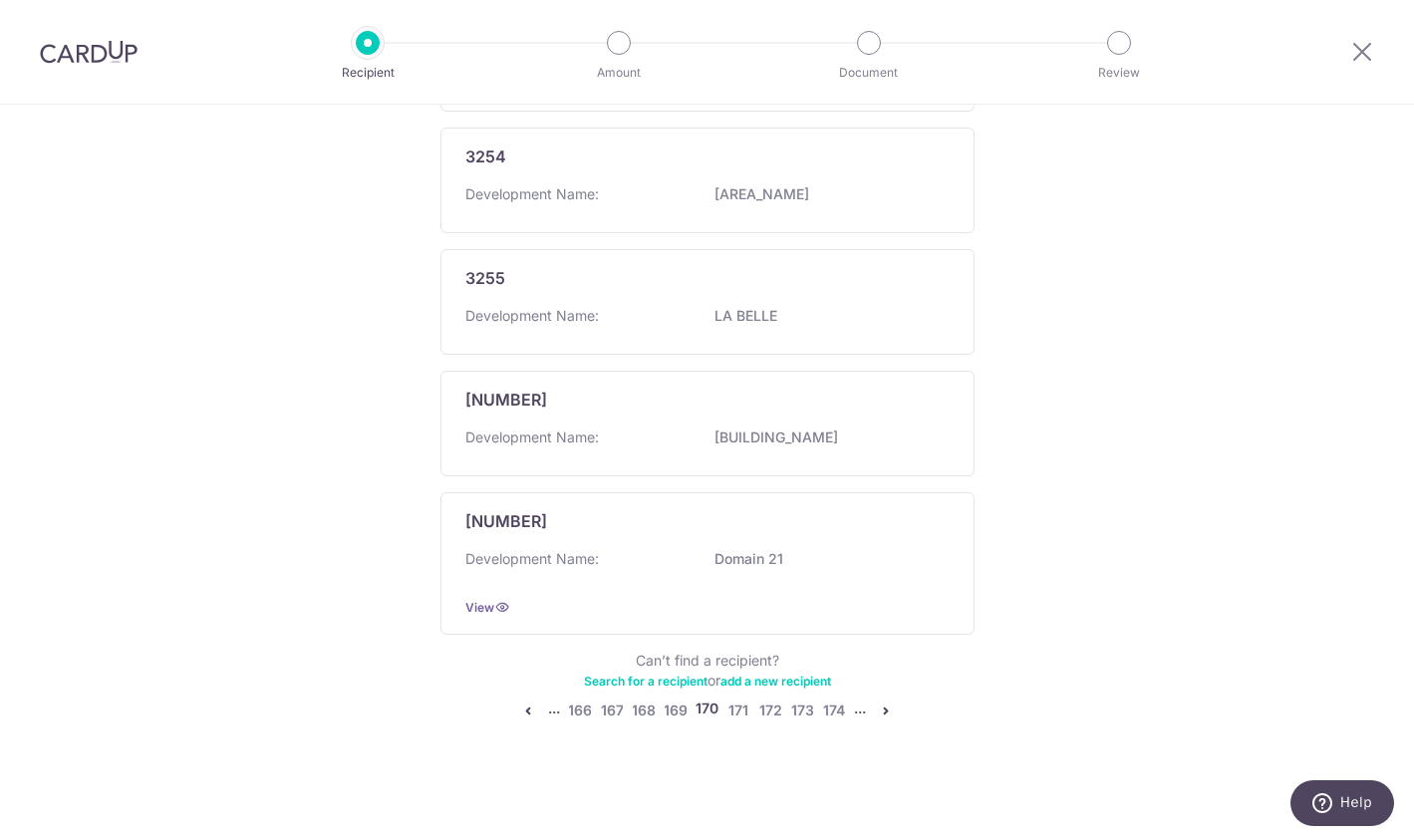 click on "...
166
167
168
169
170
171
172
173
174
..." at bounding box center [707, 710] 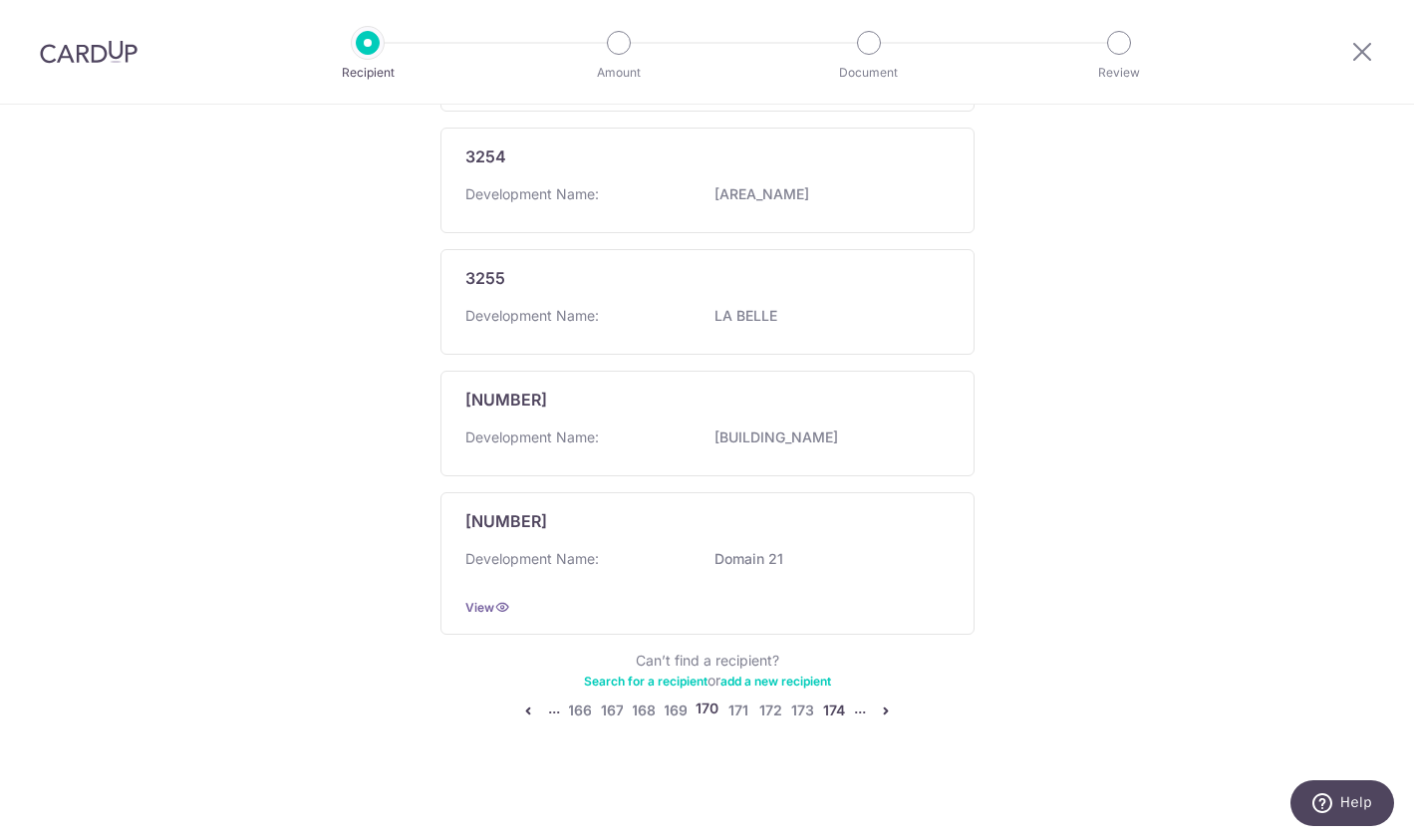 click on "174" at bounding box center [834, 710] 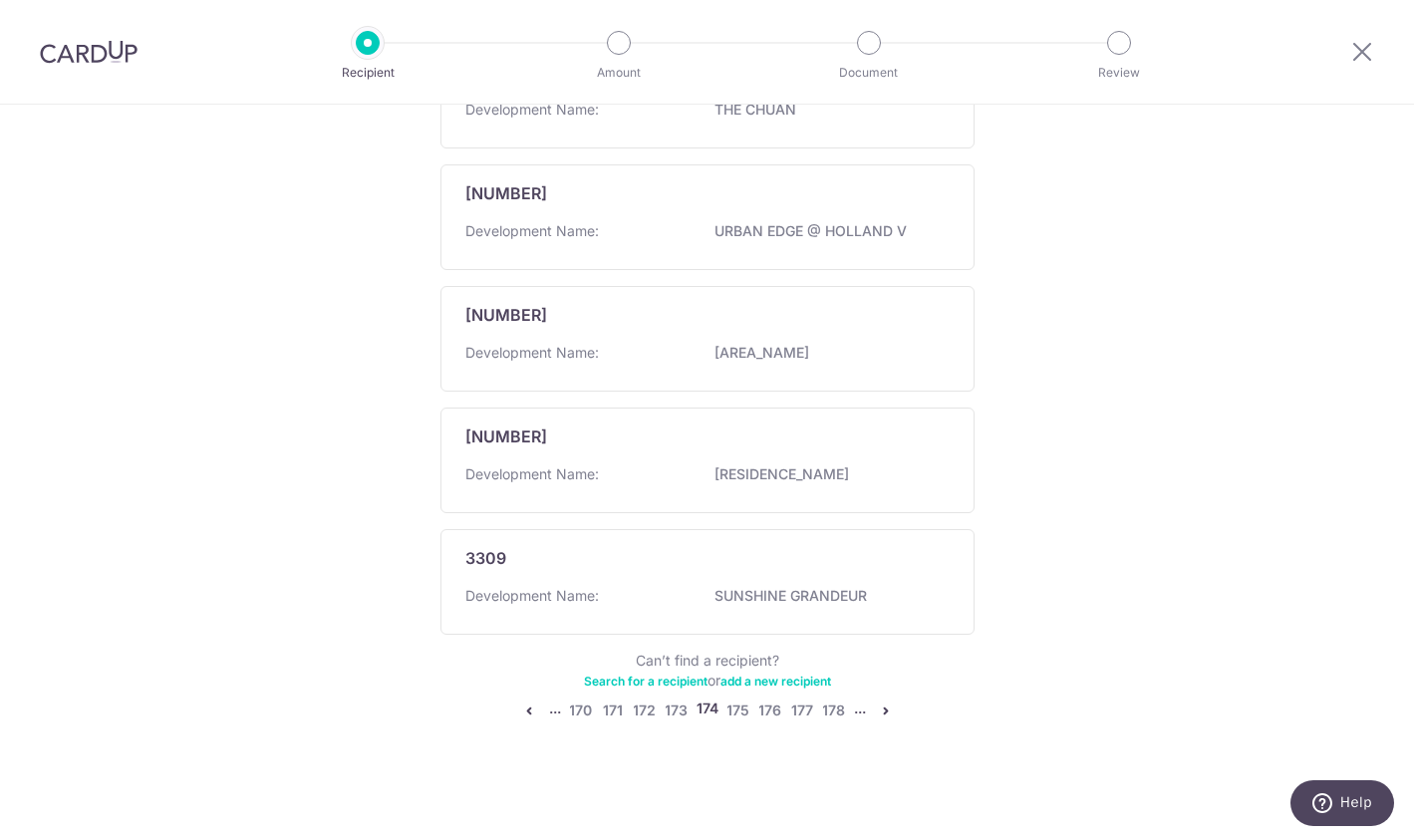click on "...
170
171
172
173
174
175
176
177
178
..." at bounding box center [707, 710] 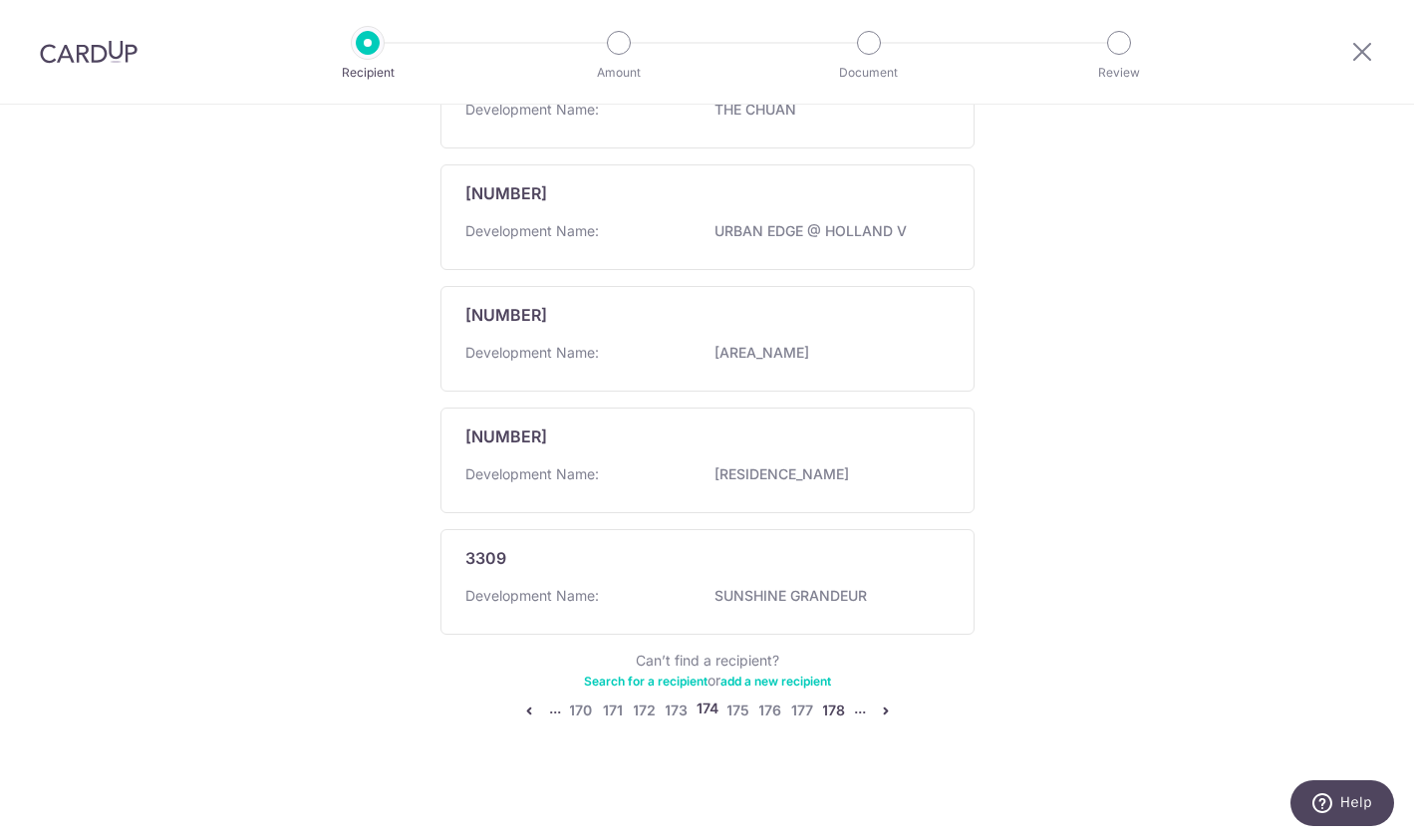 click on "178" at bounding box center [834, 710] 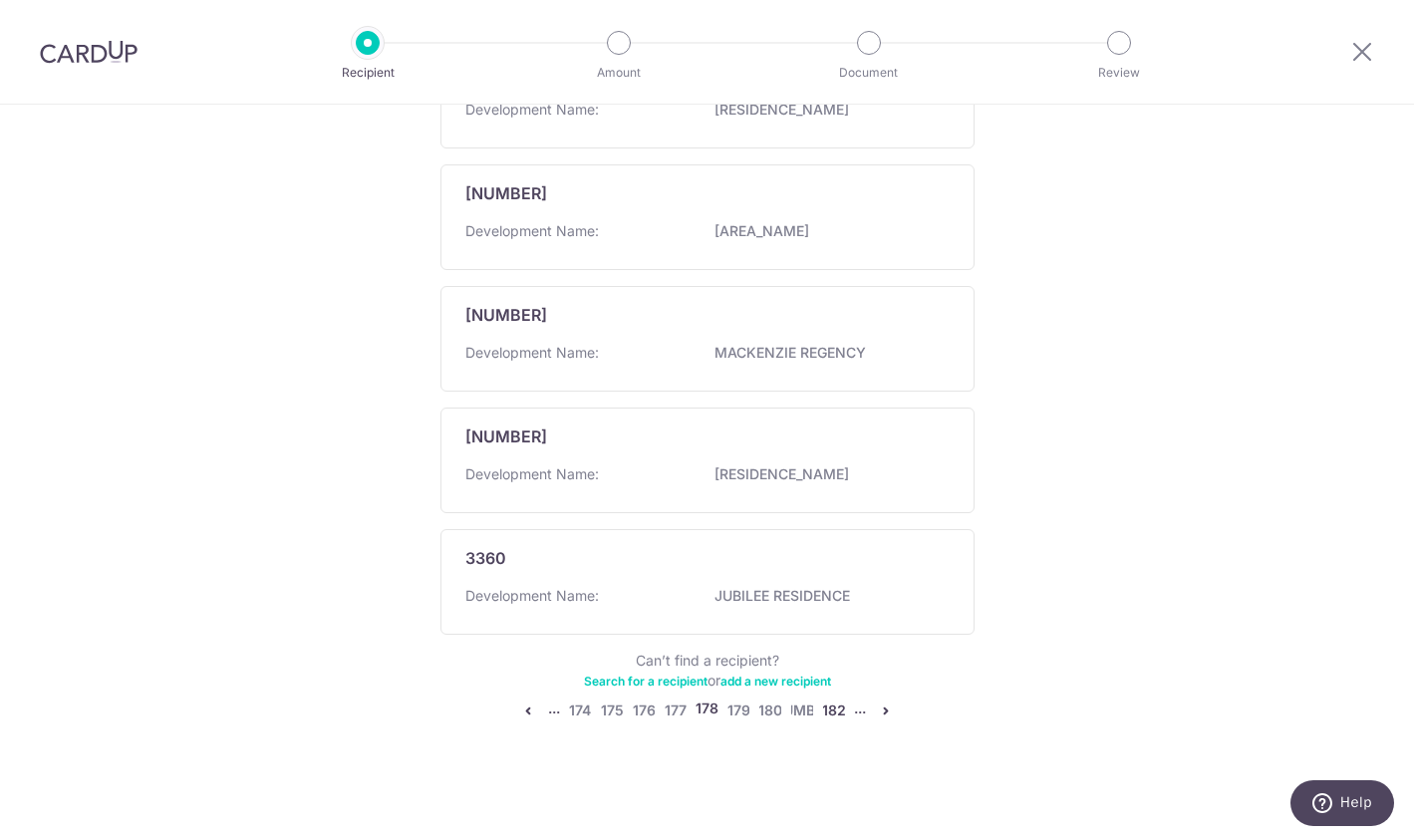click on "182" at bounding box center [834, 710] 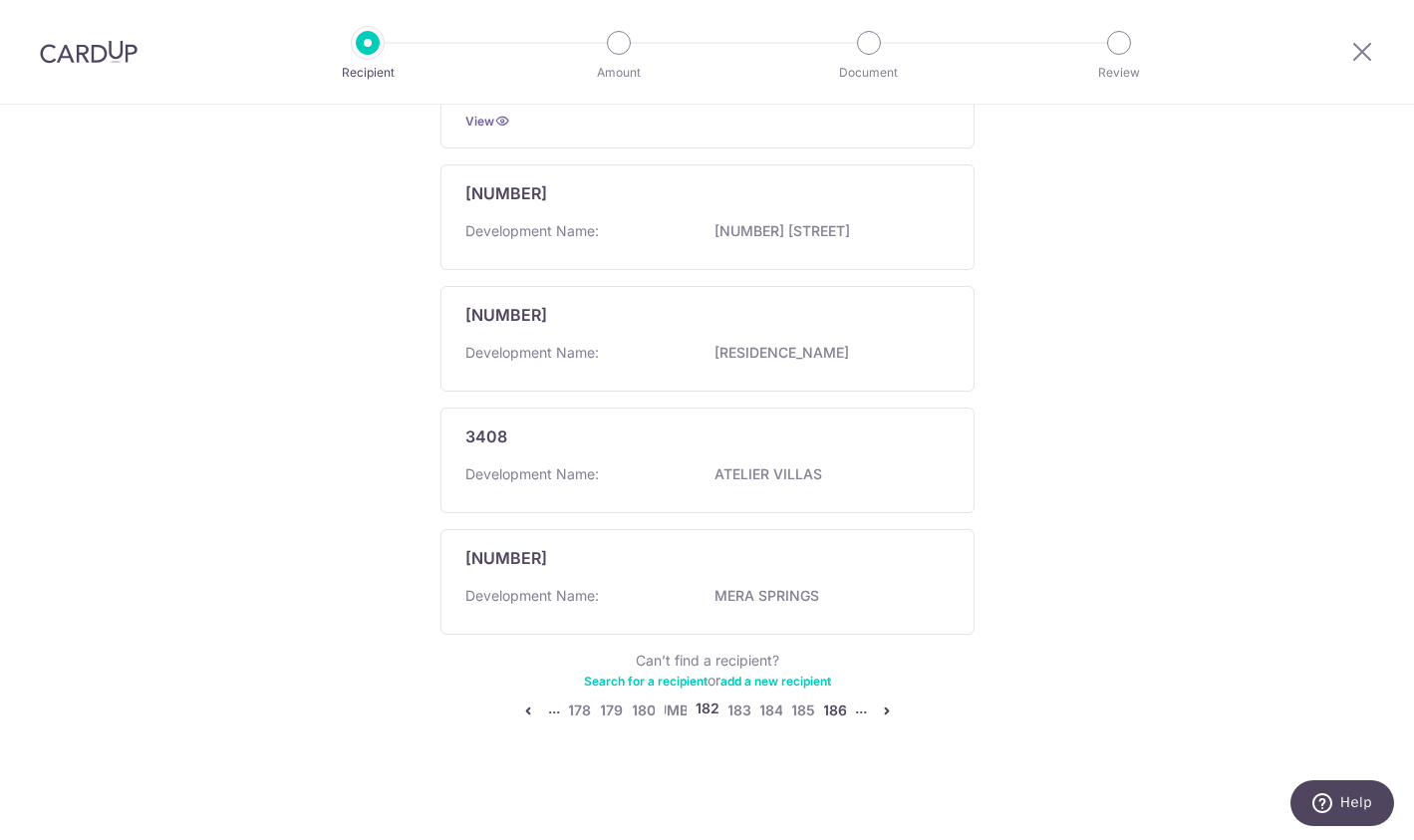 click on "186" at bounding box center (835, 710) 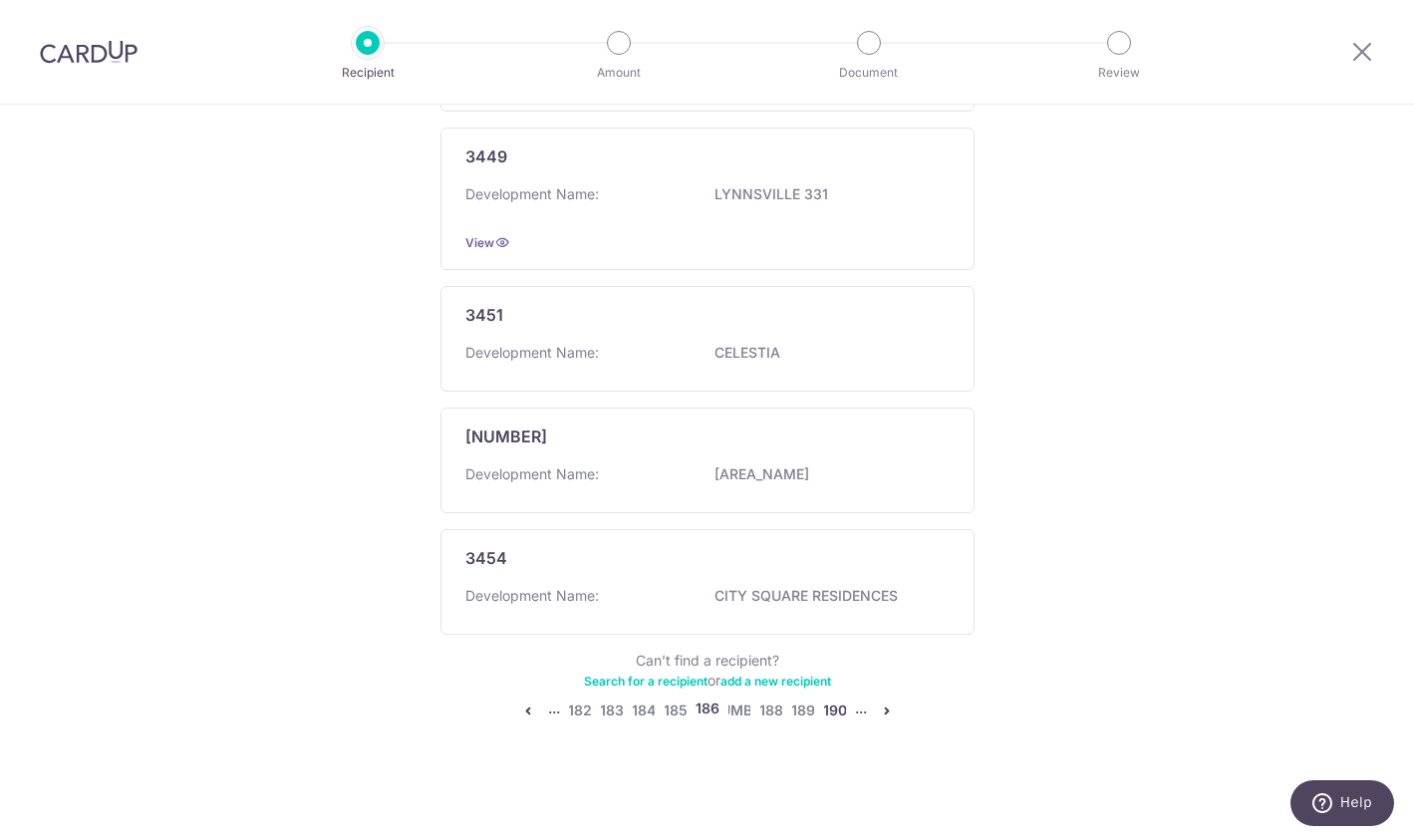 click on "190" at bounding box center (835, 710) 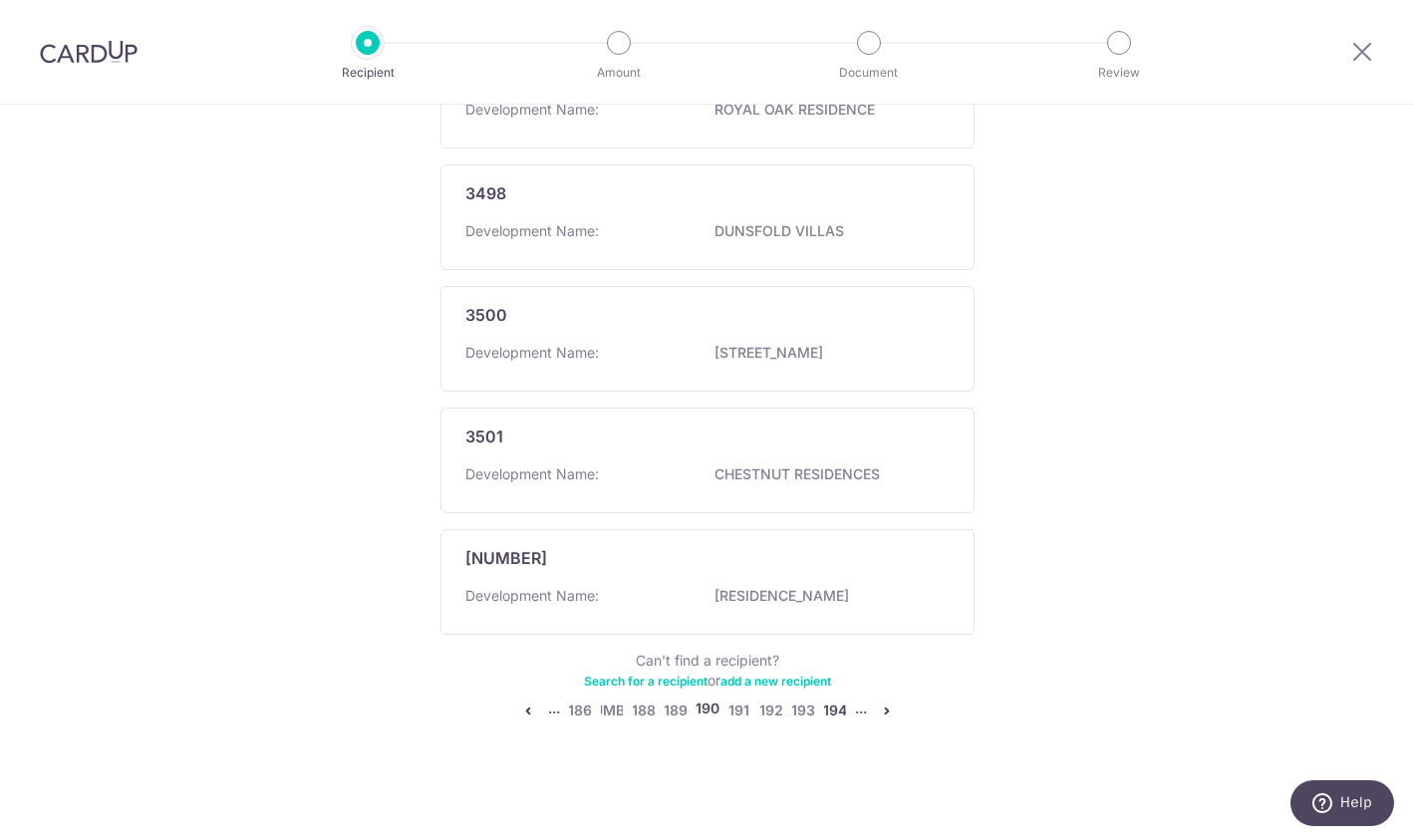 click on "194" at bounding box center [835, 710] 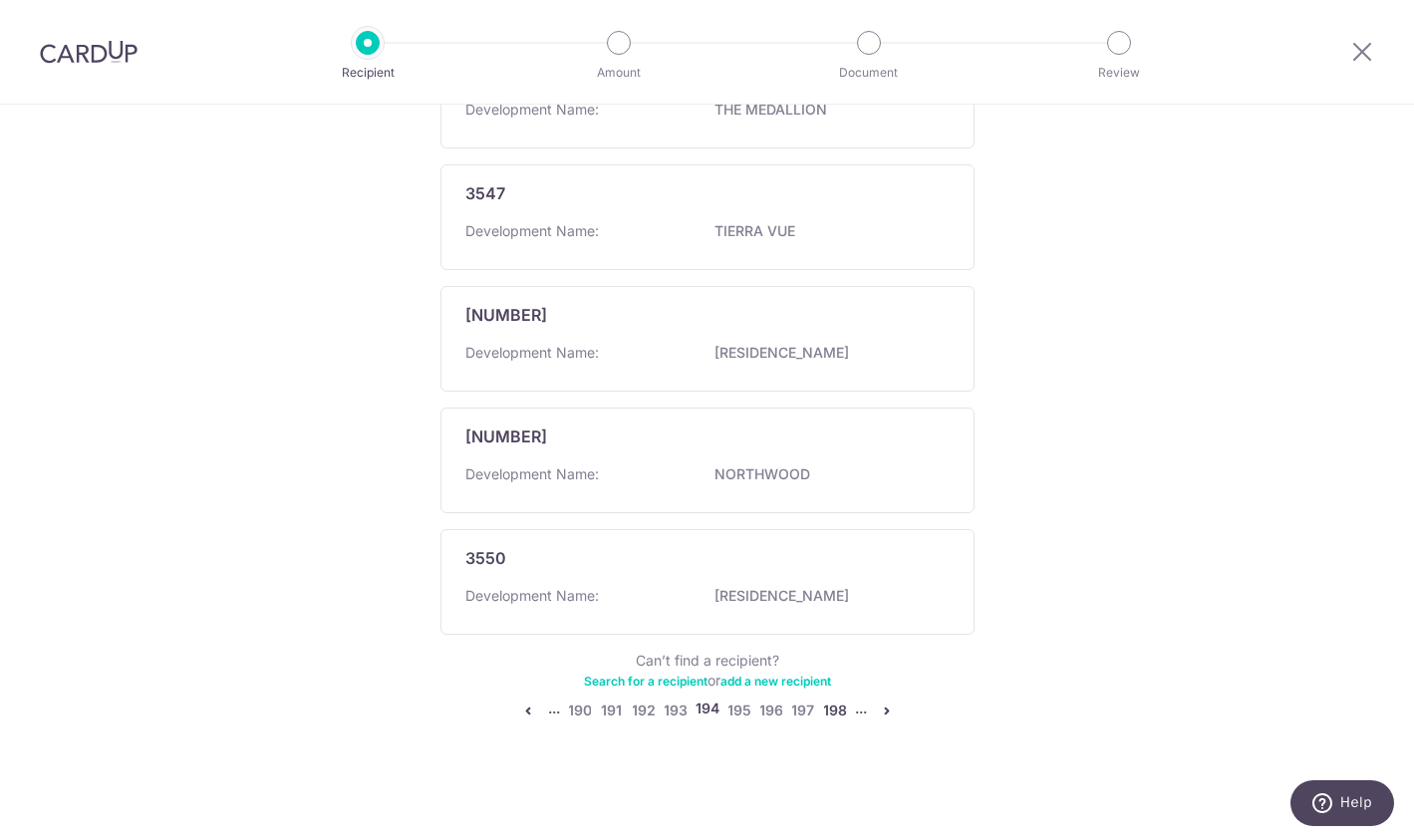 click on "198" at bounding box center [835, 710] 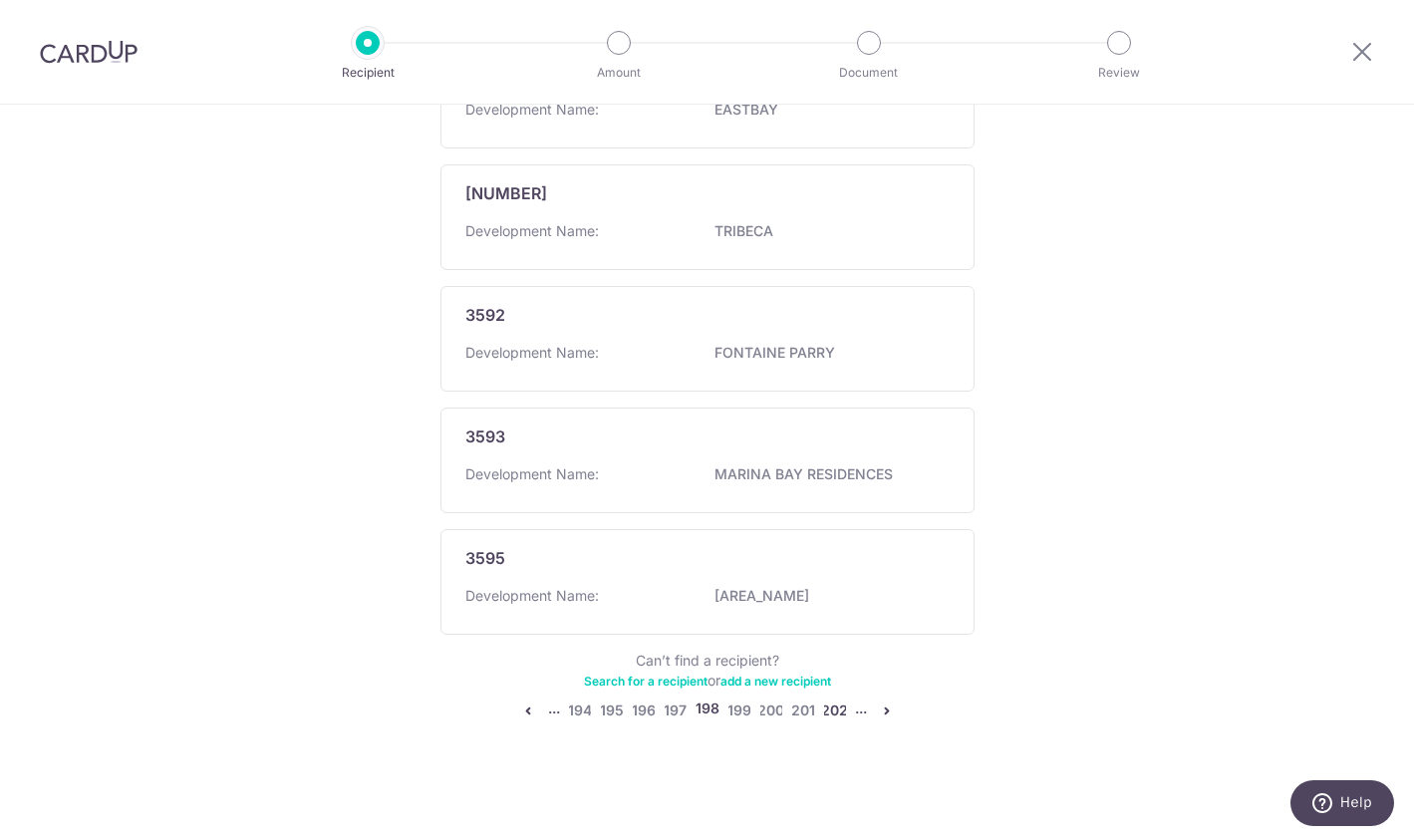 click on "202" at bounding box center (835, 710) 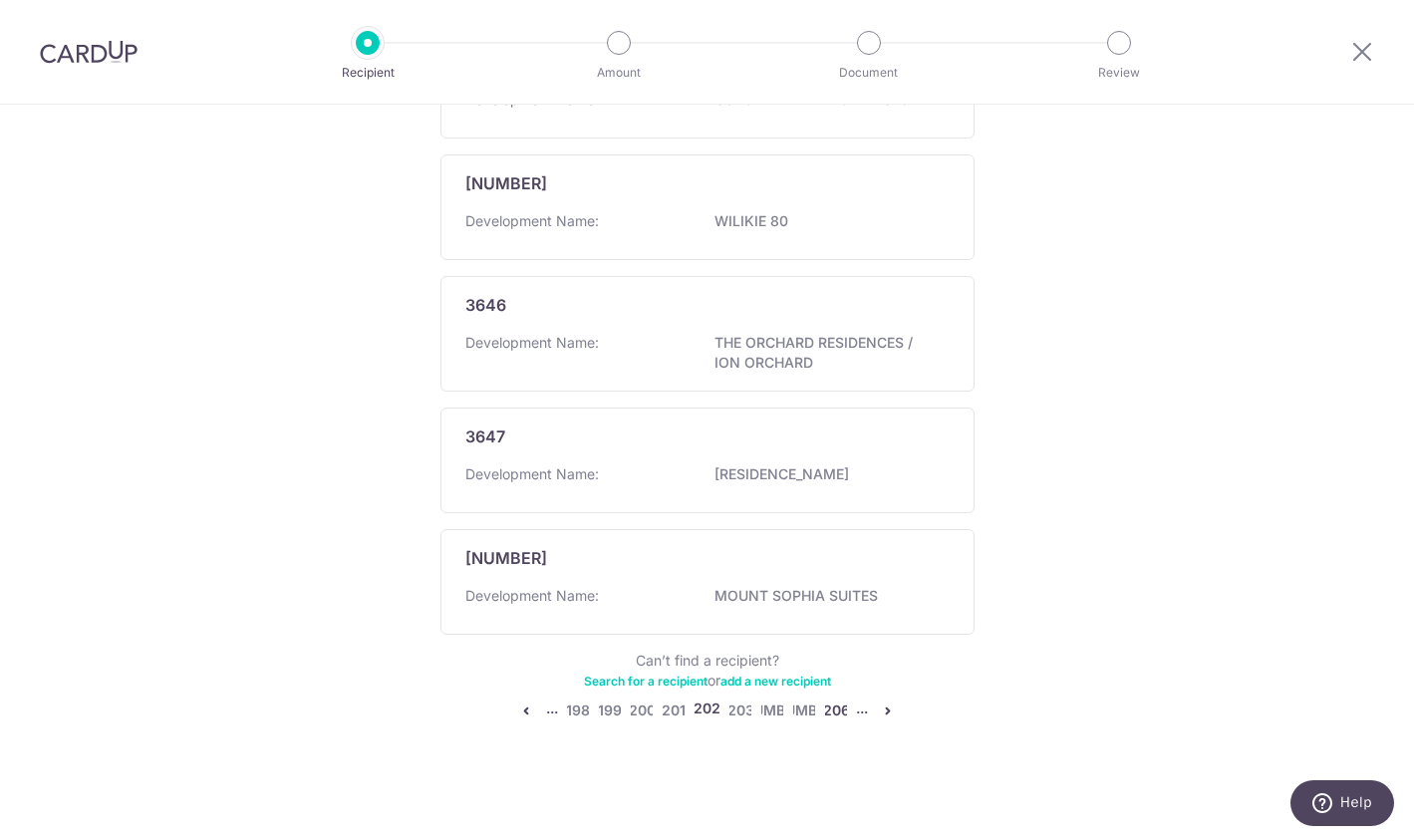 click on "206" at bounding box center (836, 710) 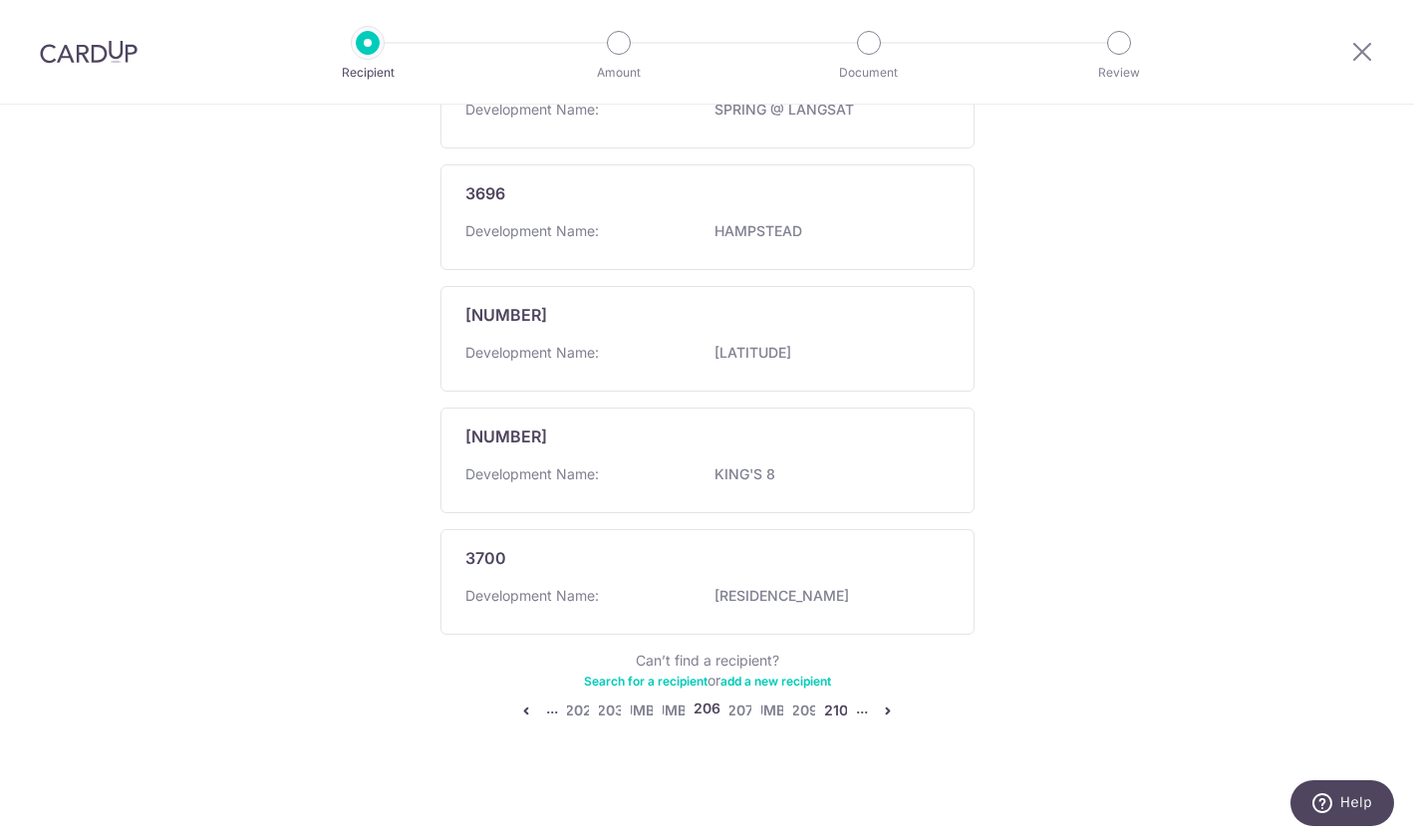 click on "210" at bounding box center [836, 710] 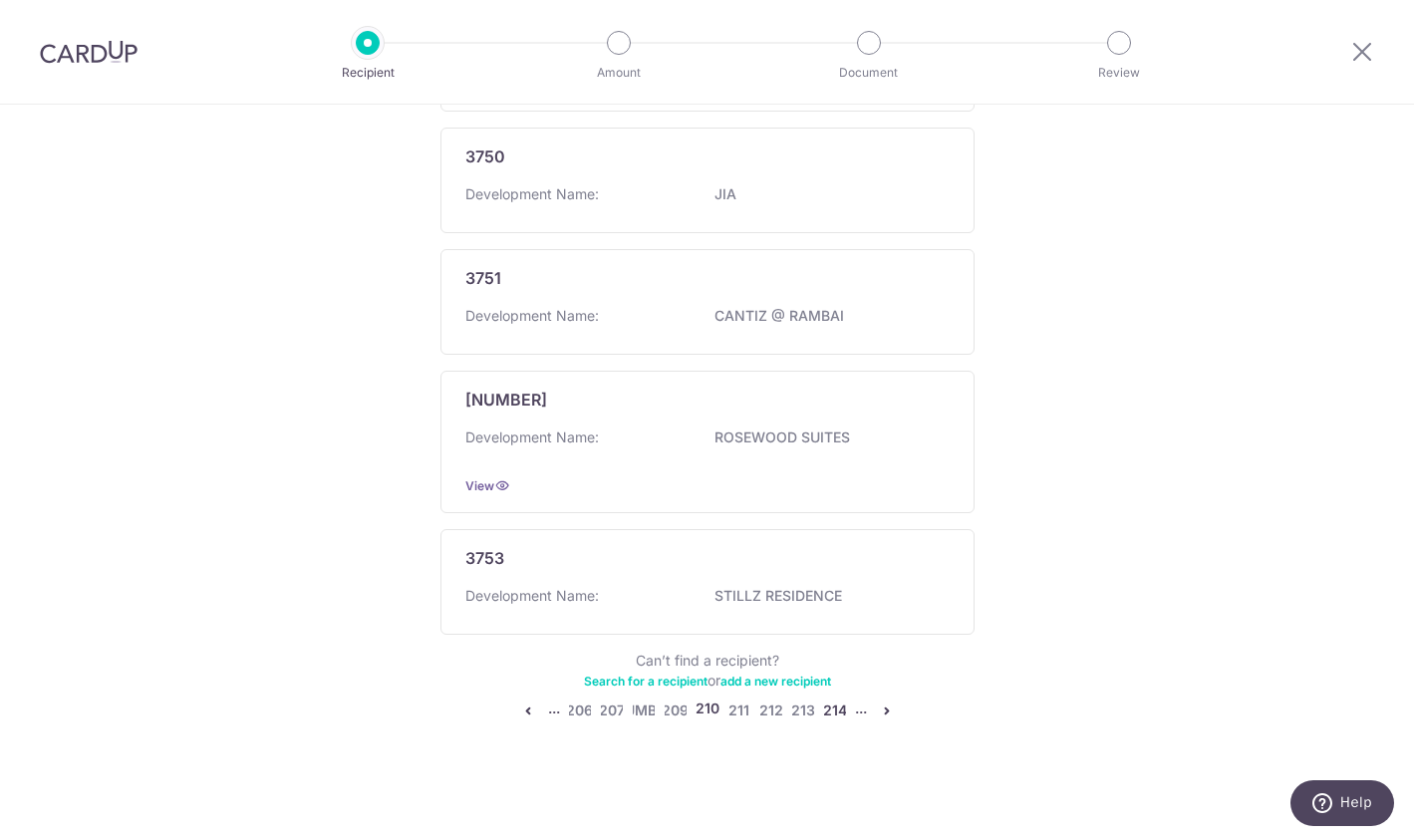 click on "214" at bounding box center (835, 710) 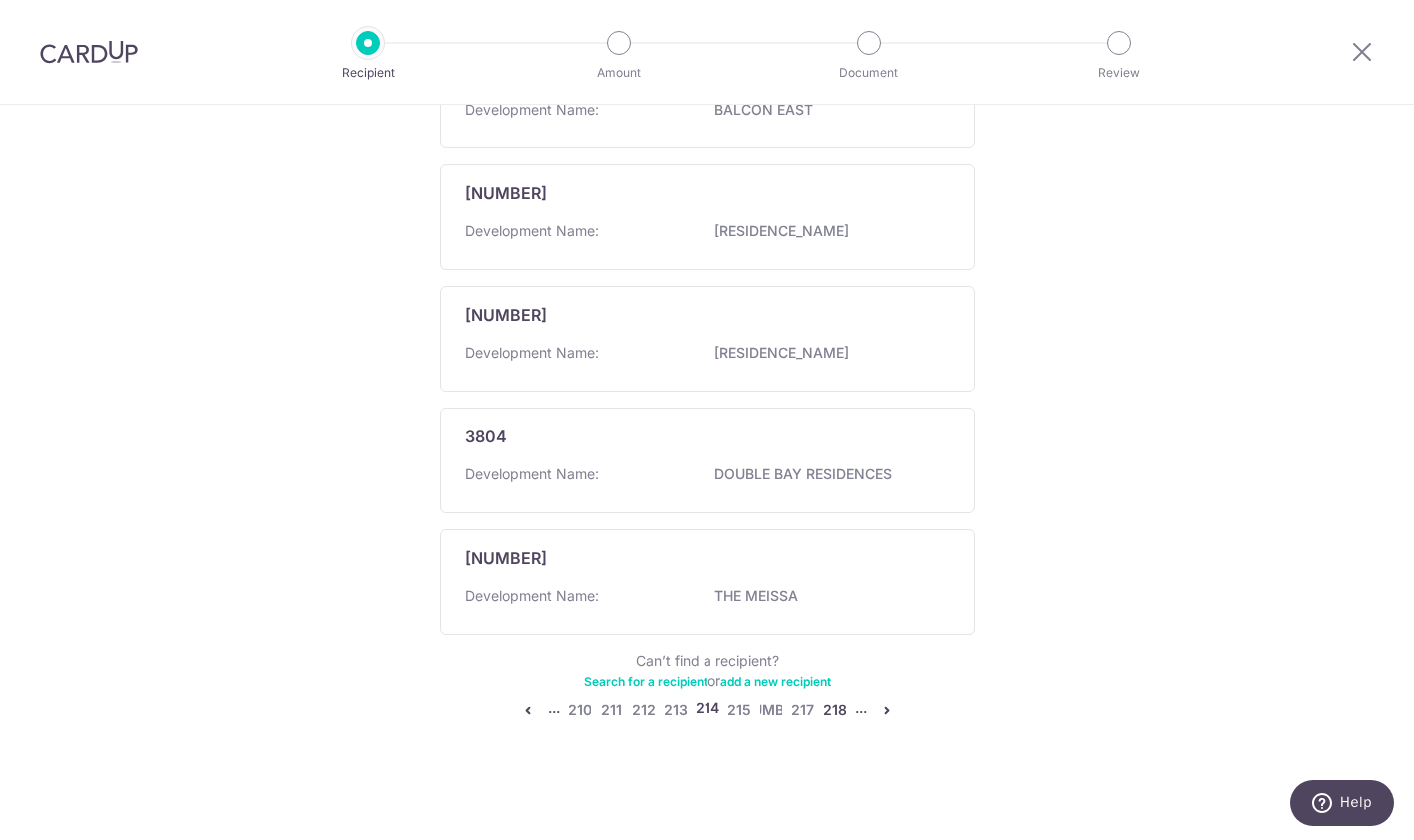 click on "218" at bounding box center [835, 710] 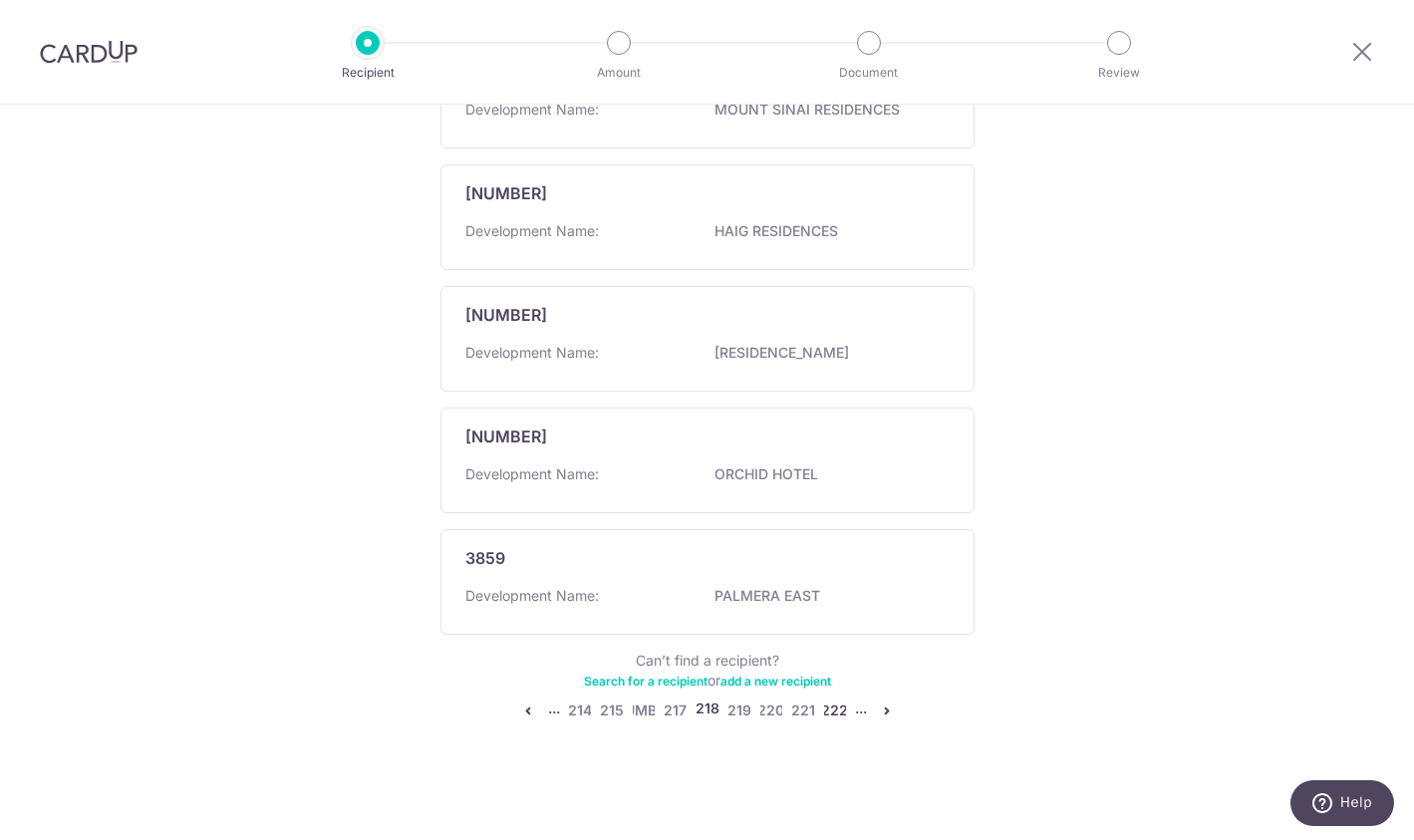 click on "222" at bounding box center [835, 710] 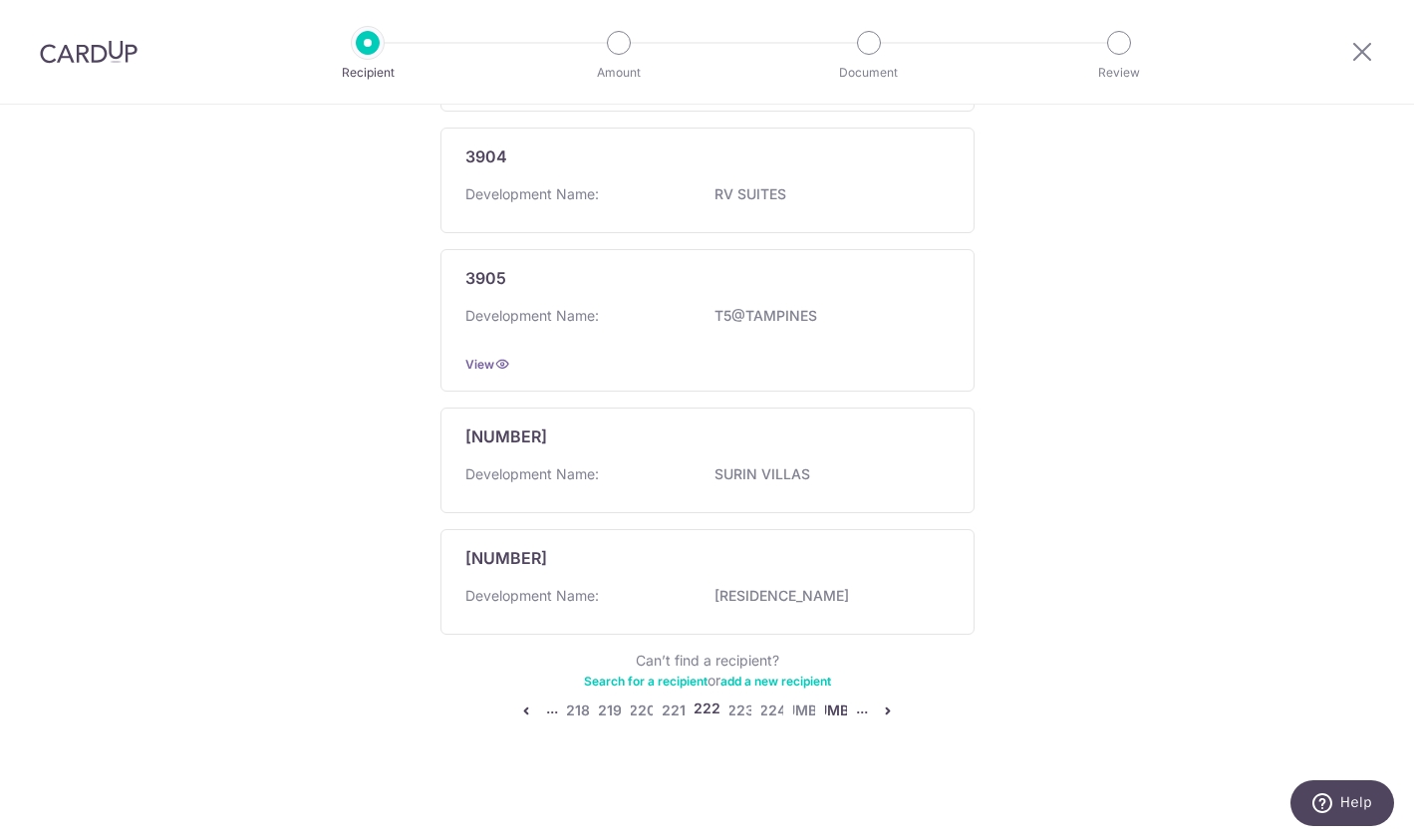click on "226" at bounding box center (836, 710) 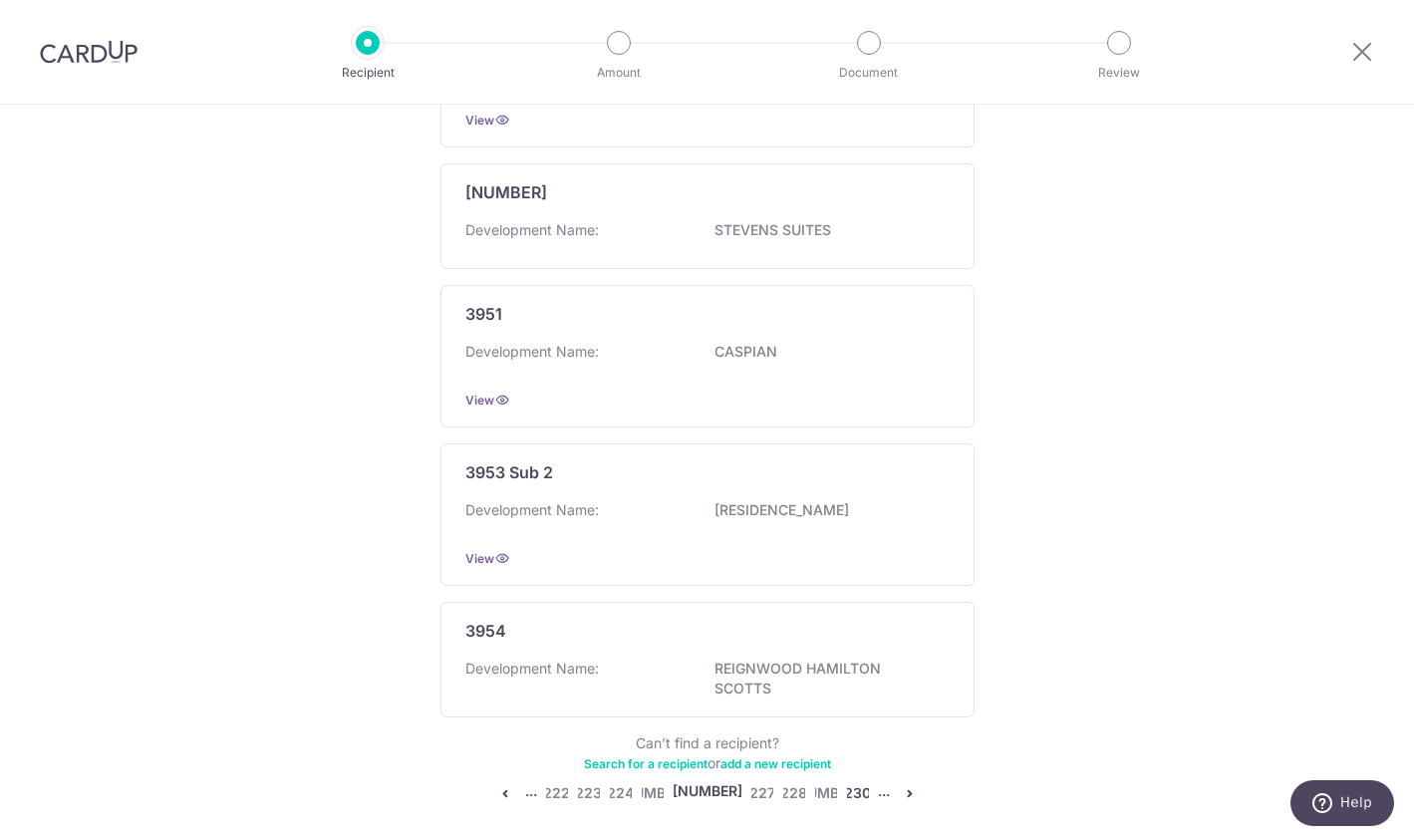 click on "230" at bounding box center (858, 793) 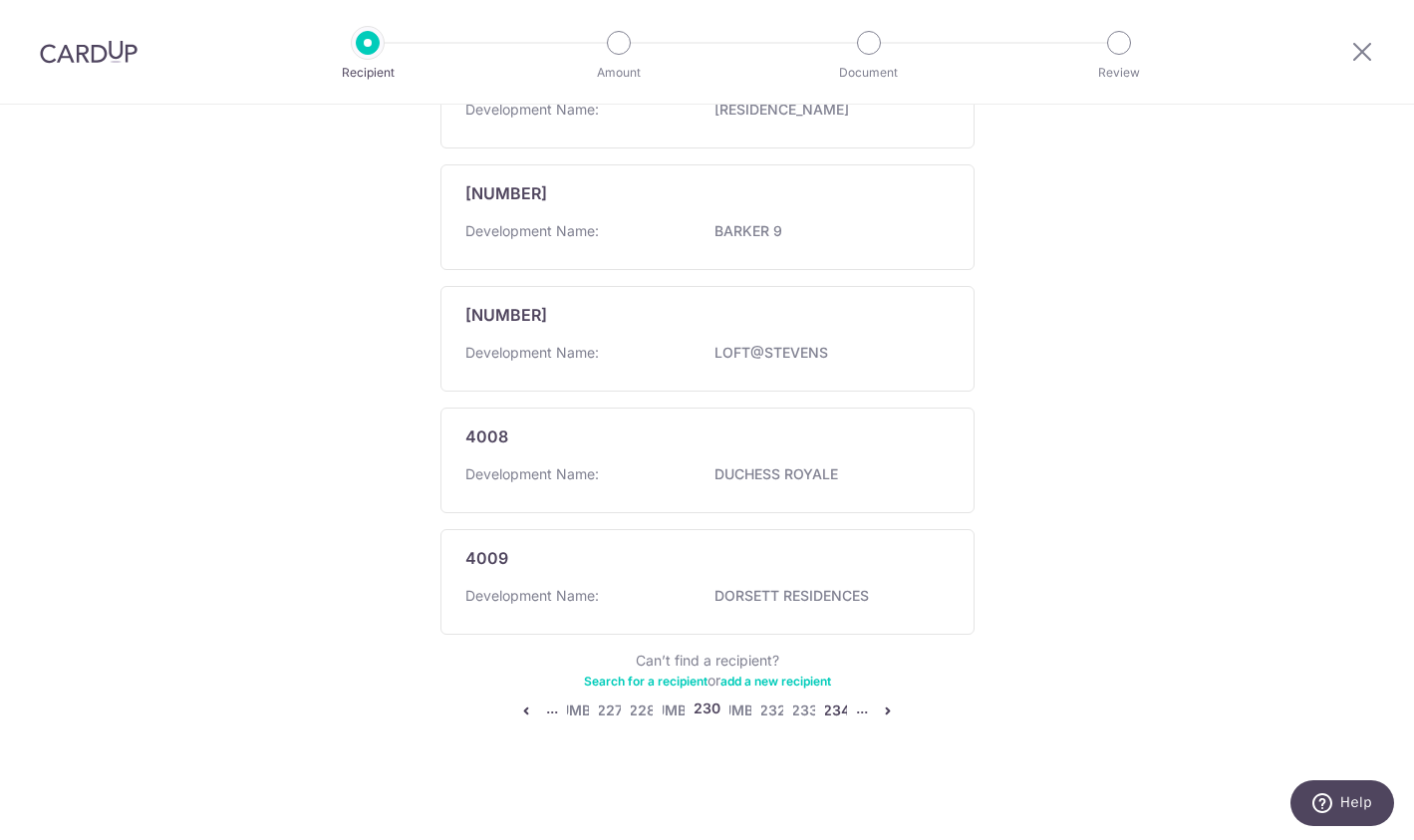 click on "234" at bounding box center [836, 710] 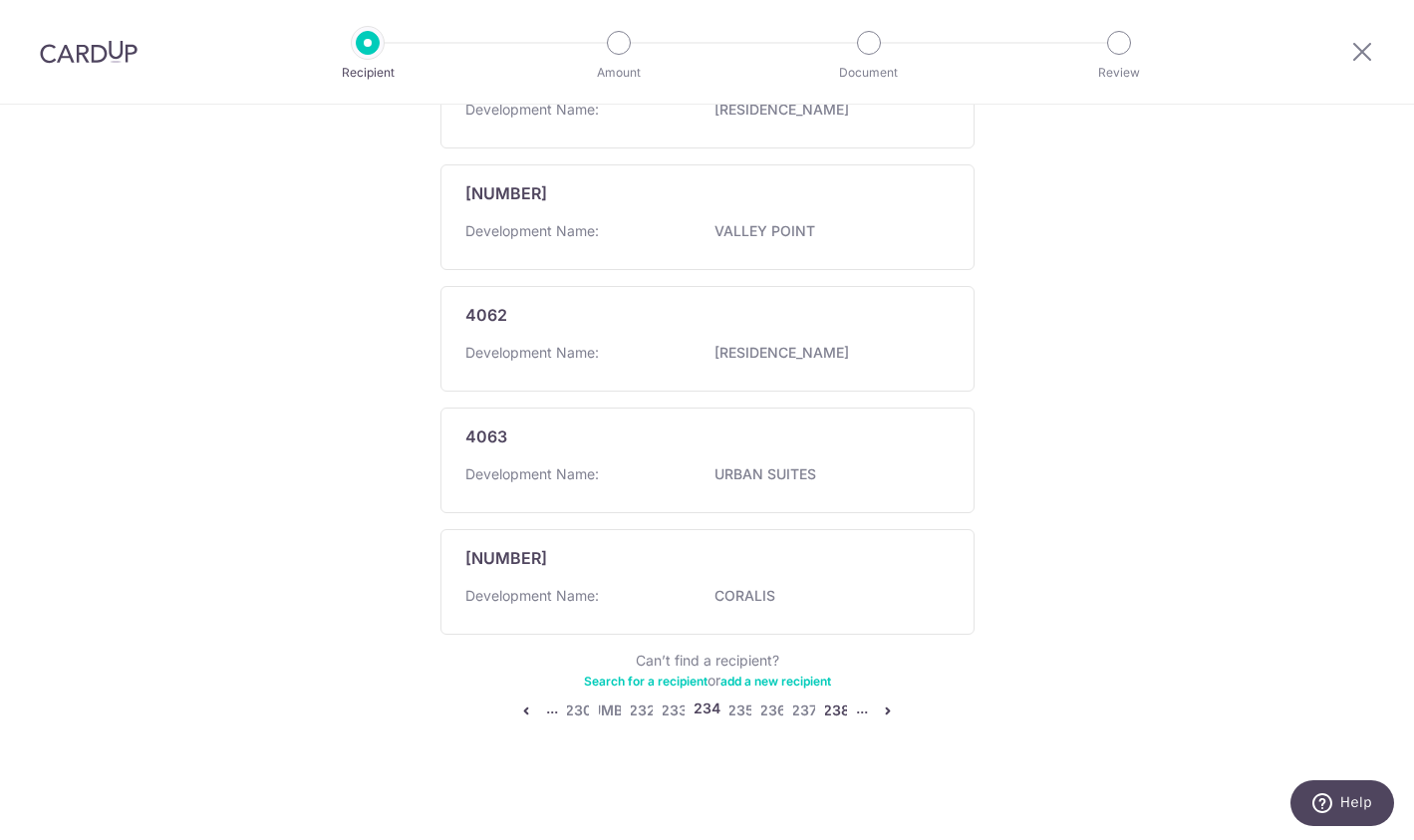 click on "238" at bounding box center [836, 710] 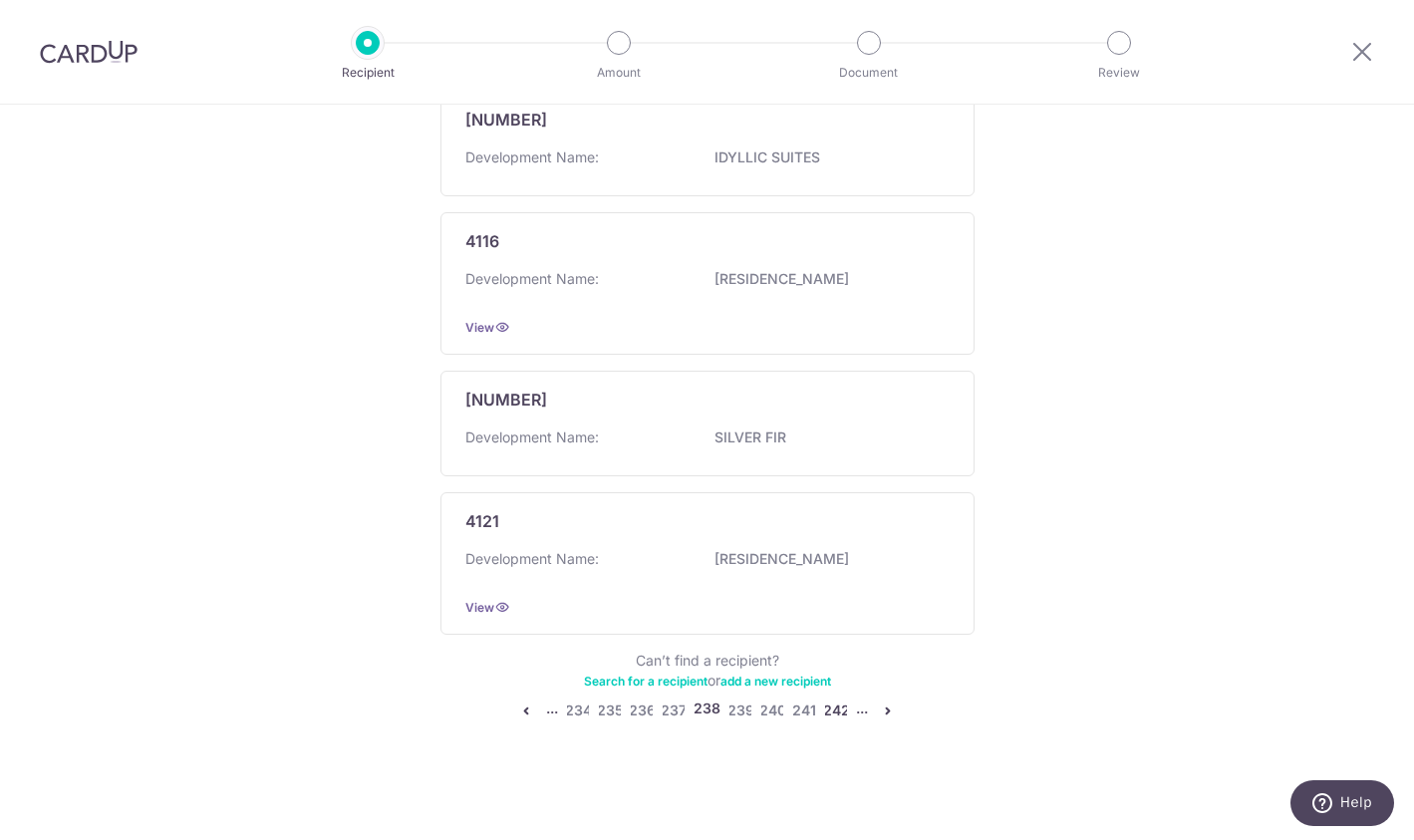 click on "242" at bounding box center [836, 710] 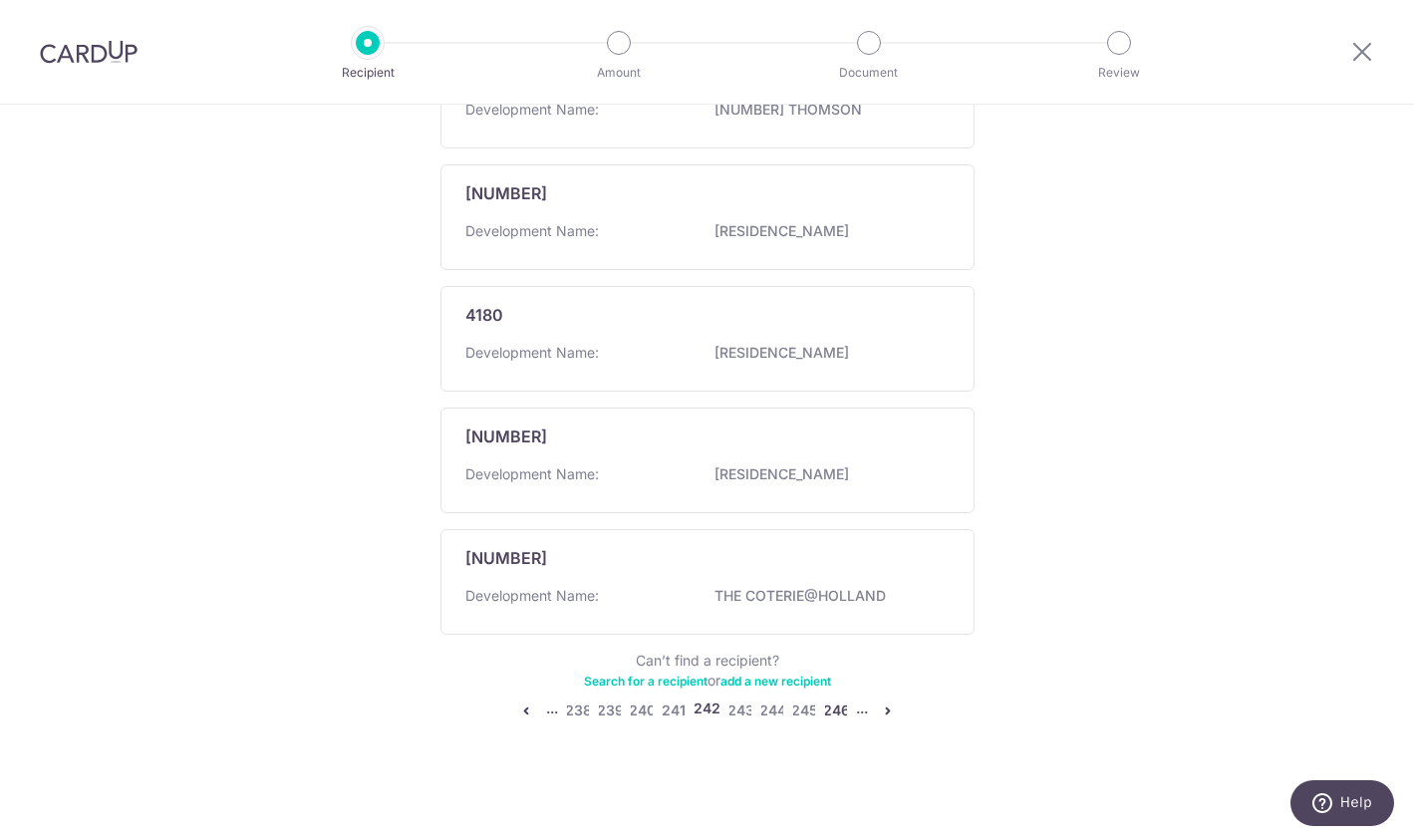 click on "246" at bounding box center [836, 710] 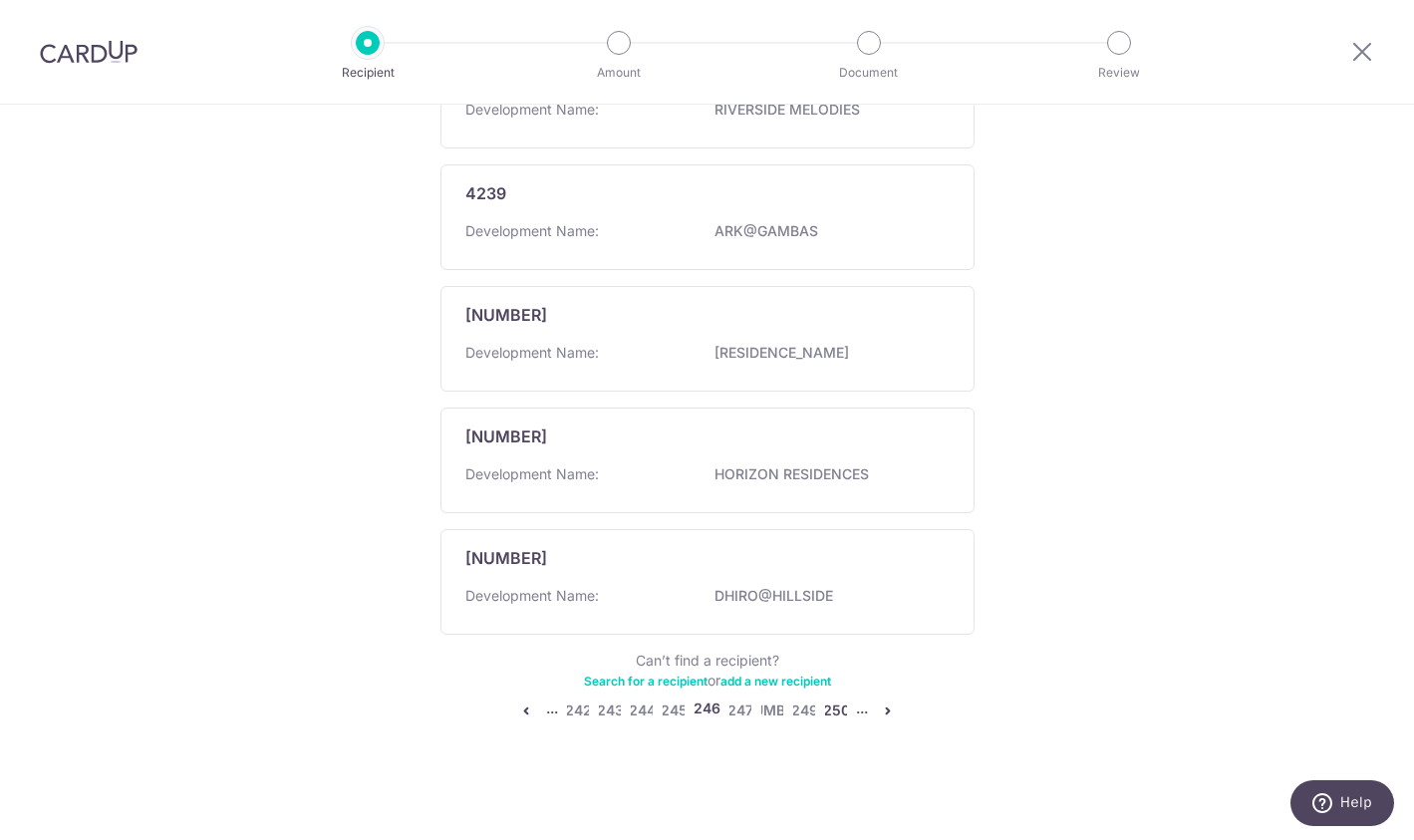 click on "250" at bounding box center (836, 710) 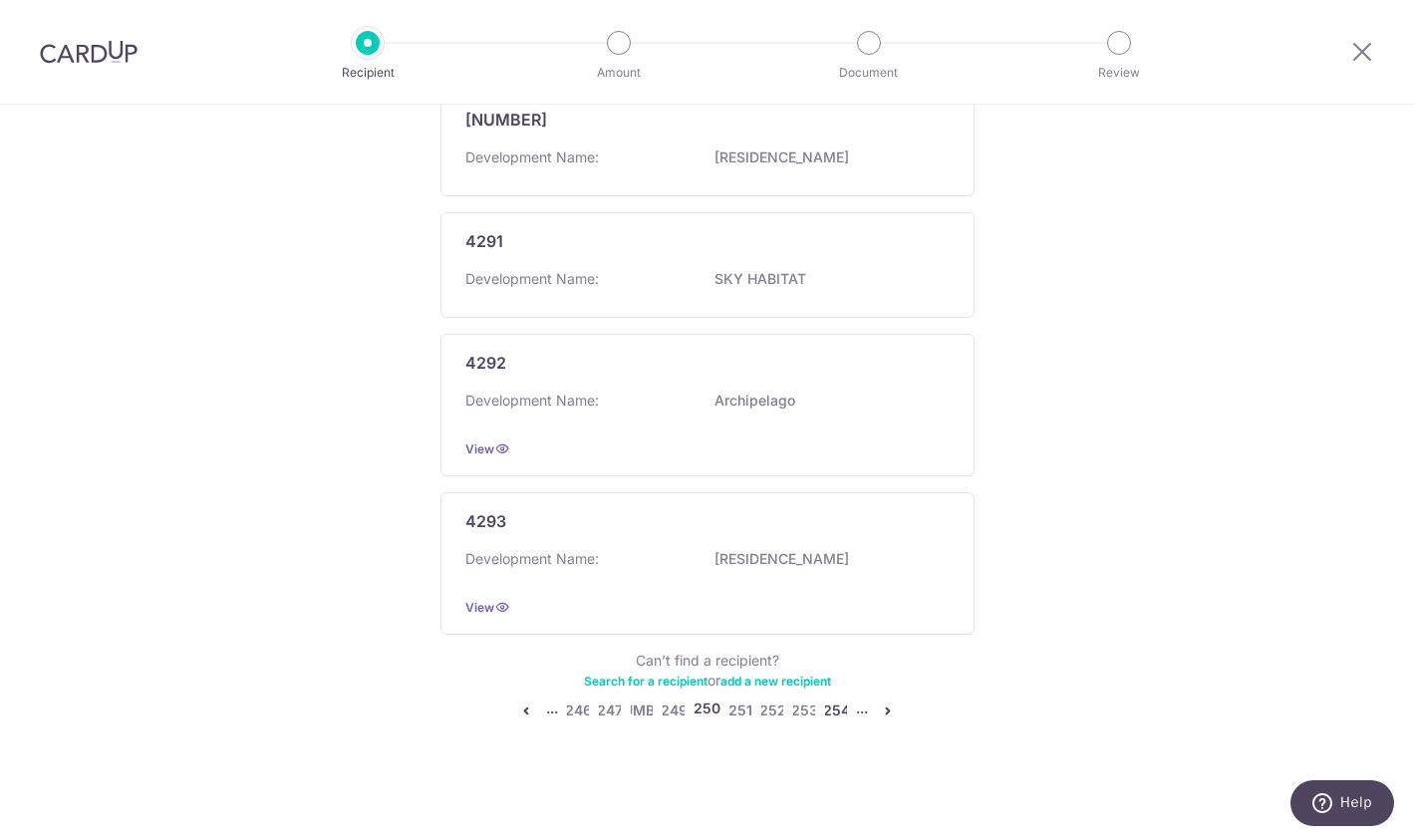 click on "254" at bounding box center (836, 710) 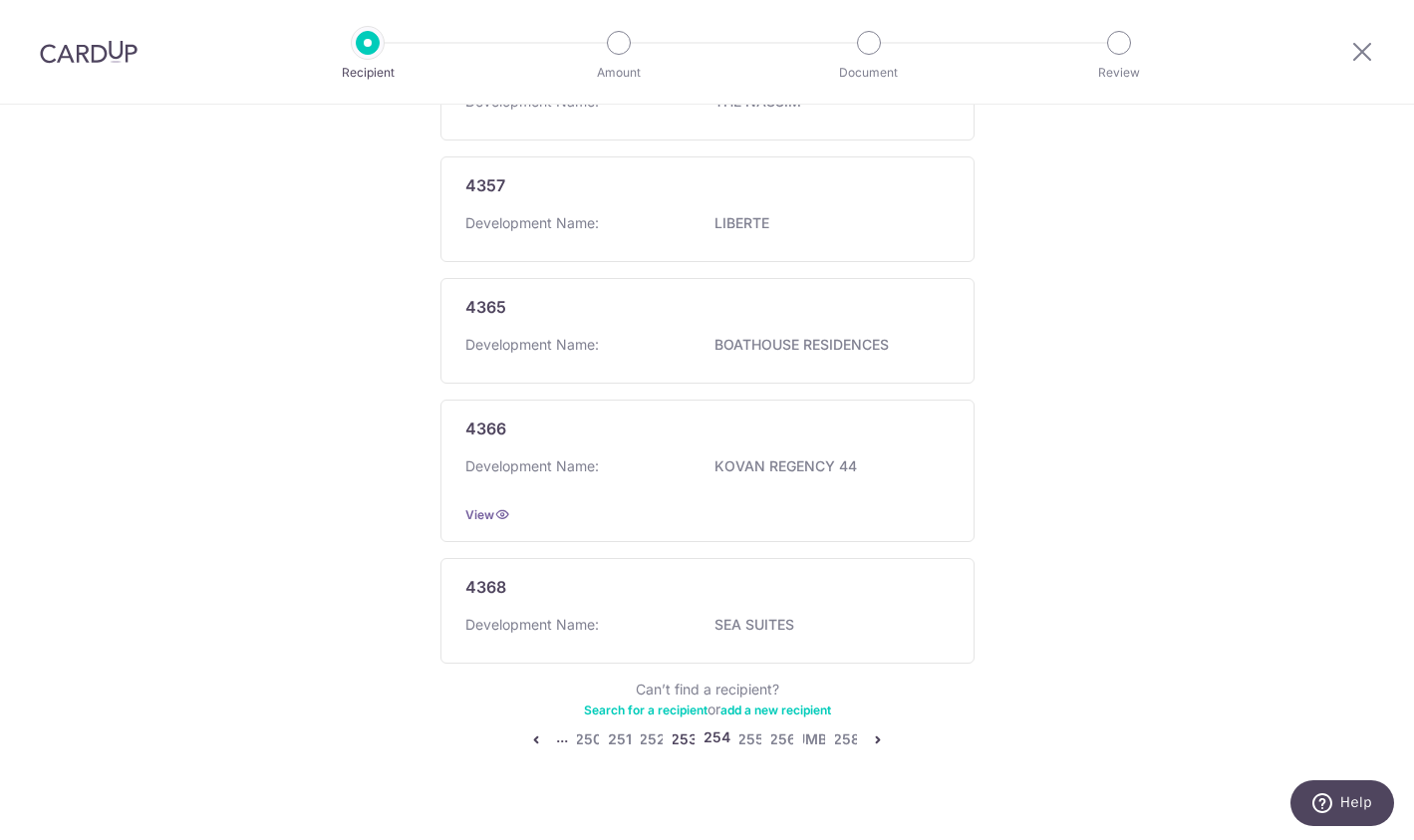 click on "253" at bounding box center (684, 739) 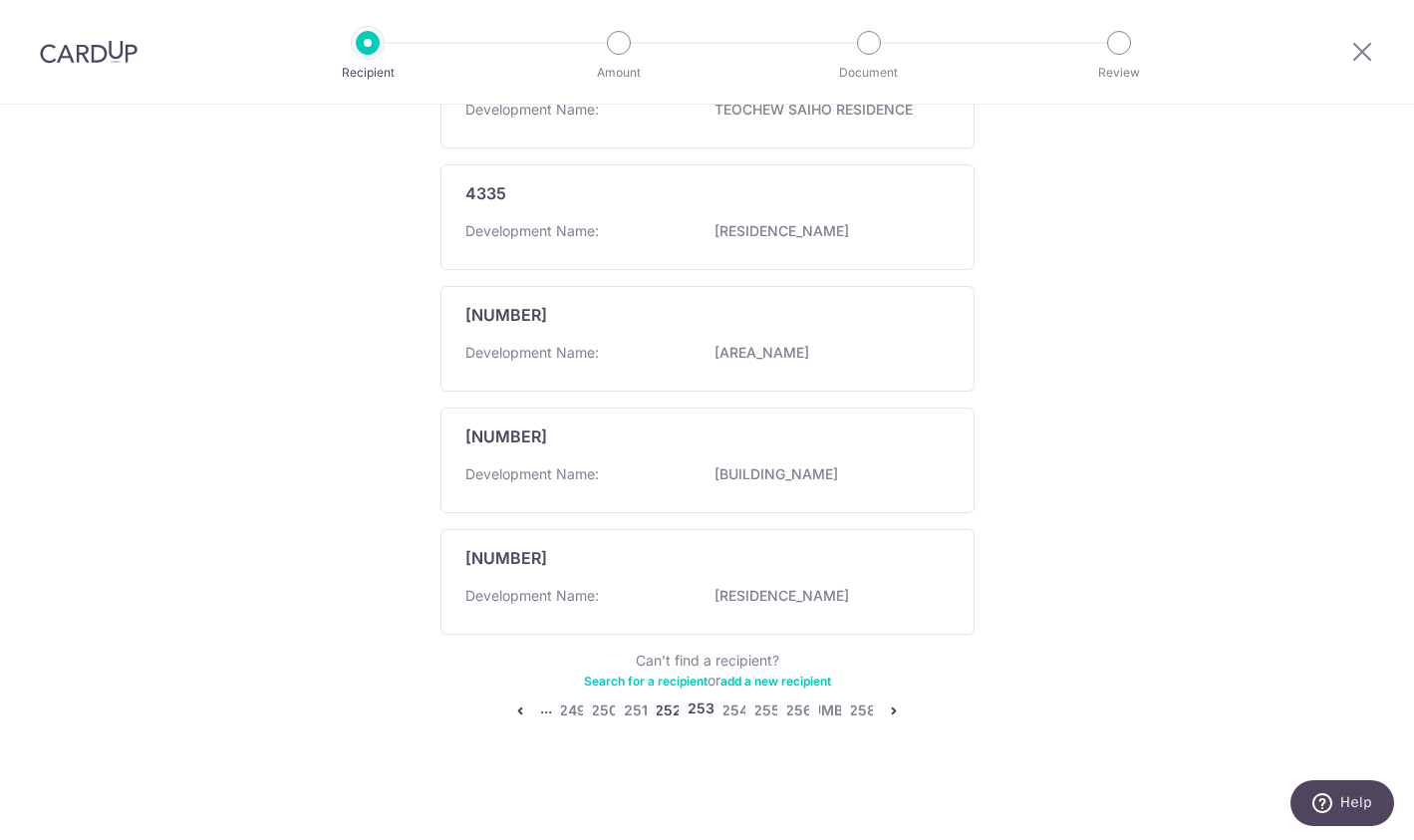 click on "252" at bounding box center [668, 710] 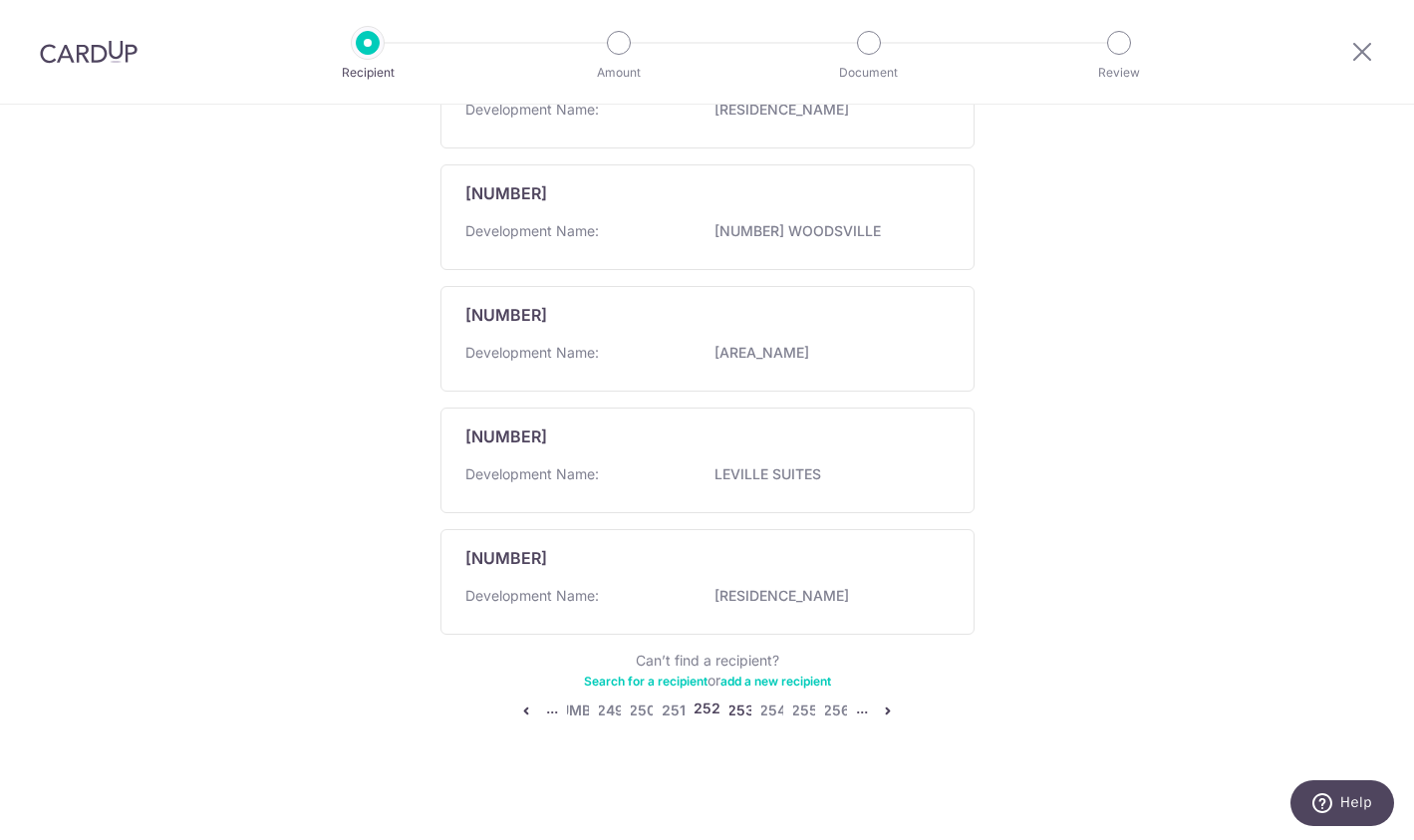 click on "253" at bounding box center (740, 710) 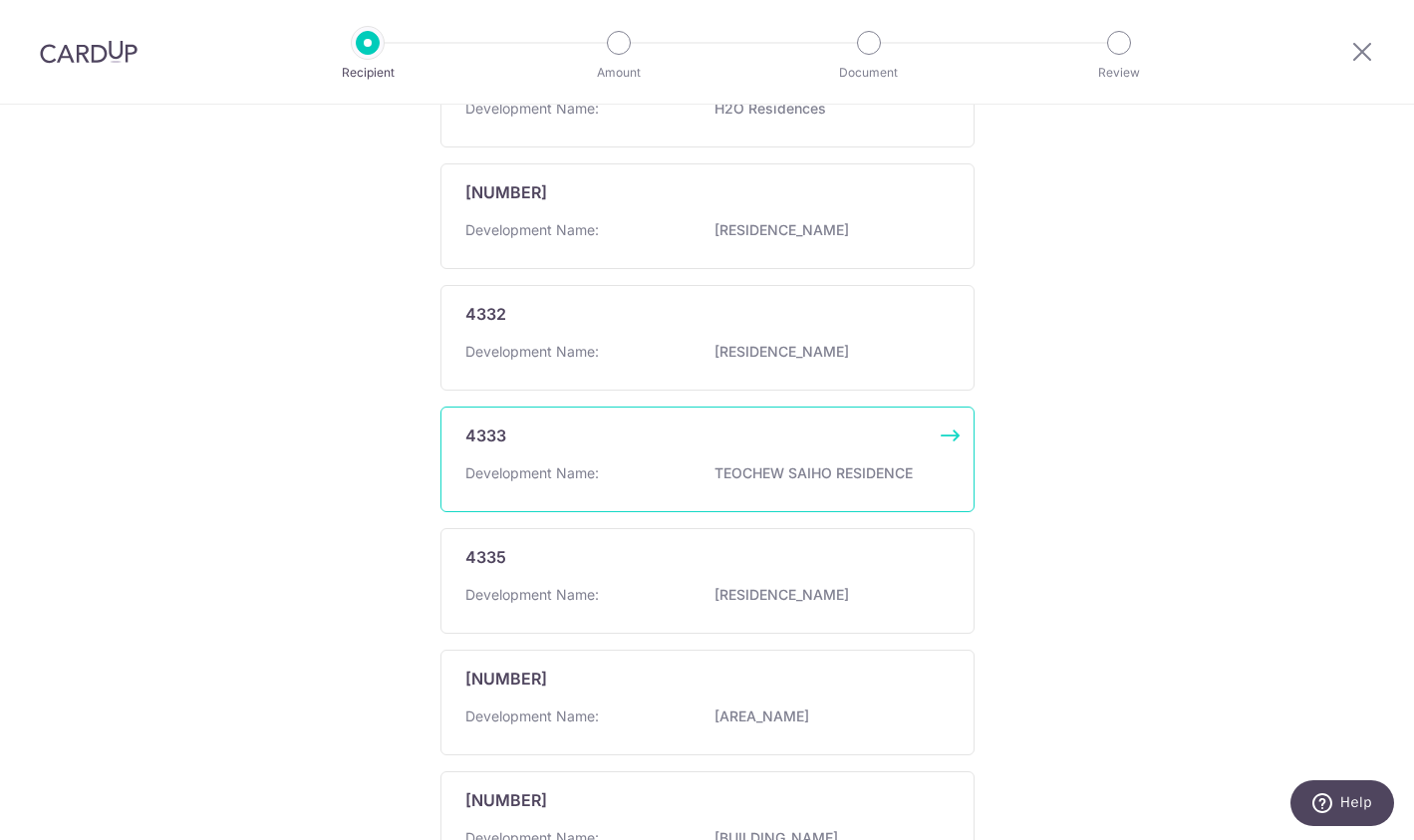 scroll, scrollTop: 930, scrollLeft: 0, axis: vertical 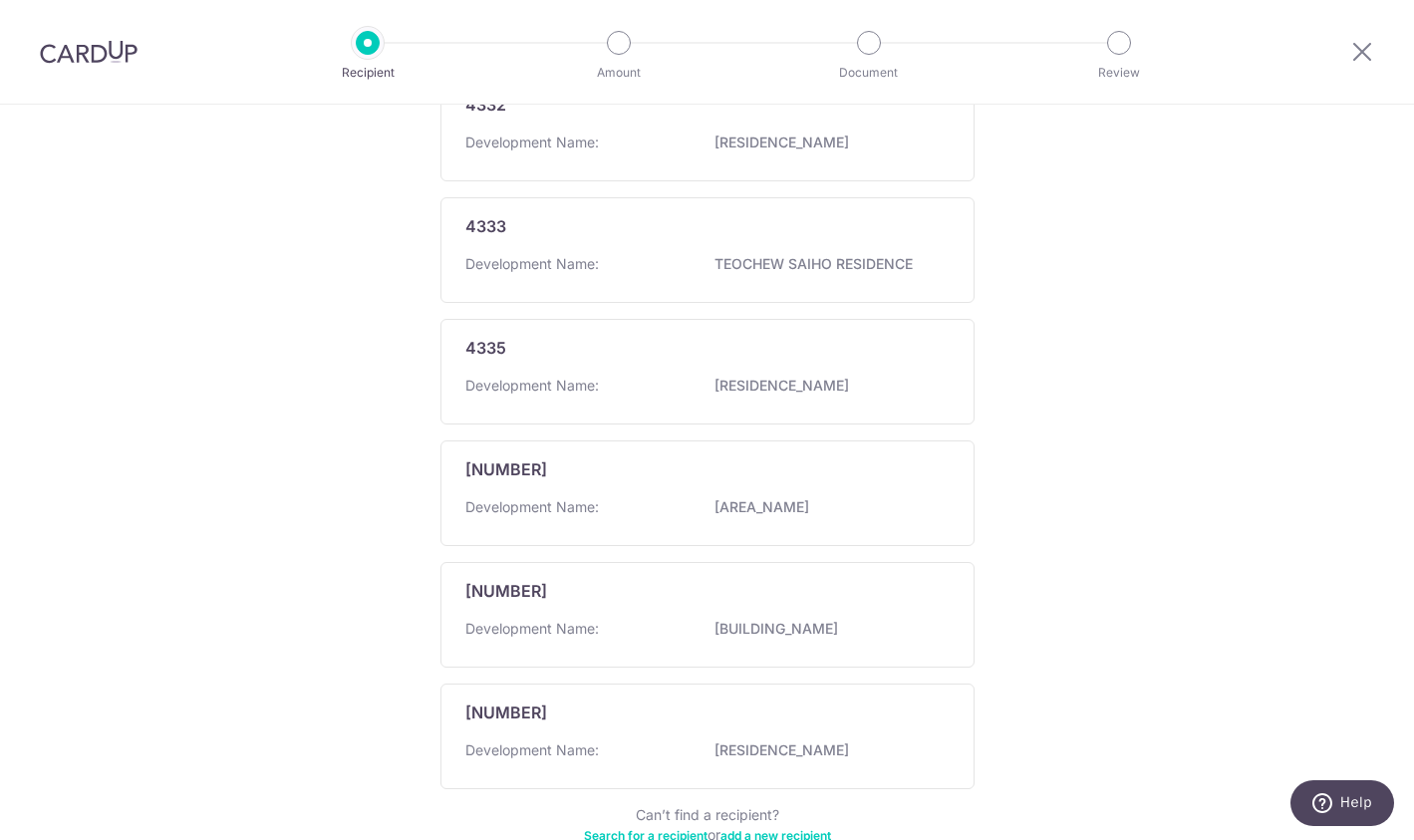 click on "Who would you like to pay?
Add a new recipient or select from our recipient directory.
My recipients (0)
Add new recipient
Recipient directory (2580)
CardUp has added commonly-paid recipients below for your convenience.
4325
Development Name:
HALLMARK RESIDENCES
4326
Development Name:
SKYGREEN
4328
Development Name:
H2O Residences
4330" at bounding box center (707, 85) 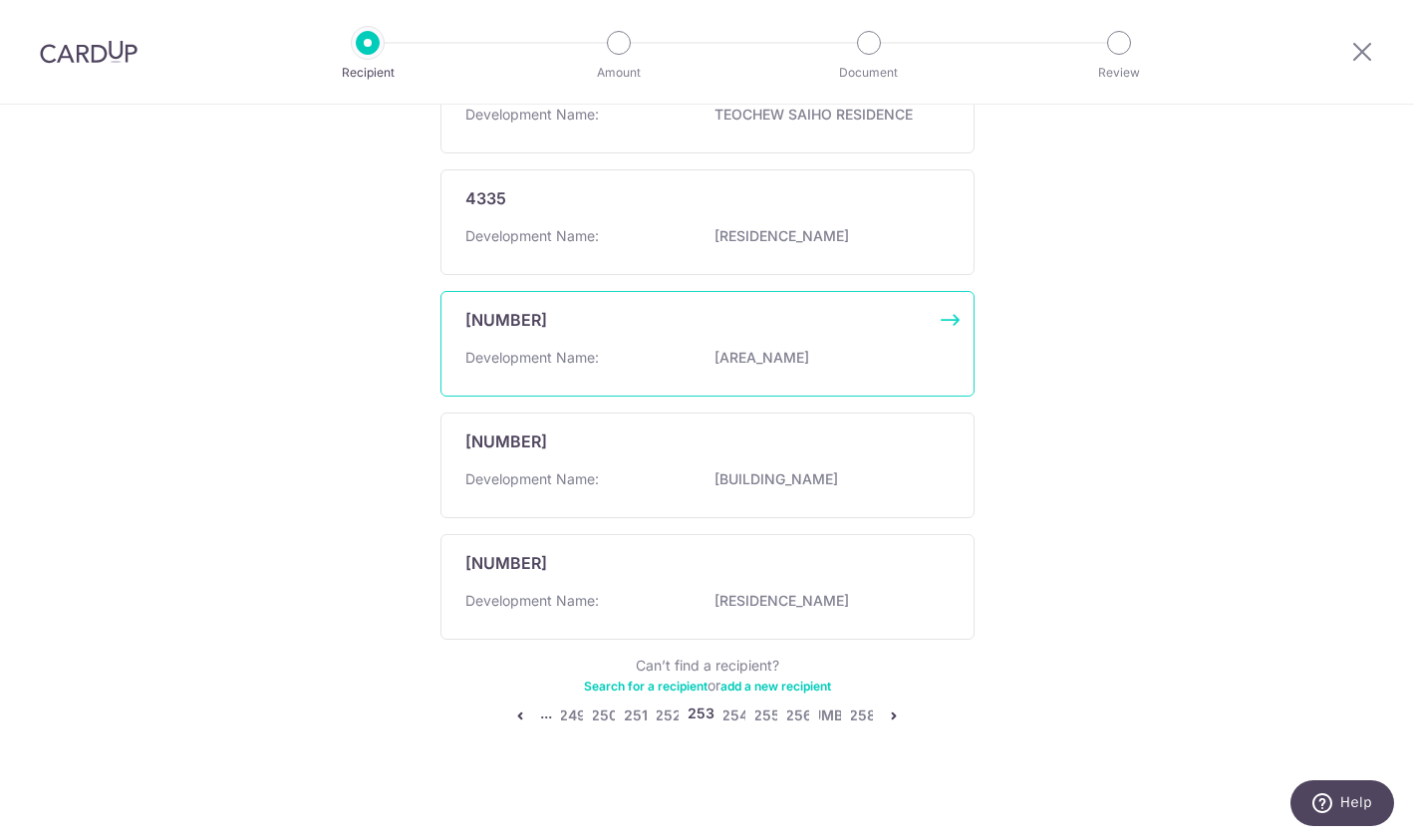 scroll, scrollTop: 1084, scrollLeft: 0, axis: vertical 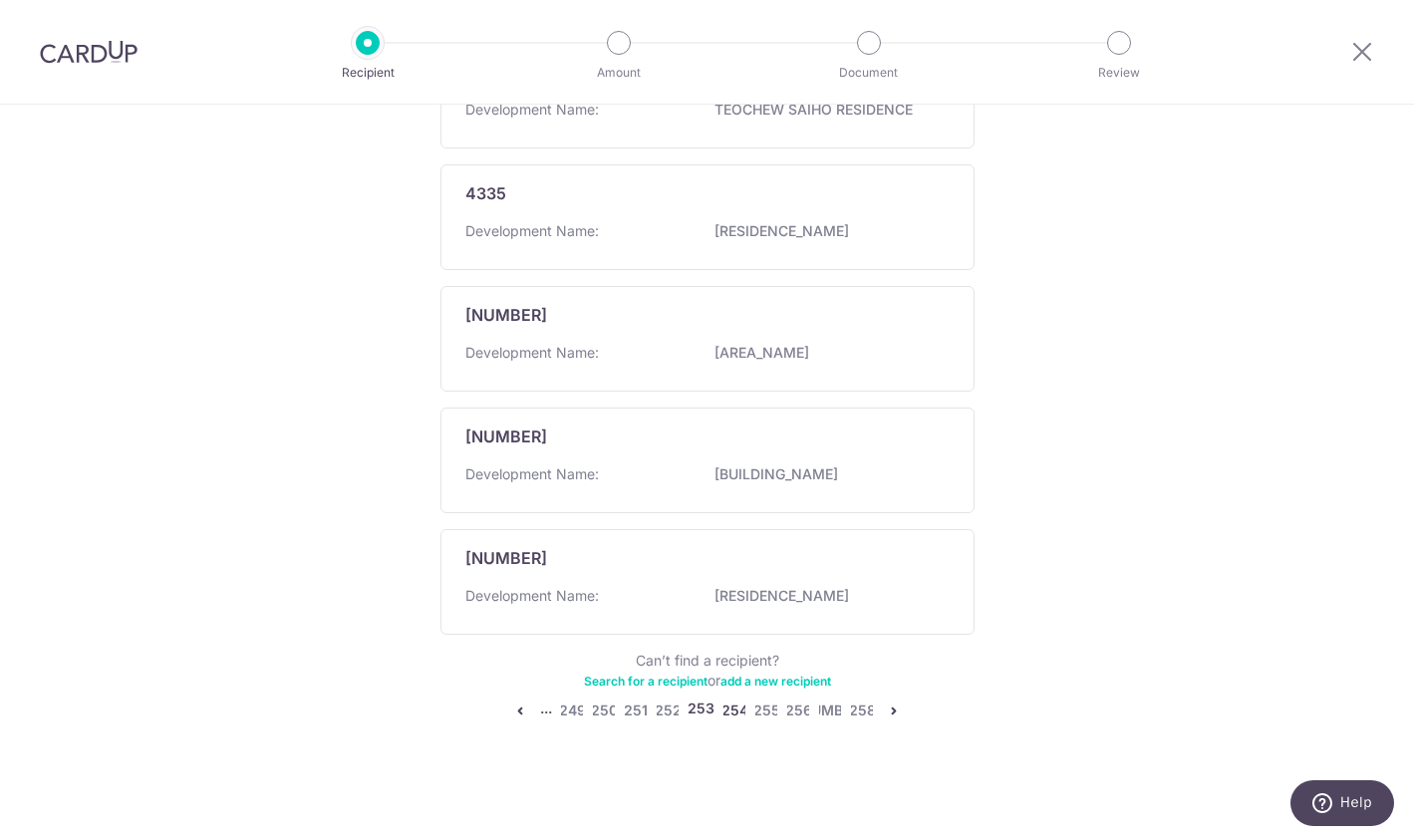 click on "254" at bounding box center (734, 710) 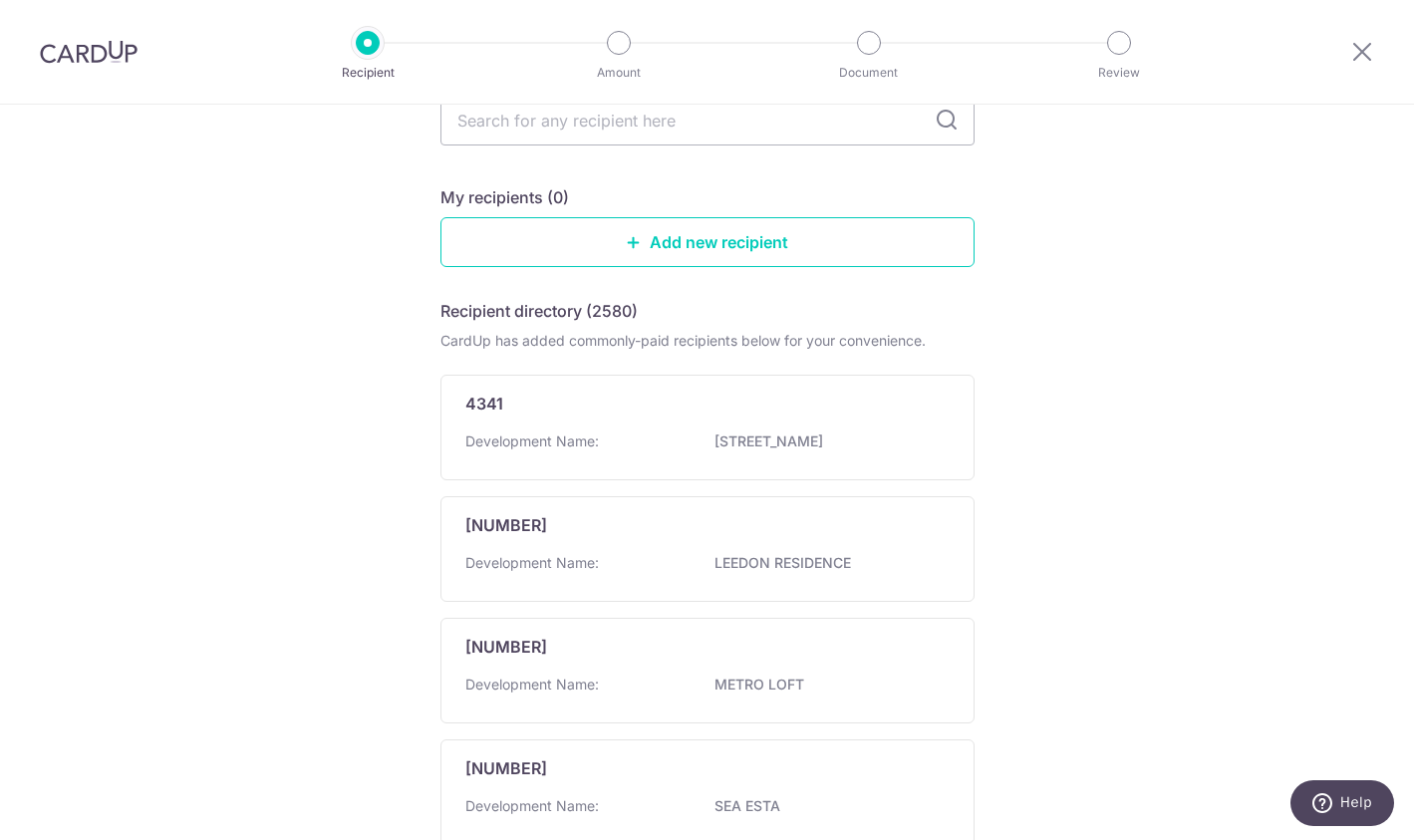 scroll, scrollTop: 0, scrollLeft: 0, axis: both 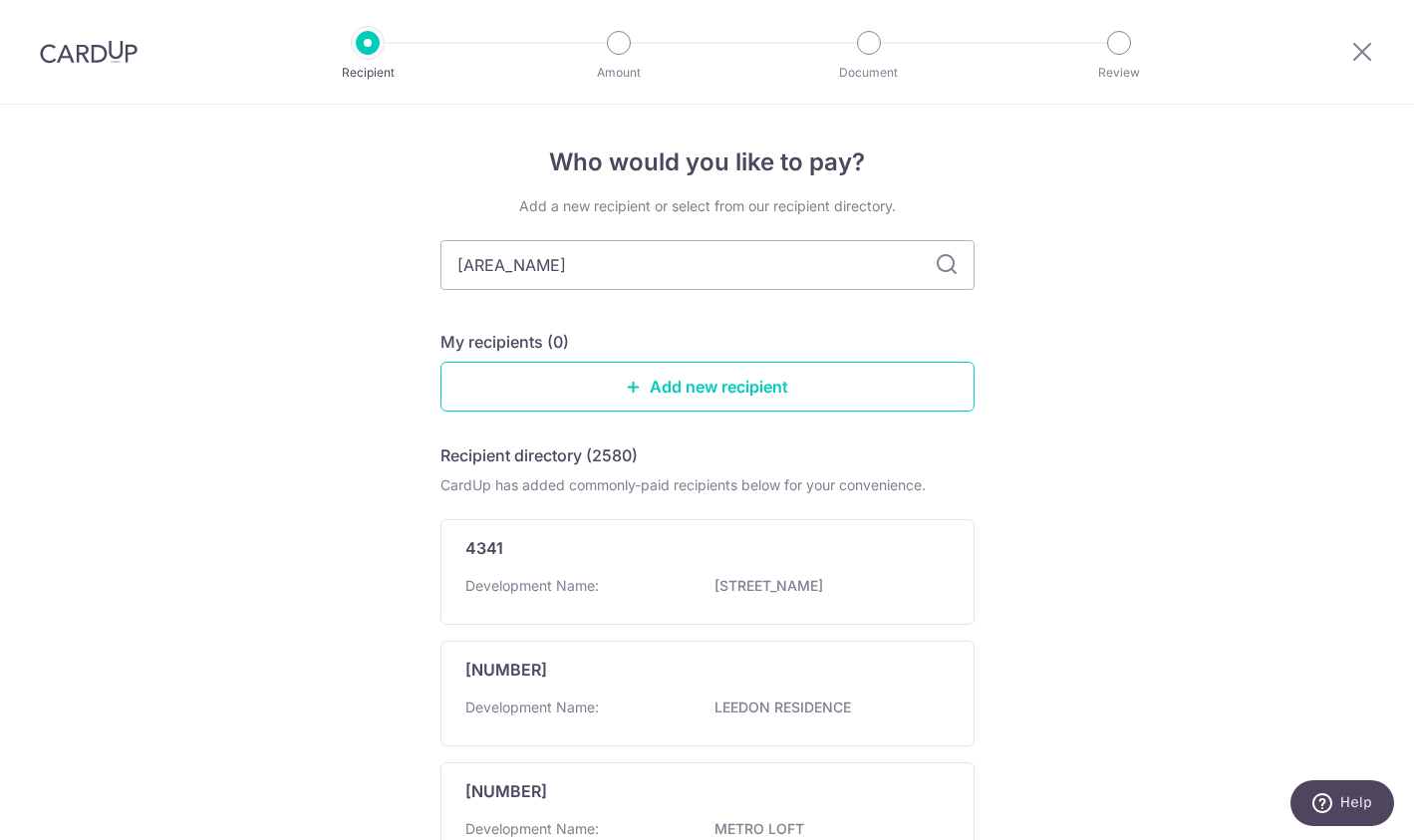 type on "Eco-Tech@sunview" 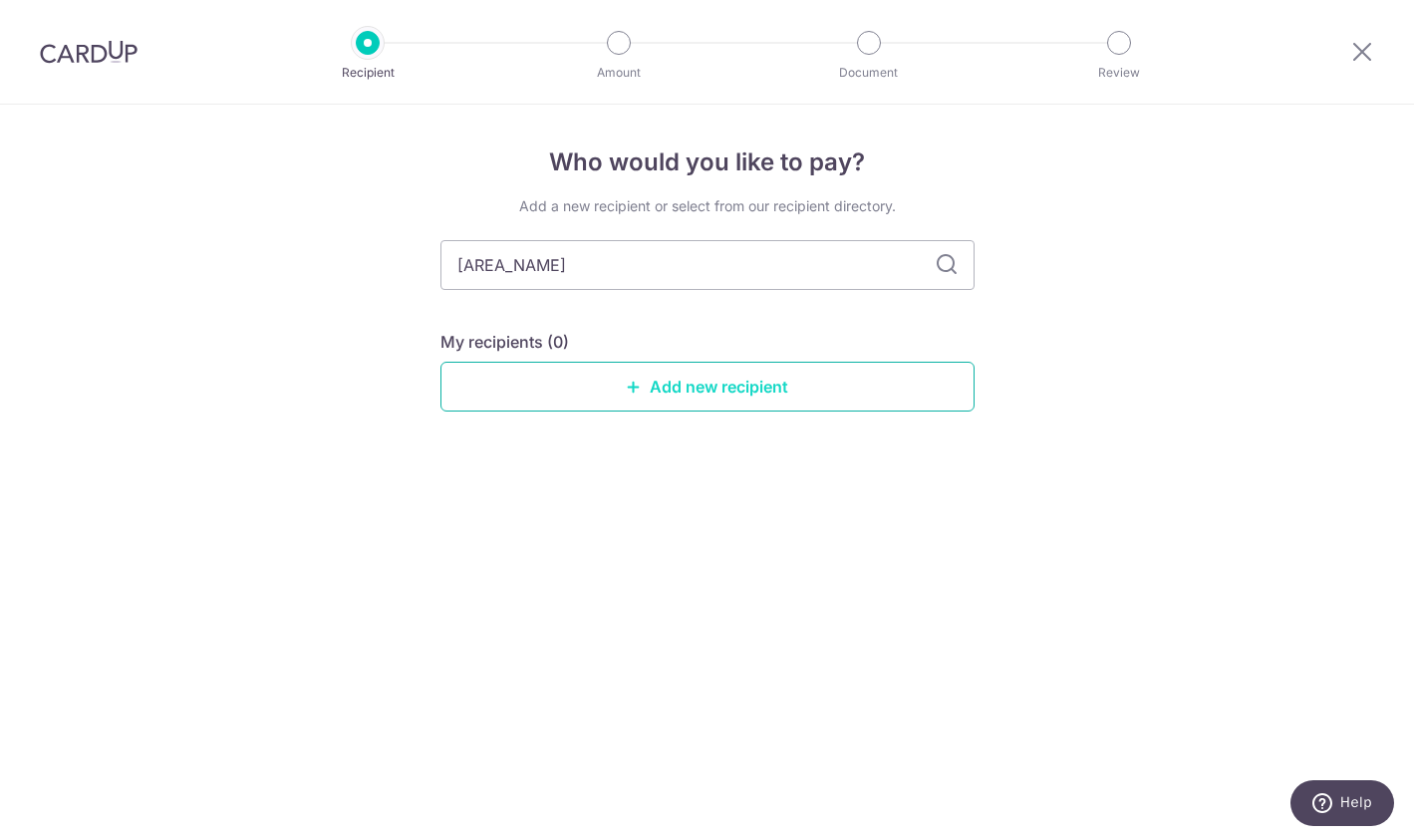 click on "Add new recipient" at bounding box center (707, 387) 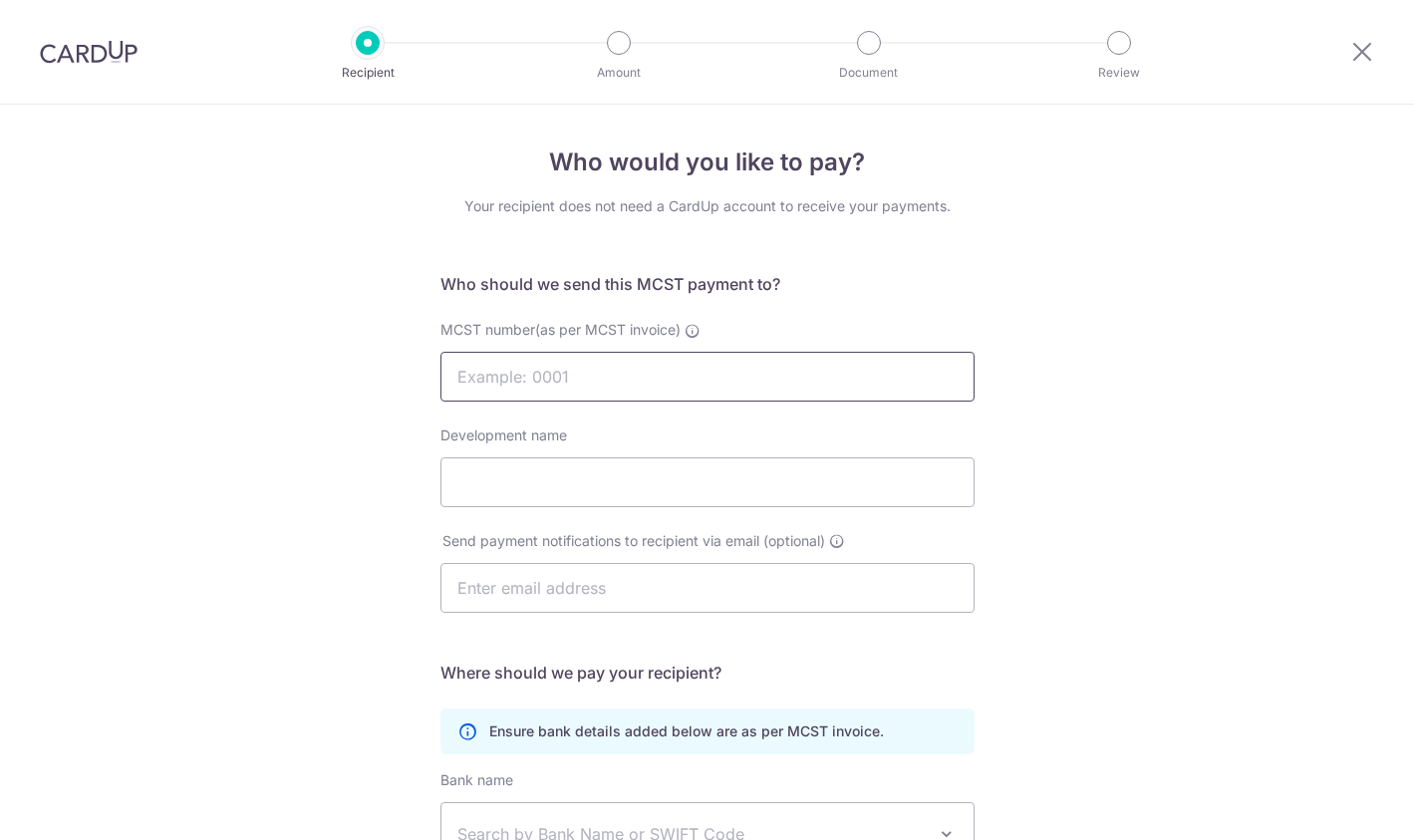 scroll, scrollTop: 0, scrollLeft: 0, axis: both 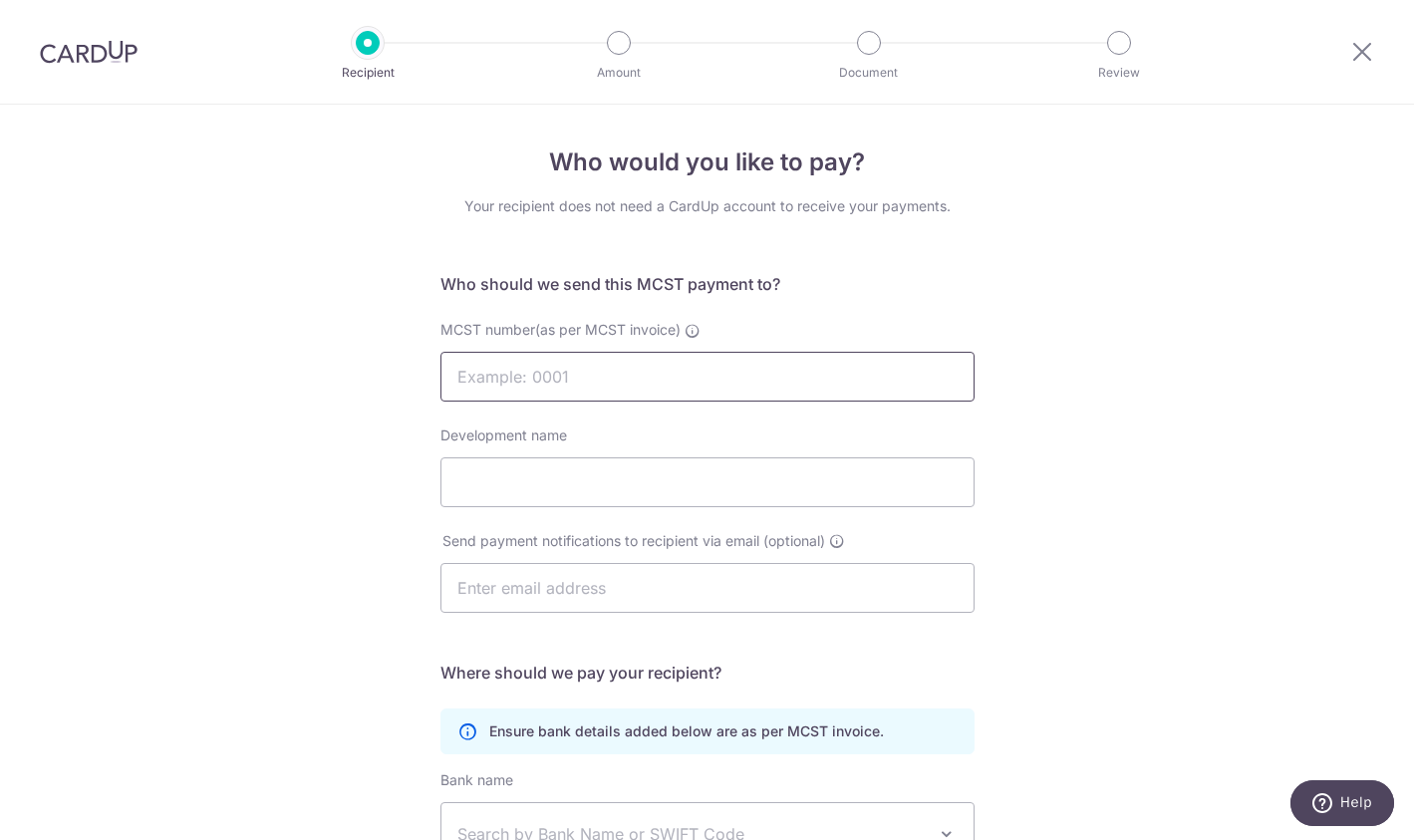 click on "MCST number(as per MCST invoice)" at bounding box center (707, 377) 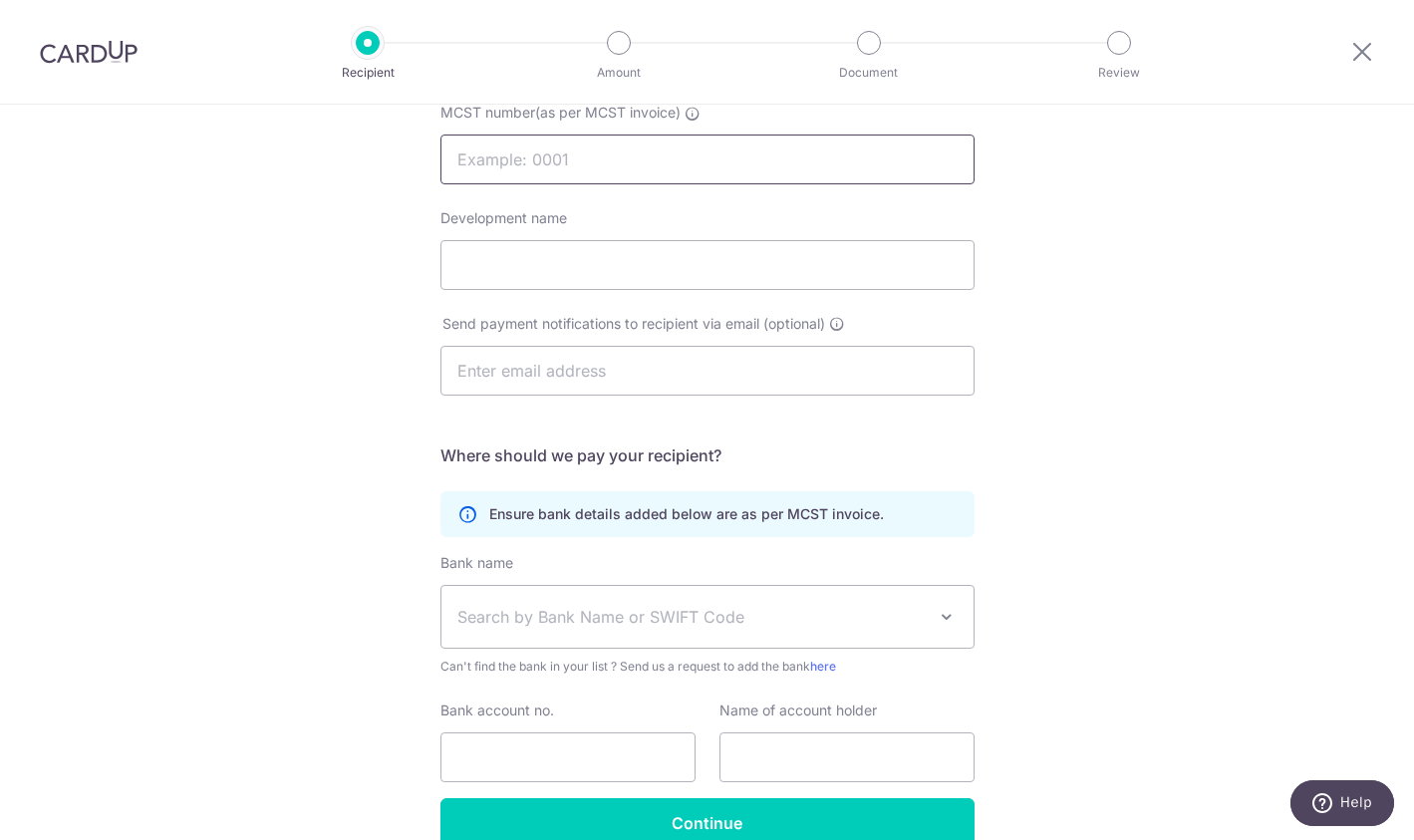scroll, scrollTop: 319, scrollLeft: 0, axis: vertical 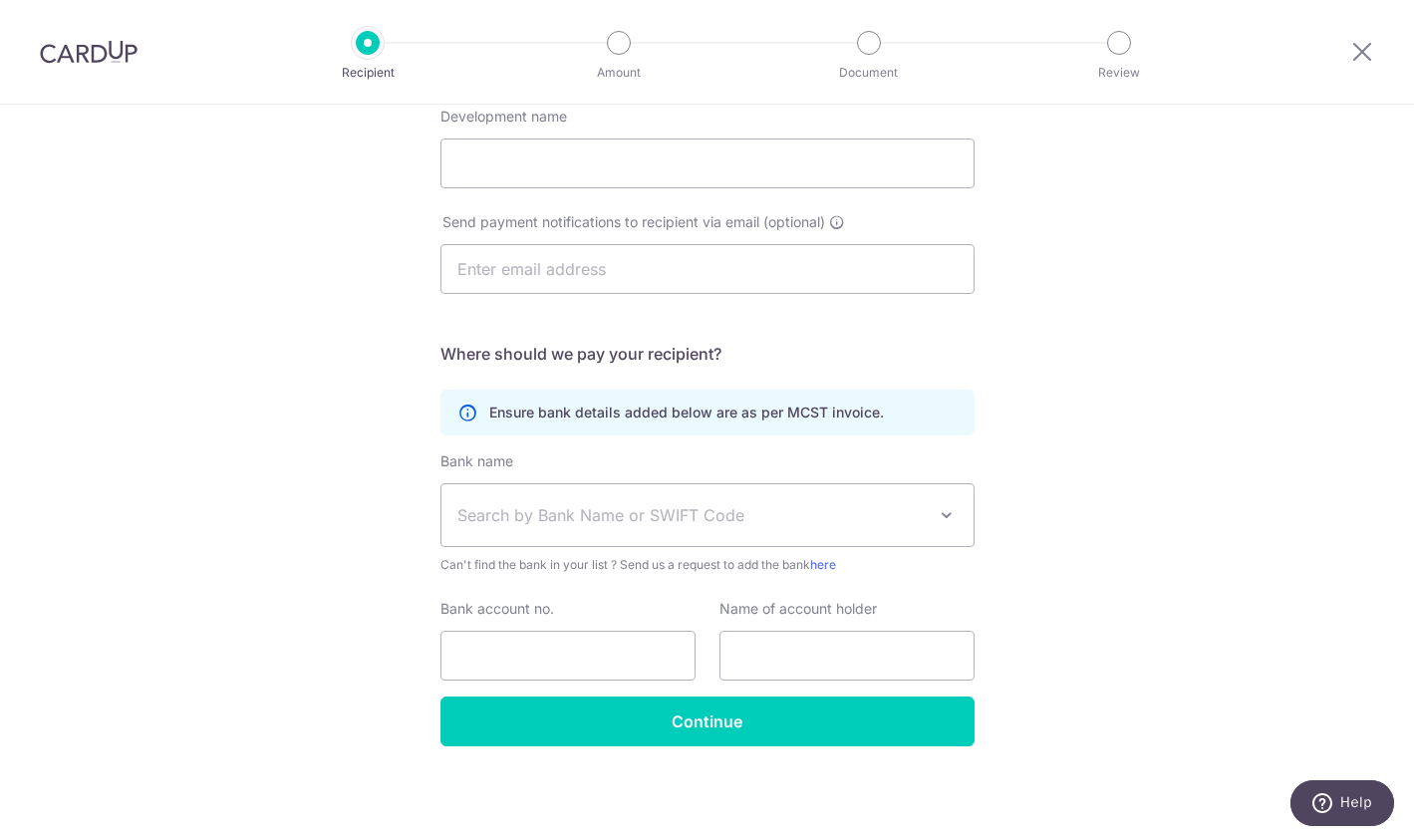 click on "Who would you like to pay?
Your recipient does not need a CardUp account to receive your payments.
Who should we send this MCST payment to?
MCST number(as per MCST invoice)
Development name
Send payment notifications to recipient via email (optional)
Translation missing: en.no key
URL
Telephone" at bounding box center (707, 313) 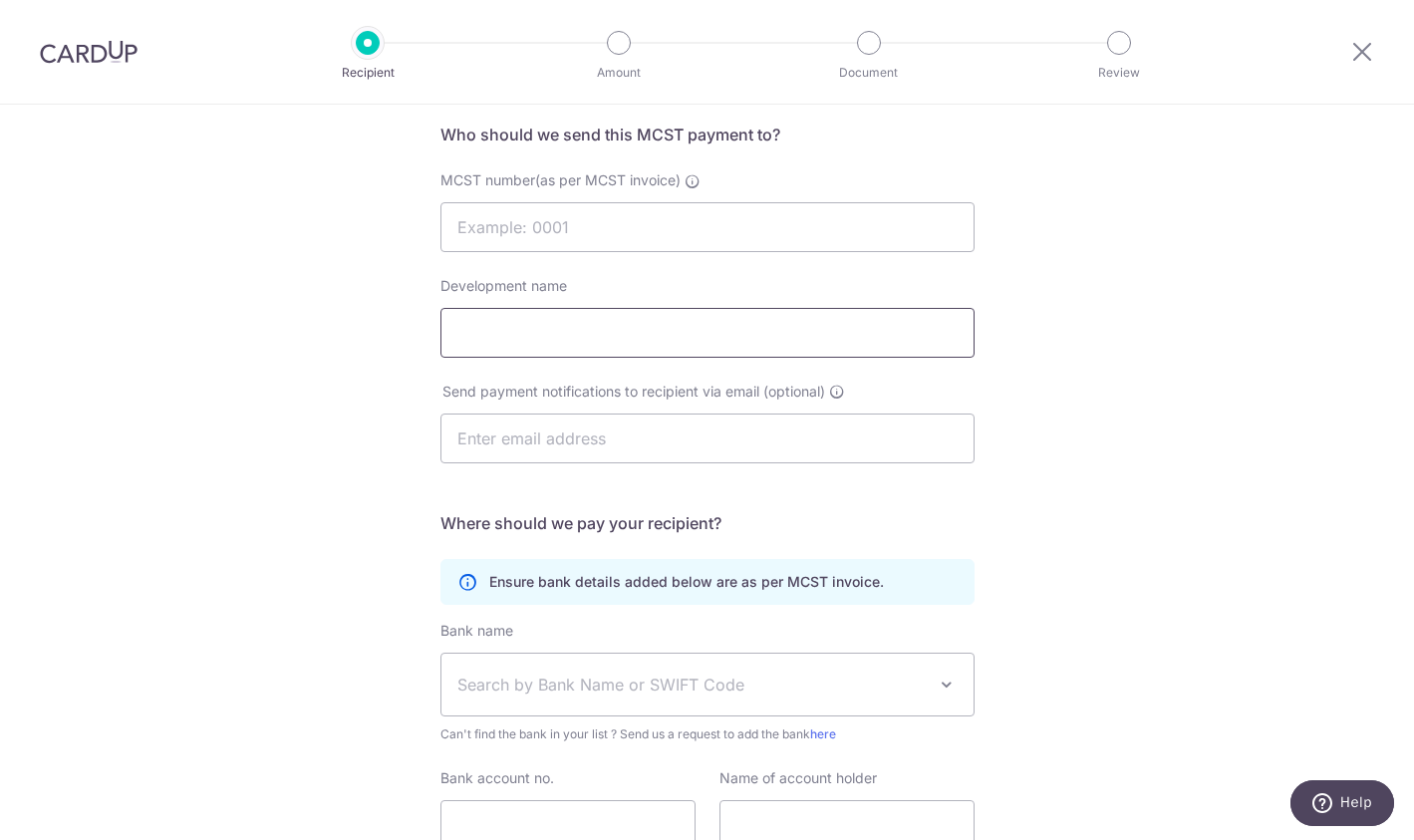 scroll, scrollTop: 0, scrollLeft: 0, axis: both 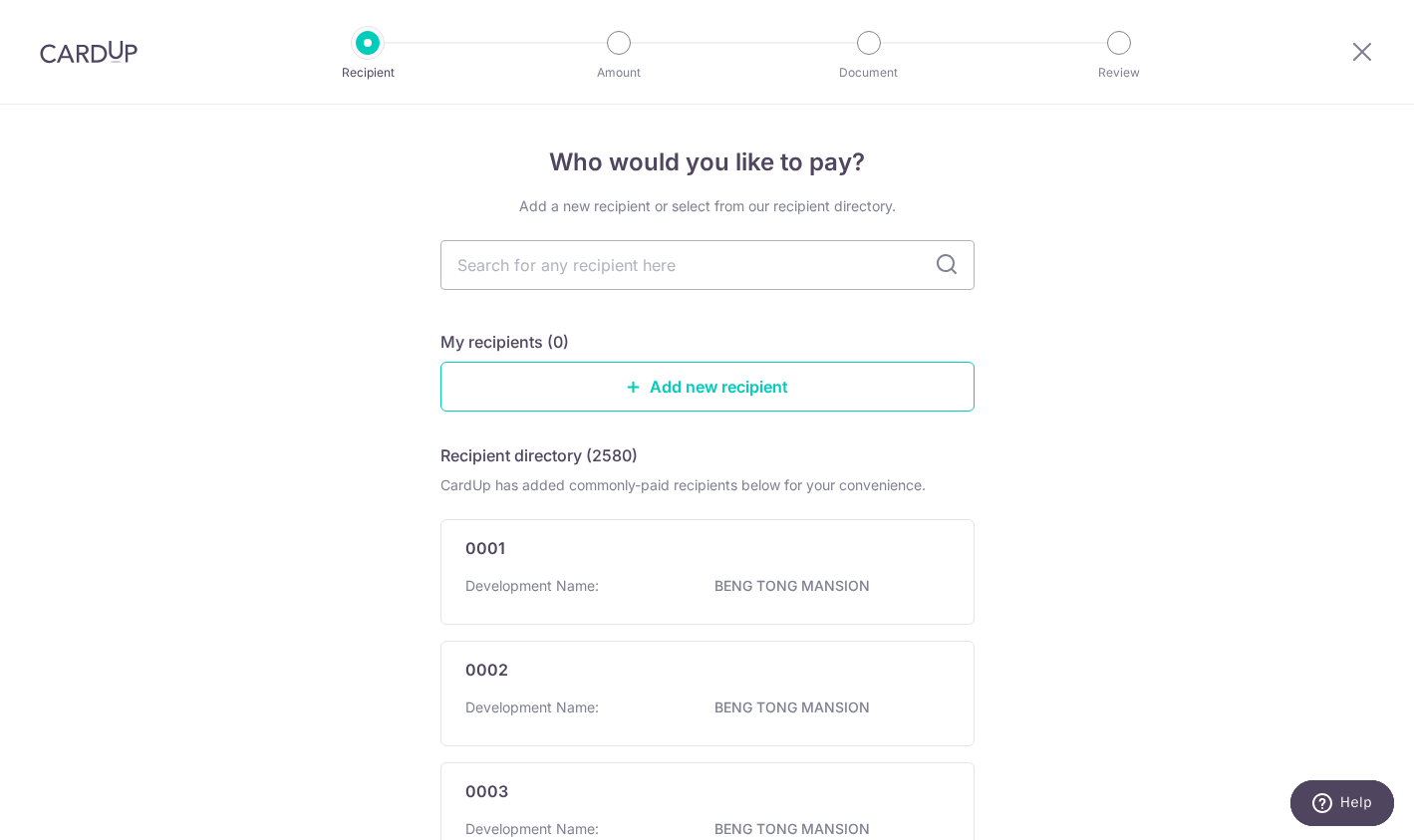 click at bounding box center [89, 52] 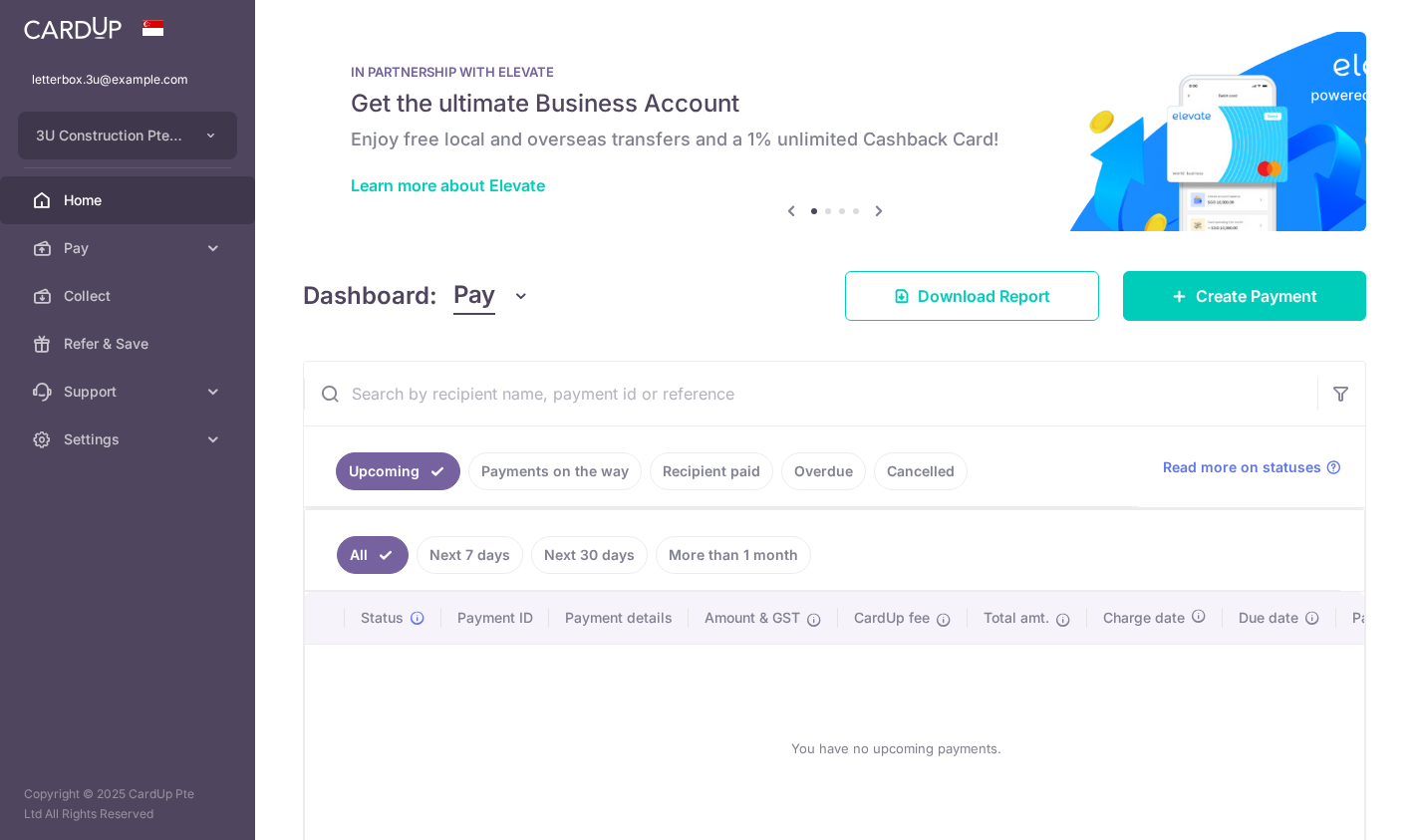 scroll, scrollTop: 0, scrollLeft: 0, axis: both 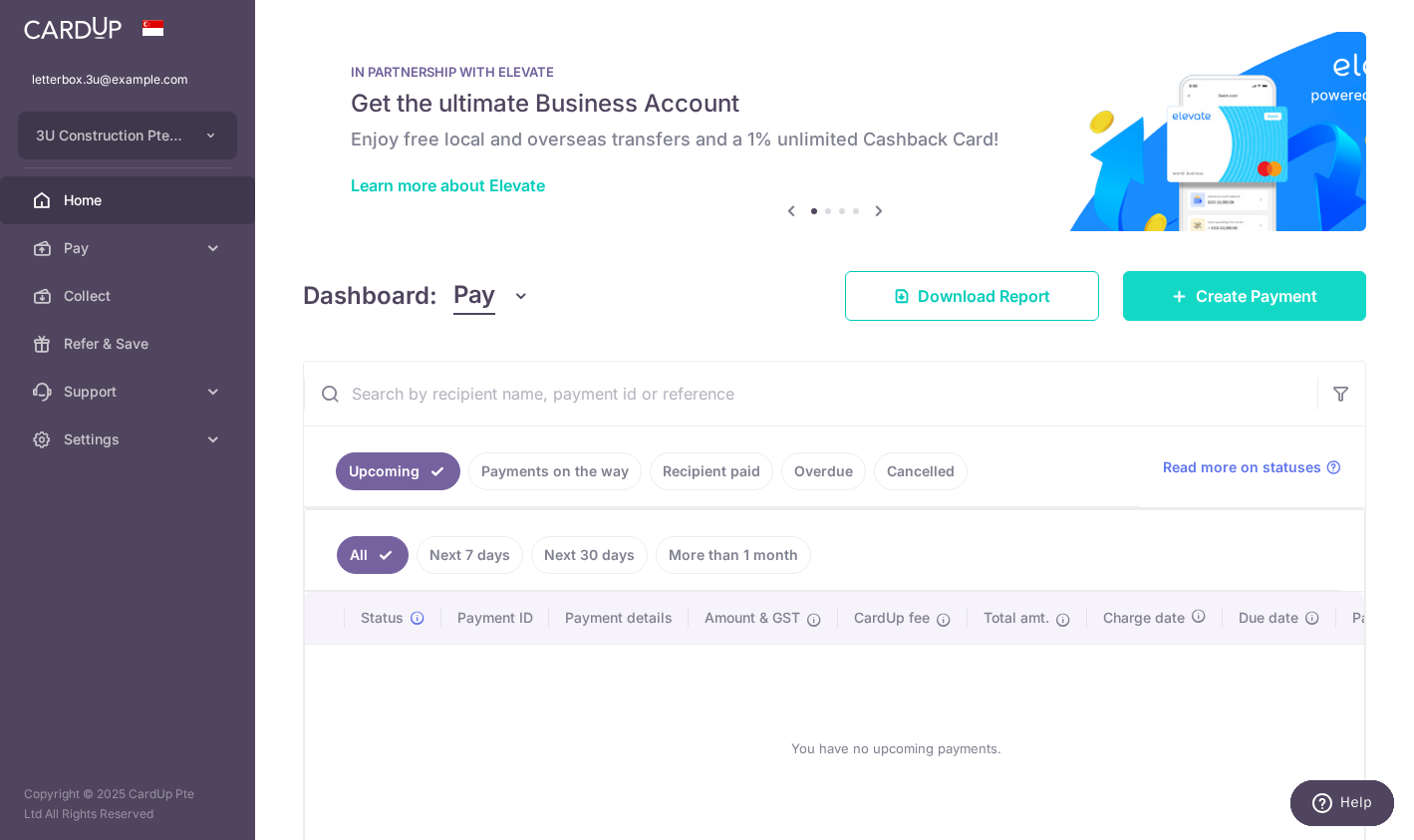 click on "Create Payment" at bounding box center [1257, 296] 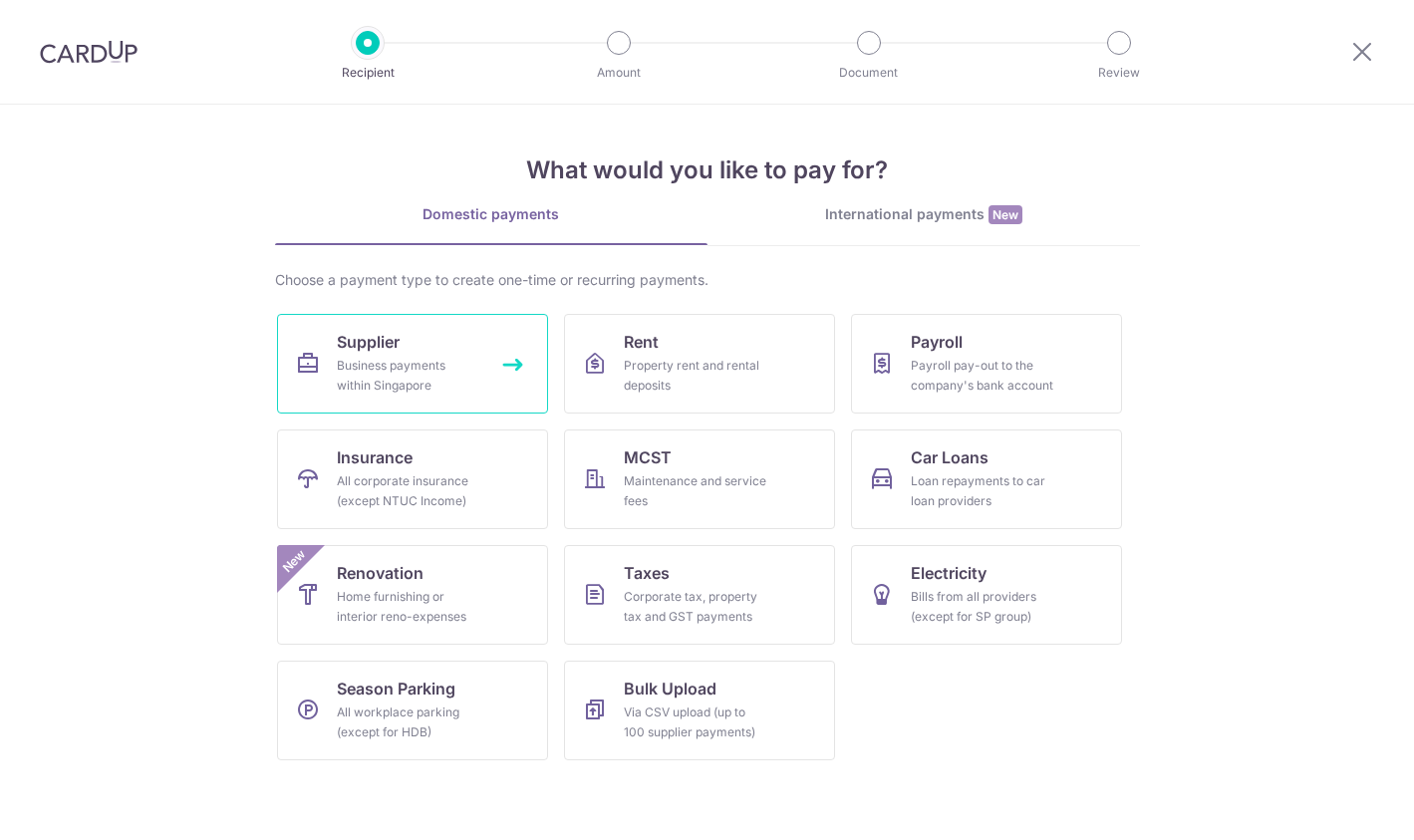 scroll, scrollTop: 0, scrollLeft: 0, axis: both 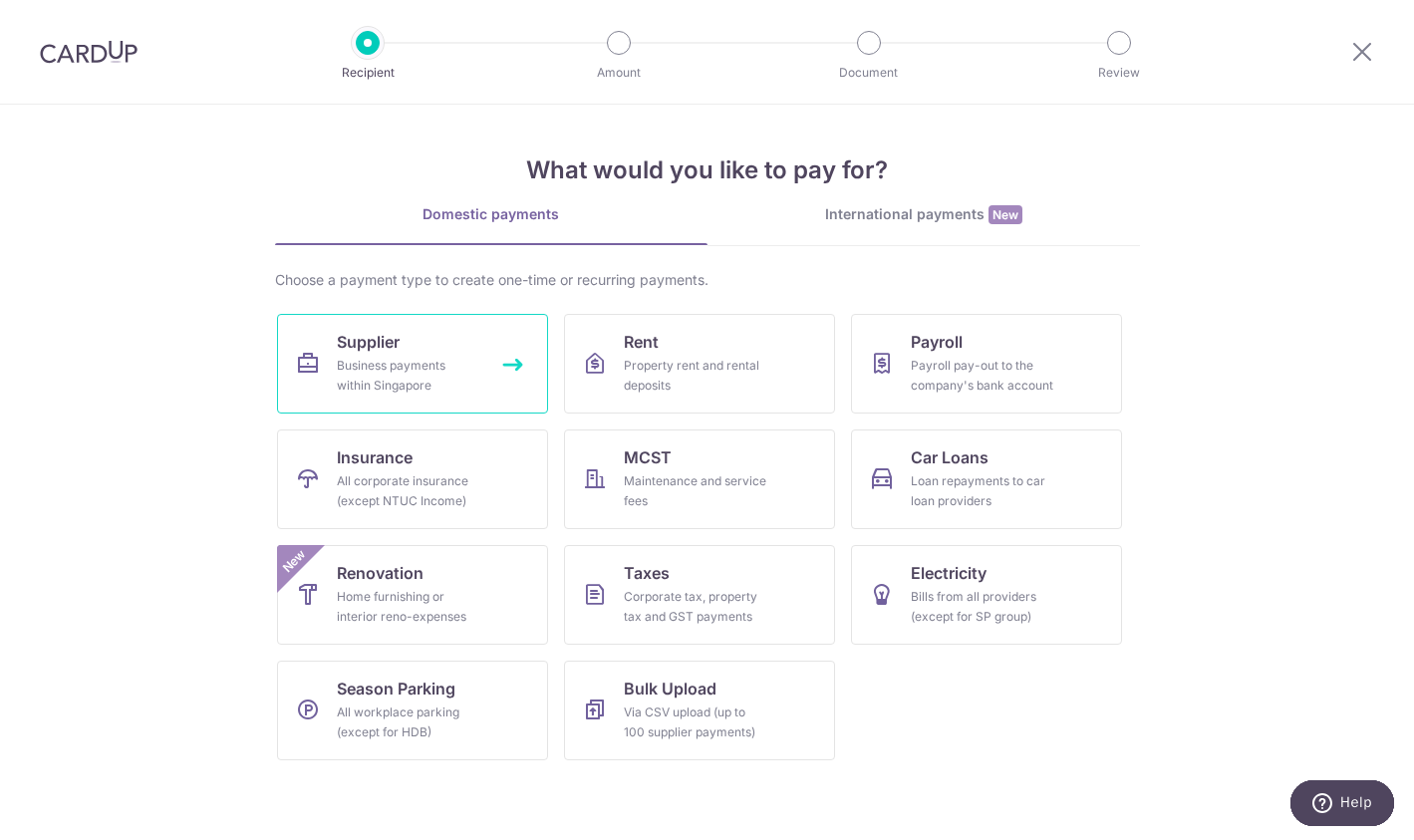 click on "Supplier Business payments within Singapore" at bounding box center [413, 364] 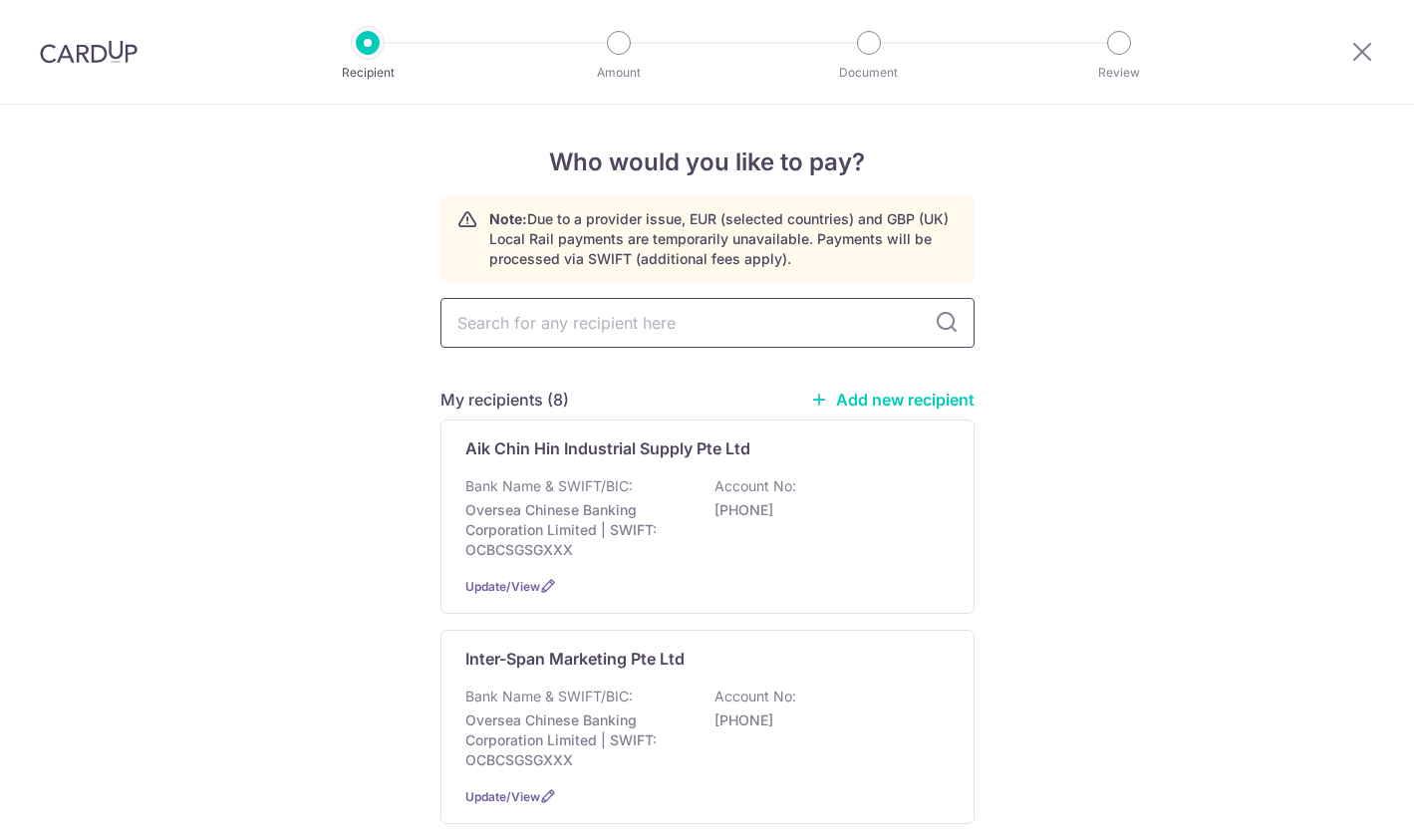 scroll, scrollTop: 0, scrollLeft: 0, axis: both 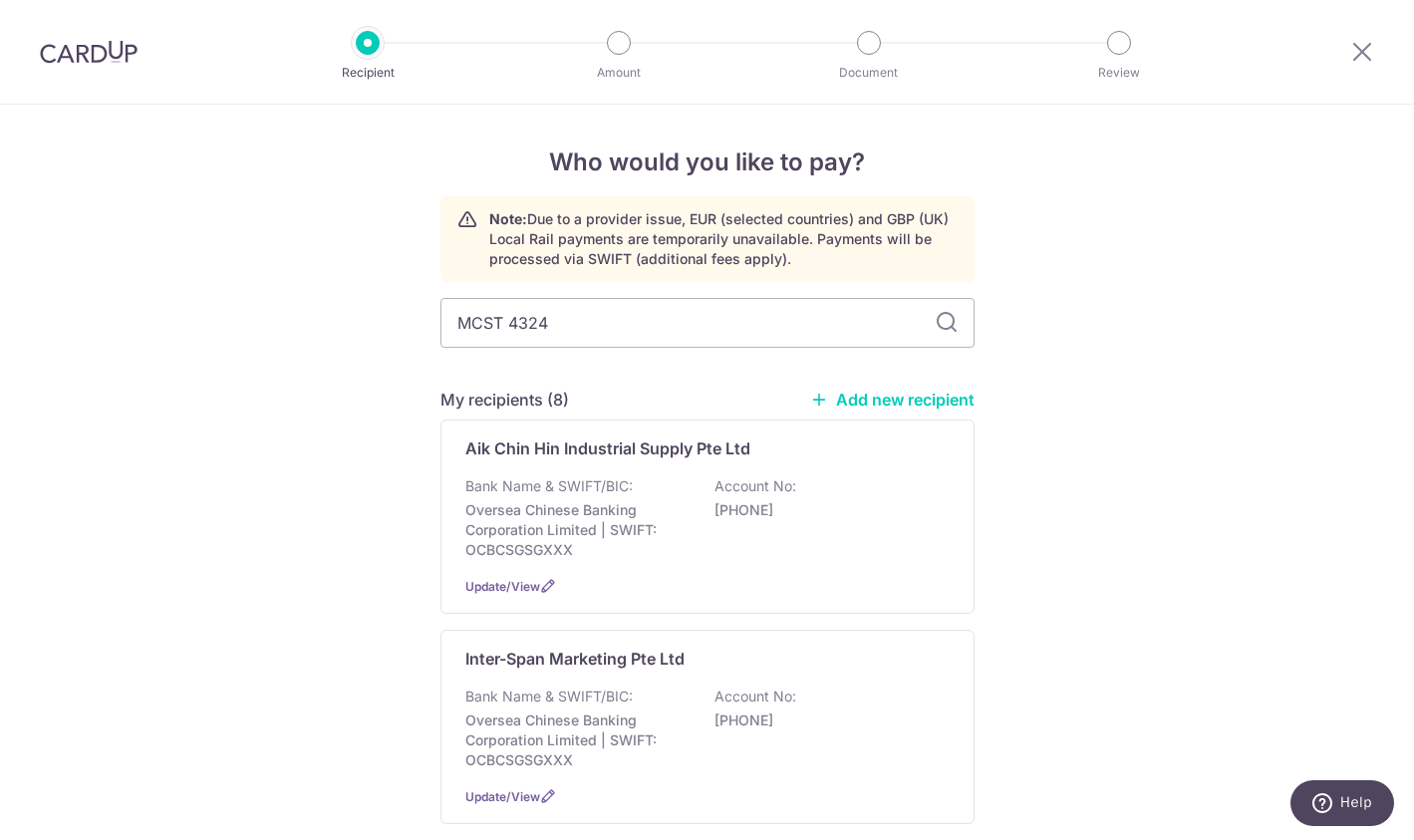 type on "MCST 4324" 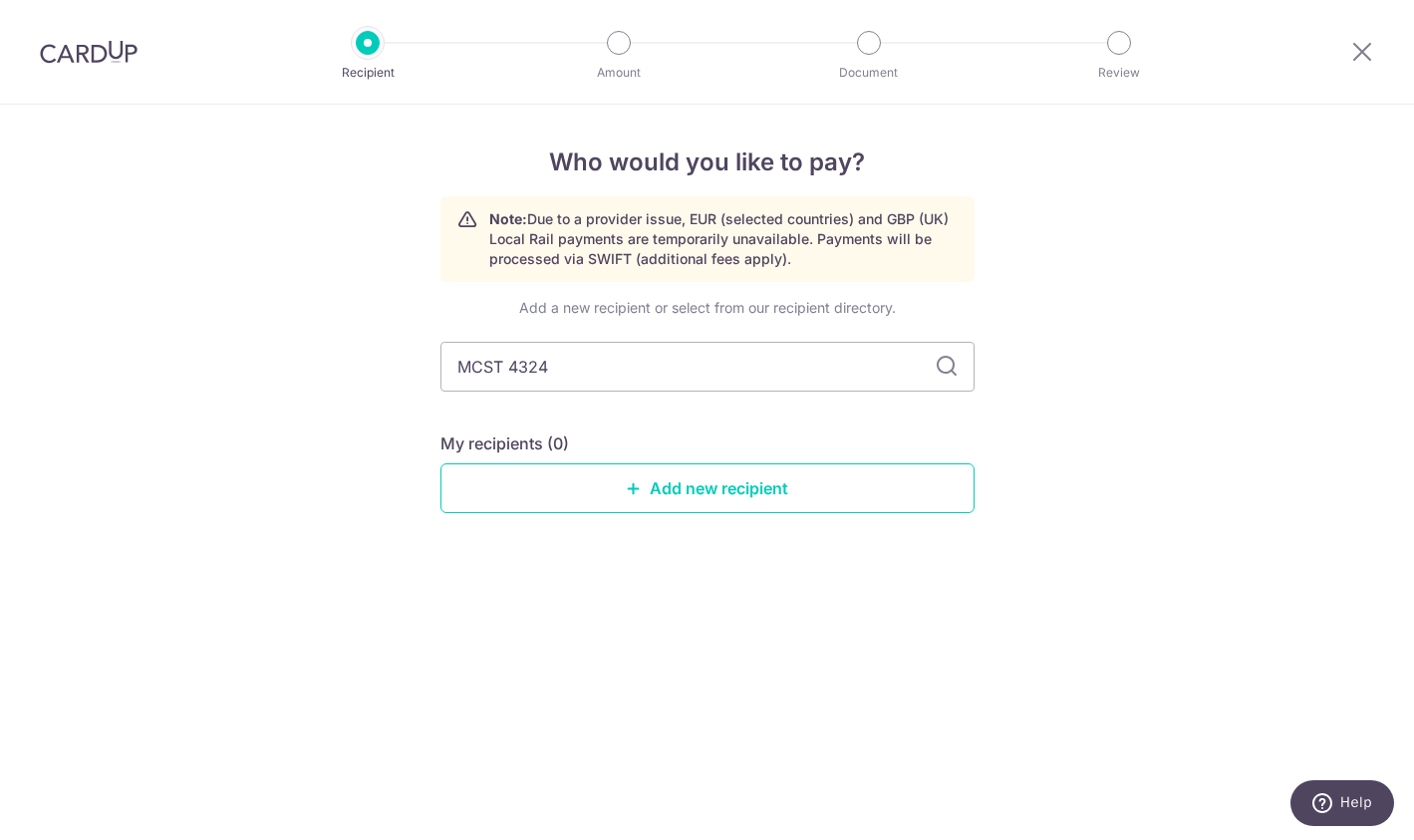 click on "Add a new recipient or select from our recipient directory.
MCST [NUMBER]
My recipients (0)
Add new recipient" at bounding box center (707, 421) 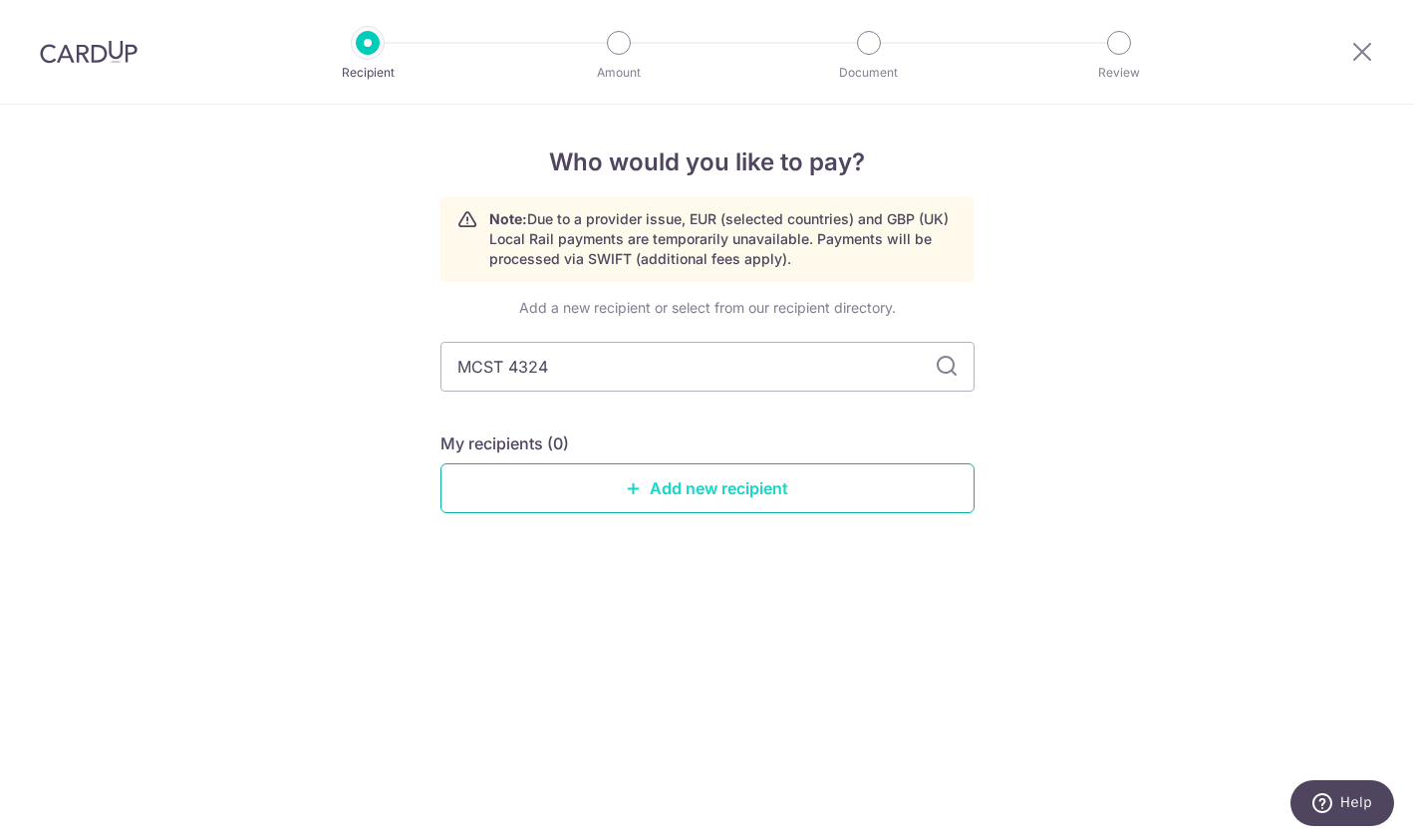 click on "Add new recipient" at bounding box center [707, 488] 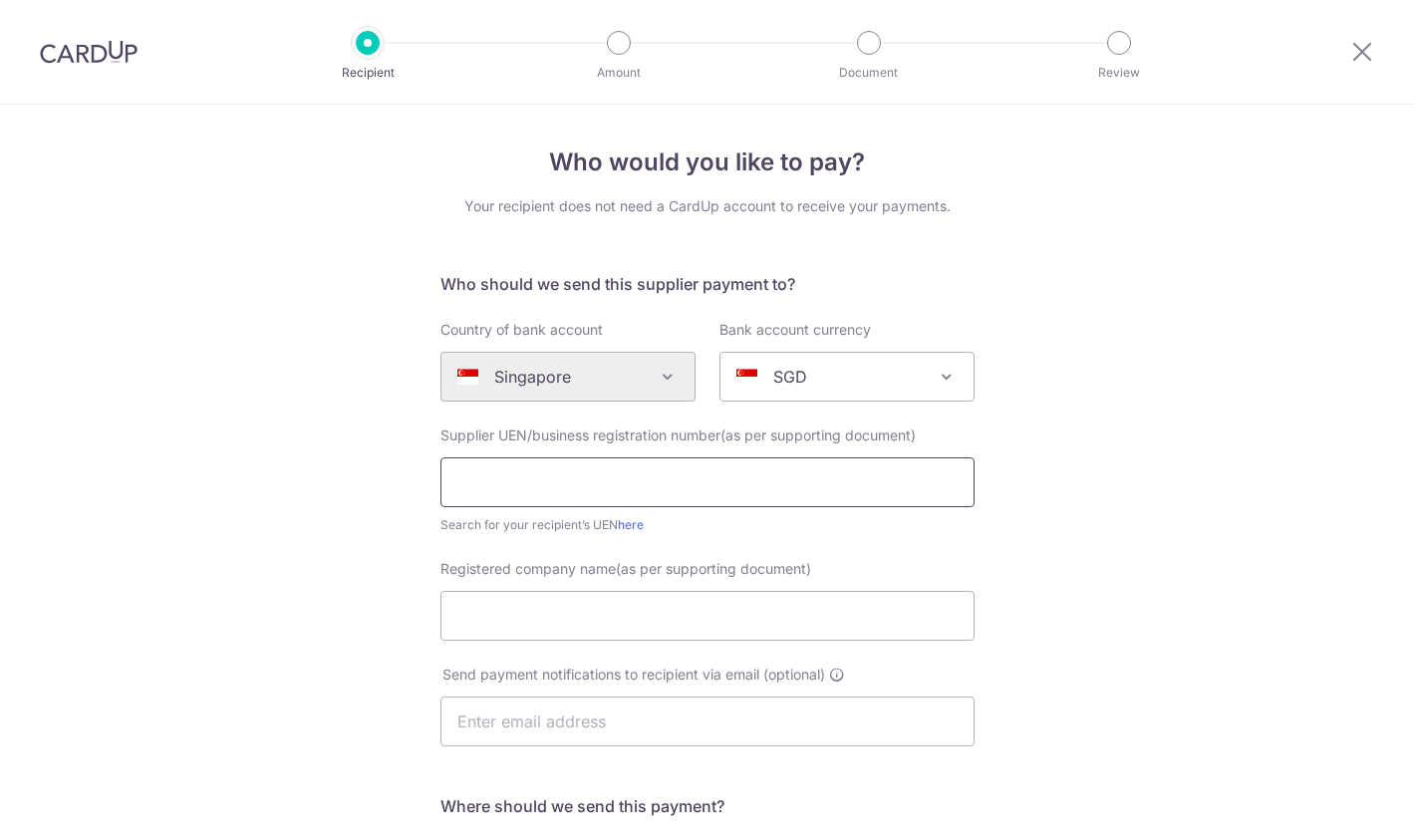 scroll, scrollTop: 0, scrollLeft: 0, axis: both 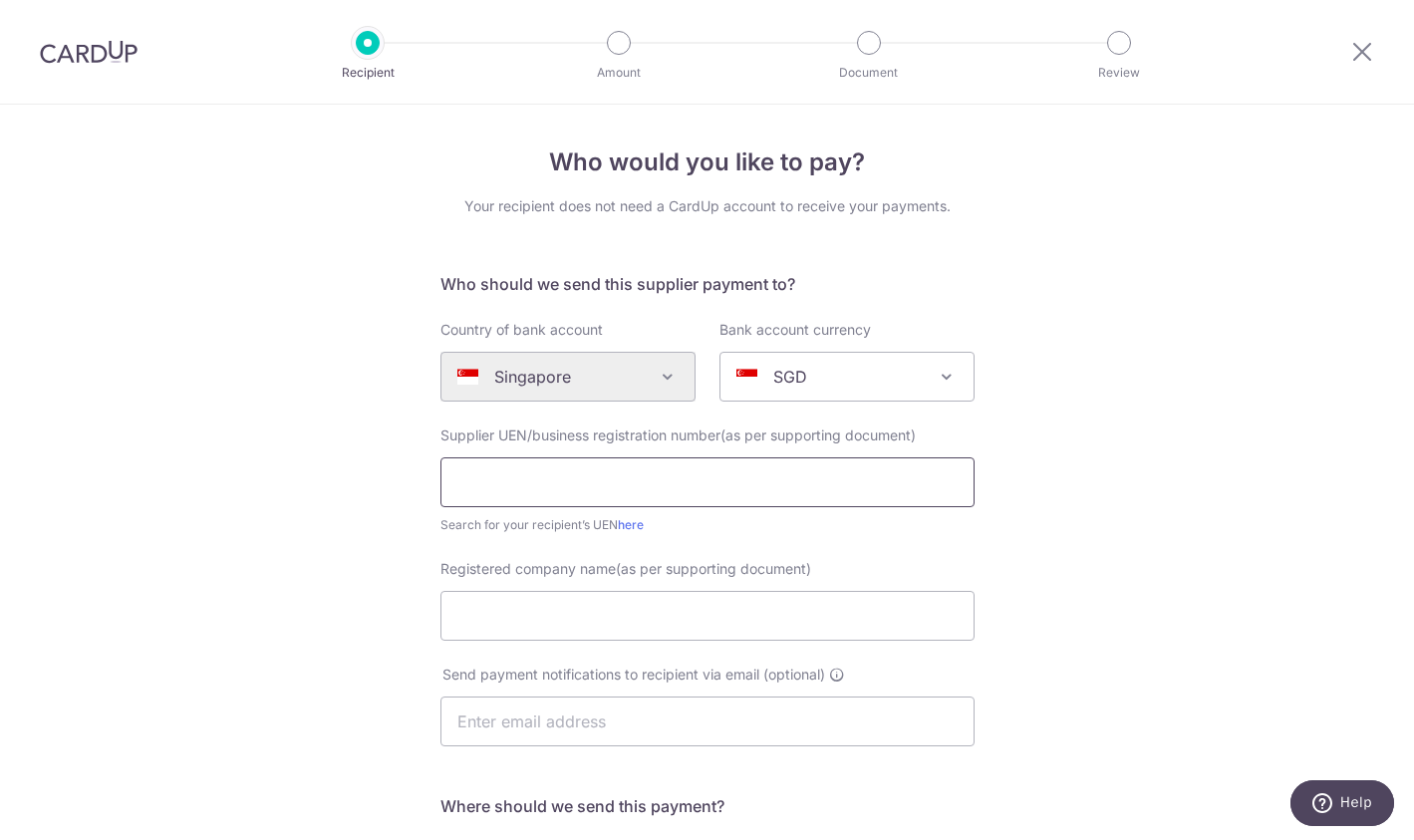 click at bounding box center [707, 482] 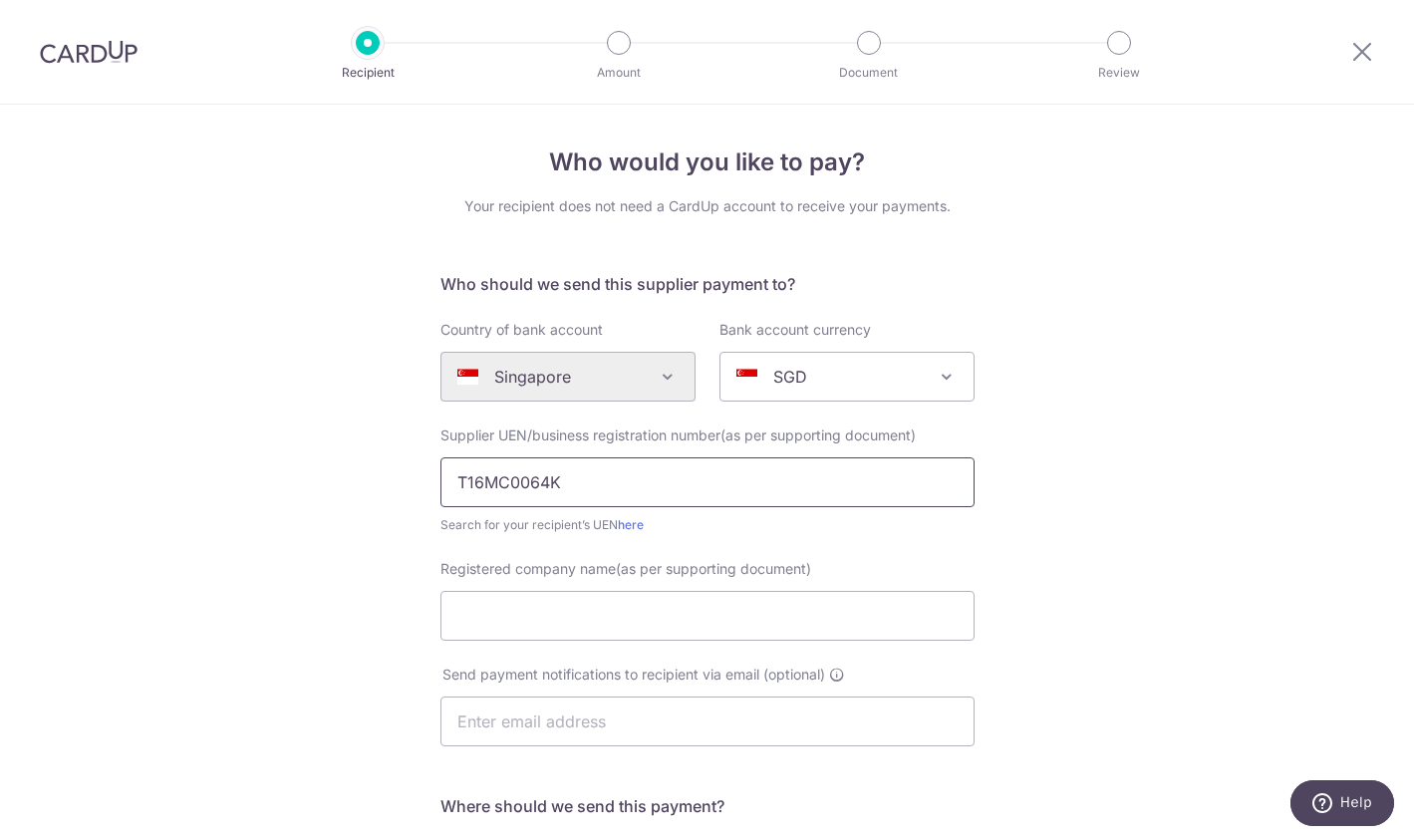 type on "T16MC0064K" 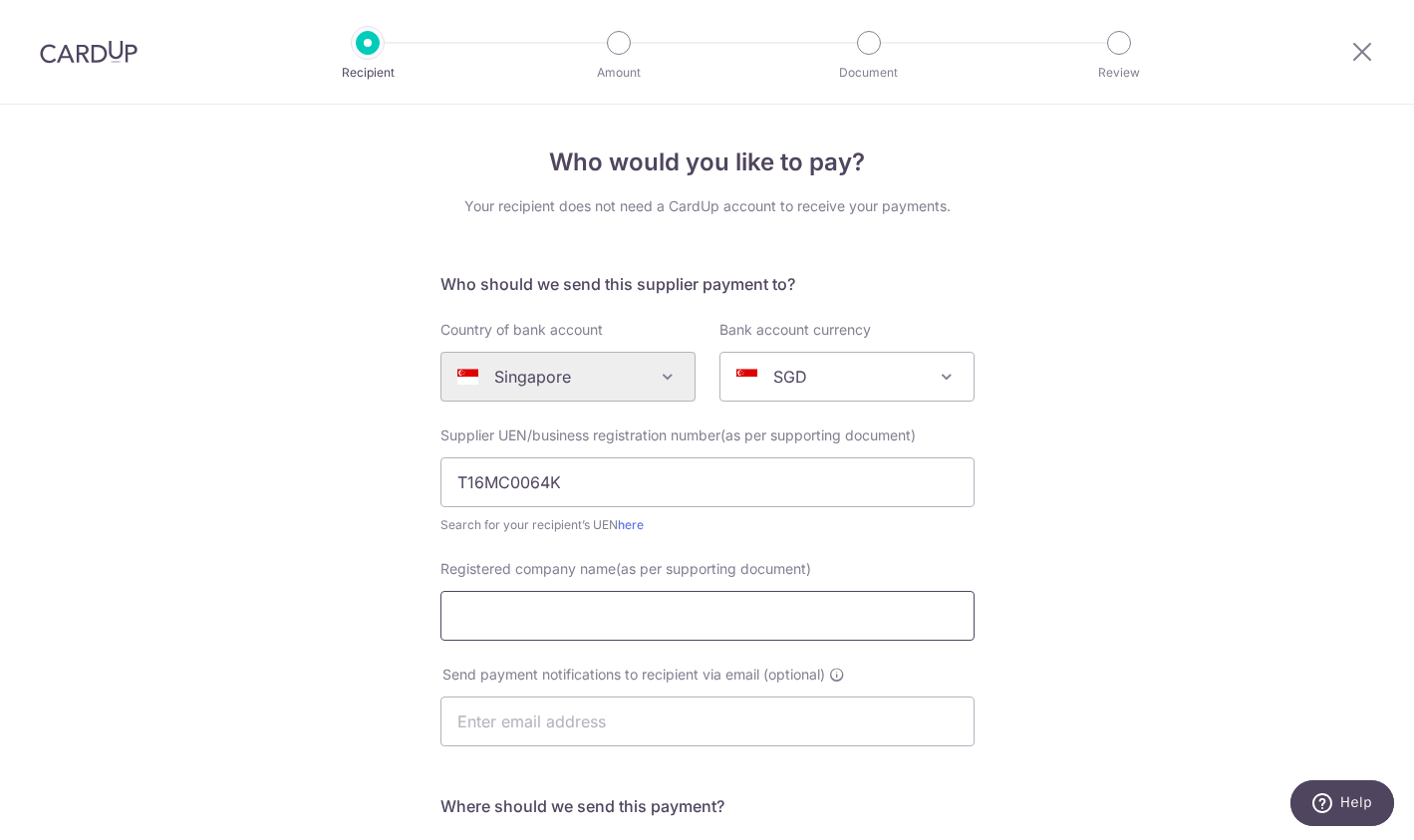 click on "Registered company name(as per supporting document)" at bounding box center (707, 616) 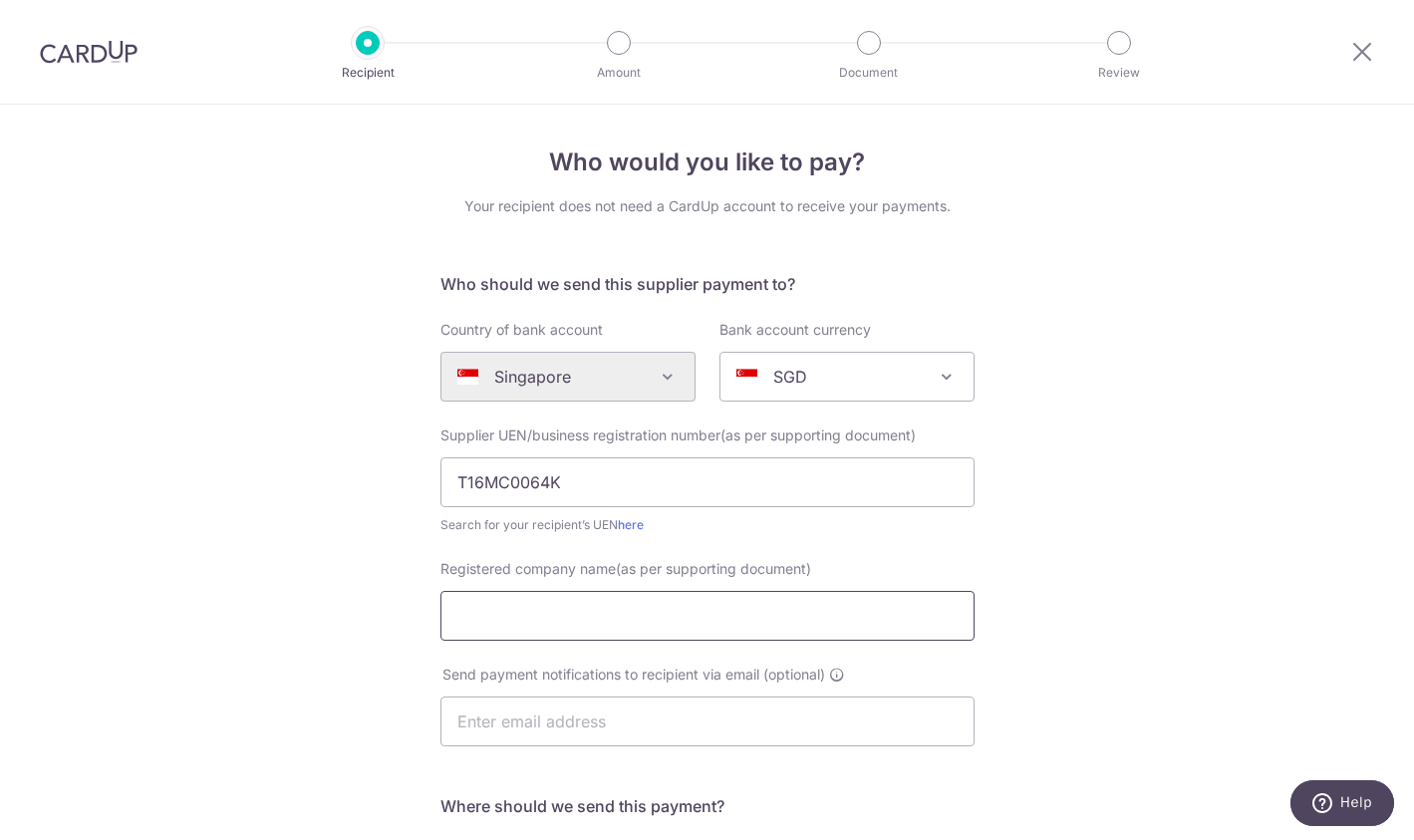 type on "MCST 4324" 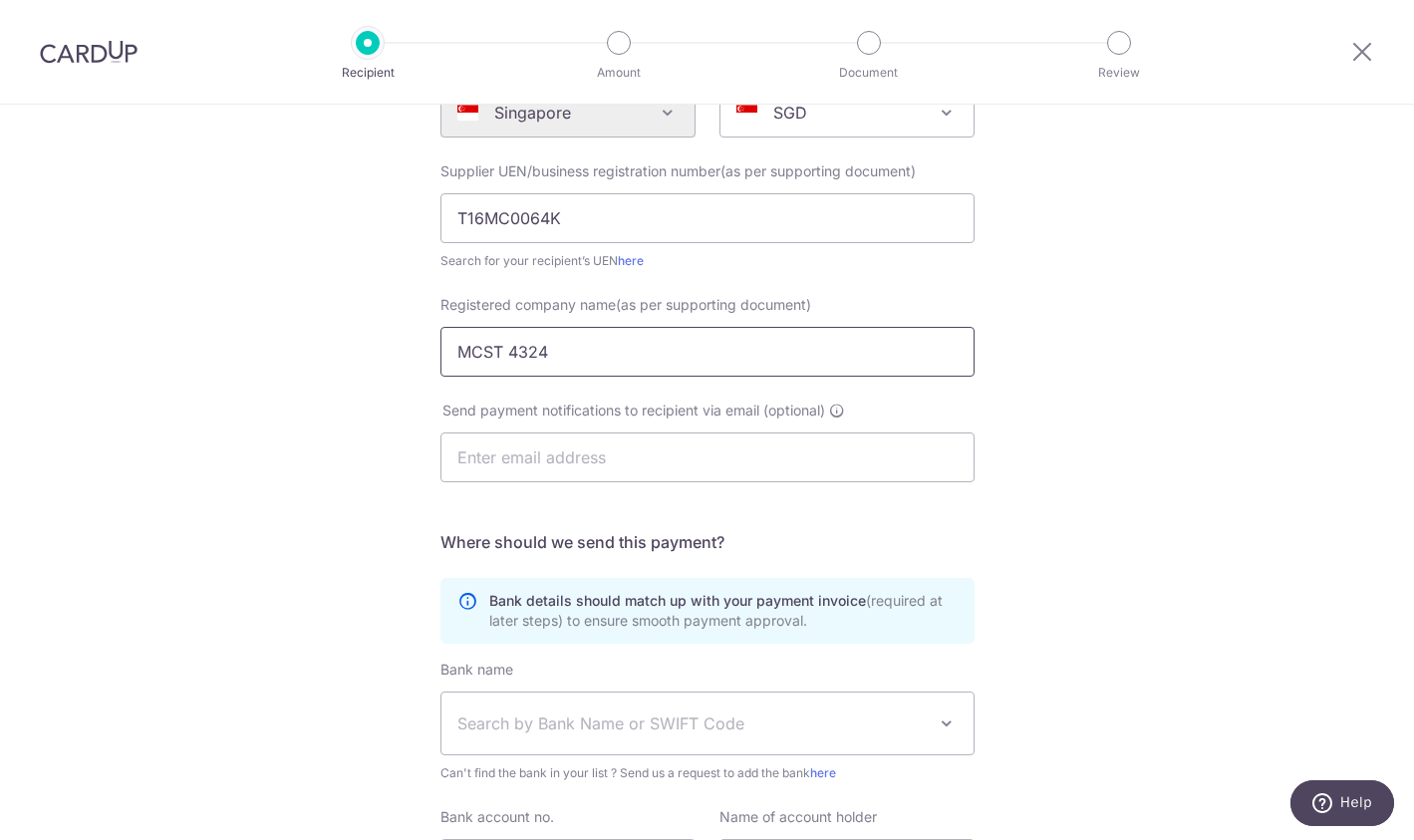 scroll, scrollTop: 266, scrollLeft: 0, axis: vertical 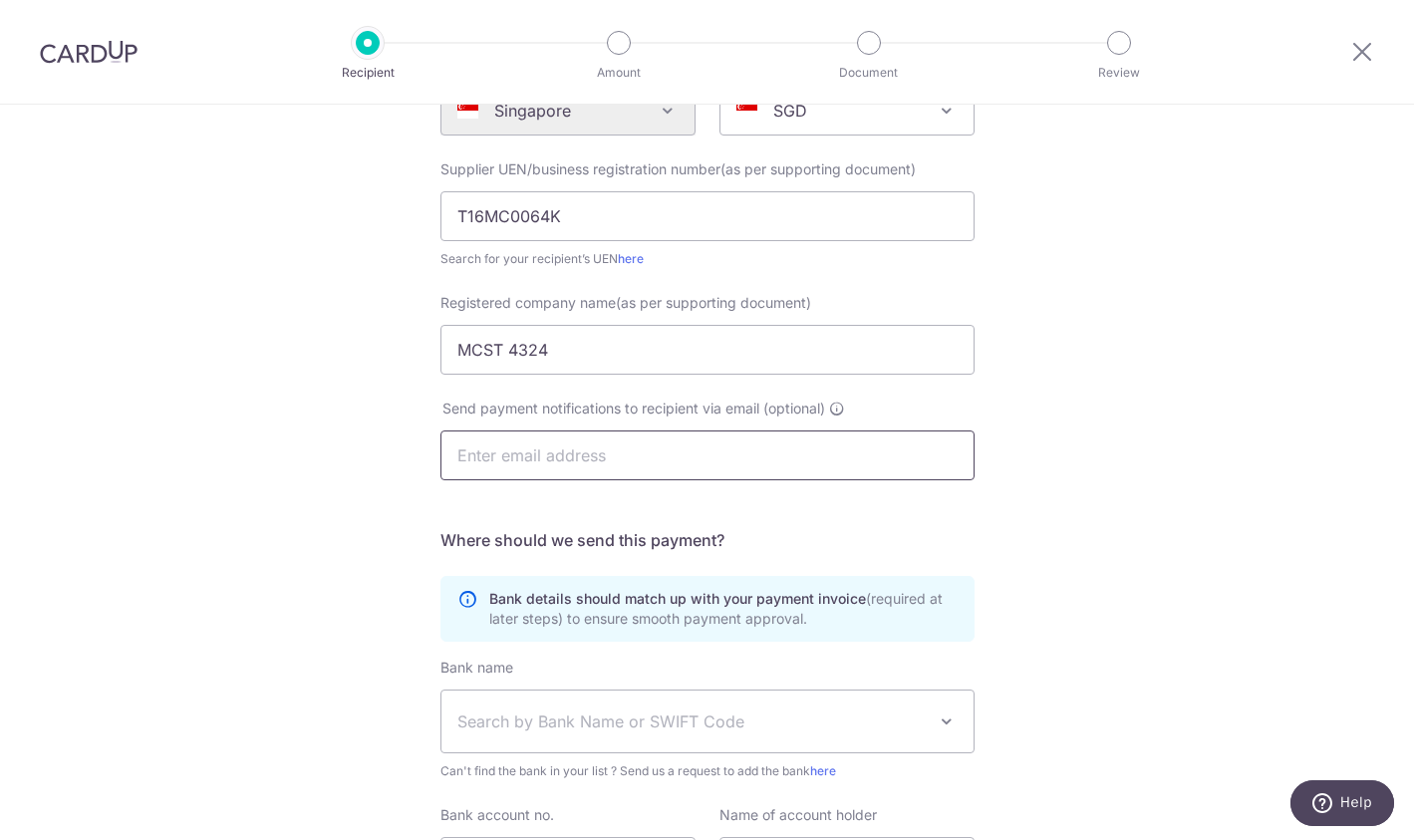 click at bounding box center (707, 455) 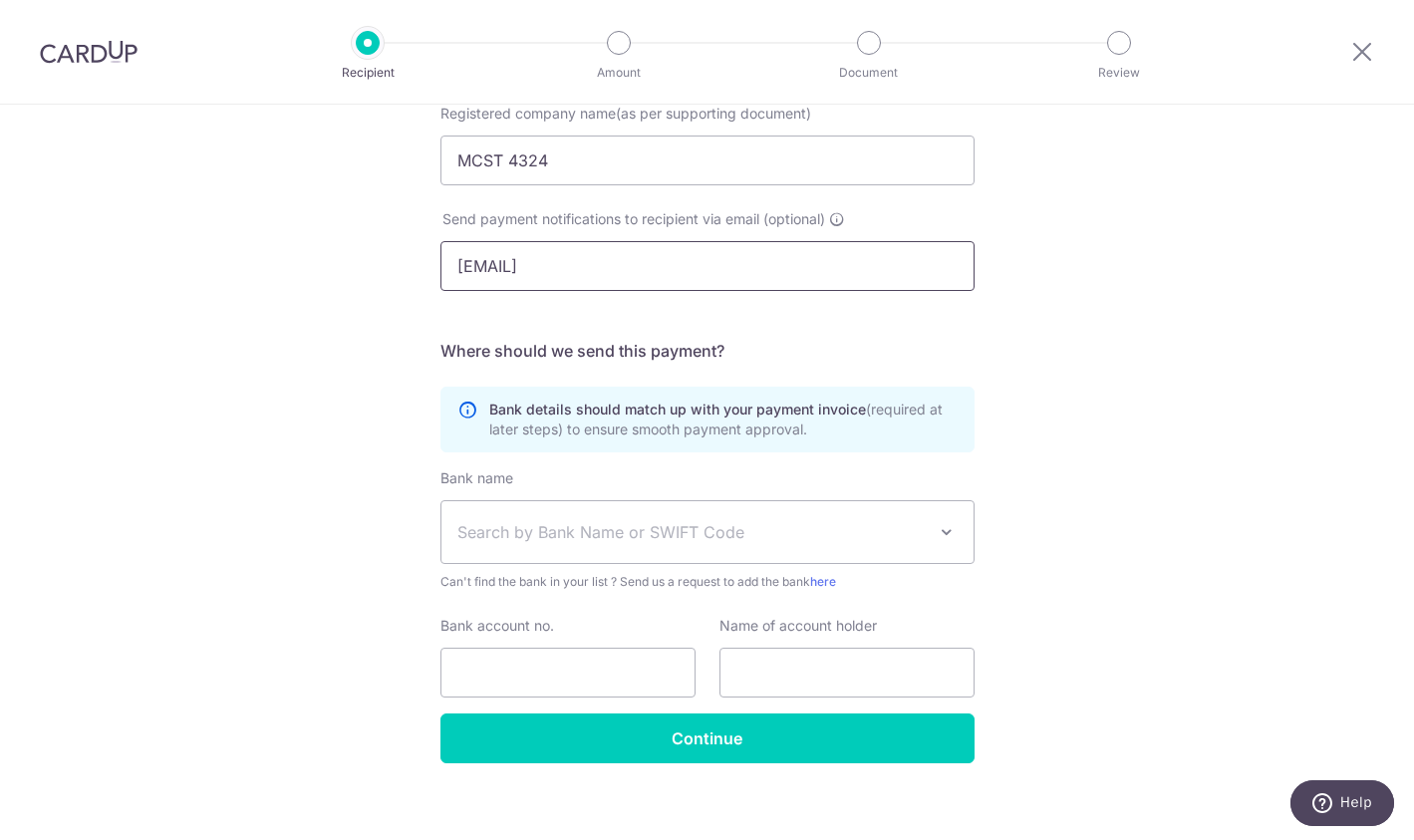scroll, scrollTop: 472, scrollLeft: 0, axis: vertical 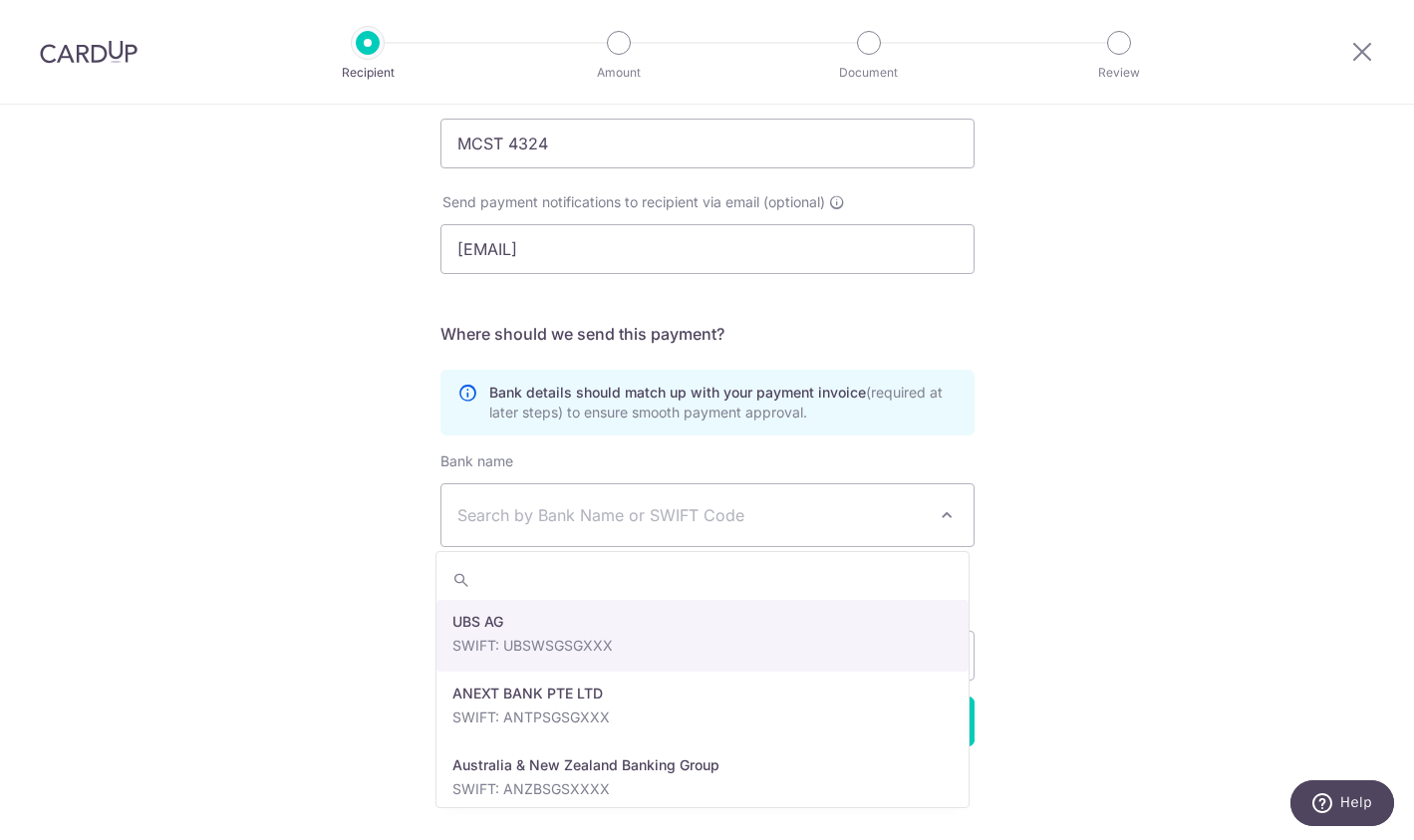 click on "Search by Bank Name or SWIFT Code" at bounding box center (692, 515) 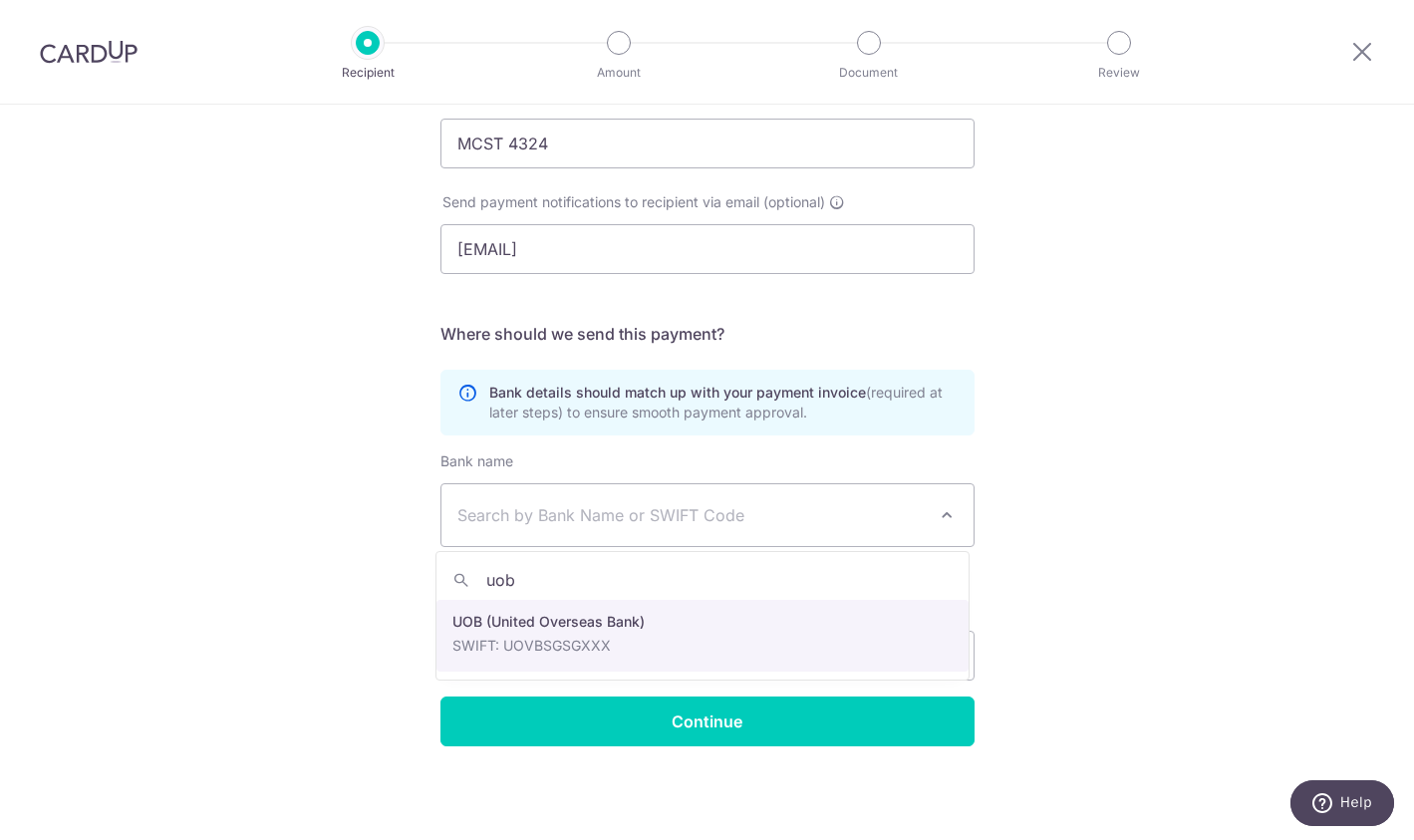 type on "uob" 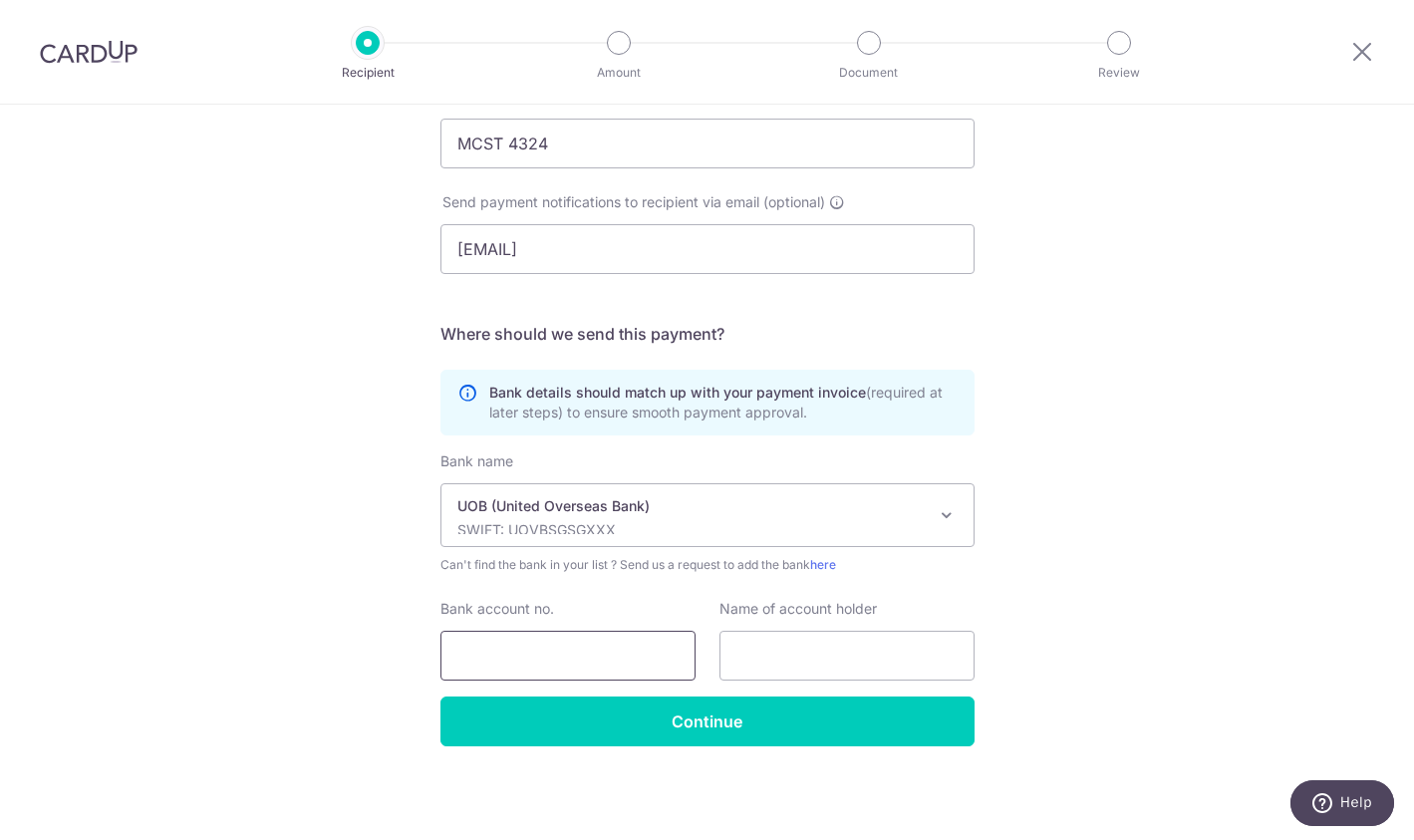 click on "Bank account no." at bounding box center [568, 656] 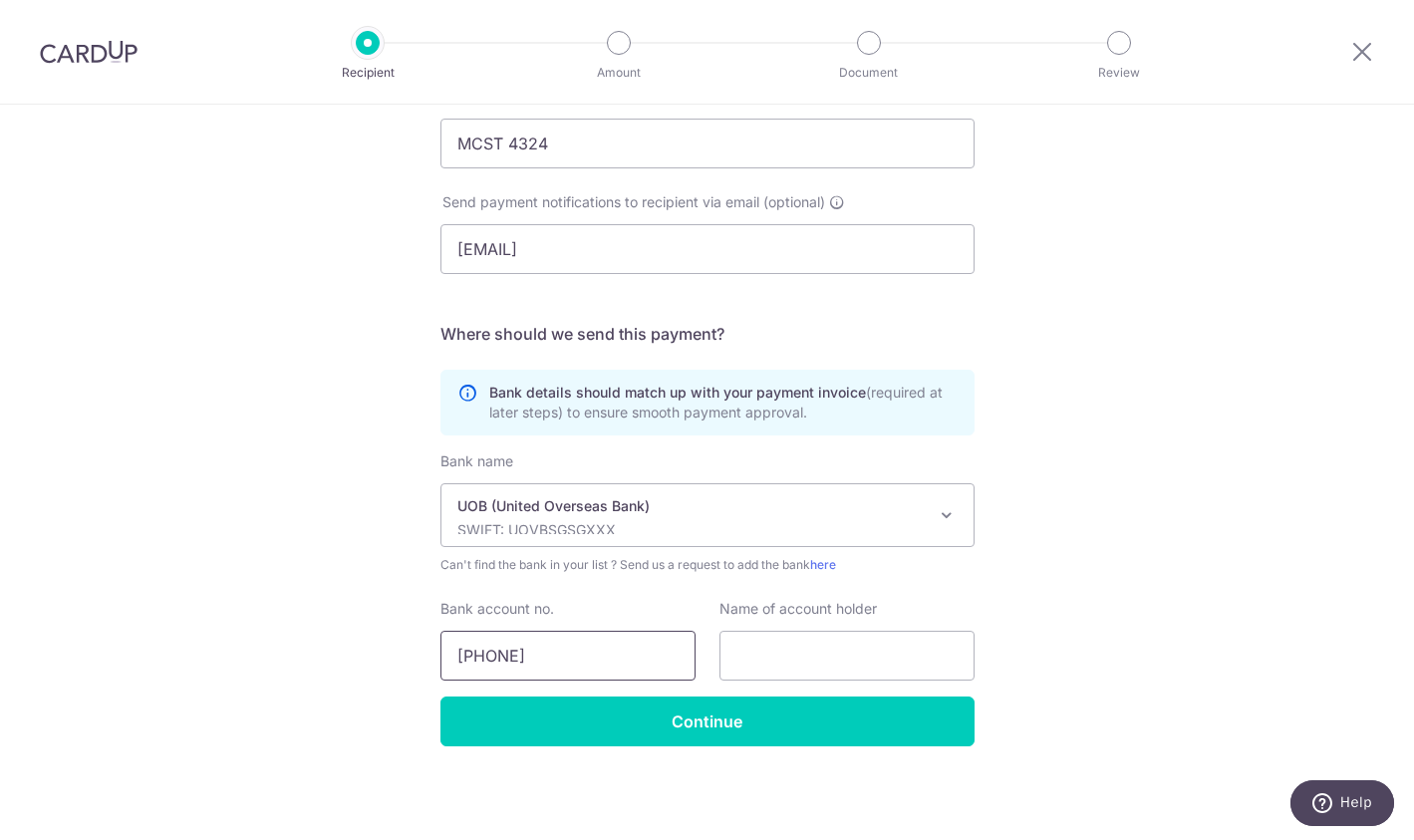 type on "4513049689" 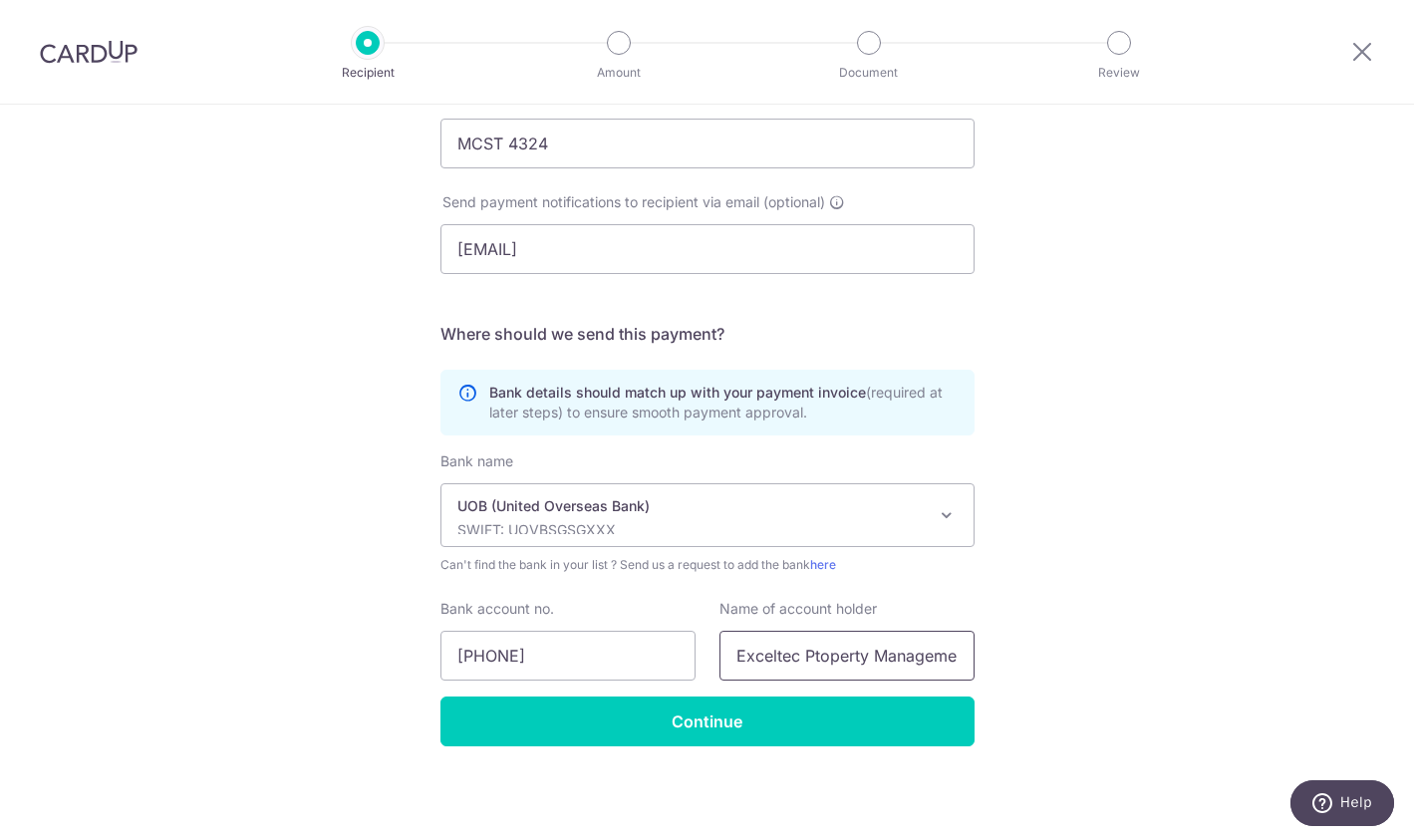 click on "Exceltec Ptoperty Management Pte Ltd" at bounding box center (847, 656) 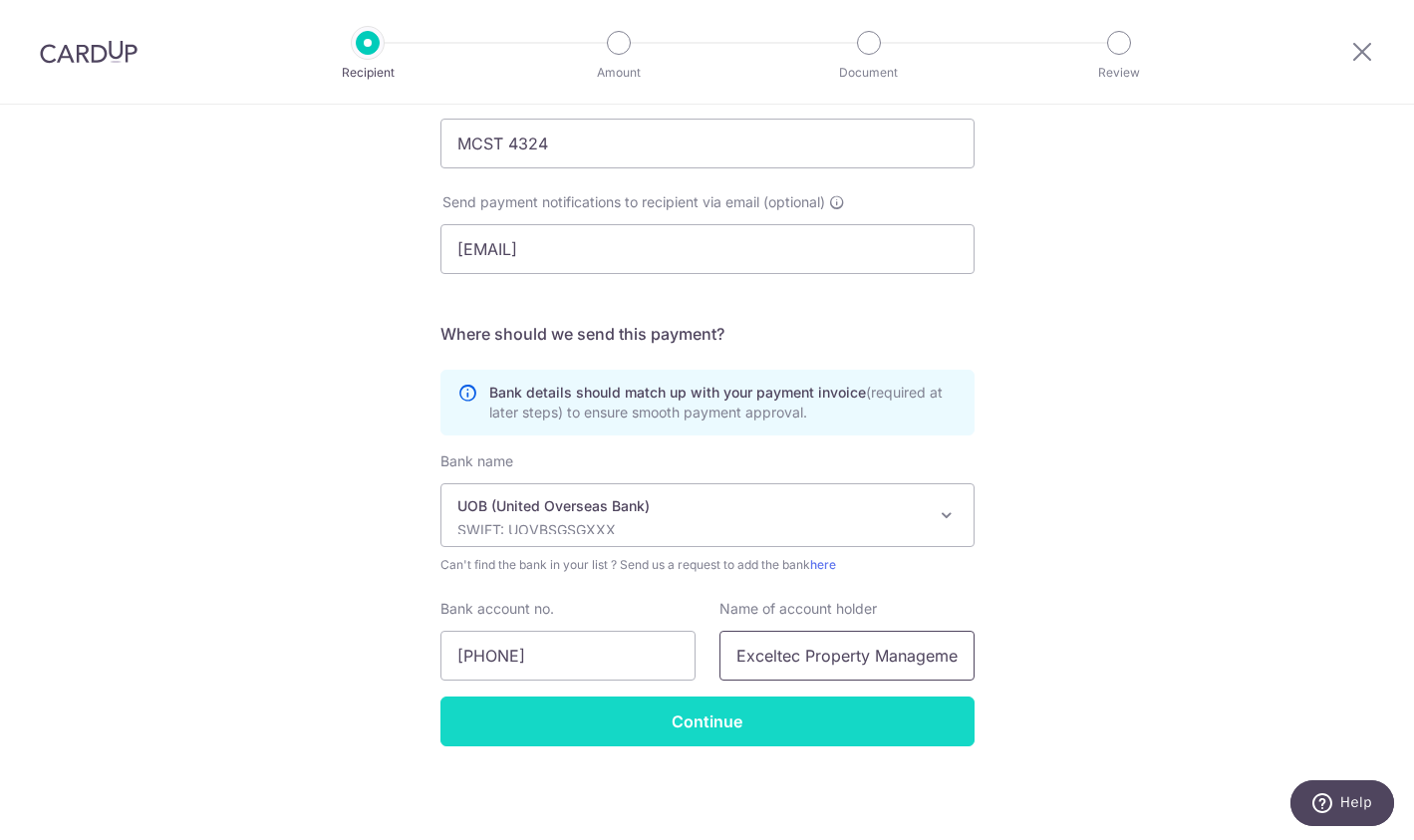 type on "Exceltec Property Management Pte Ltd" 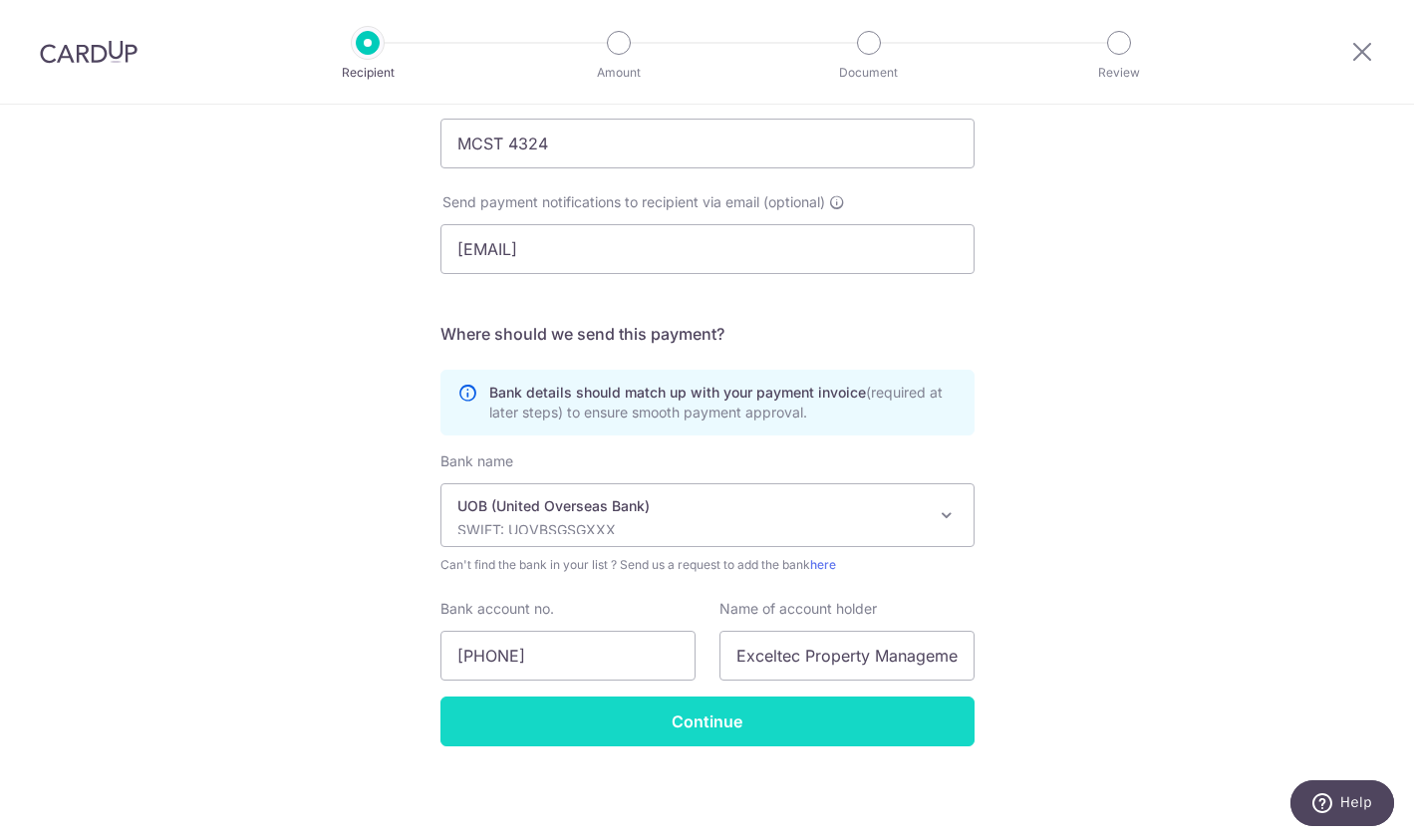 click on "Continue" at bounding box center (707, 721) 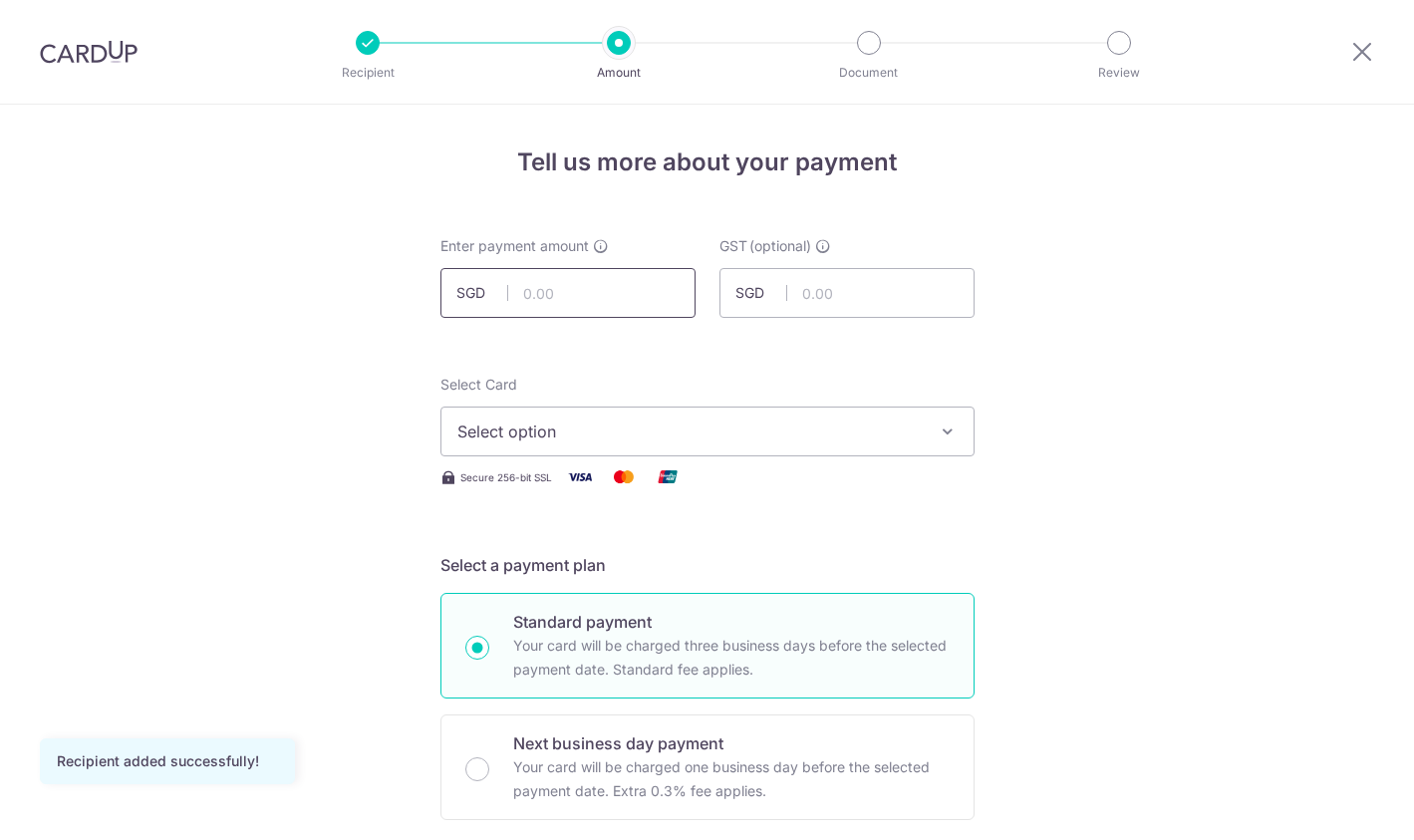 scroll, scrollTop: 0, scrollLeft: 0, axis: both 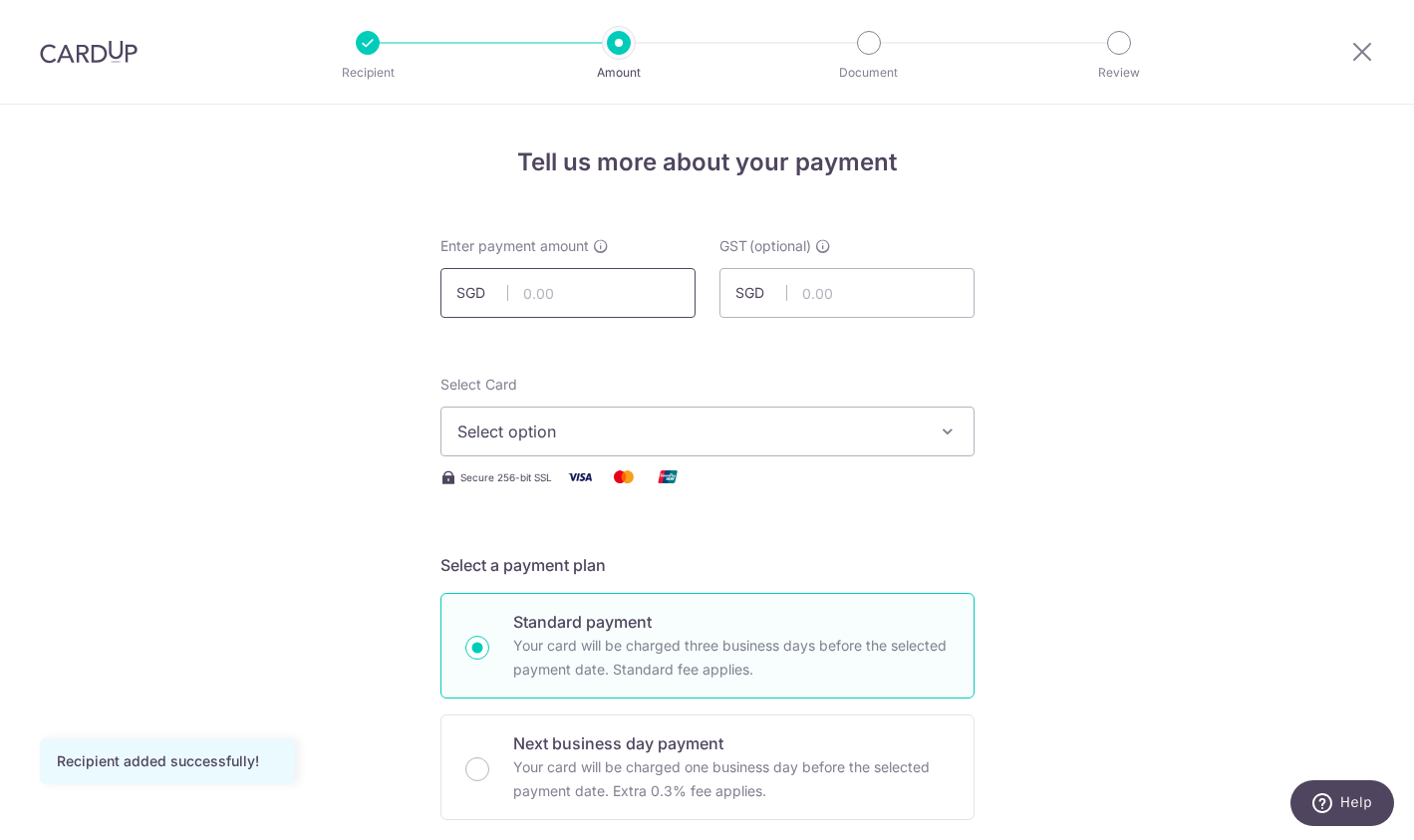 click at bounding box center [568, 293] 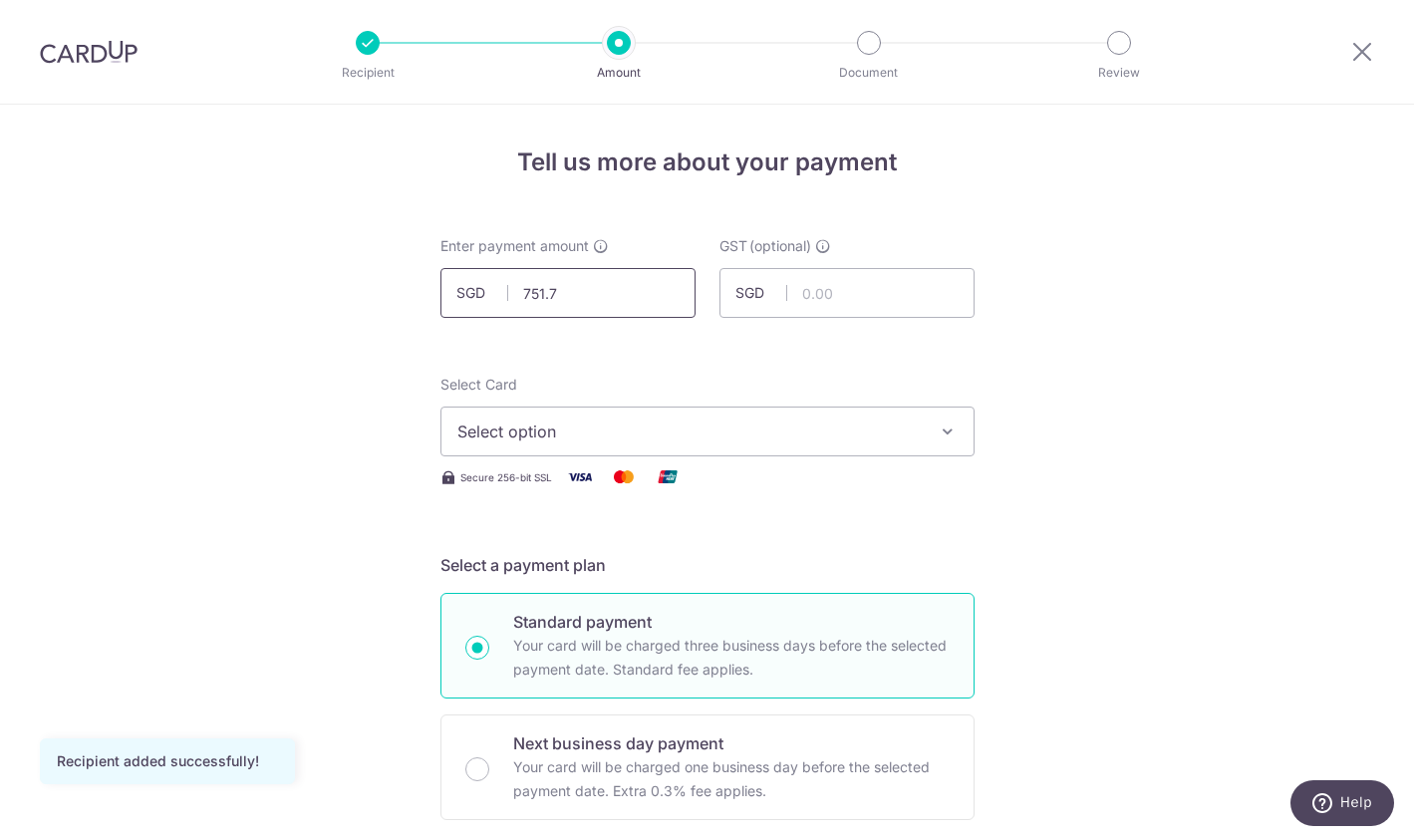 type on "751.74" 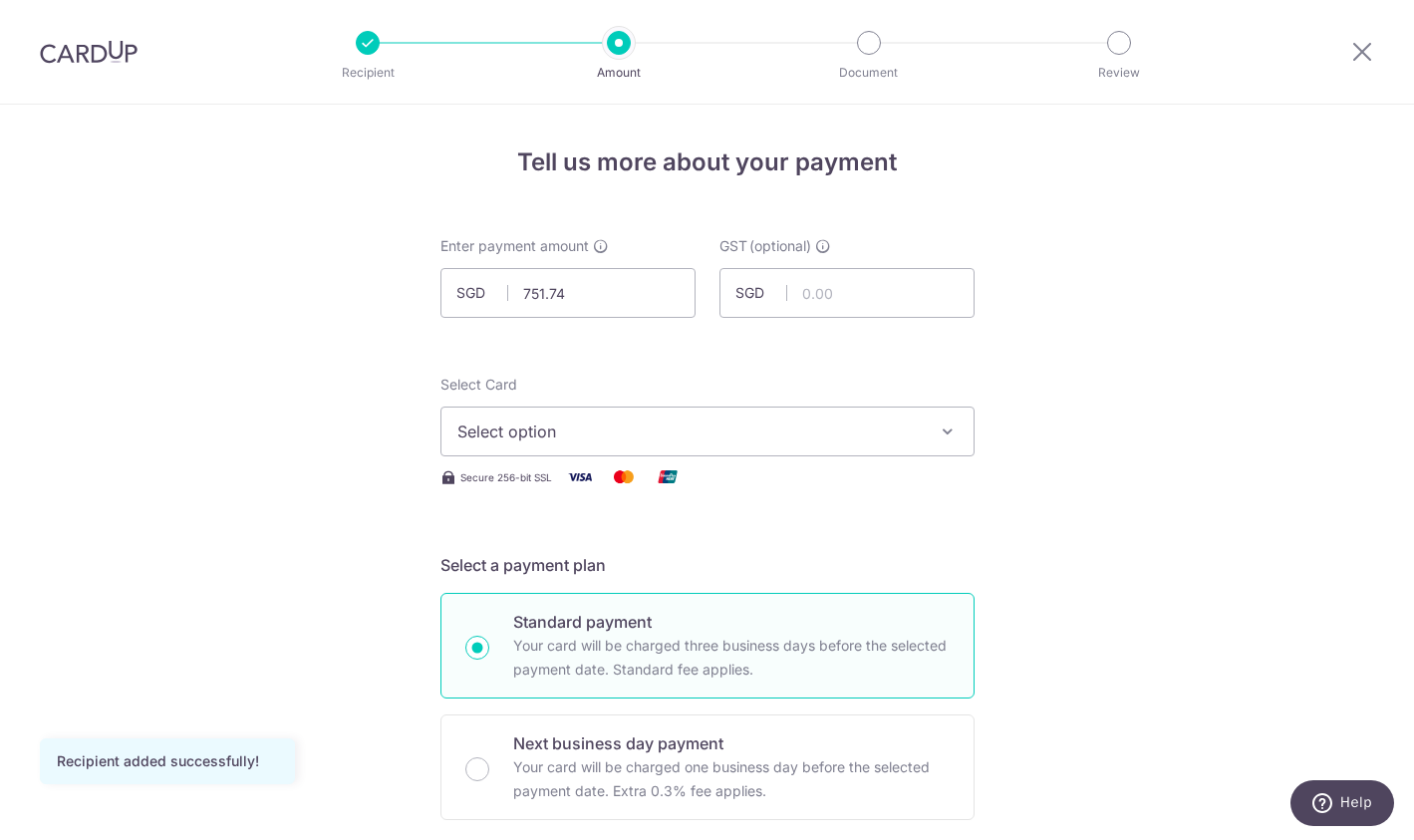 click on "Select option" at bounding box center (690, 431) 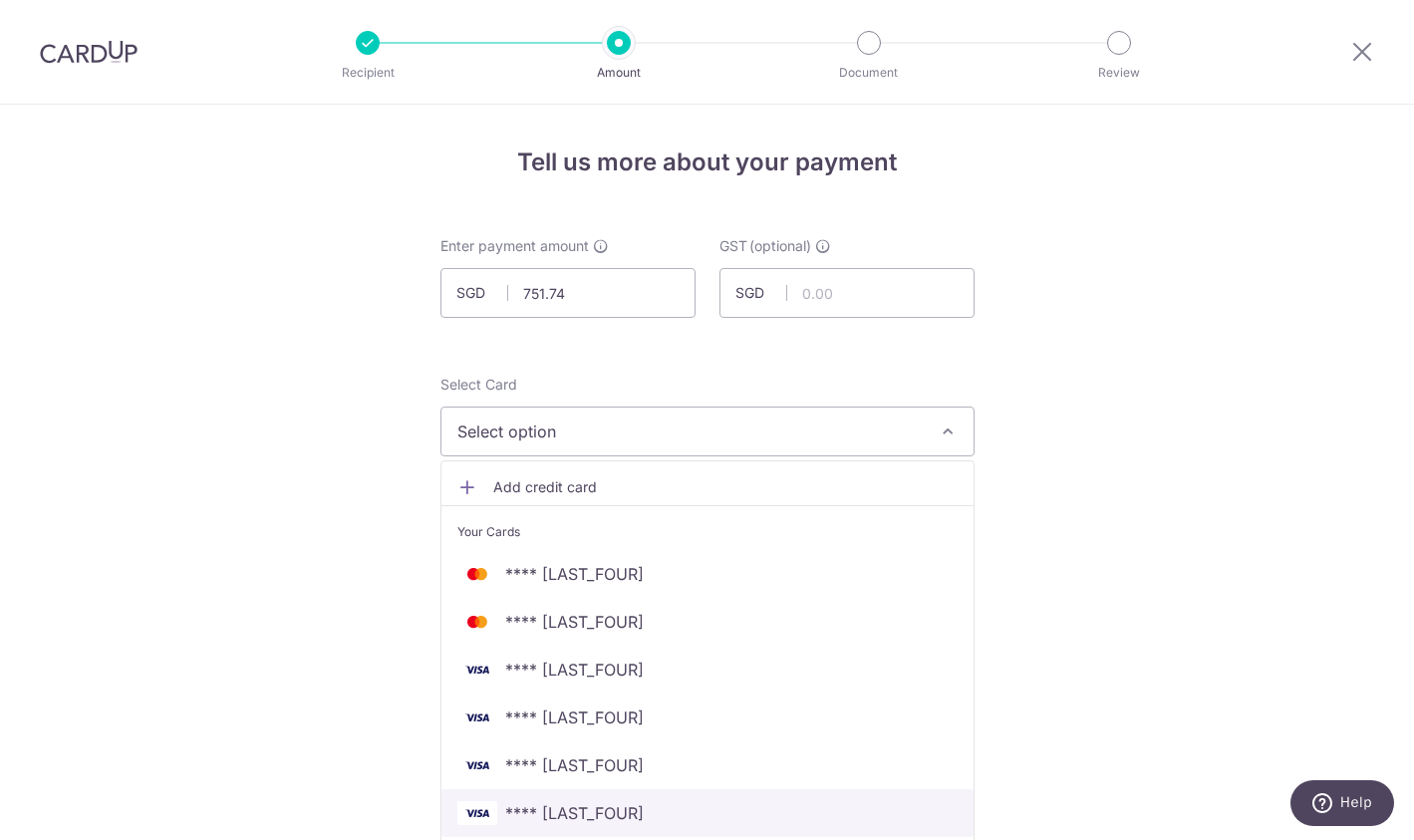 click on "**** [LAST_FOUR]" at bounding box center [574, 813] 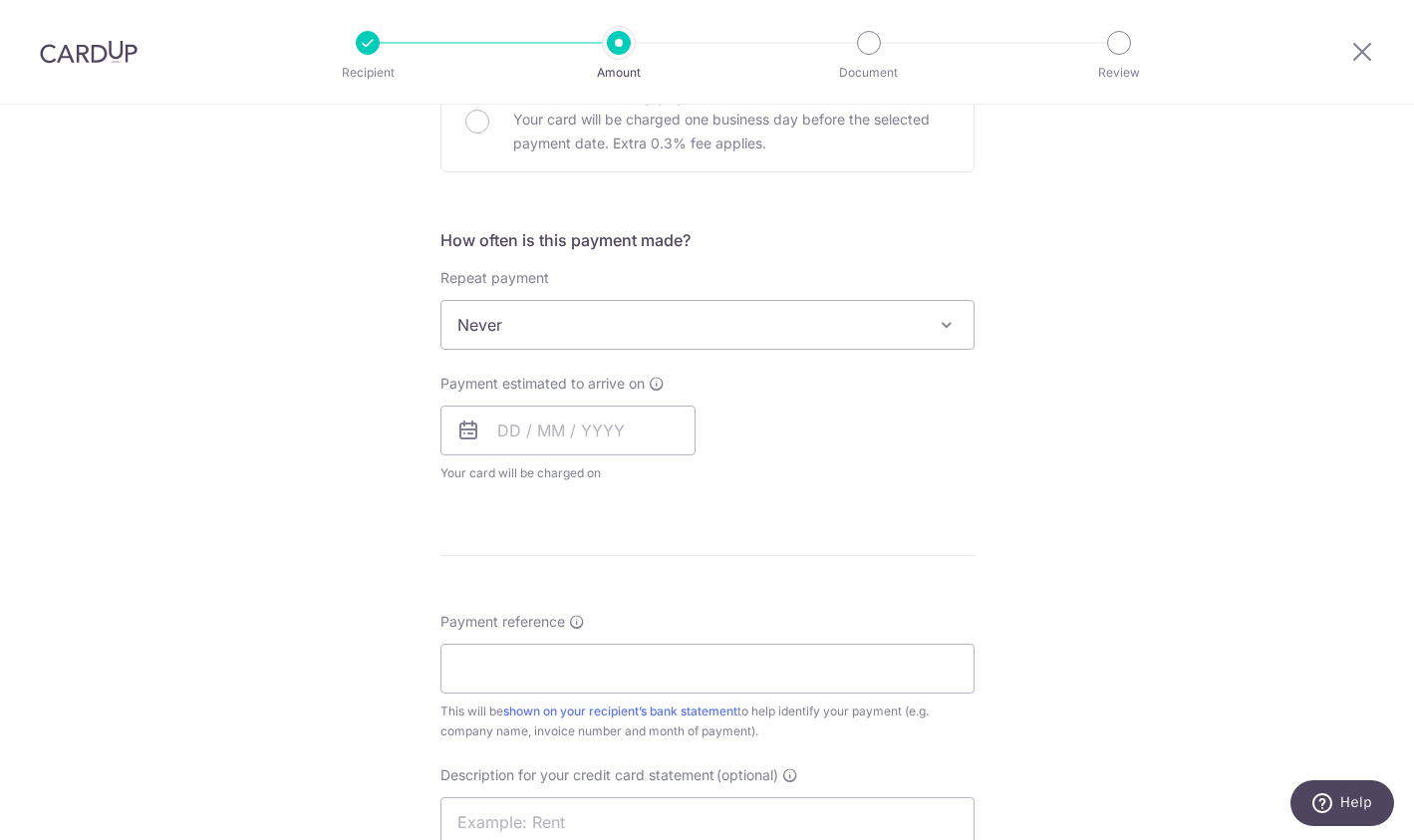 scroll, scrollTop: 665, scrollLeft: 0, axis: vertical 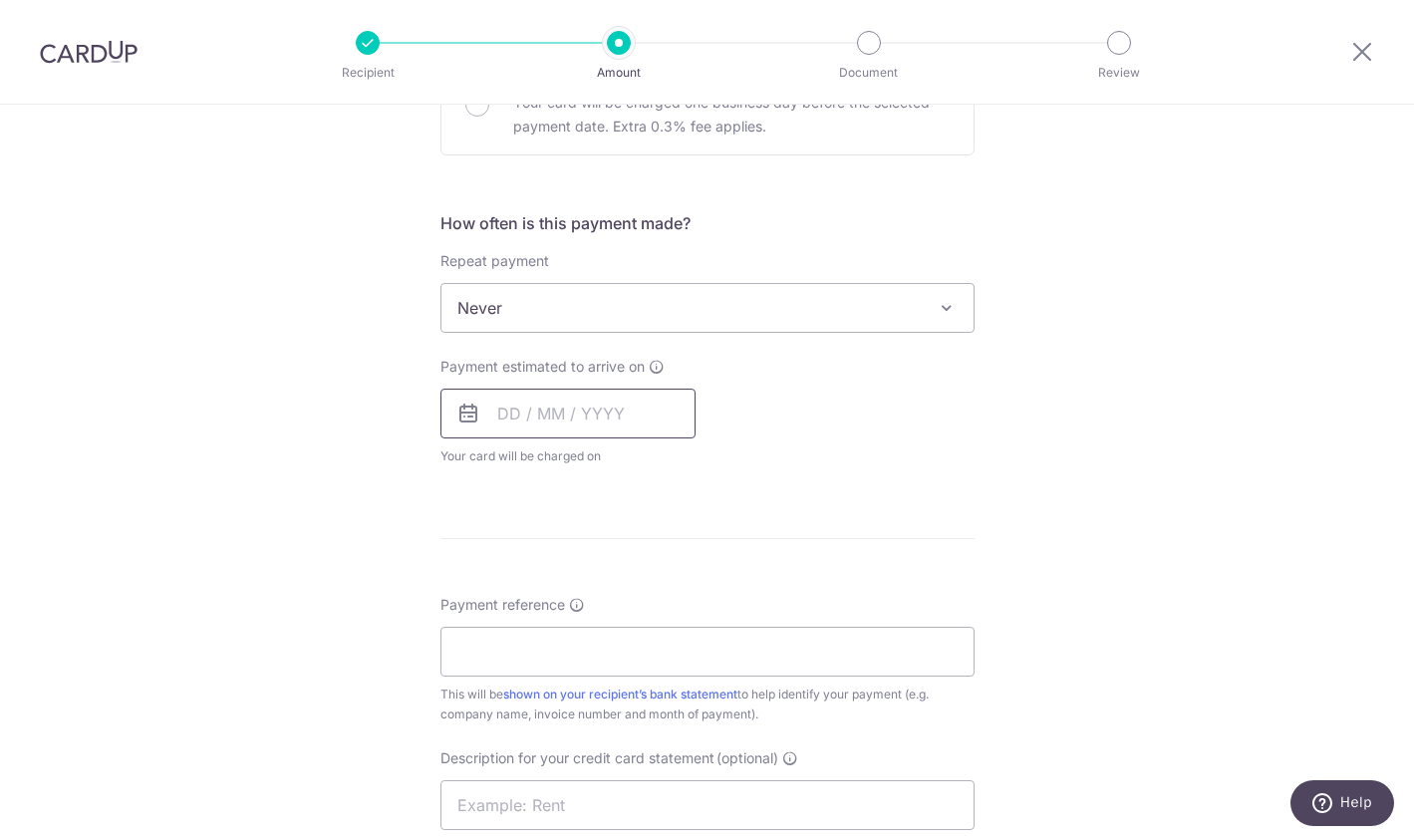 click at bounding box center (568, 414) 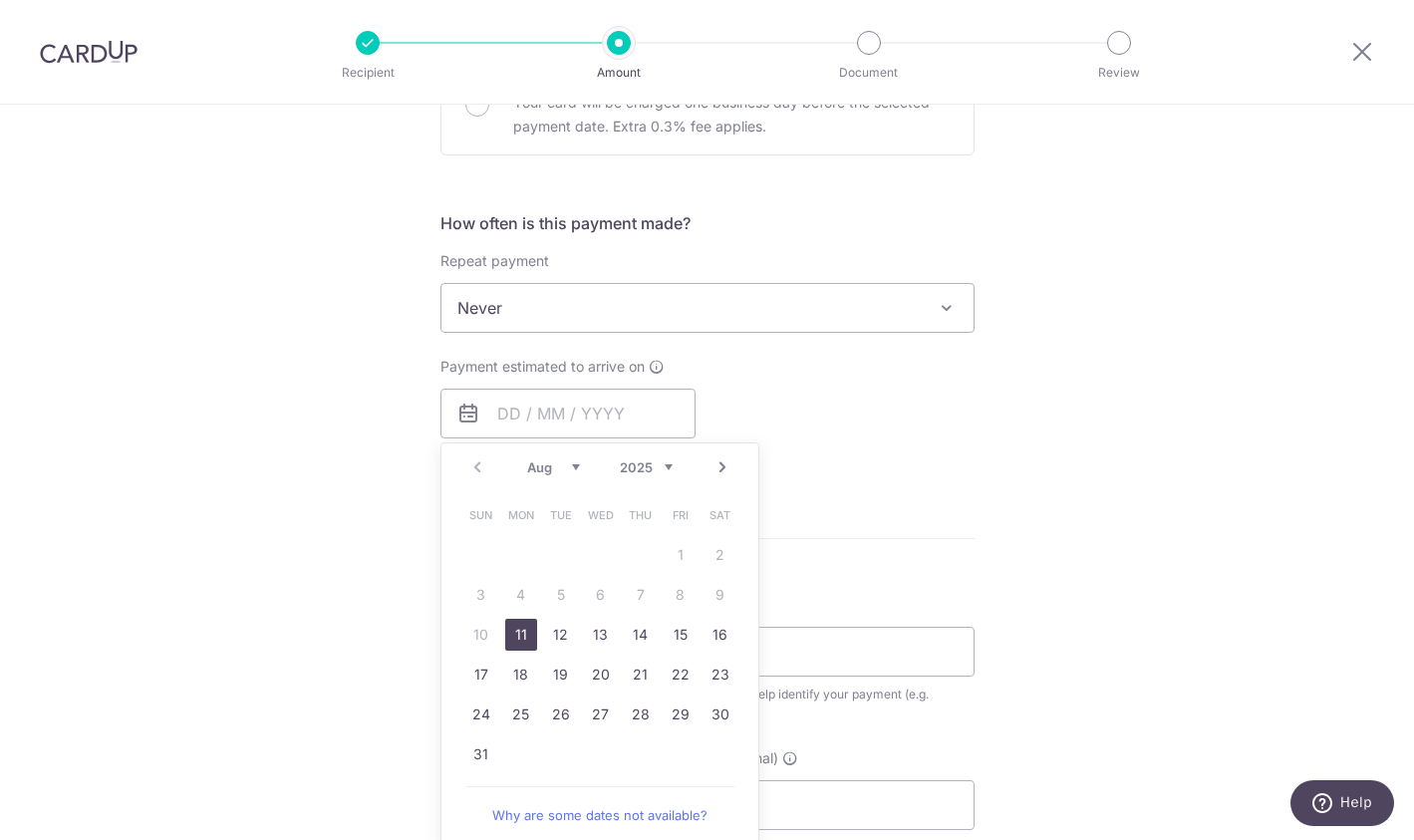 click on "11" at bounding box center (521, 635) 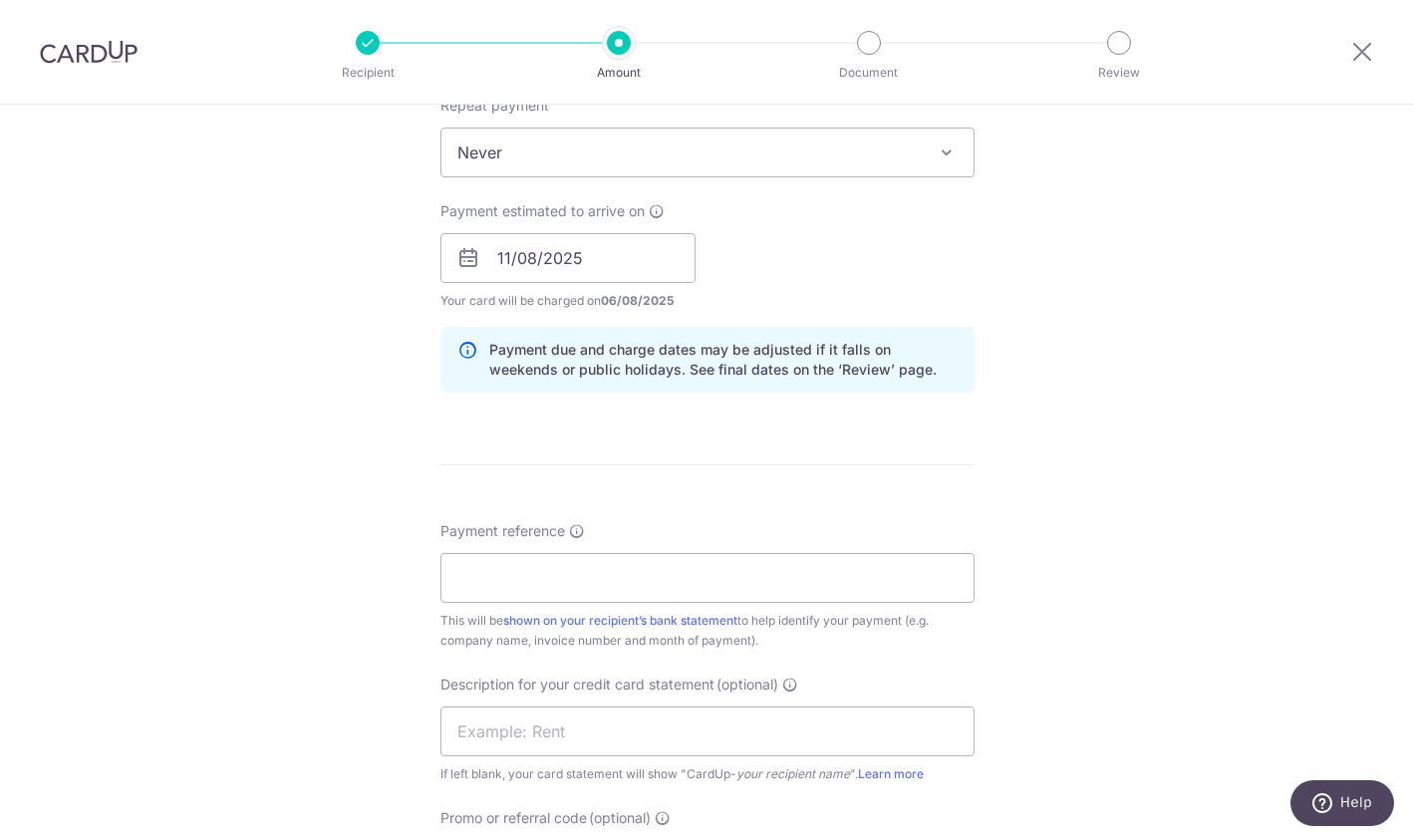 scroll, scrollTop: 1063, scrollLeft: 0, axis: vertical 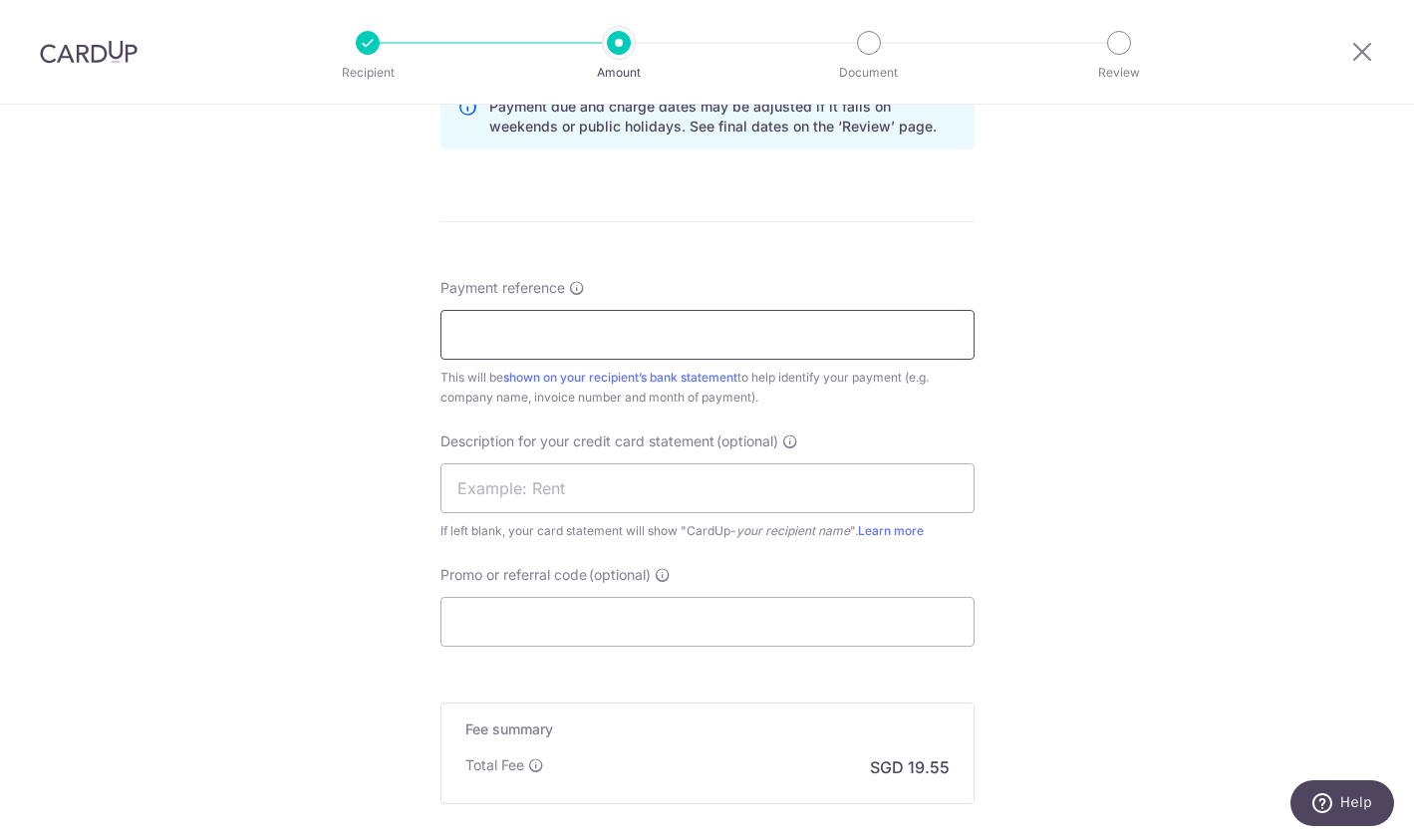 click on "Payment reference" at bounding box center [707, 335] 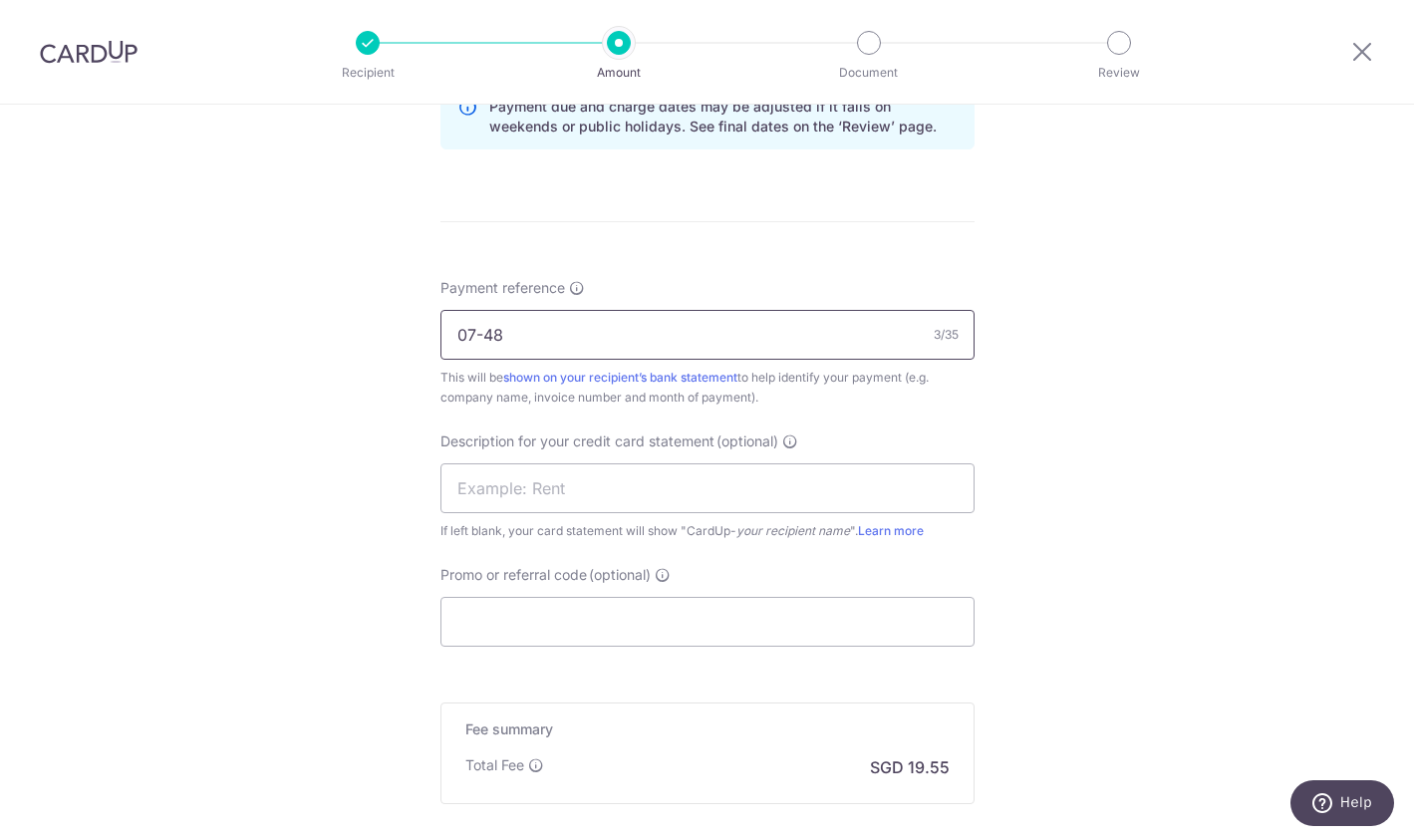 type on "07-48" 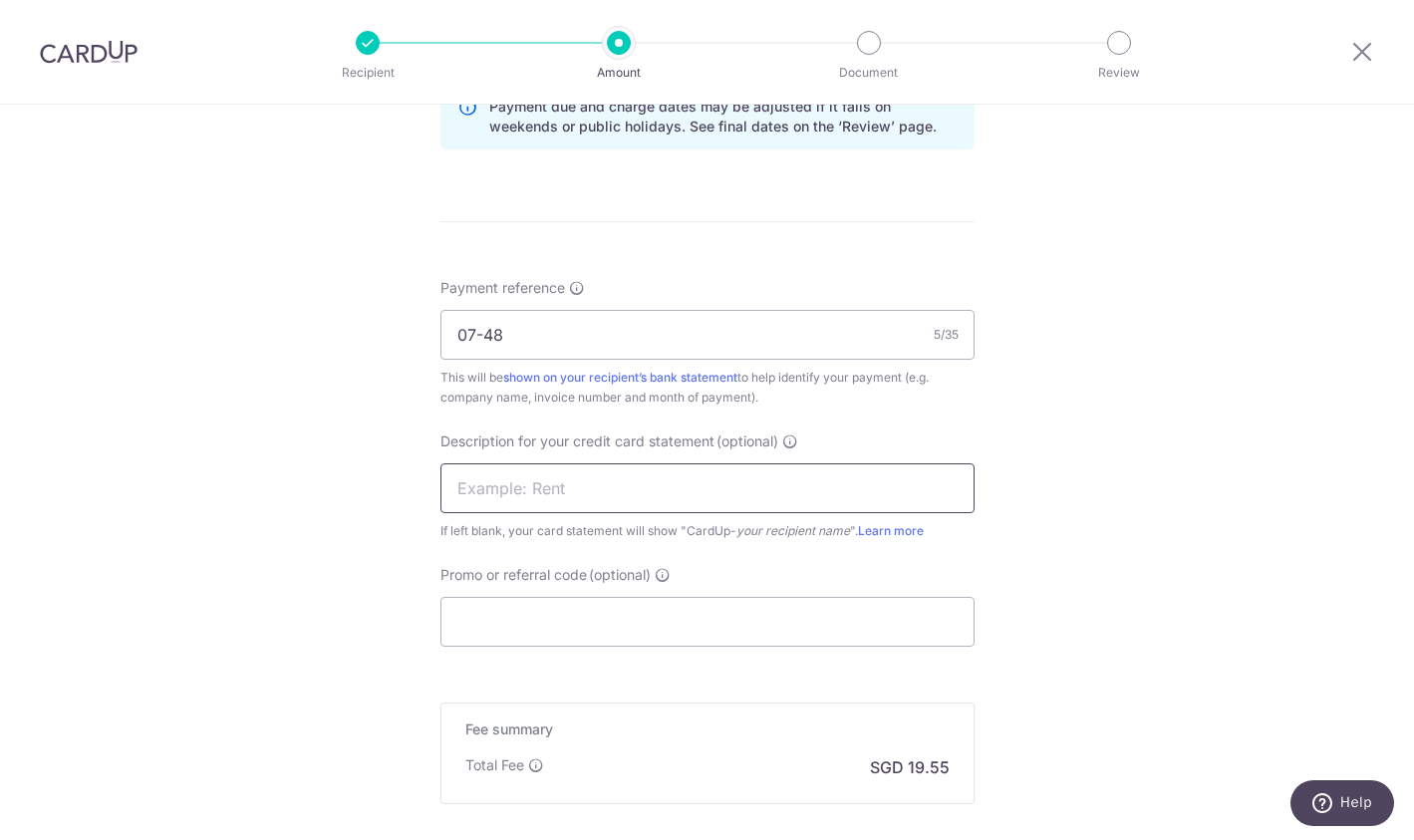 click at bounding box center (707, 488) 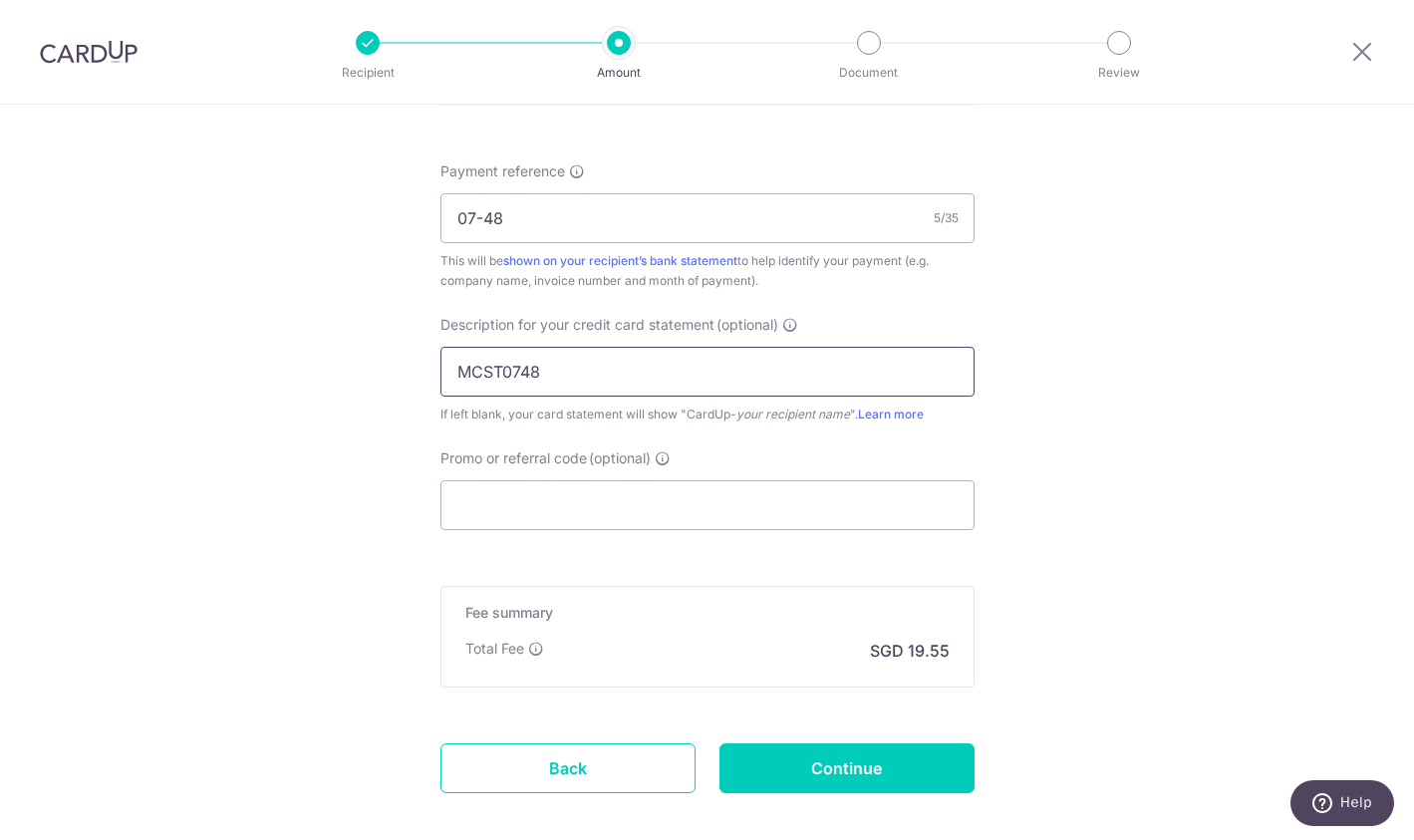 scroll, scrollTop: 1282, scrollLeft: 0, axis: vertical 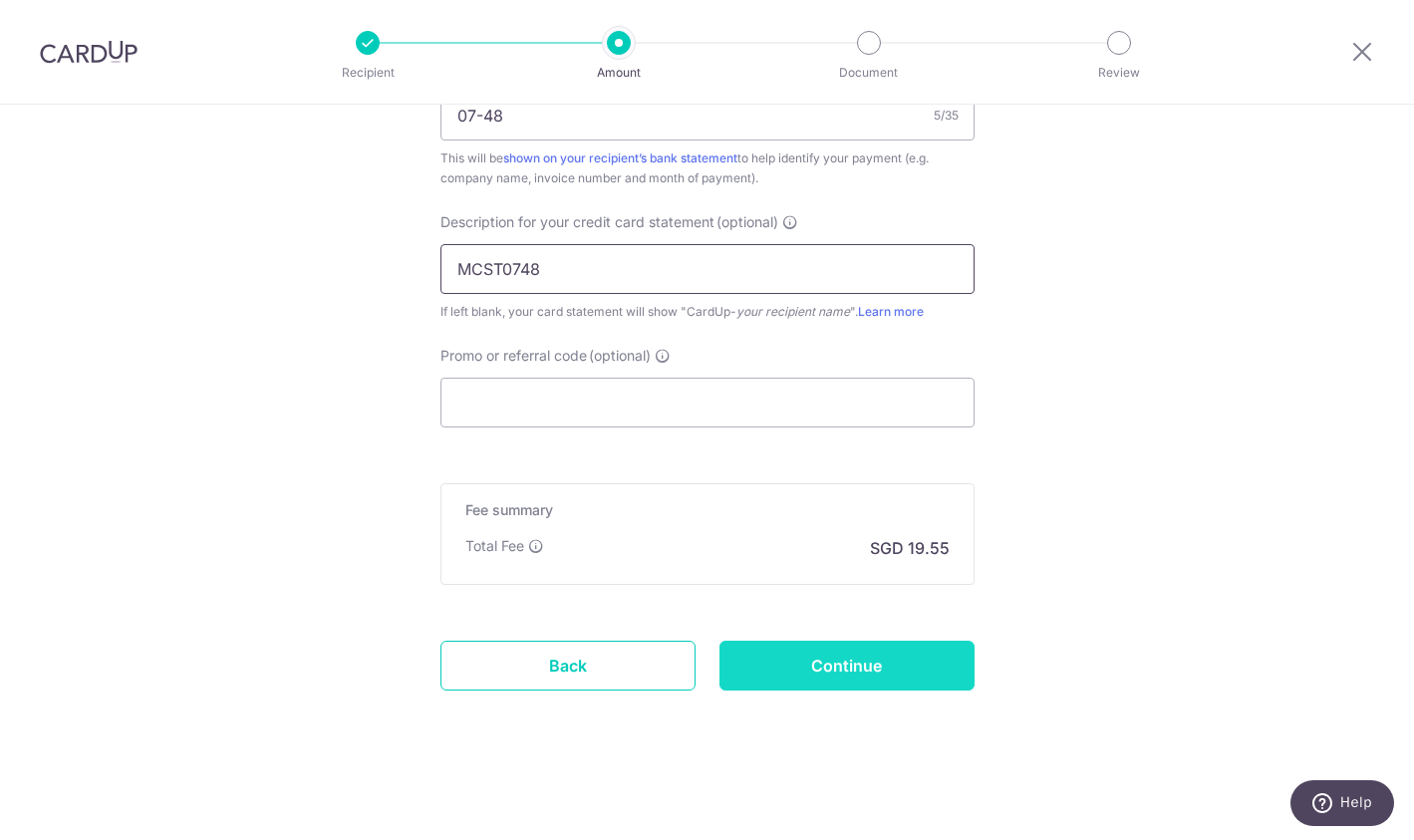 type on "MCST0748" 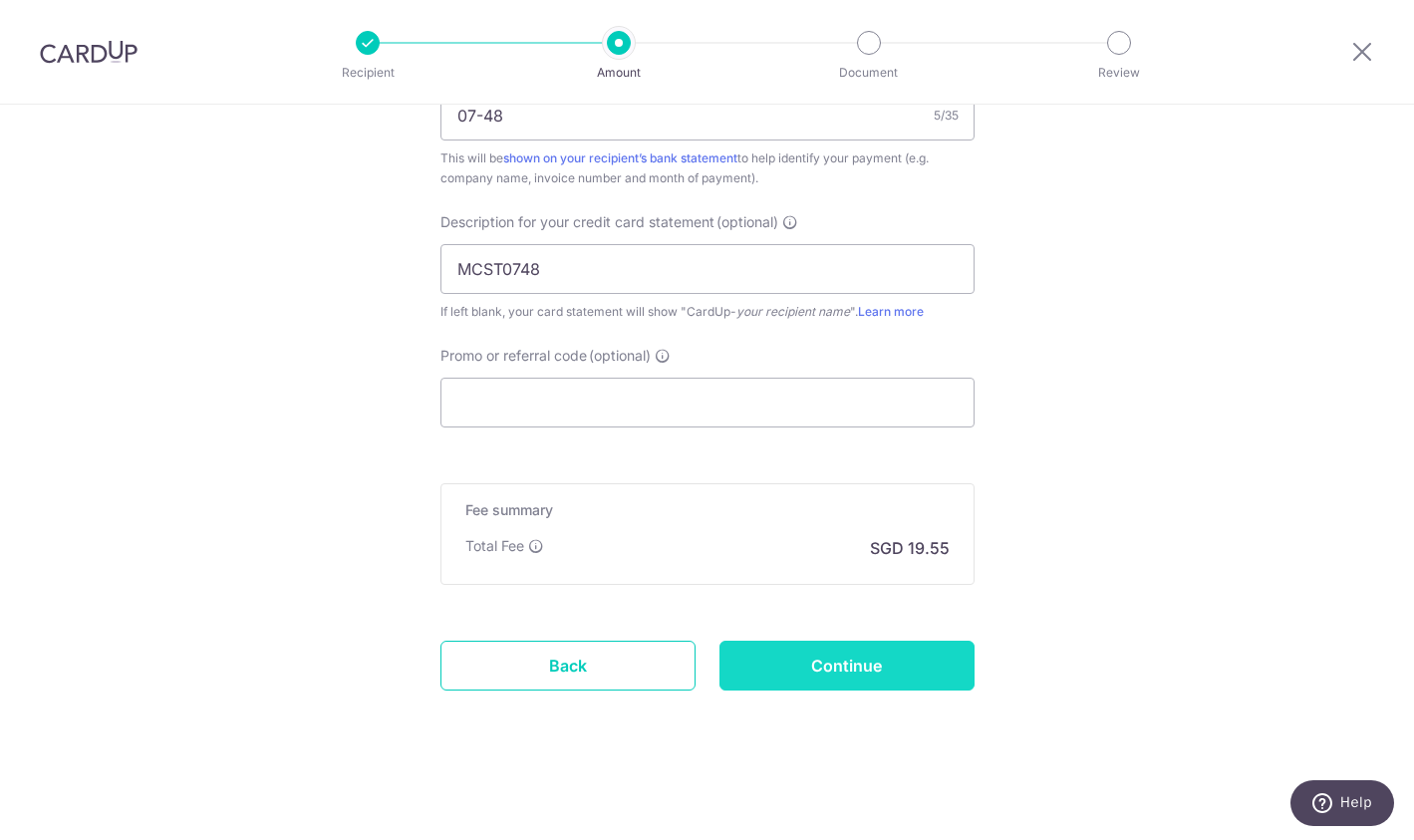 click on "Continue" at bounding box center [847, 666] 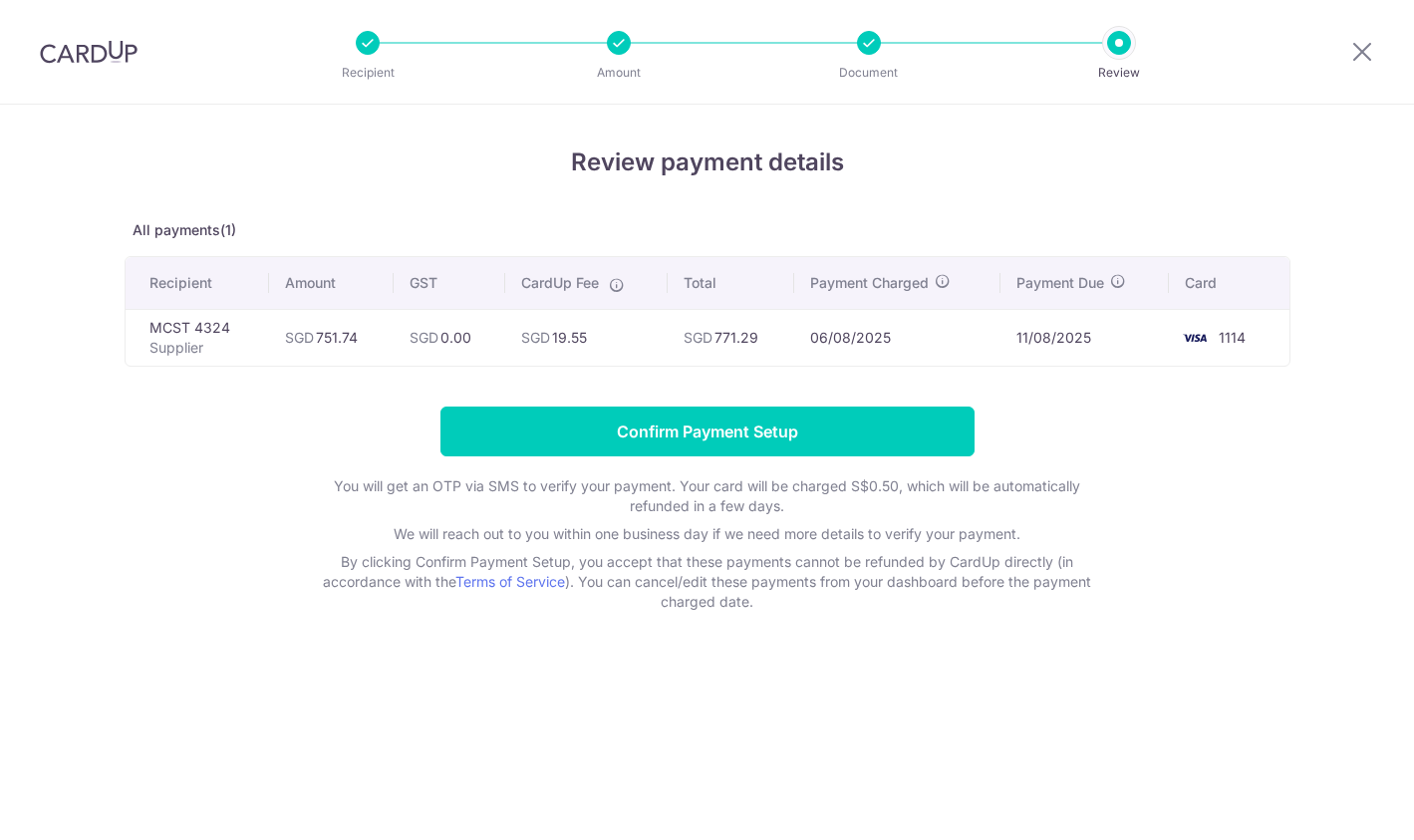 scroll, scrollTop: 0, scrollLeft: 0, axis: both 